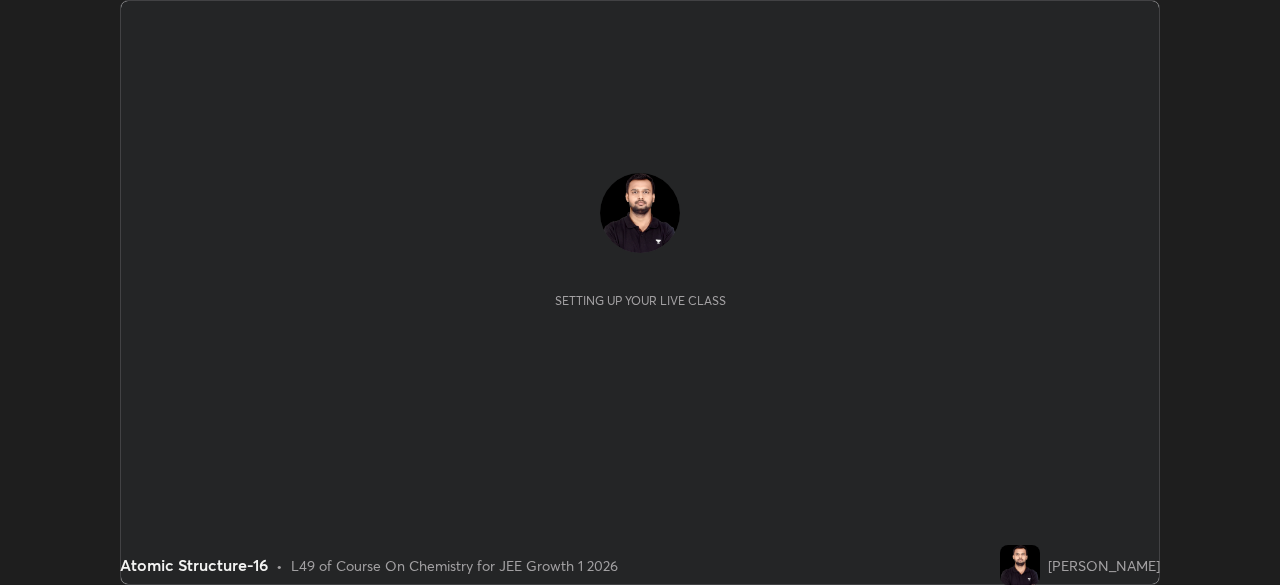 scroll, scrollTop: 0, scrollLeft: 0, axis: both 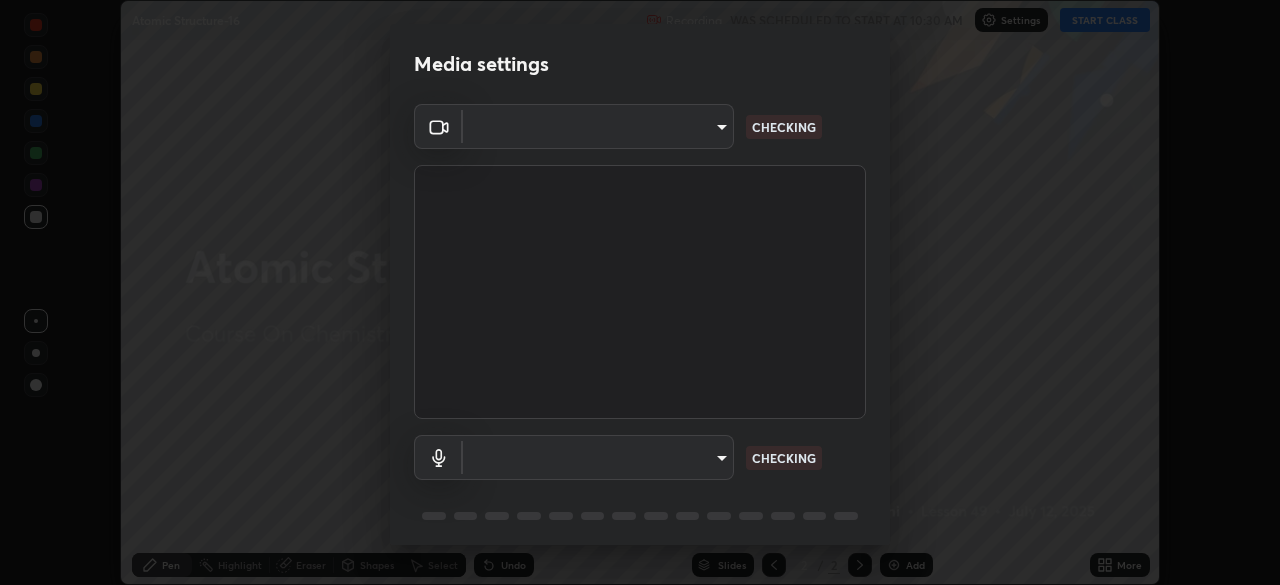 click on "Erase all Atomic Structure-16 Recording WAS SCHEDULED TO START AT  10:30 AM Settings START CLASS Setting up your live class Atomic Structure-16 • L49 of Course On Chemistry for JEE Growth 1 2026 [PERSON_NAME] Pen Highlight Eraser Shapes Select Undo Slides 2 / 2 Add More No doubts shared Encourage your learners to ask a doubt for better clarity Report an issue Reason for reporting Buffering Chat not working Audio - Video sync issue Educator video quality low ​ Attach an image Report Media settings ​ CHECKING ​ CHECKING 1 / 5 Next" at bounding box center (640, 292) 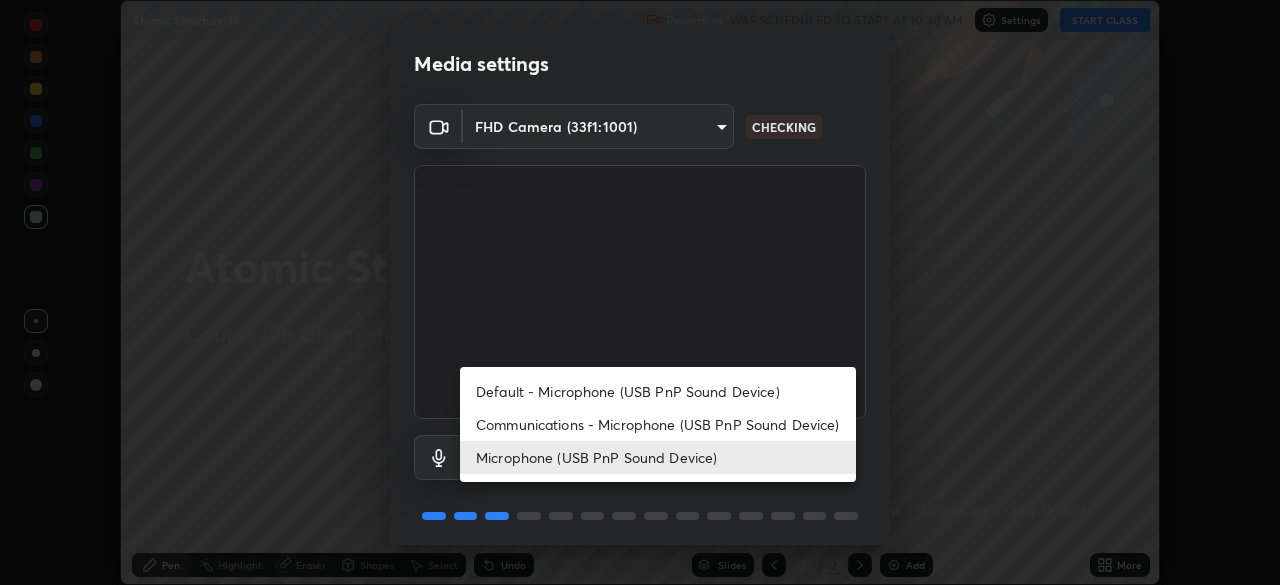 click on "Communications - Microphone (USB PnP Sound Device)" at bounding box center [658, 424] 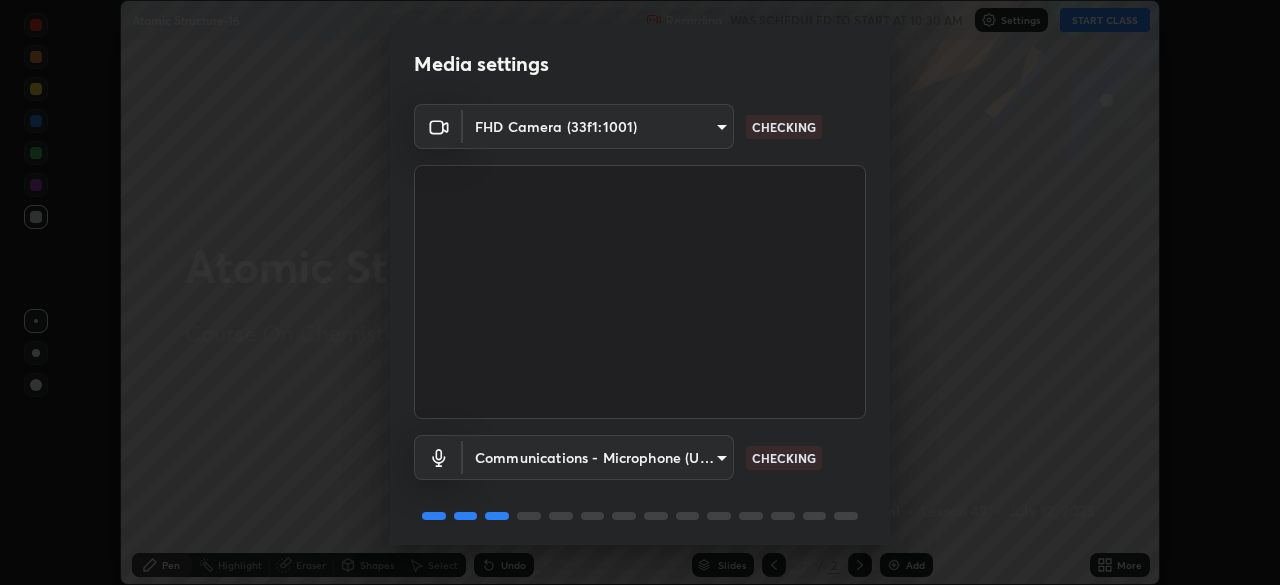 click on "Erase all Atomic Structure-16 Recording WAS SCHEDULED TO START AT  10:30 AM Settings START CLASS Setting up your live class Atomic Structure-16 • L49 of Course On Chemistry for JEE Growth 1 2026 [PERSON_NAME] Pen Highlight Eraser Shapes Select Undo Slides 2 / 2 Add More No doubts shared Encourage your learners to ask a doubt for better clarity Report an issue Reason for reporting Buffering Chat not working Audio - Video sync issue Educator video quality low ​ Attach an image Report Media settings FHD Camera (33f1:1001) dd96916aedf3b78a490a900e85e9a2a850c1afb513f7b2115321370e88c16110 CHECKING Communications - Microphone (USB PnP Sound Device) communications CHECKING 1 / 5 Next" at bounding box center (640, 292) 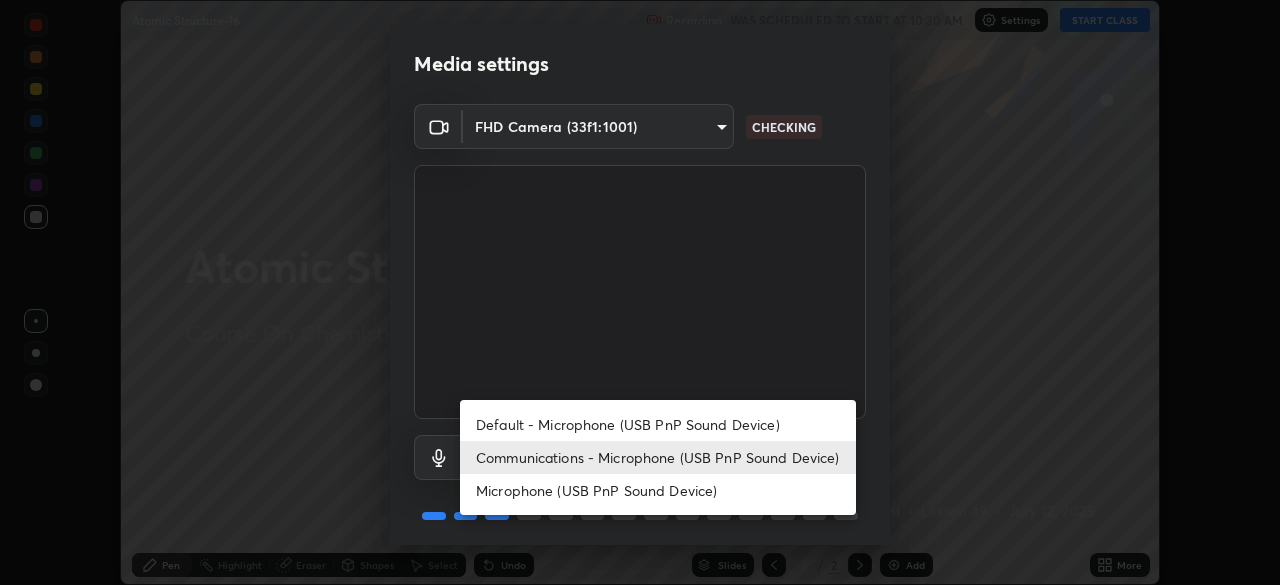 click on "Microphone (USB PnP Sound Device)" at bounding box center (658, 490) 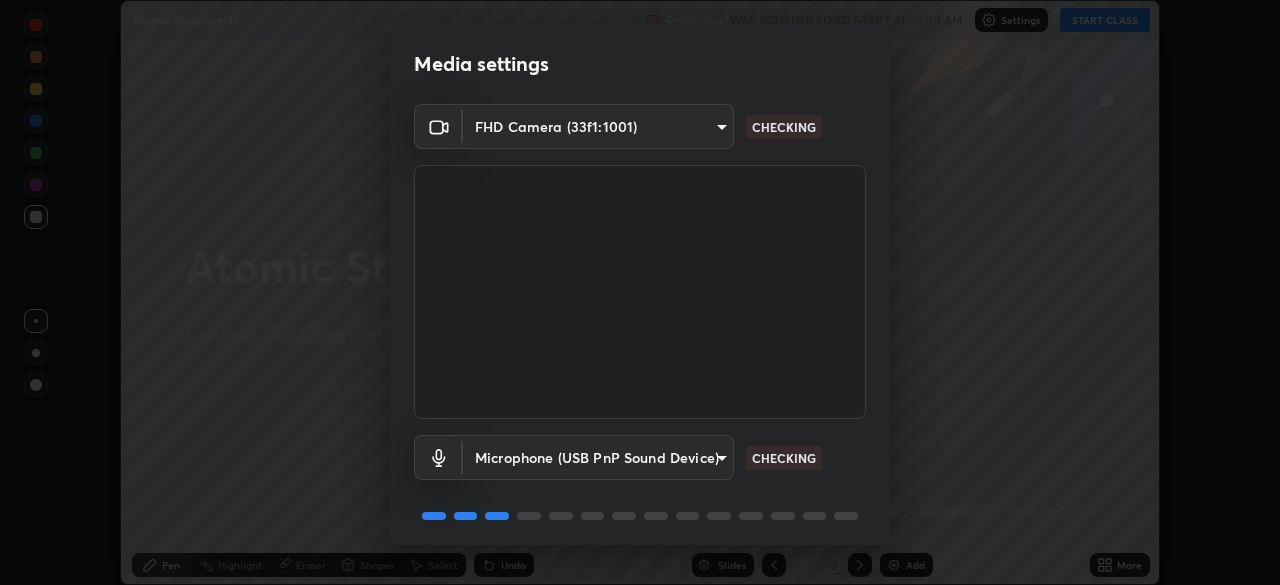scroll, scrollTop: 71, scrollLeft: 0, axis: vertical 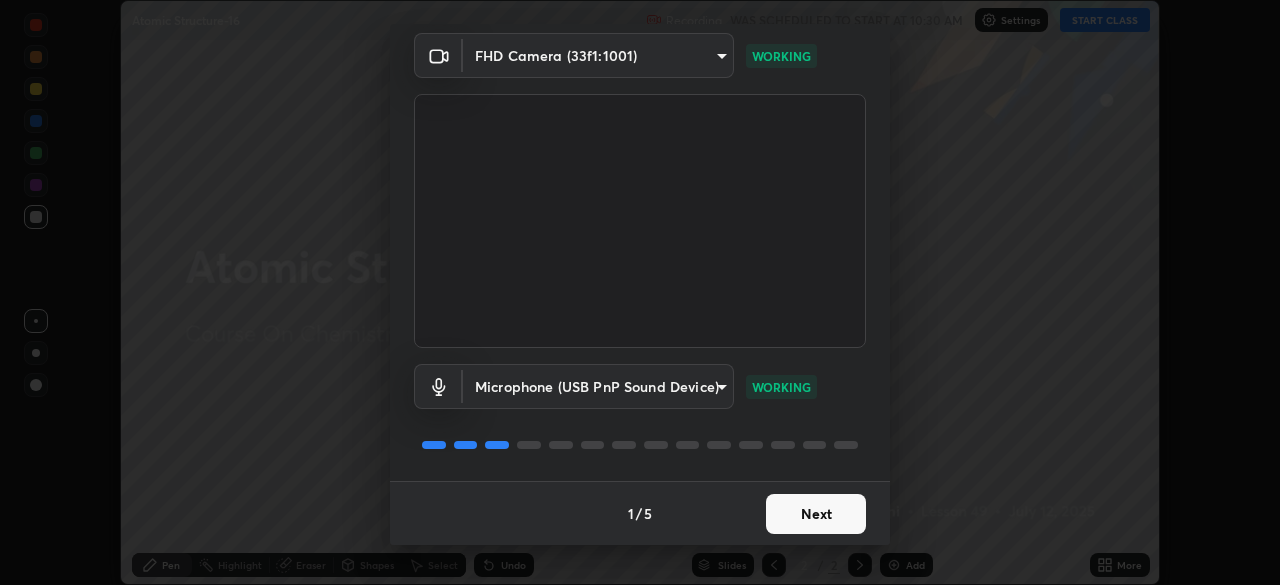 click on "Next" at bounding box center (816, 514) 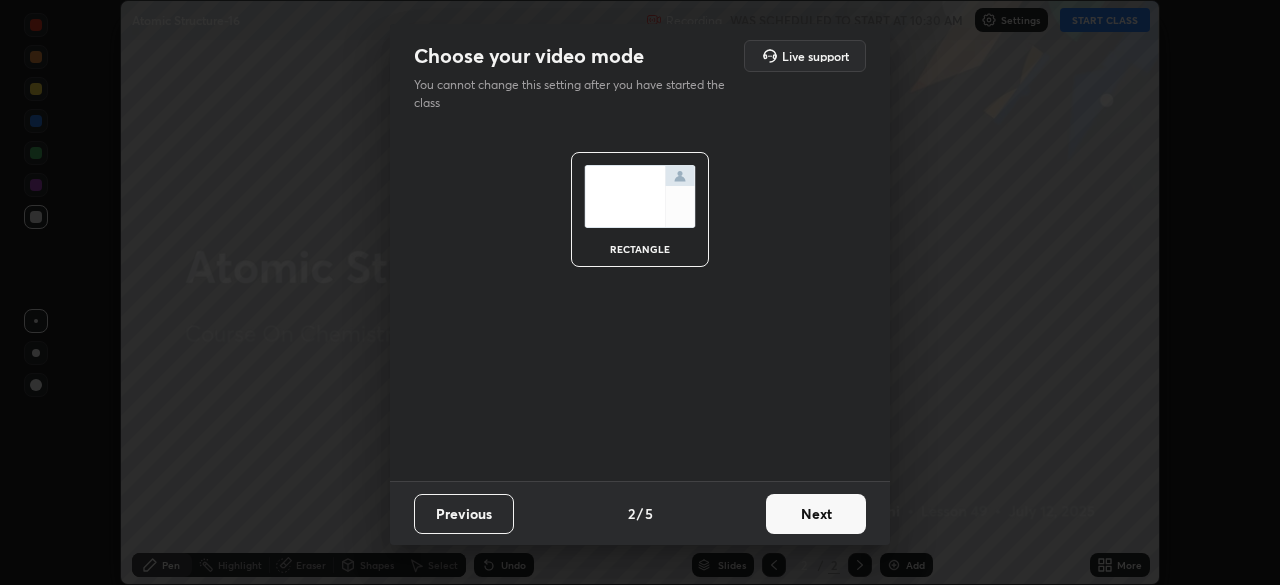 click on "Next" at bounding box center [816, 514] 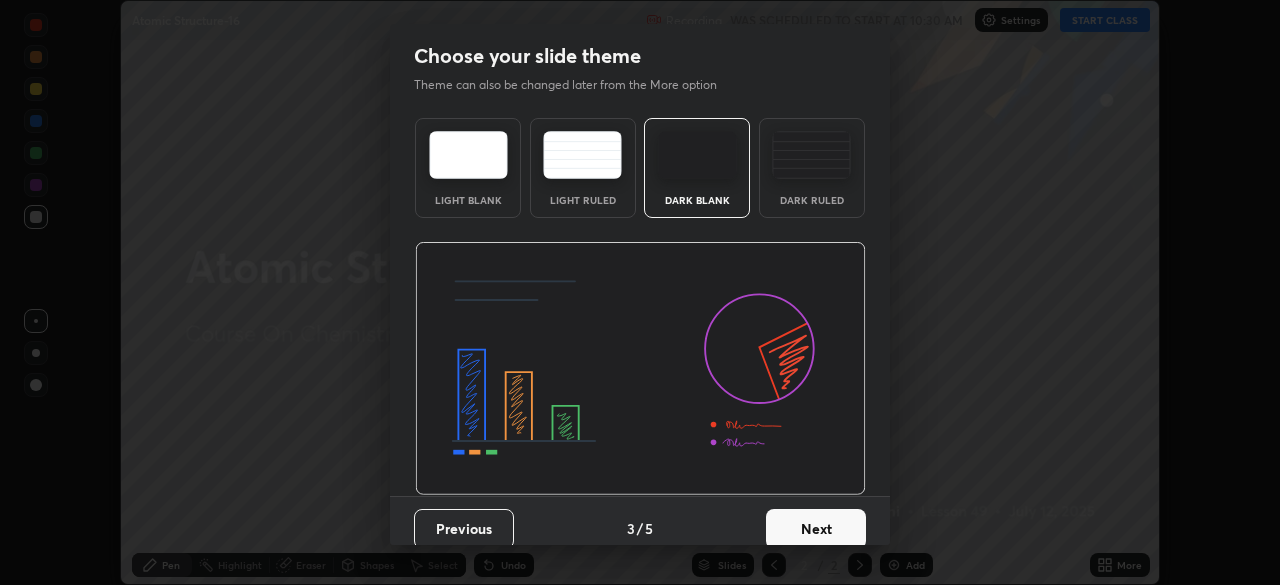 click on "Next" at bounding box center [816, 529] 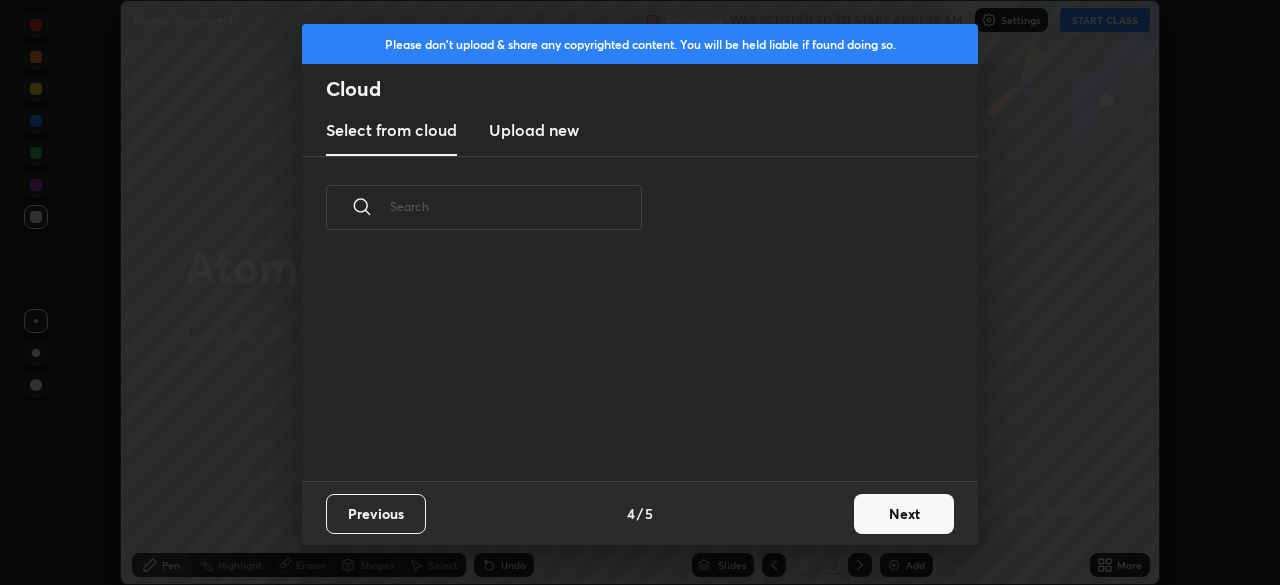 click on "Next" at bounding box center (904, 514) 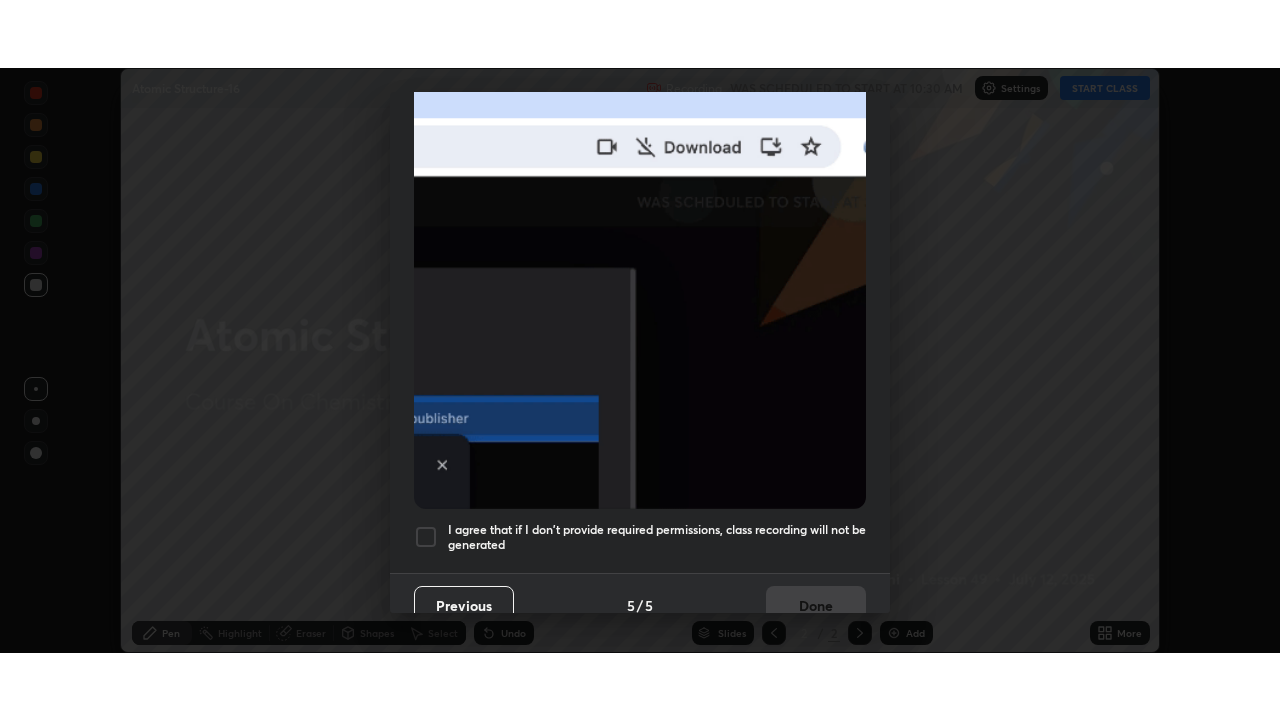 scroll, scrollTop: 479, scrollLeft: 0, axis: vertical 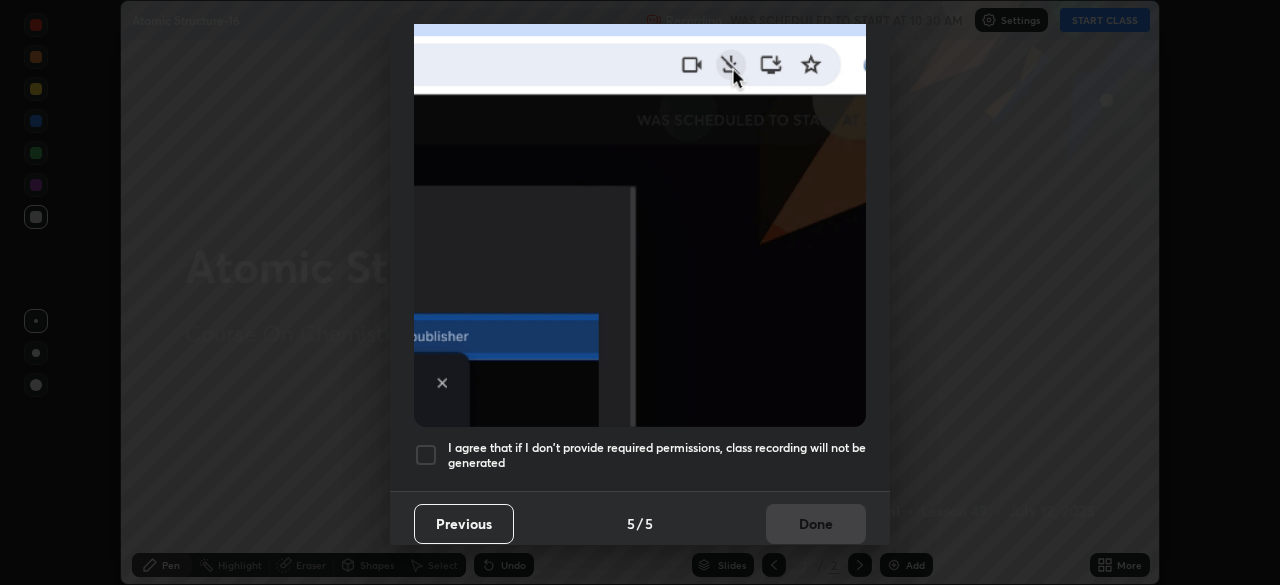 click on "I agree that if I don't provide required permissions, class recording will not be generated" at bounding box center (657, 455) 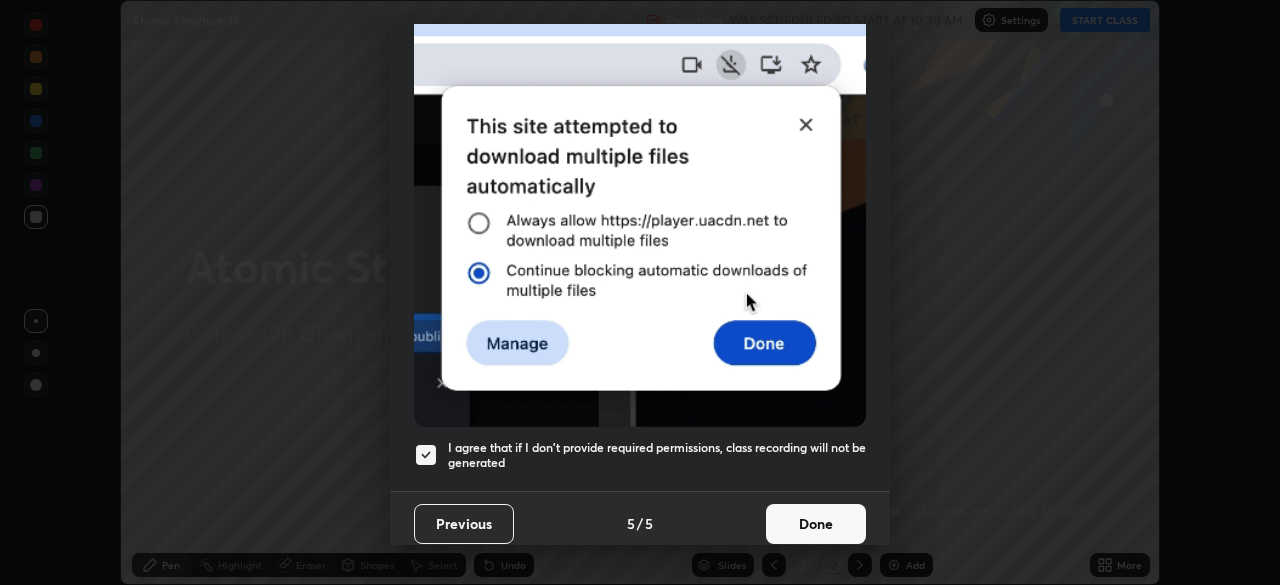 click on "Done" at bounding box center [816, 524] 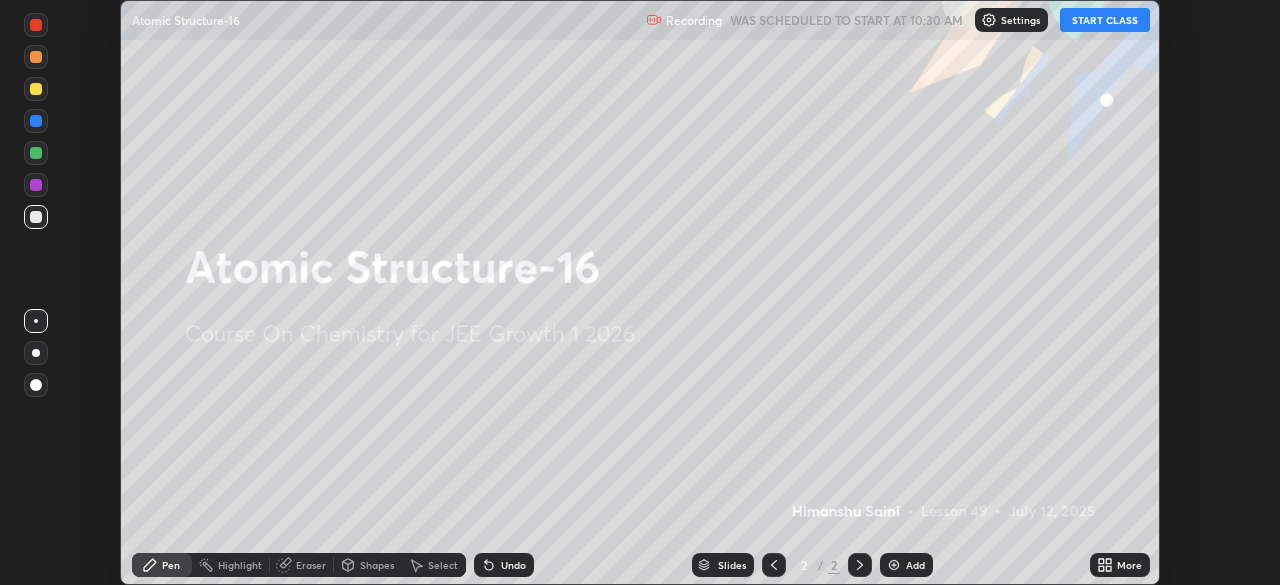 click 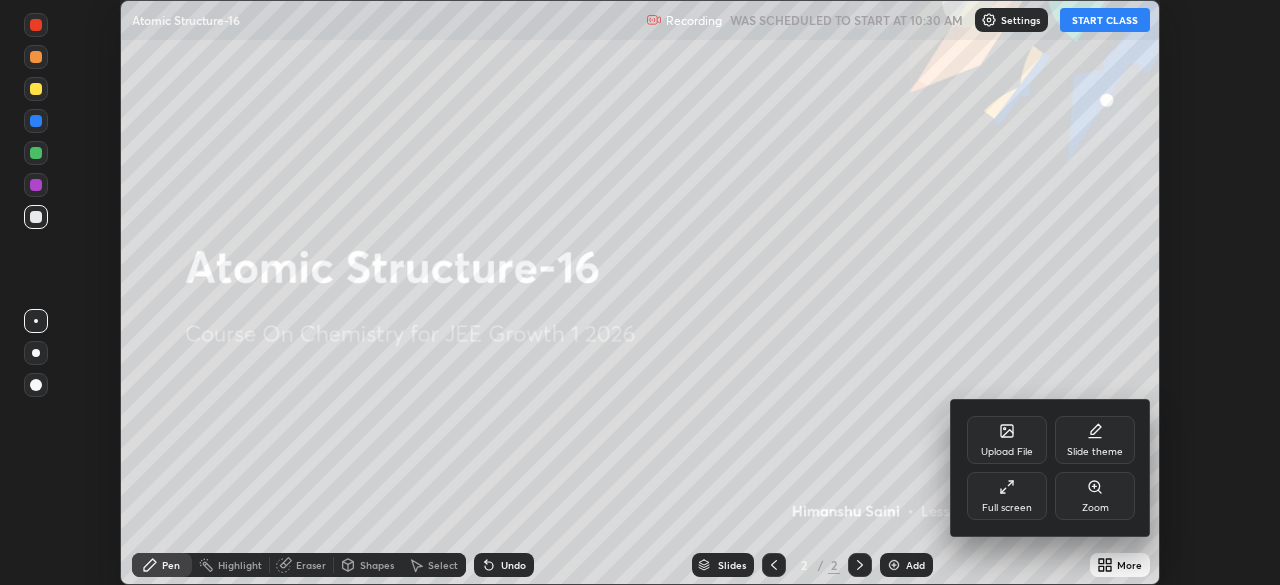 click on "Full screen" at bounding box center (1007, 508) 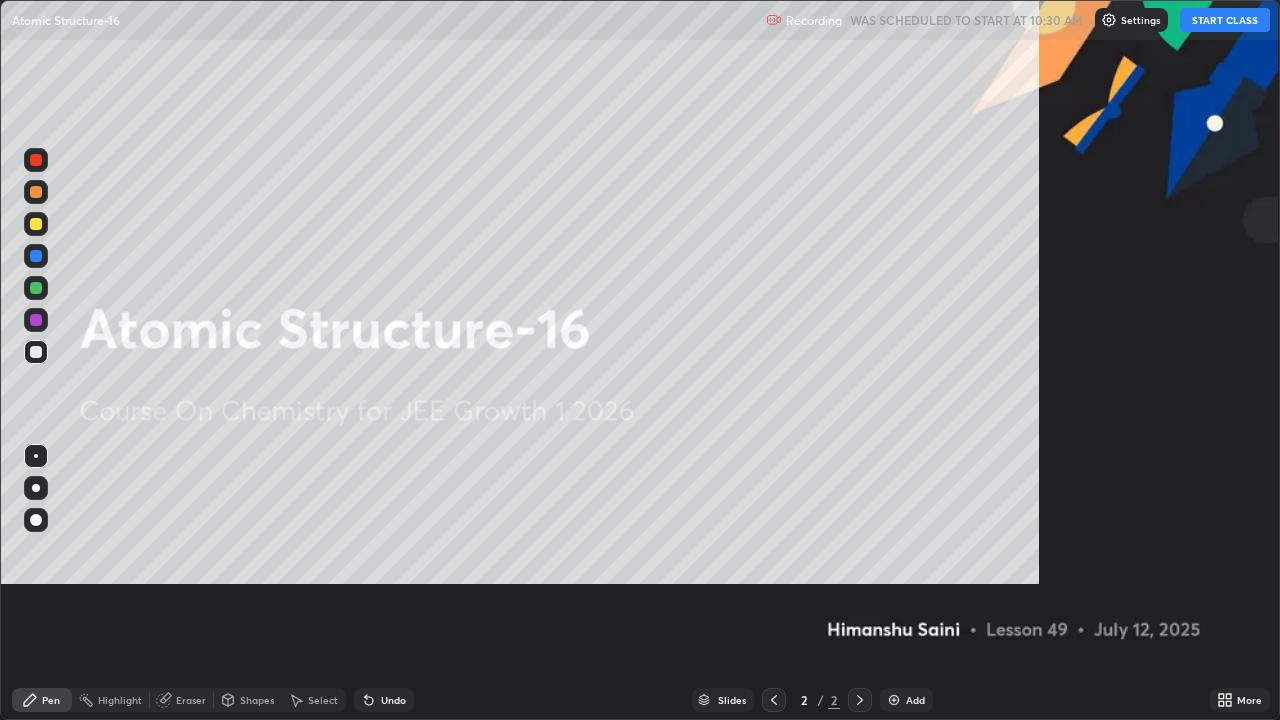 scroll, scrollTop: 99280, scrollLeft: 98720, axis: both 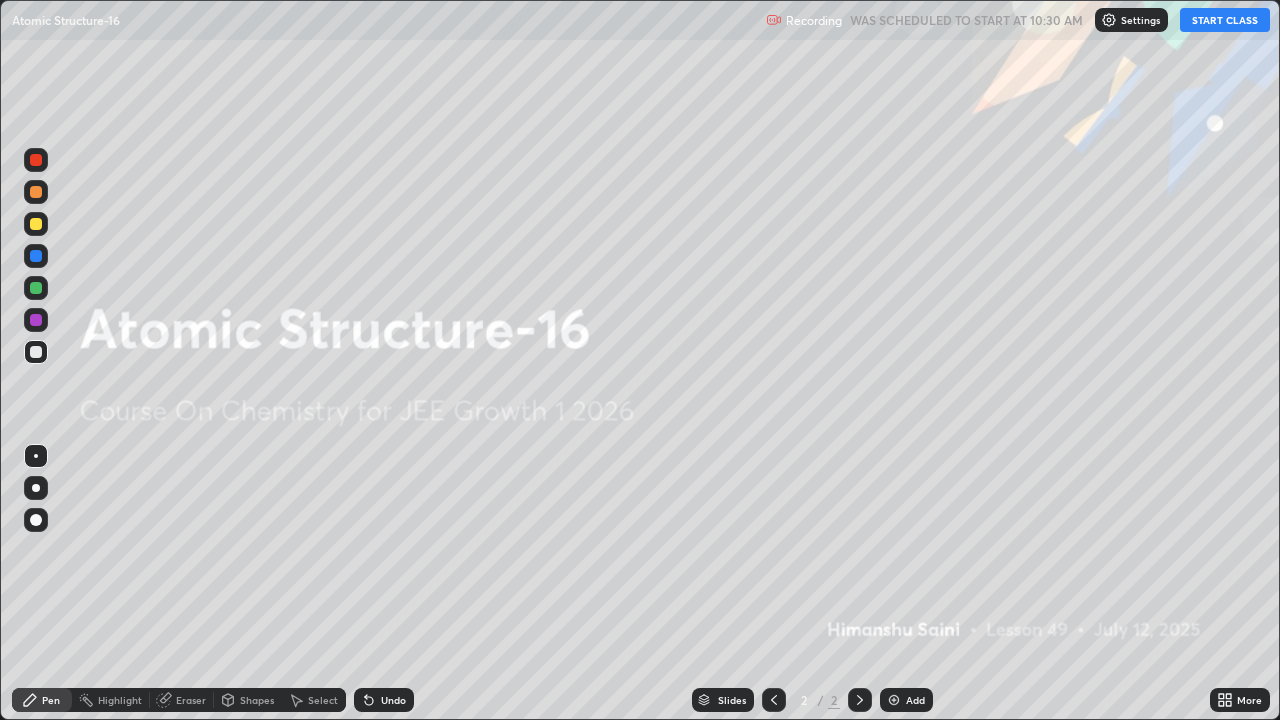 click on "START CLASS" at bounding box center (1225, 20) 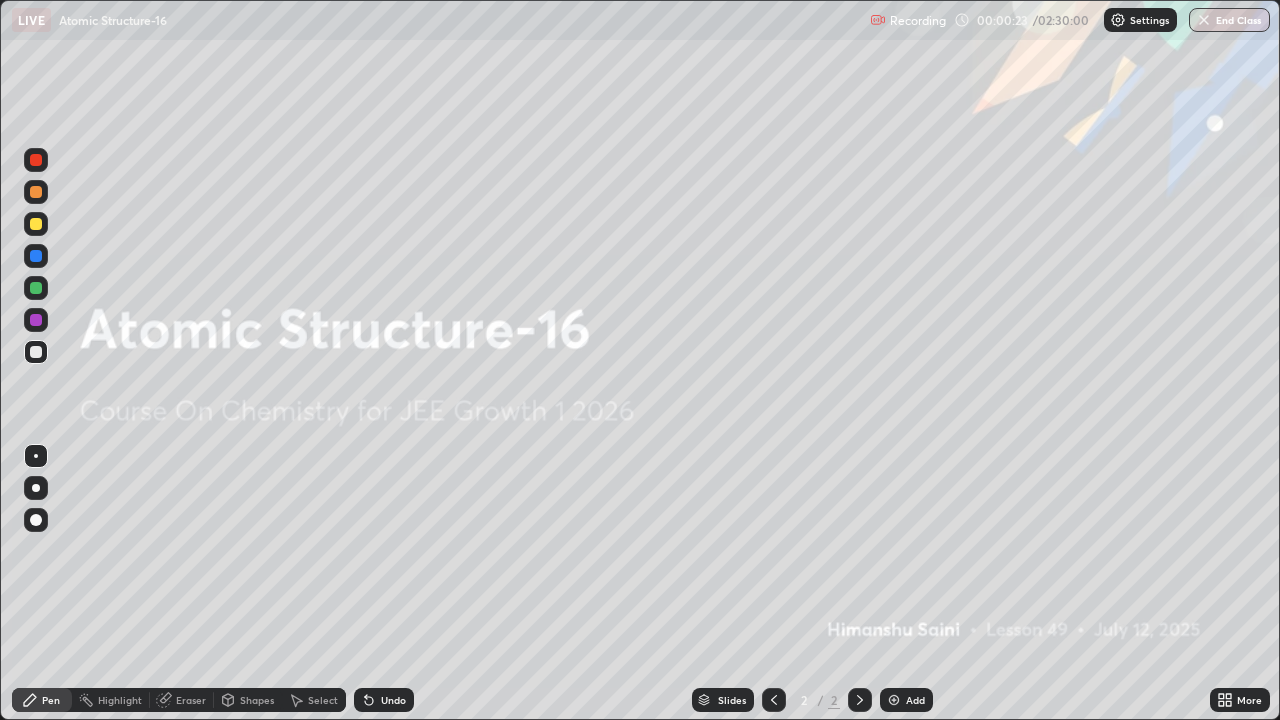 click on "More" at bounding box center [1249, 700] 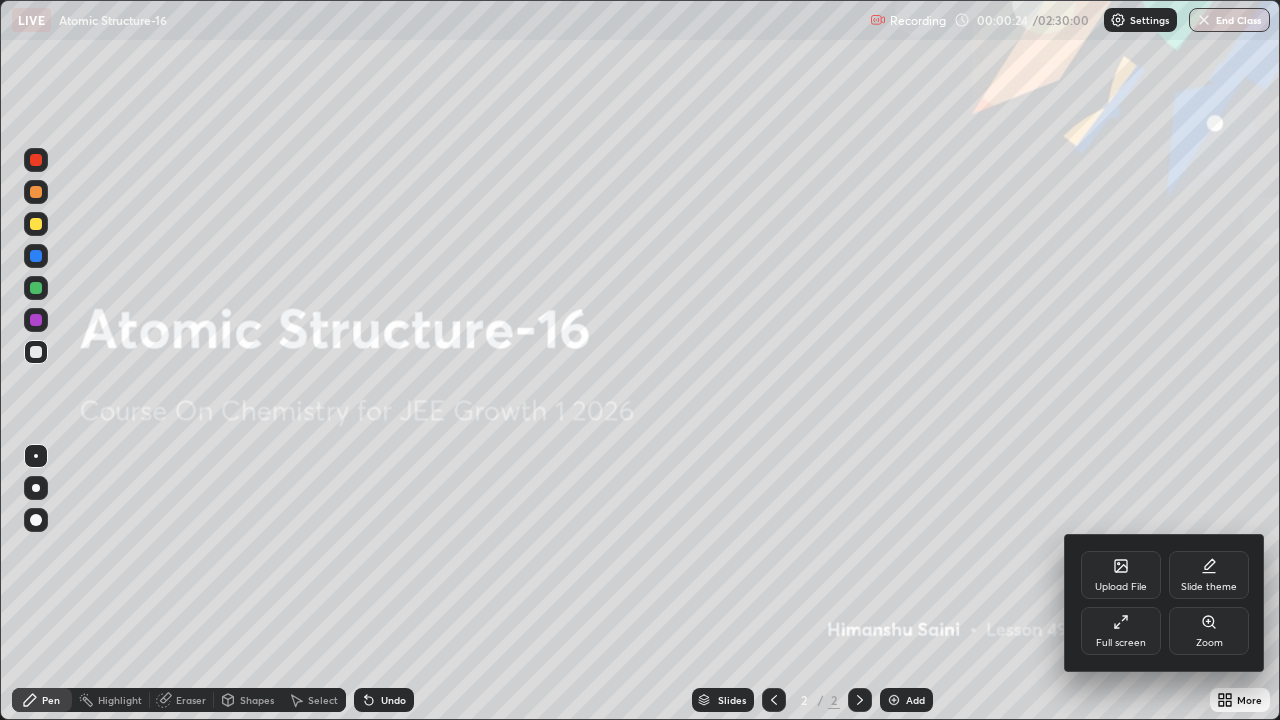 click on "Upload File" at bounding box center (1121, 587) 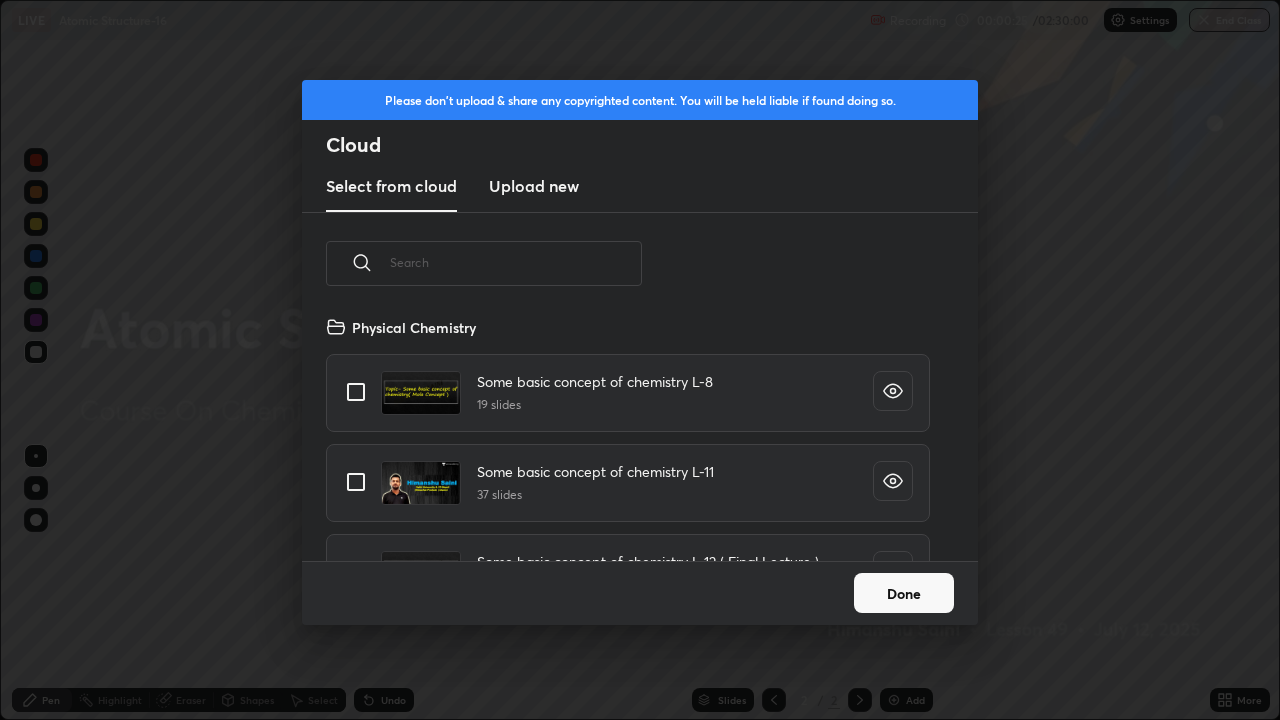 scroll, scrollTop: 7, scrollLeft: 11, axis: both 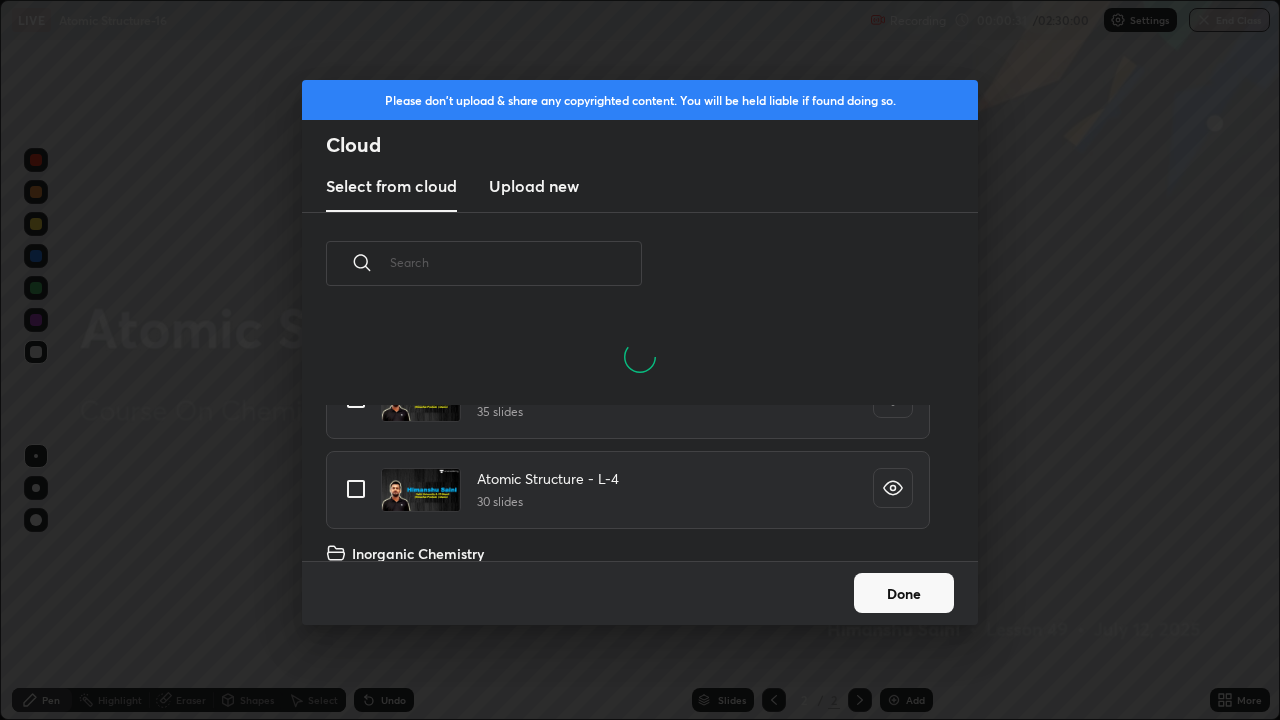 click on "P-block- L-1 9 slides" at bounding box center [628, 619] 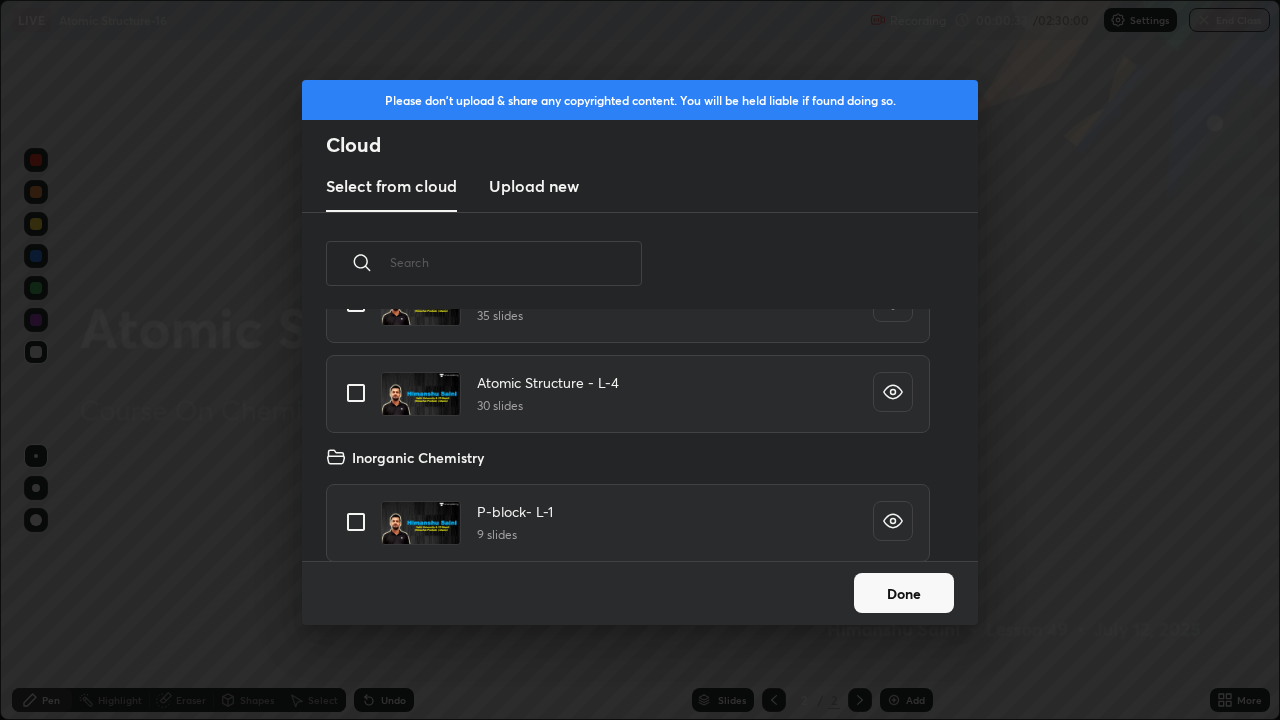 click at bounding box center [356, 393] 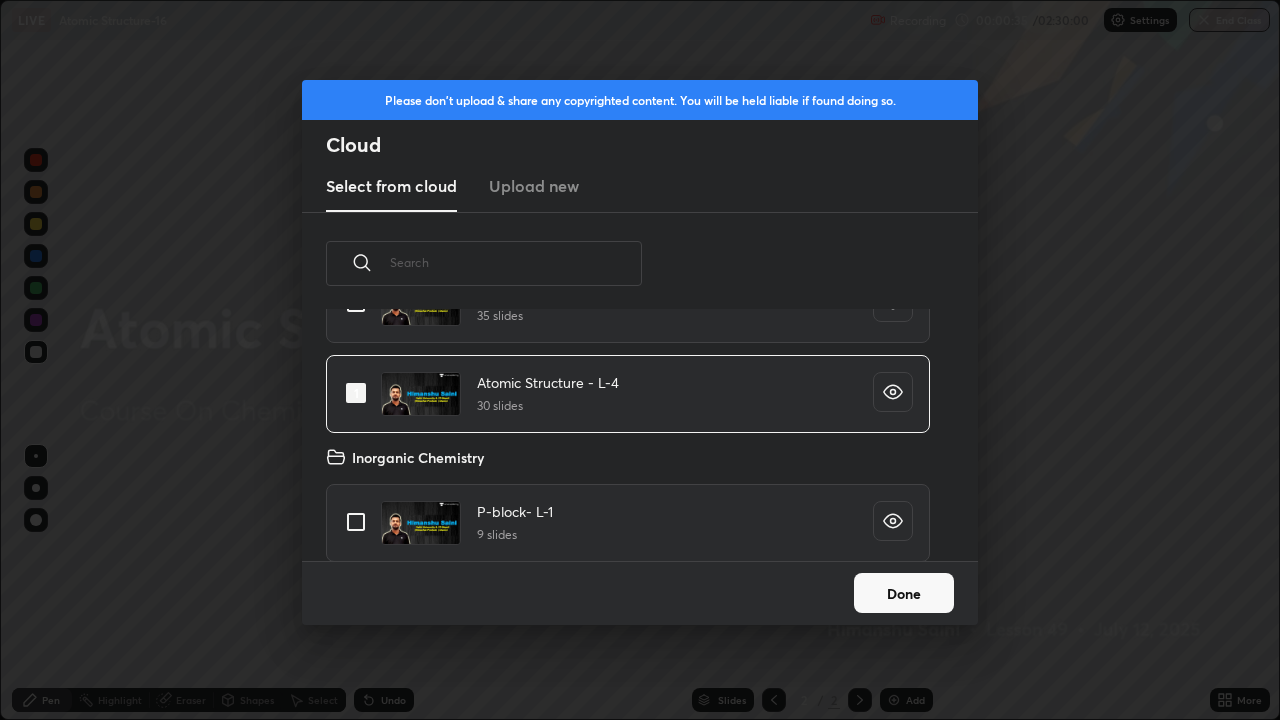 click on "Done" at bounding box center (904, 593) 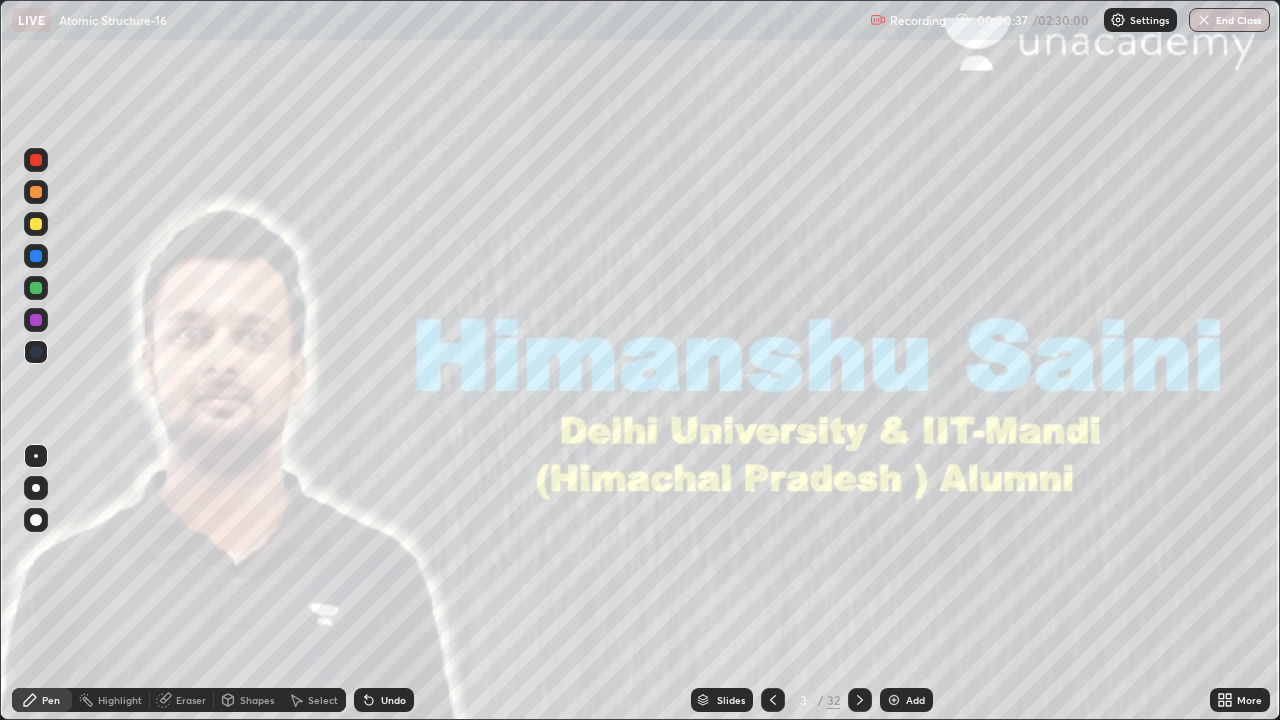 click on "Slides" at bounding box center [731, 700] 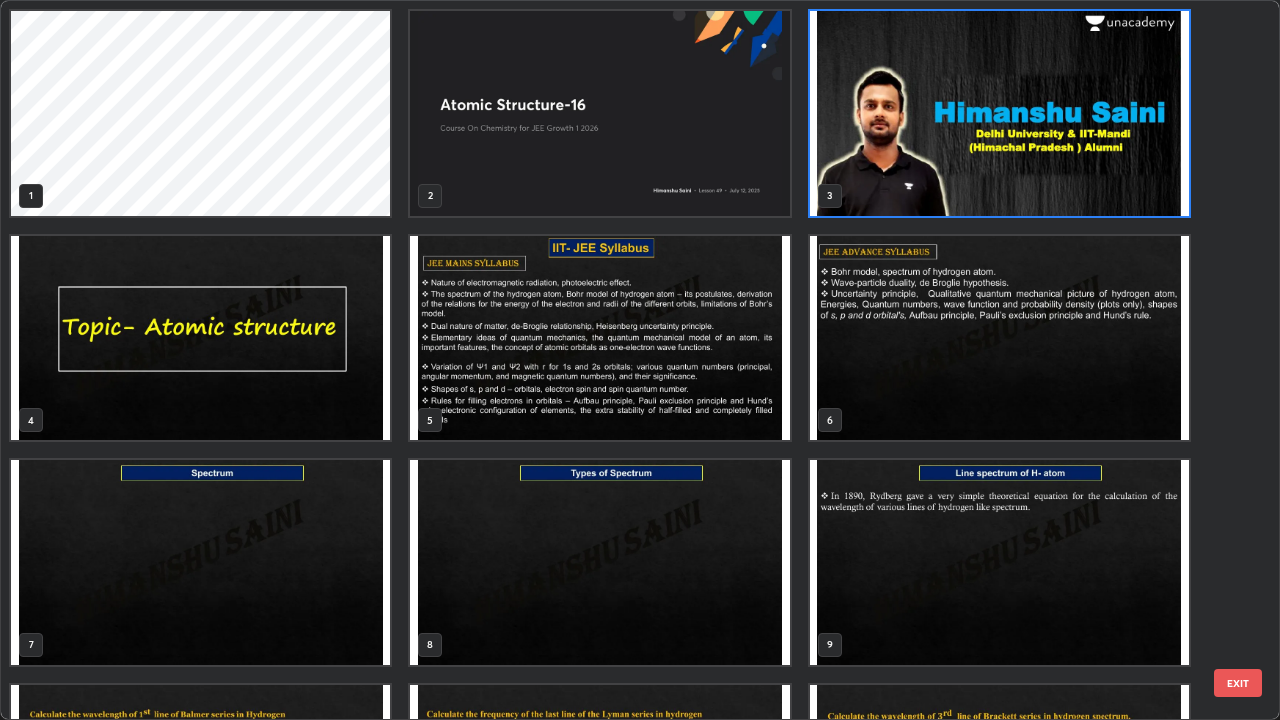 scroll, scrollTop: 7, scrollLeft: 11, axis: both 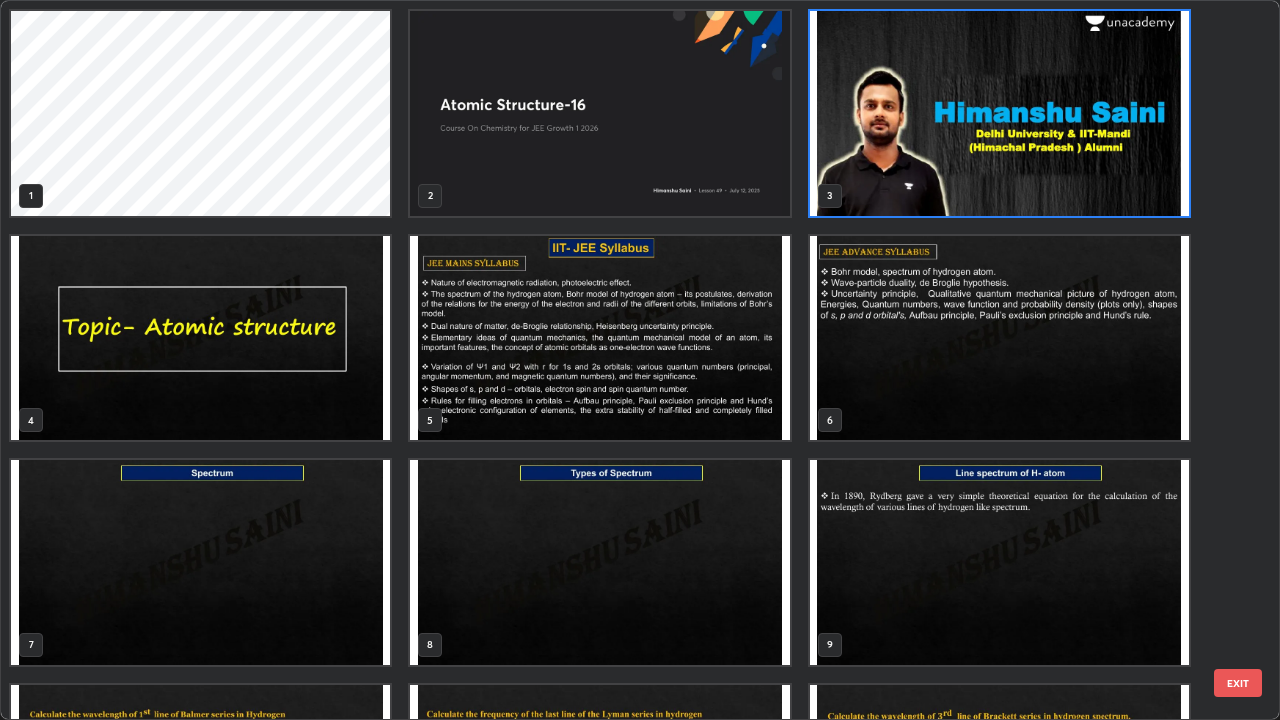 click at bounding box center (999, 562) 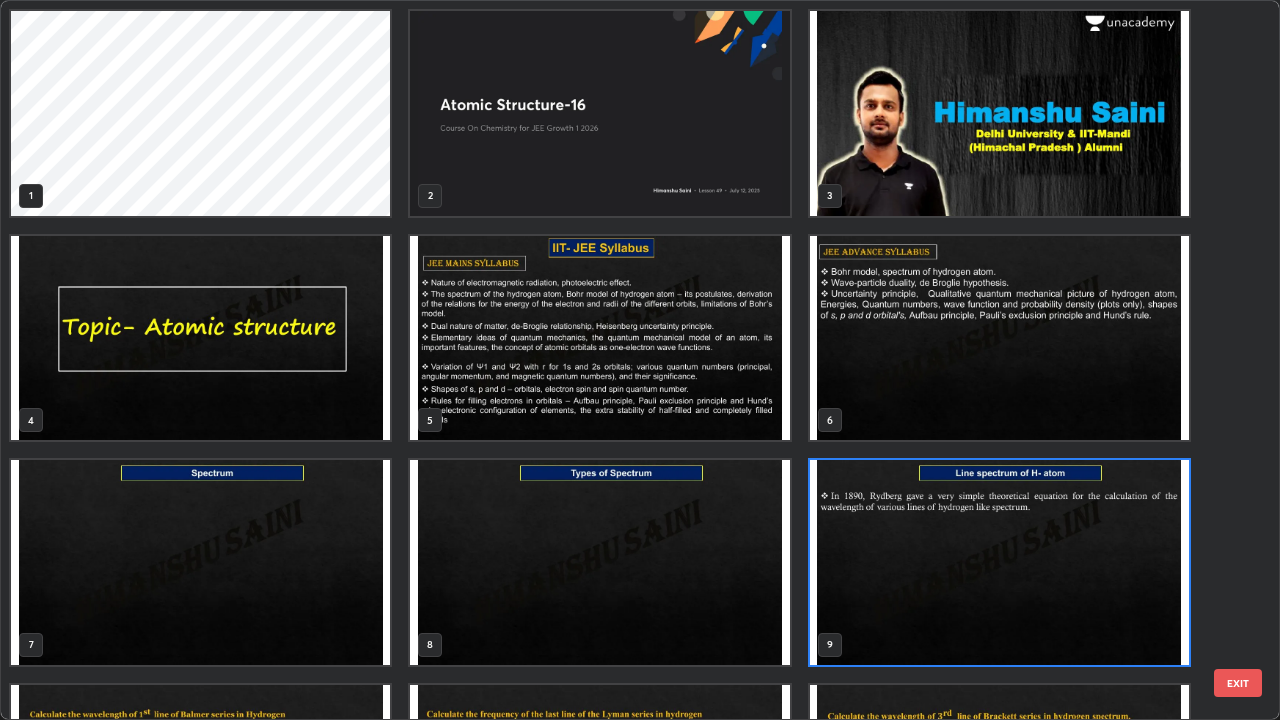 click at bounding box center [999, 562] 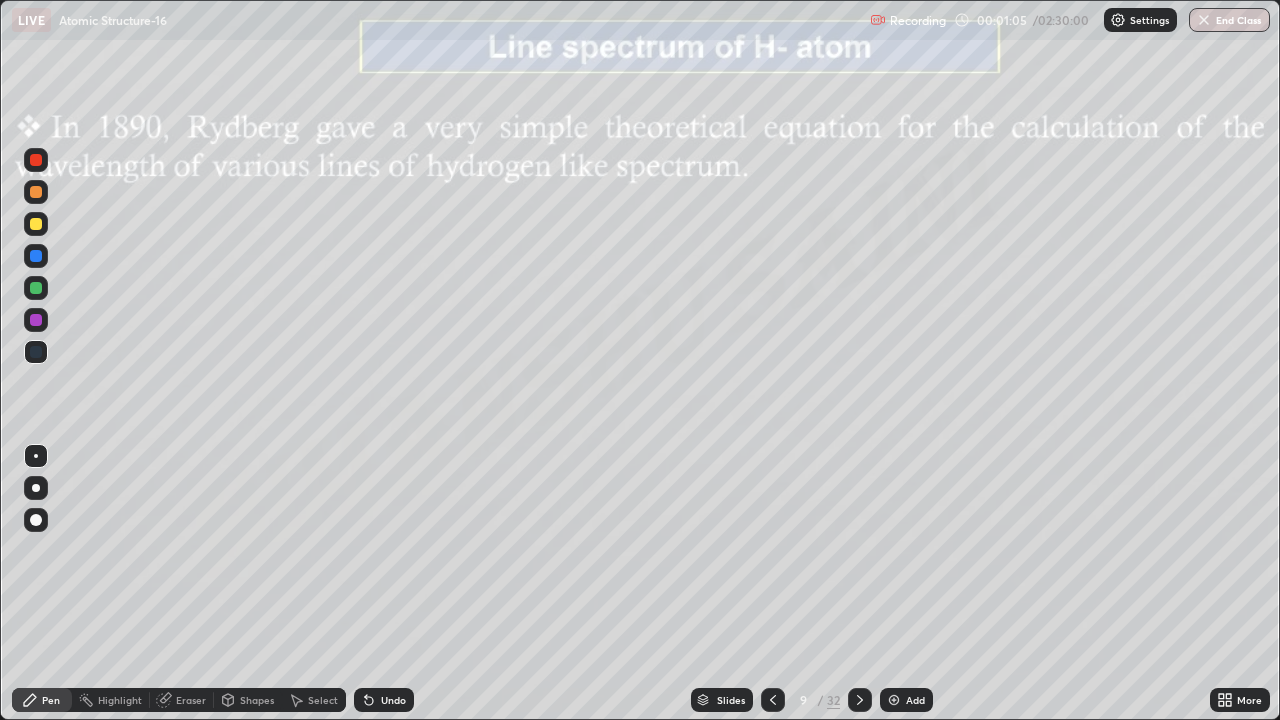 click on "Add" at bounding box center [906, 700] 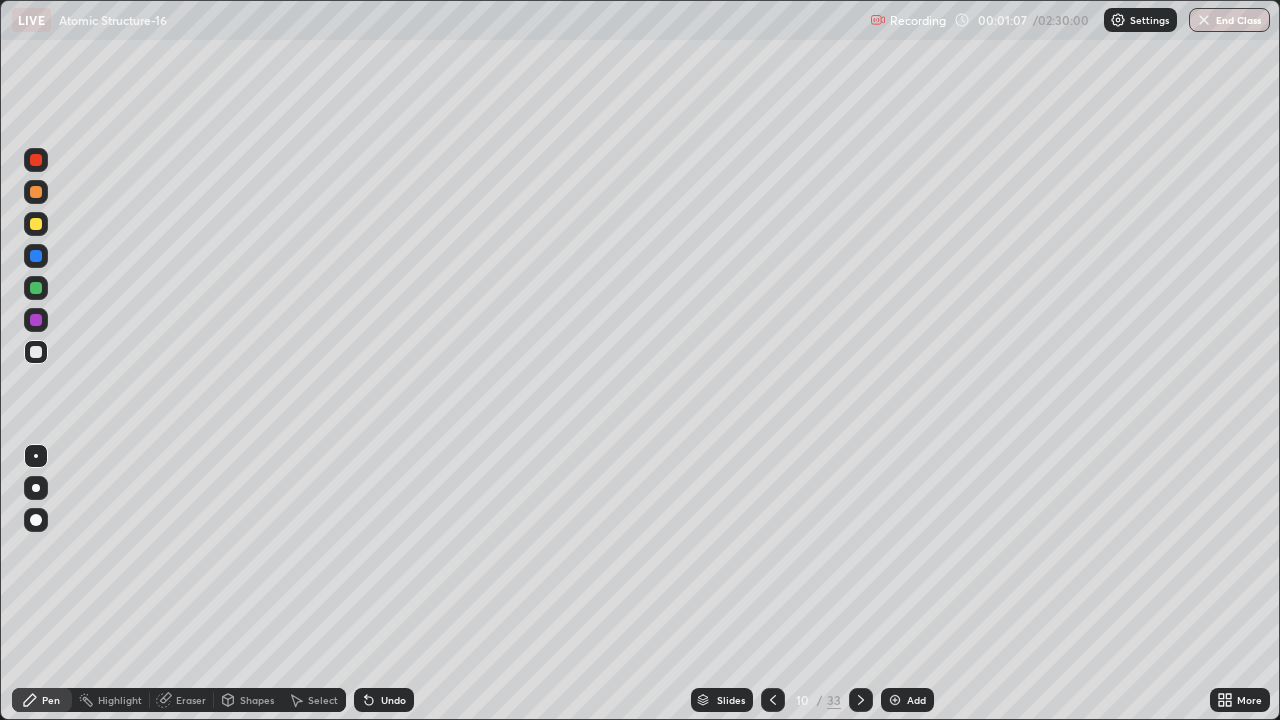 click at bounding box center (36, 224) 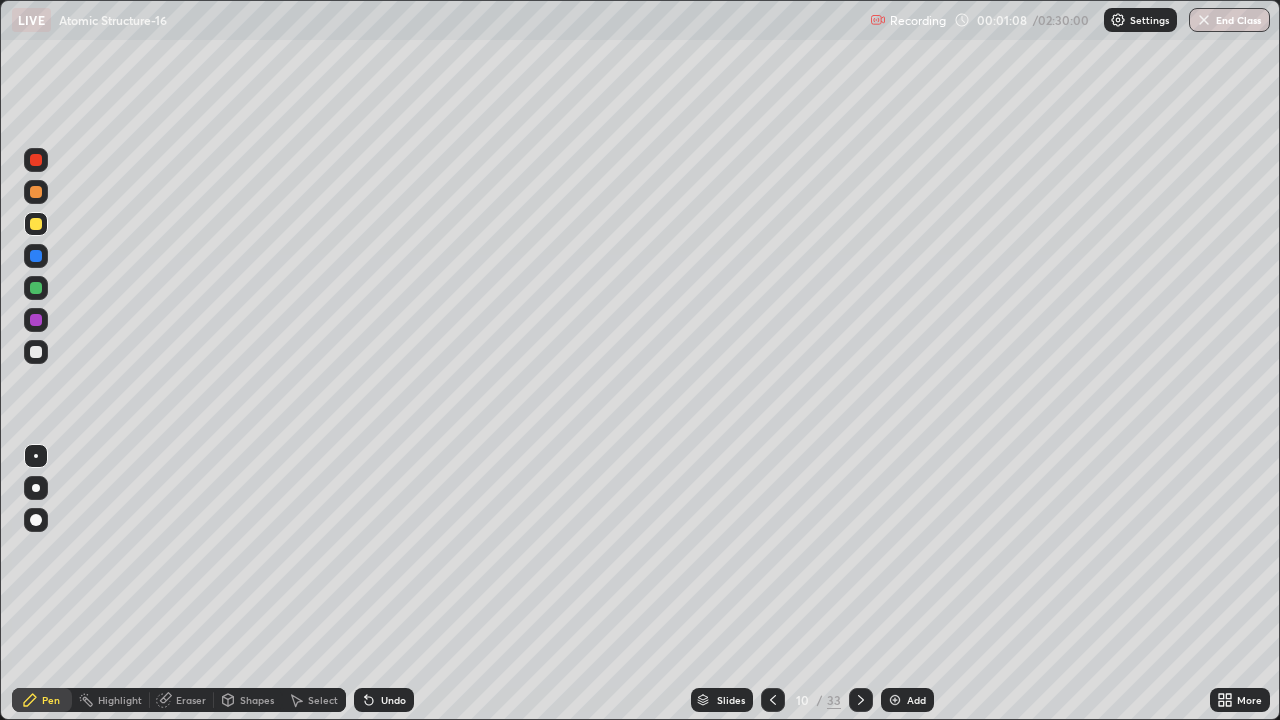 click on "Pen" at bounding box center (51, 700) 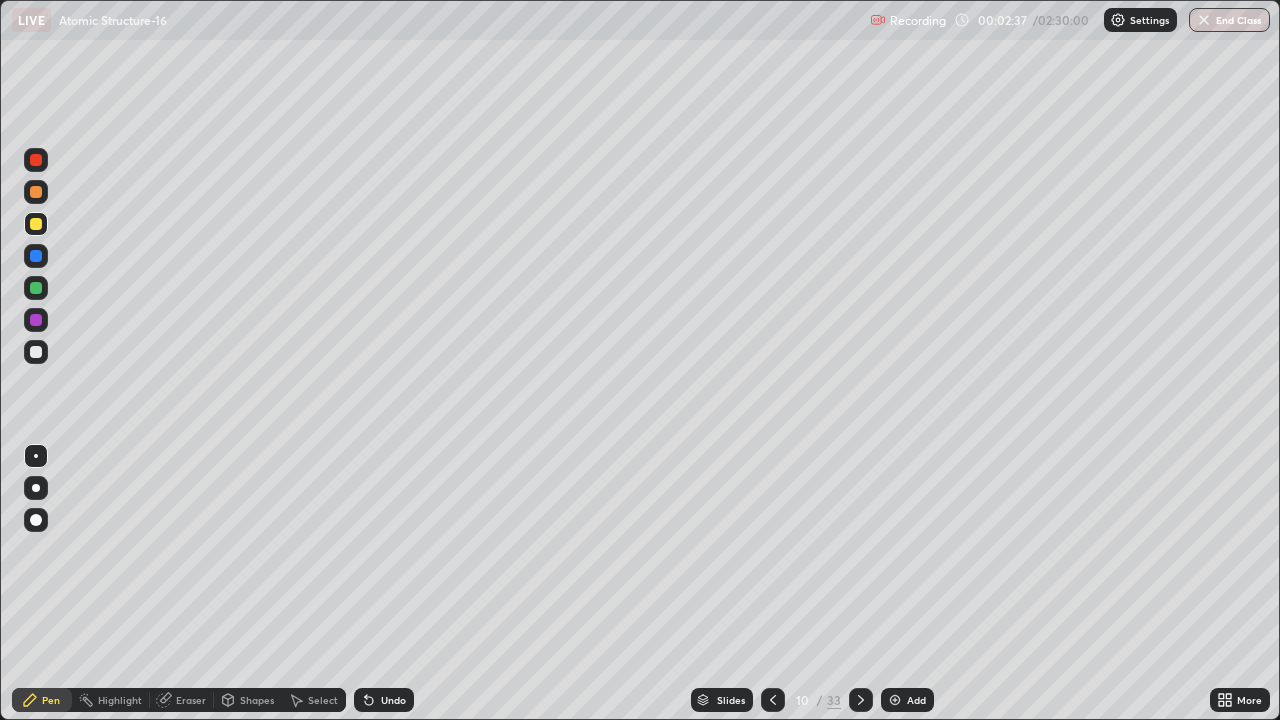 click at bounding box center [36, 224] 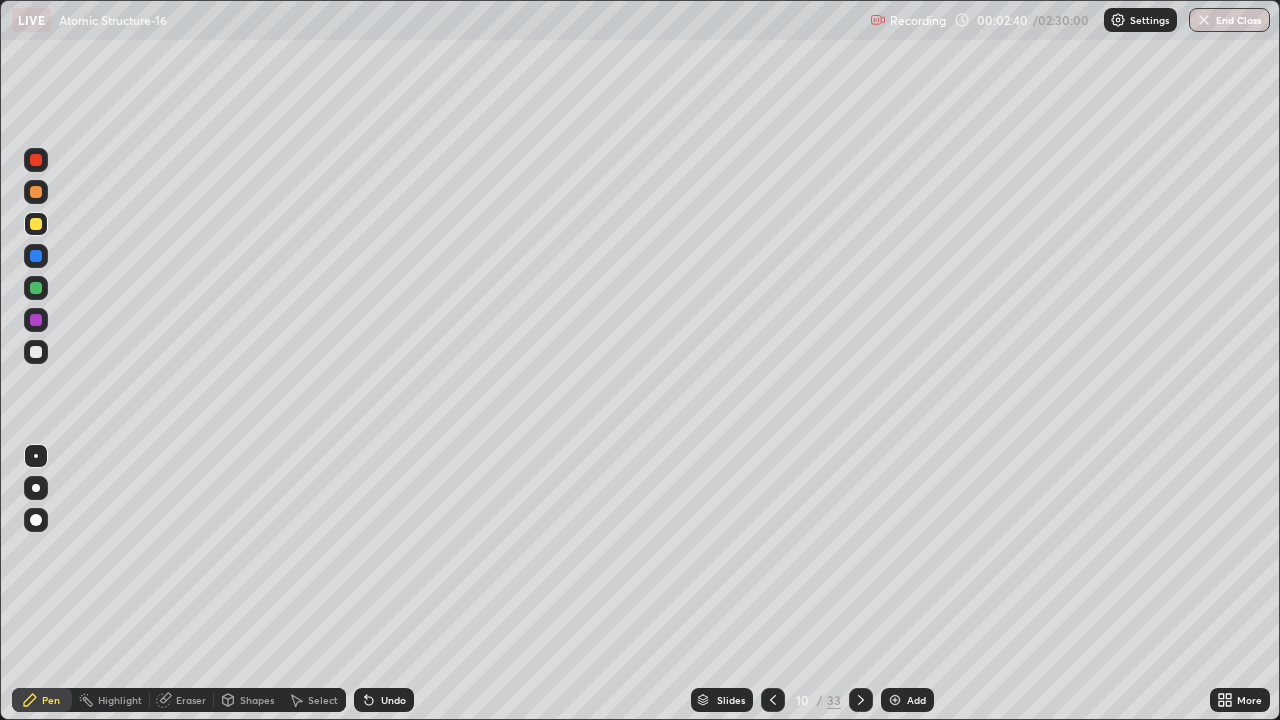 click at bounding box center [36, 520] 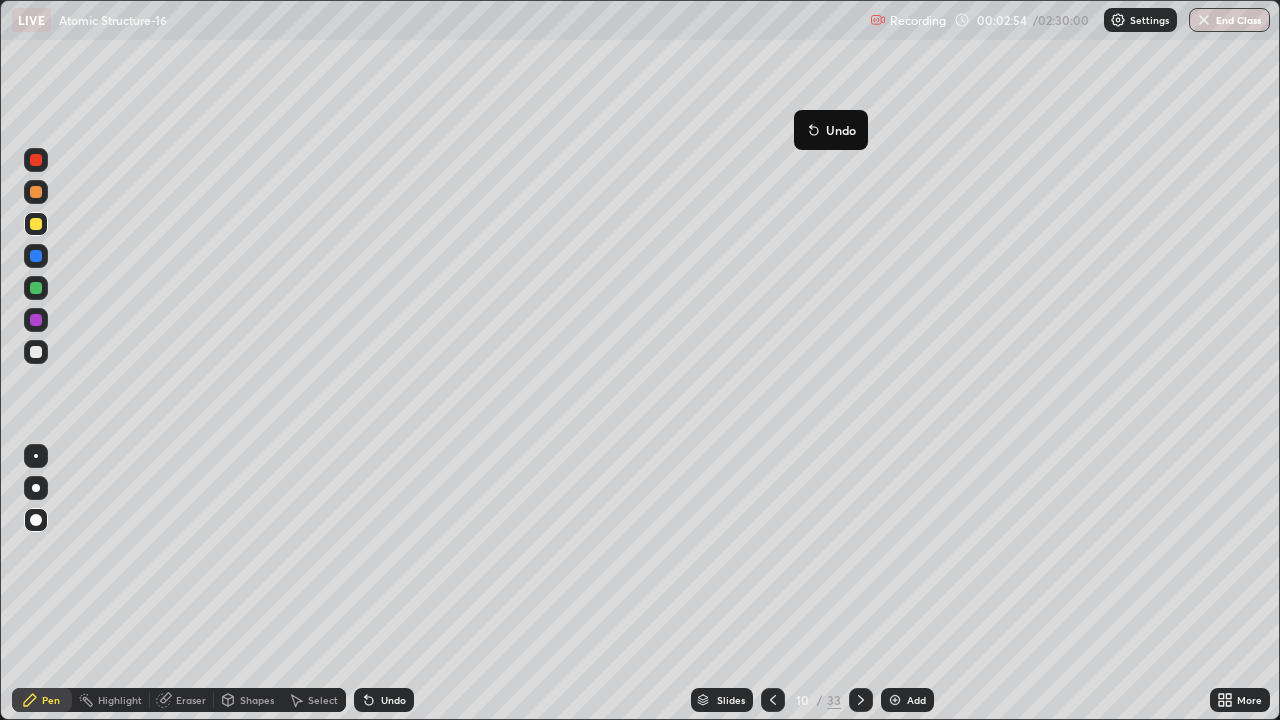 click on "Undo" at bounding box center (831, 130) 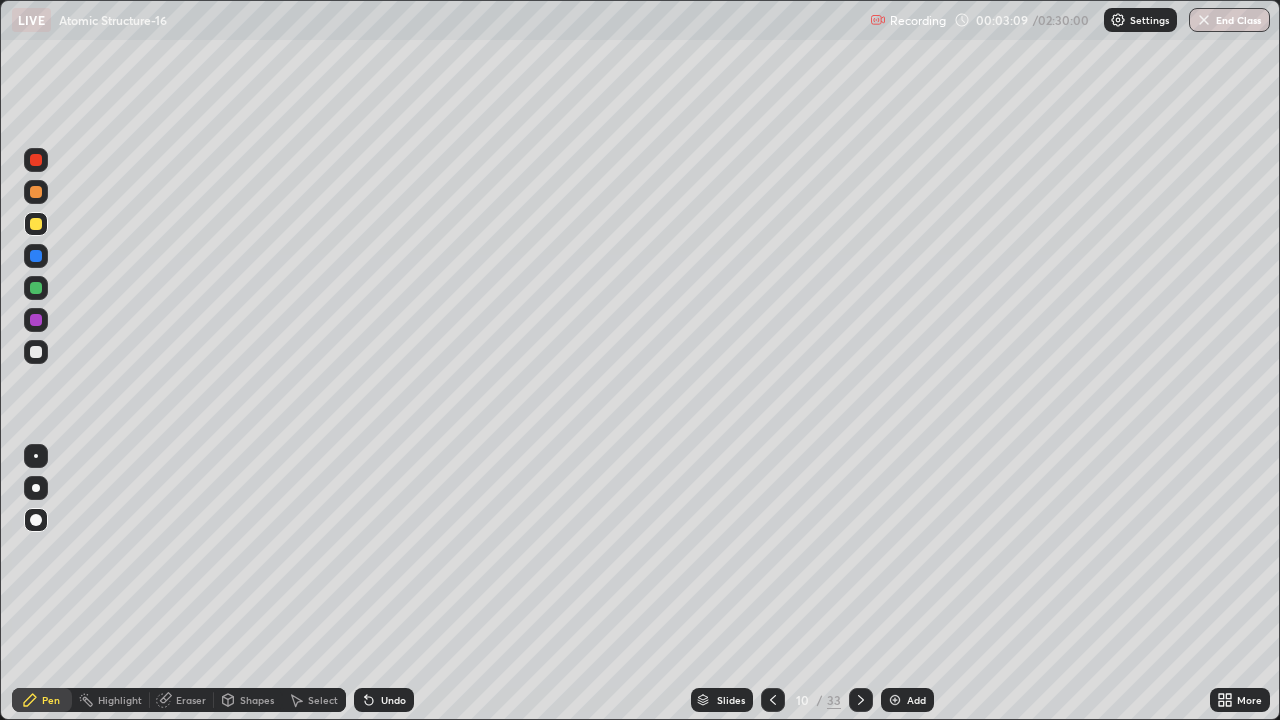 click at bounding box center (36, 320) 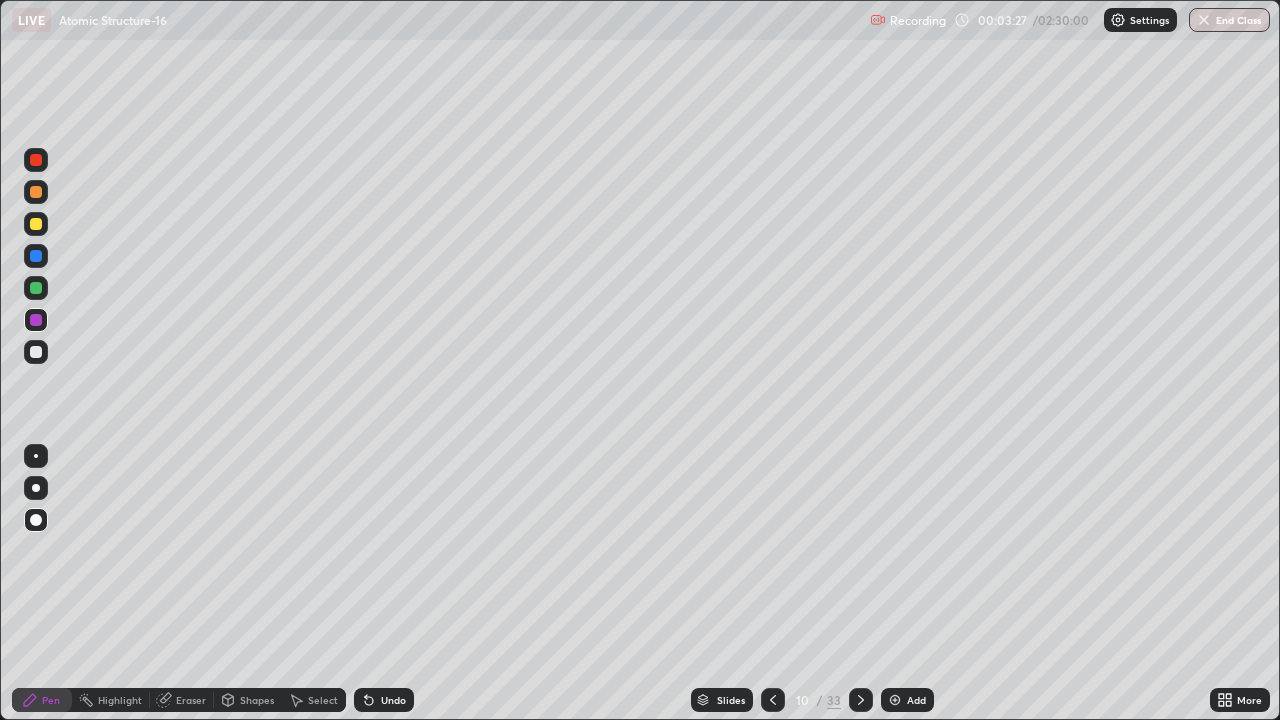 click on "Pen" at bounding box center [51, 700] 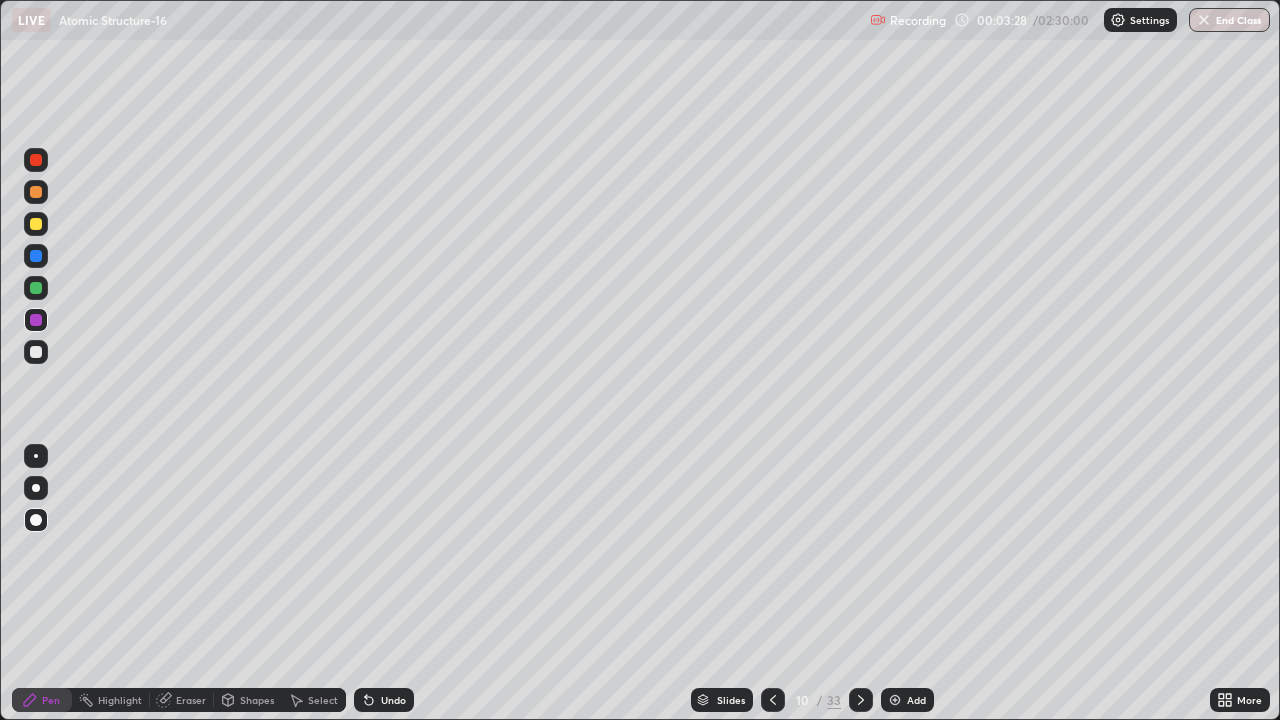 click at bounding box center [36, 352] 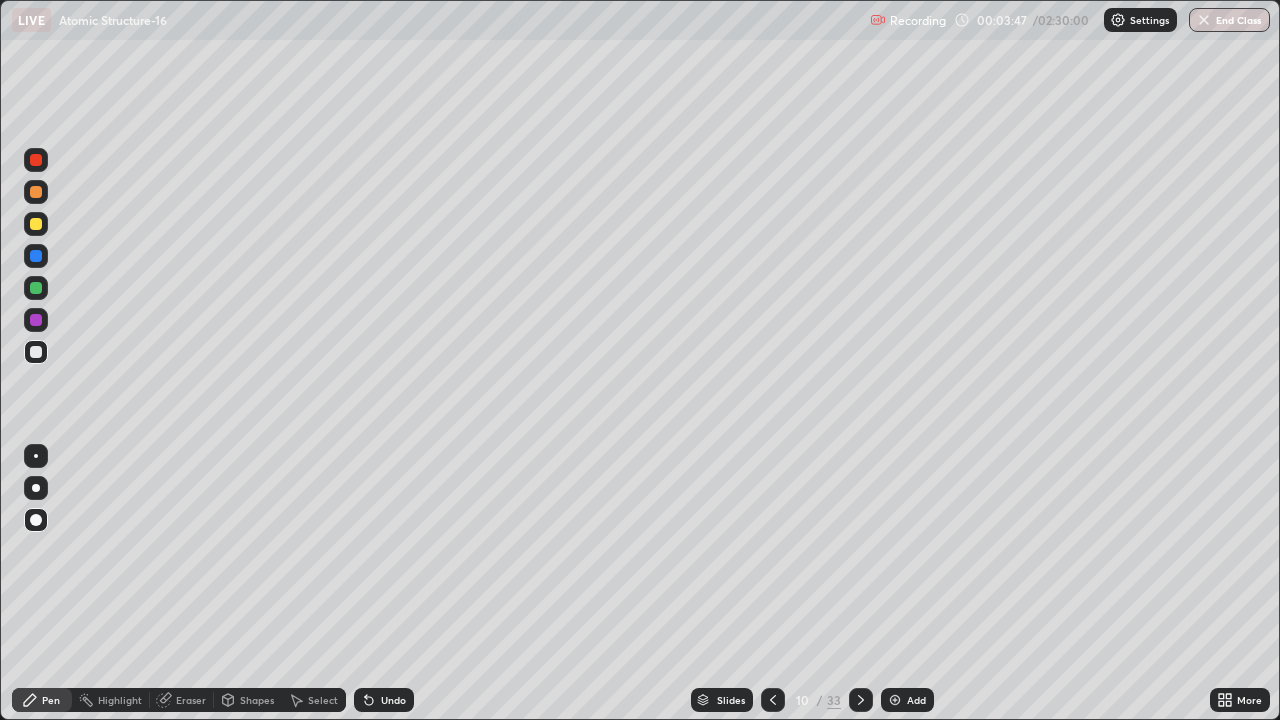 click at bounding box center [36, 288] 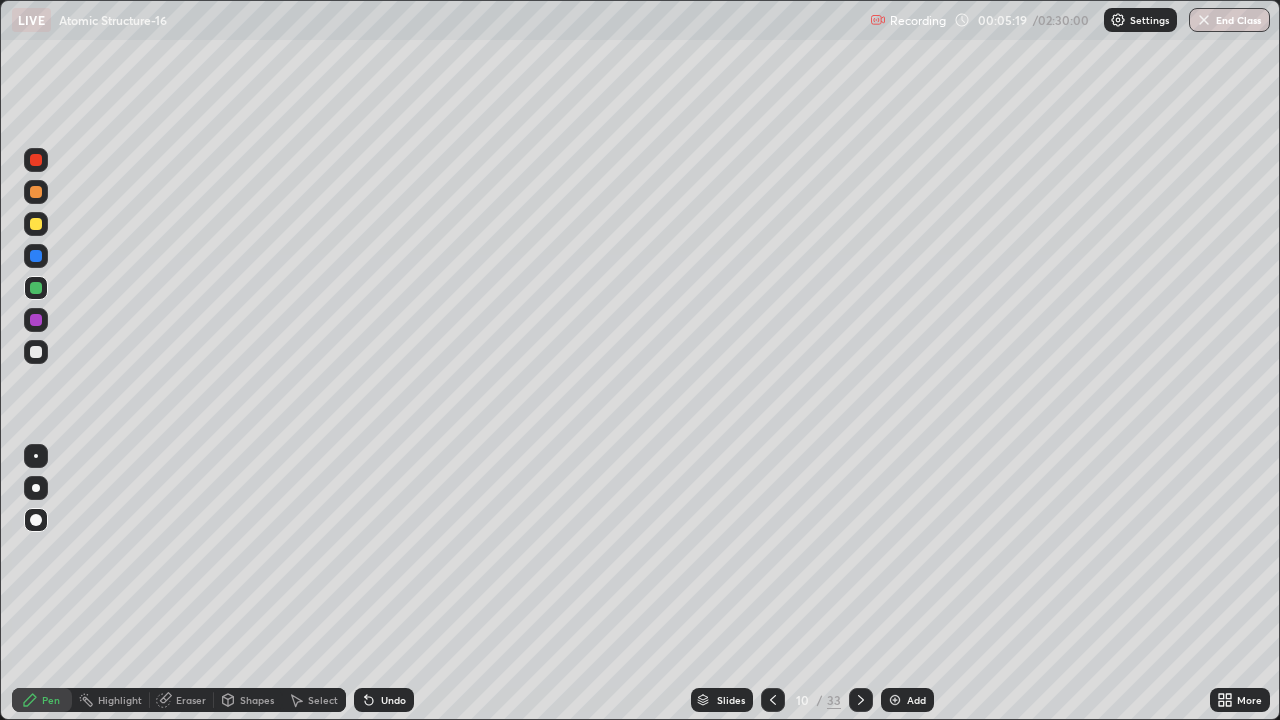 click at bounding box center (36, 352) 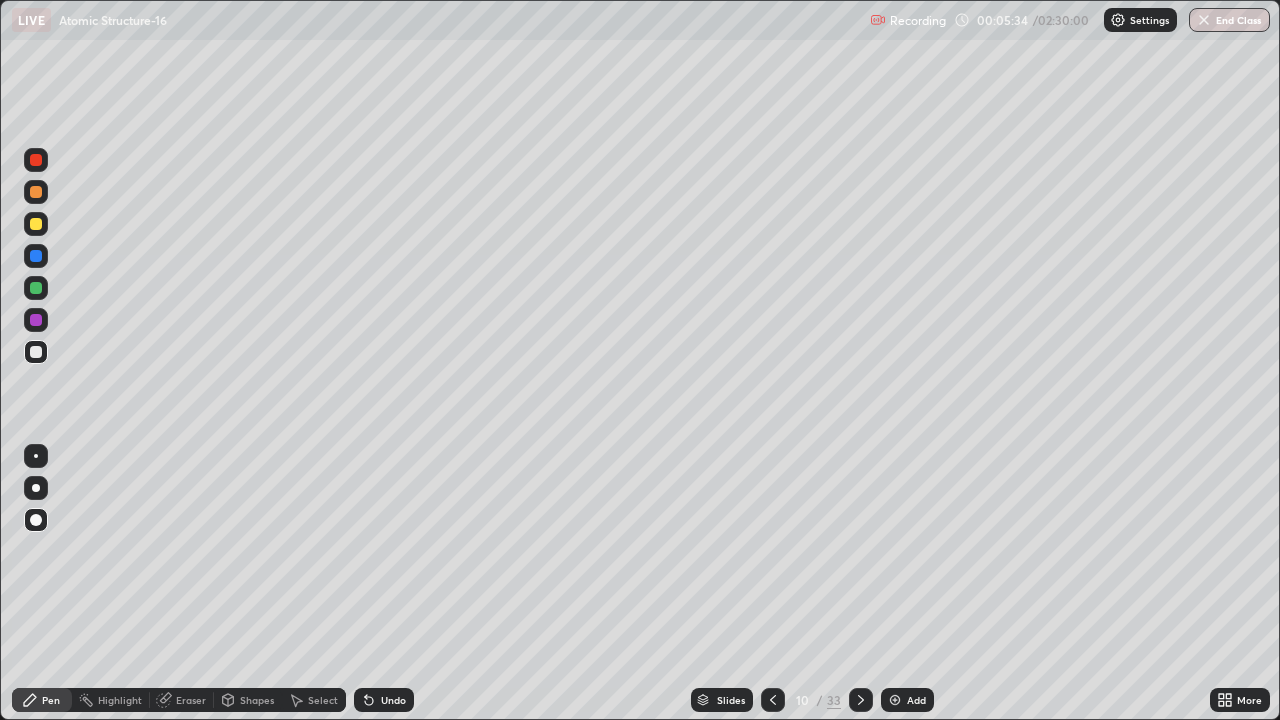 click at bounding box center [36, 256] 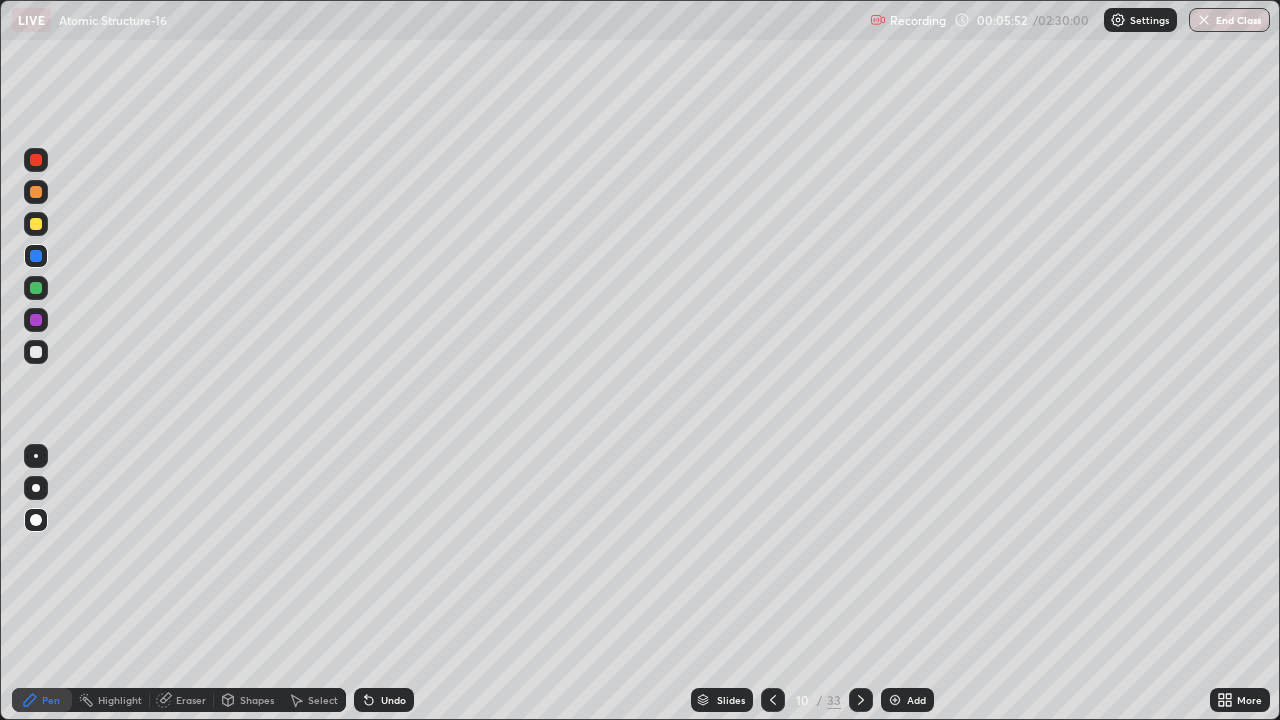 click at bounding box center (36, 320) 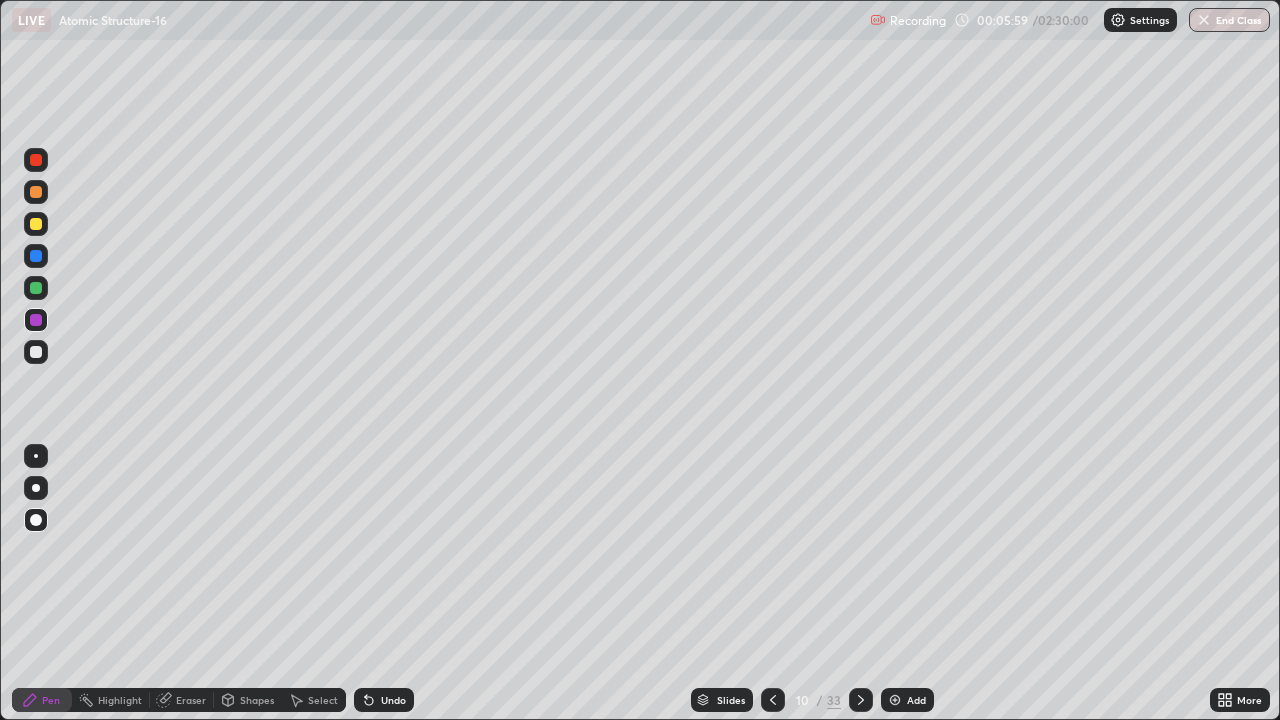 click at bounding box center (36, 256) 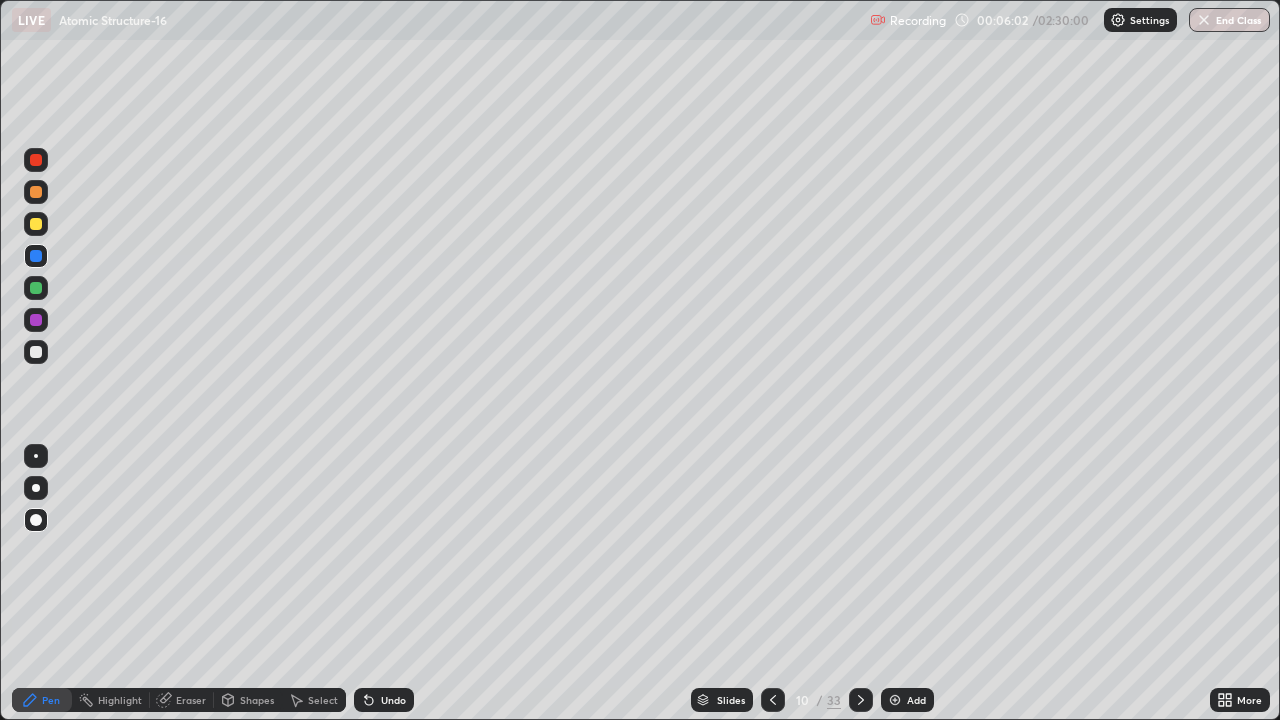click at bounding box center [36, 352] 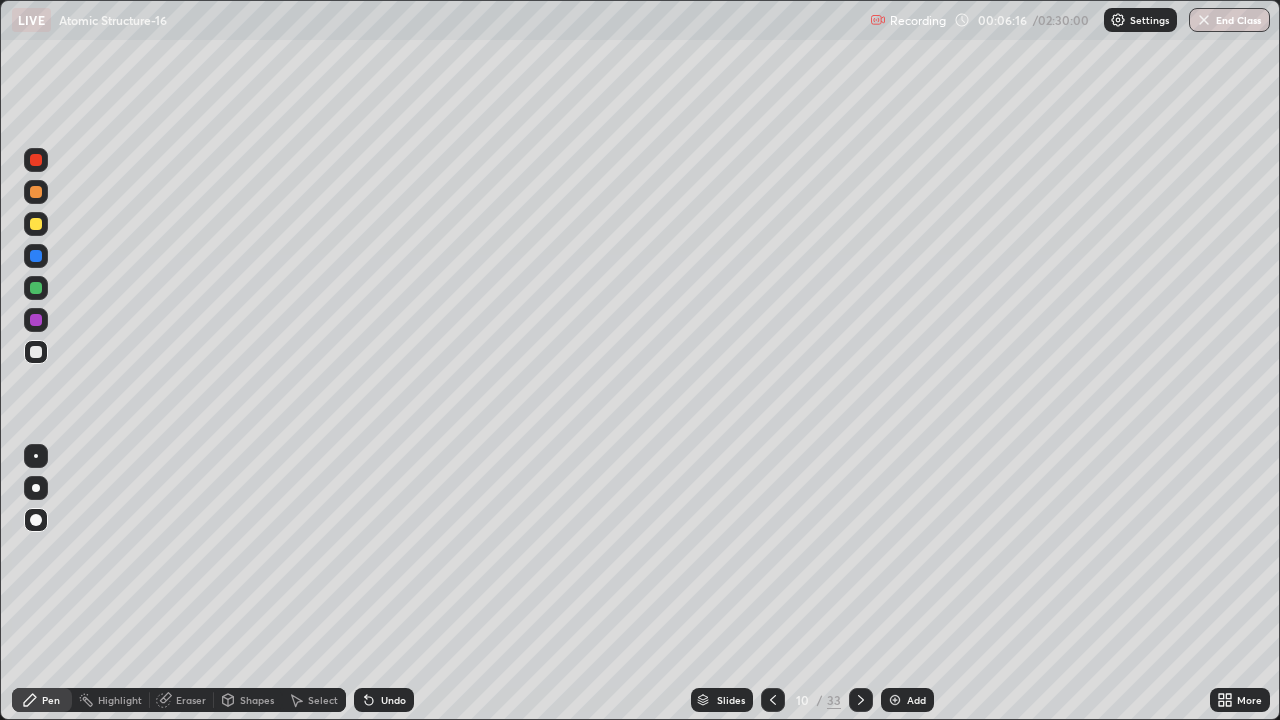 click on "Add" at bounding box center (907, 700) 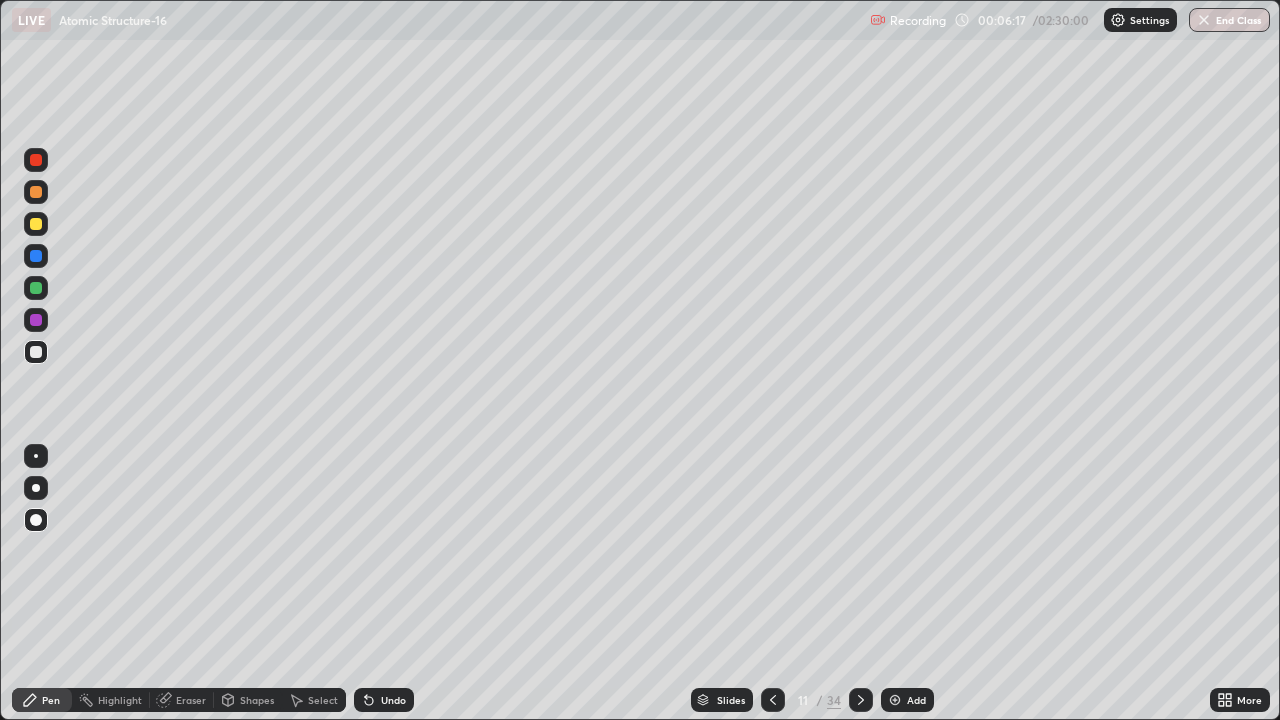 click on "Shapes" at bounding box center [248, 700] 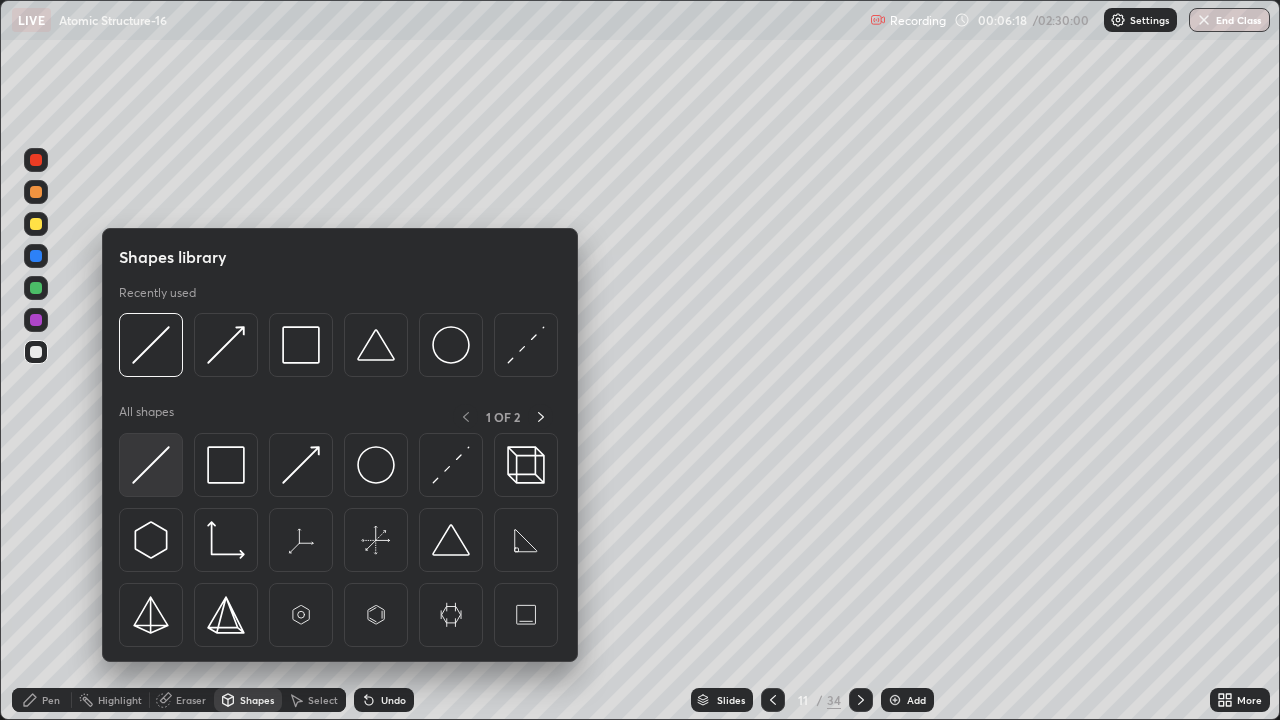 click at bounding box center [151, 465] 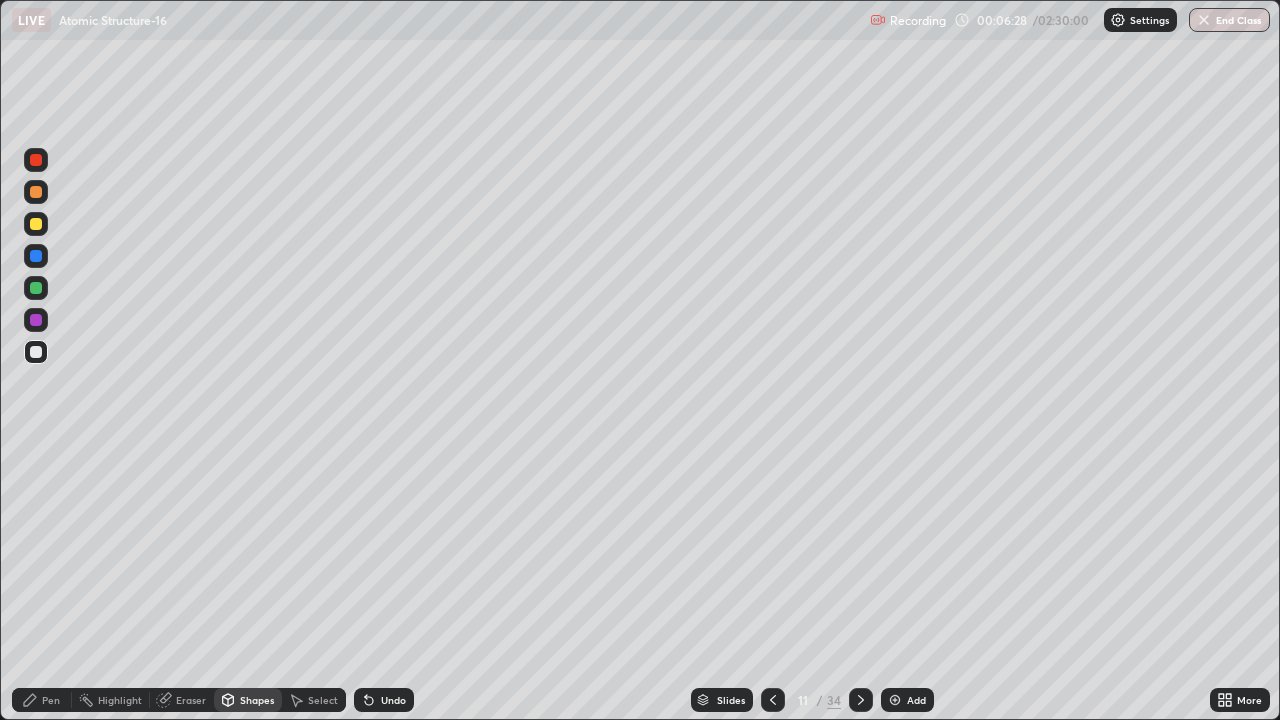 click at bounding box center (36, 288) 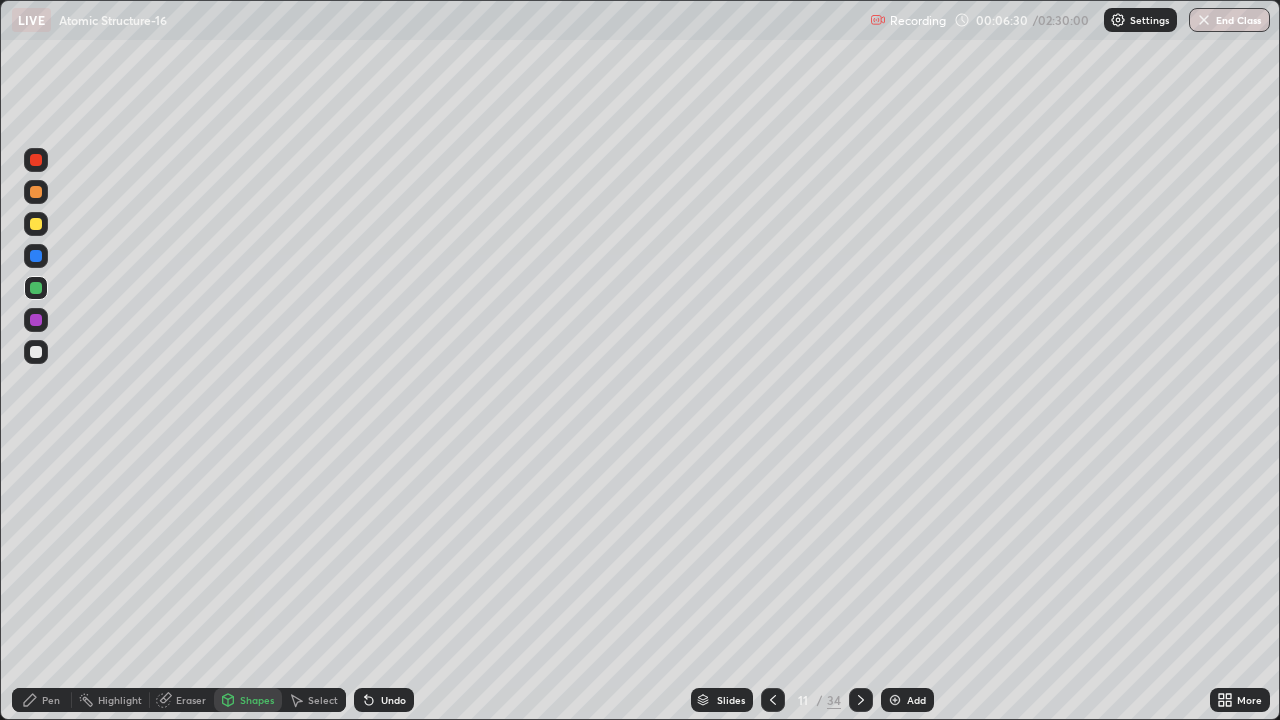 click on "Undo" at bounding box center (384, 700) 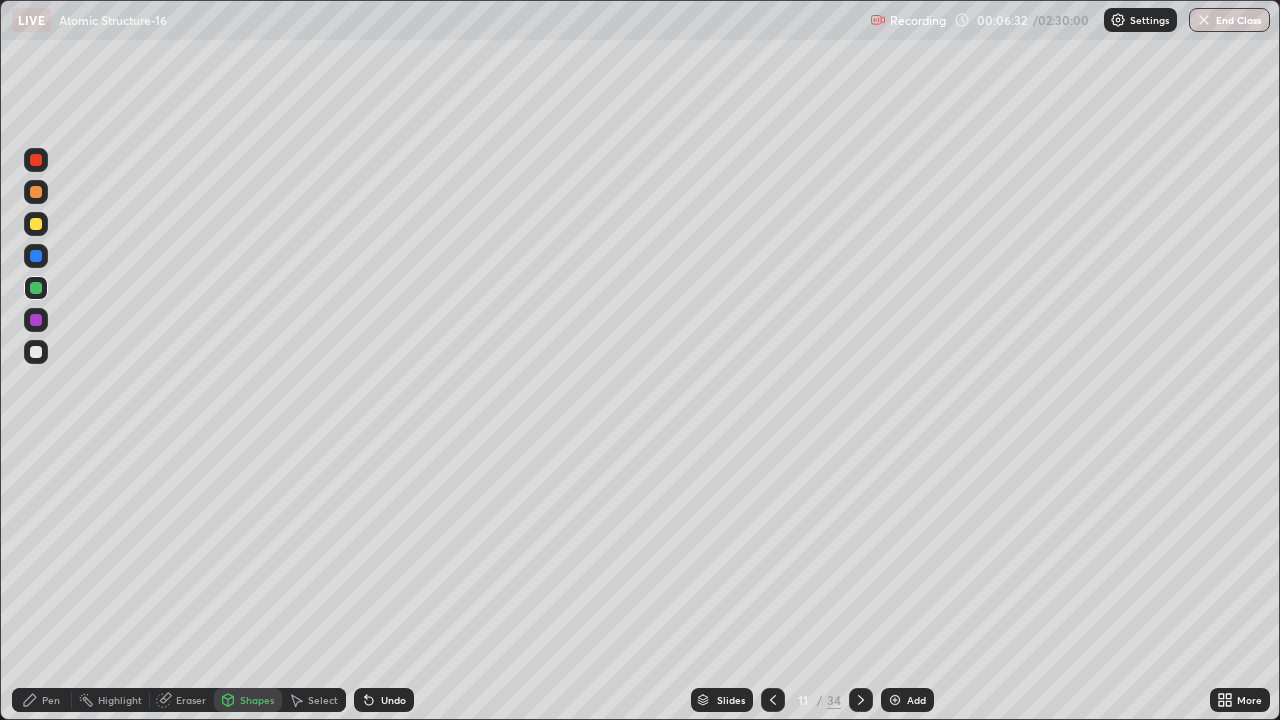 click on "Undo" at bounding box center (393, 700) 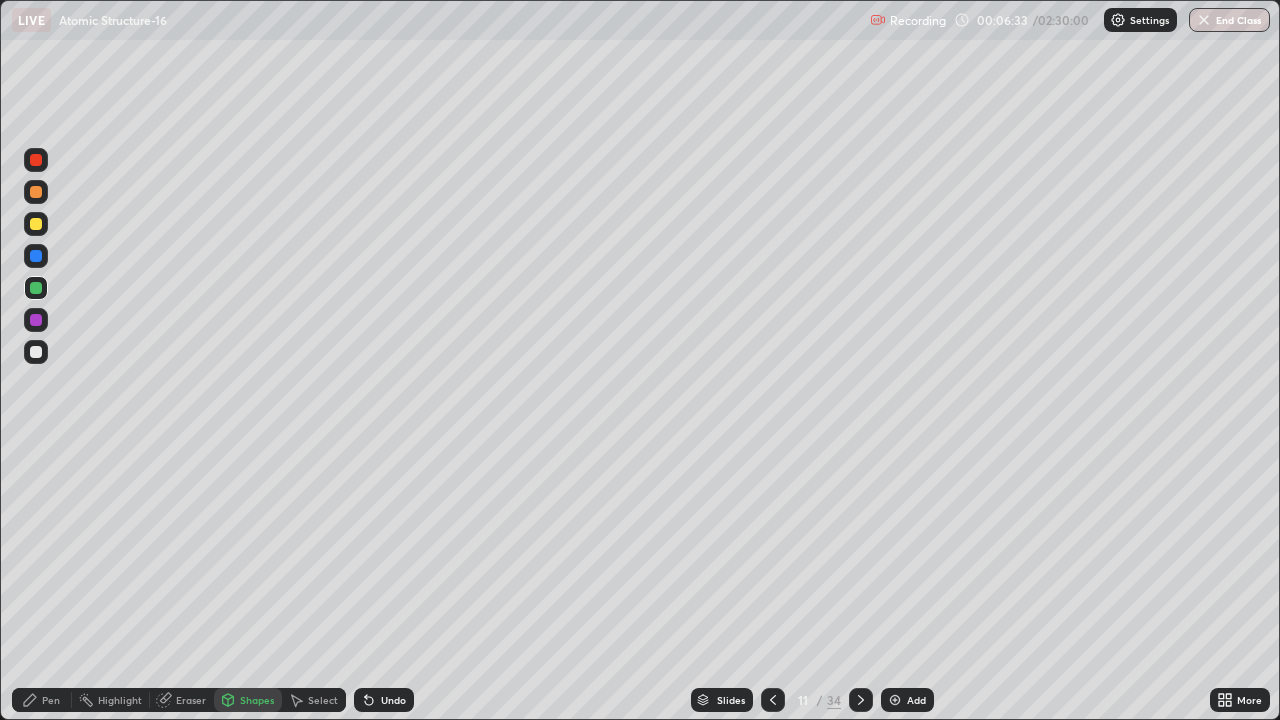 click on "Pen" at bounding box center [42, 700] 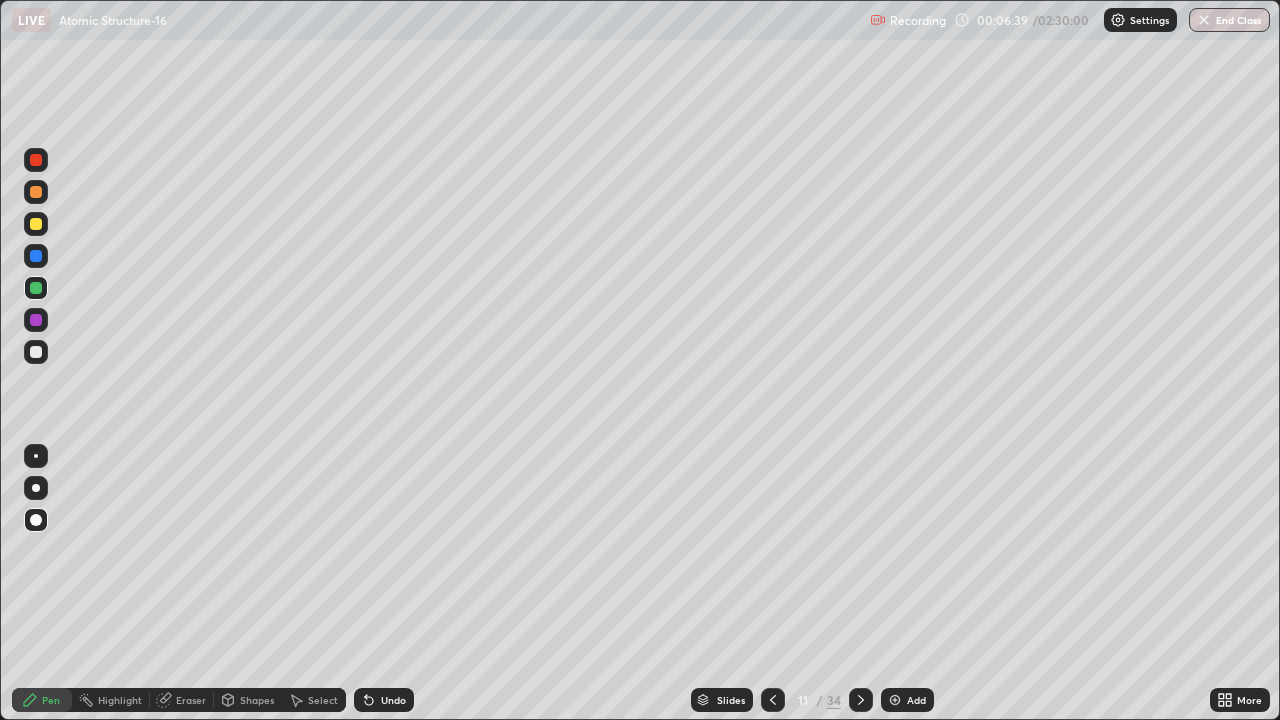 click at bounding box center (36, 224) 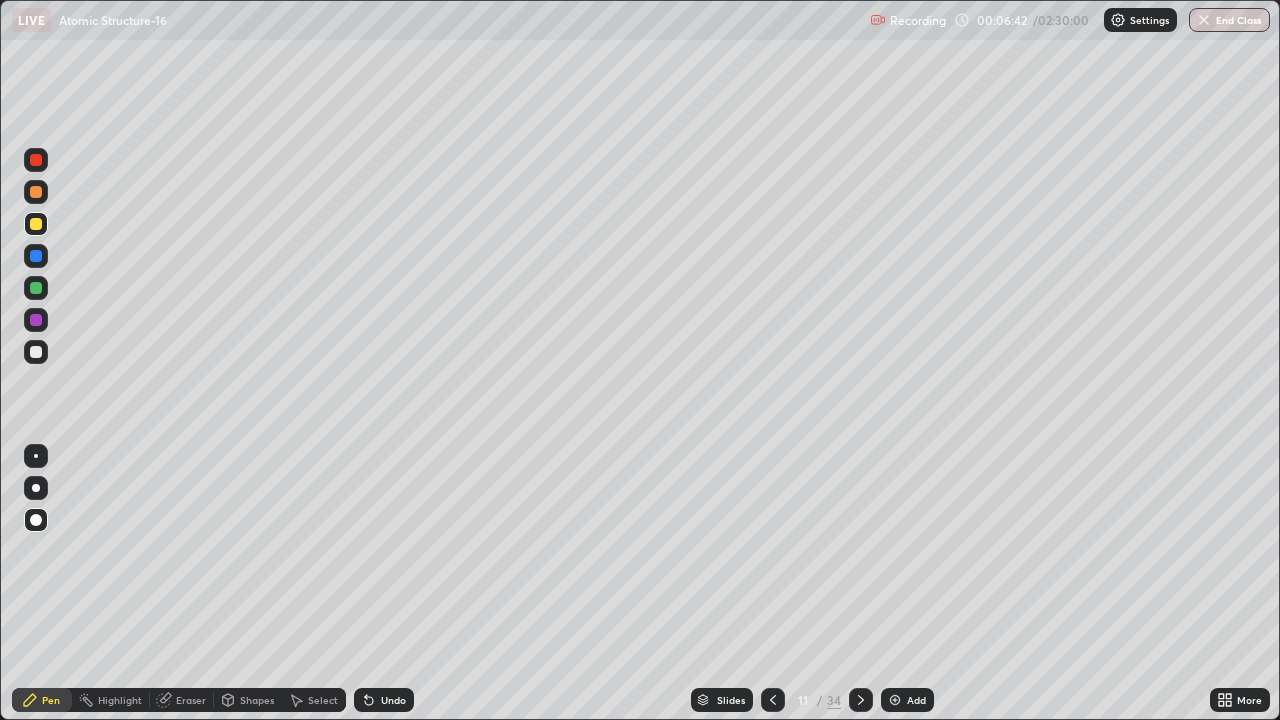 click on "Undo" at bounding box center [393, 700] 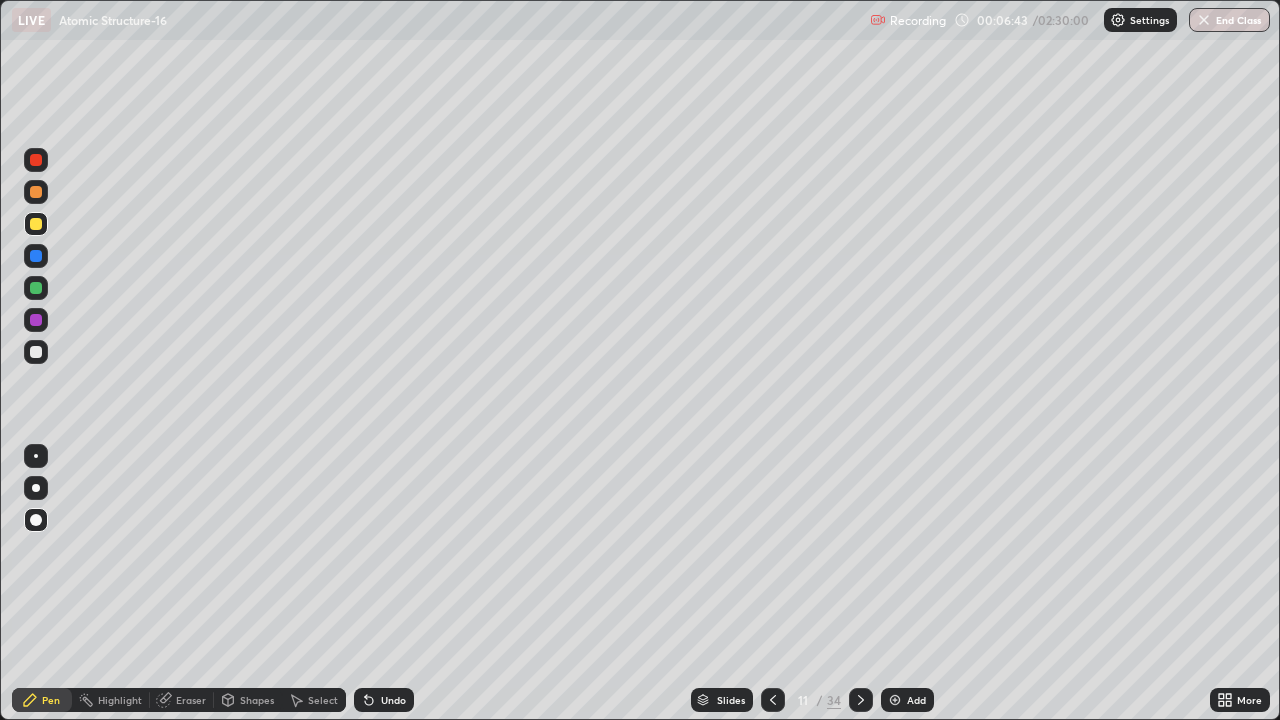 click on "Shapes" at bounding box center [248, 700] 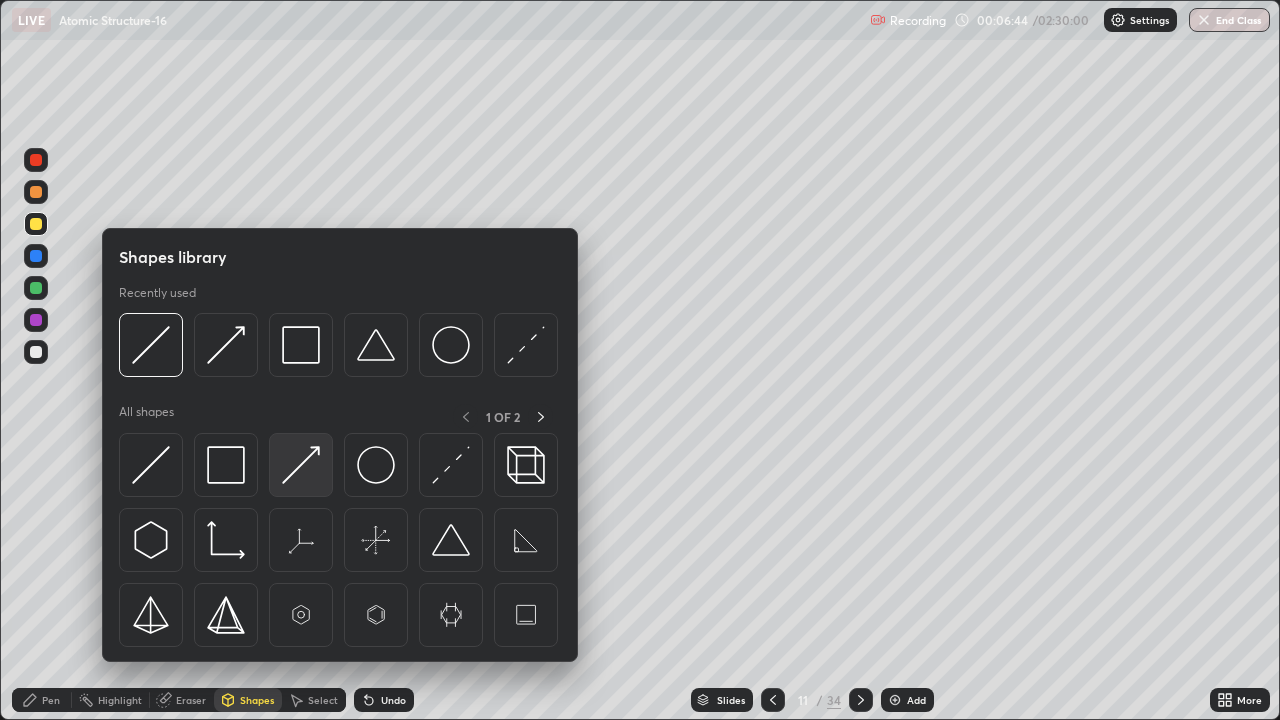 click at bounding box center [301, 465] 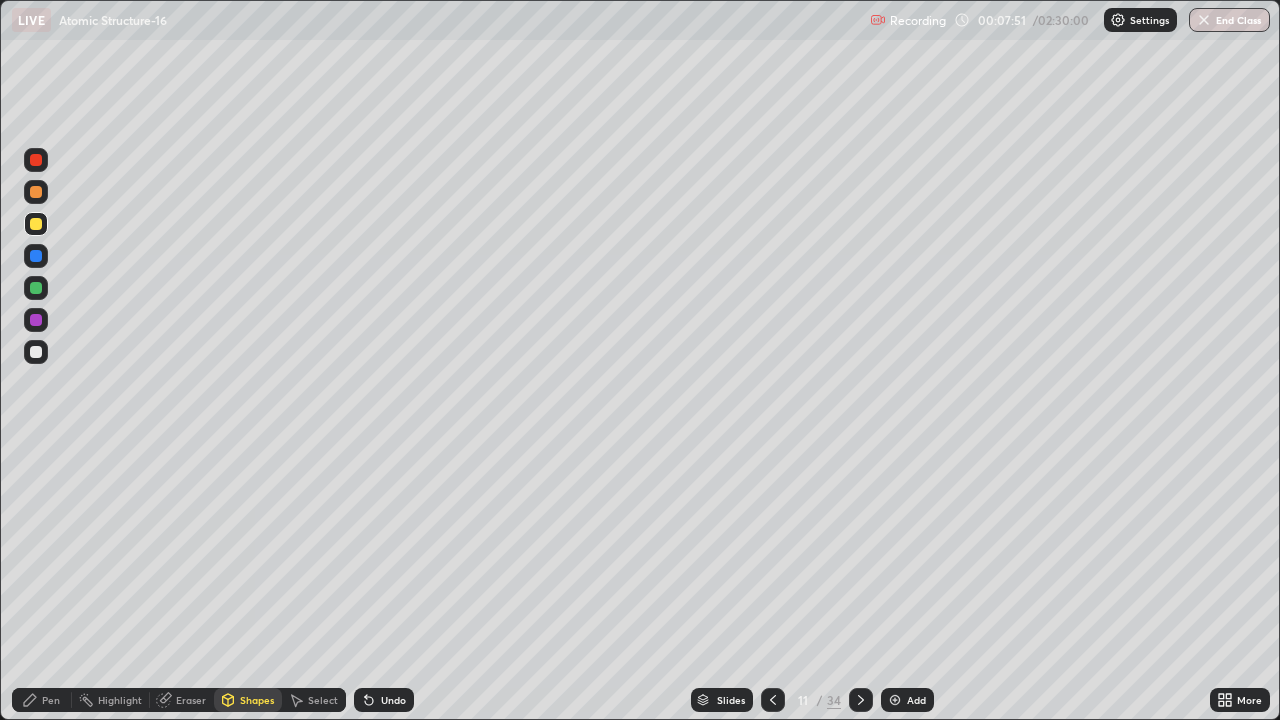 click on "Undo" at bounding box center (384, 700) 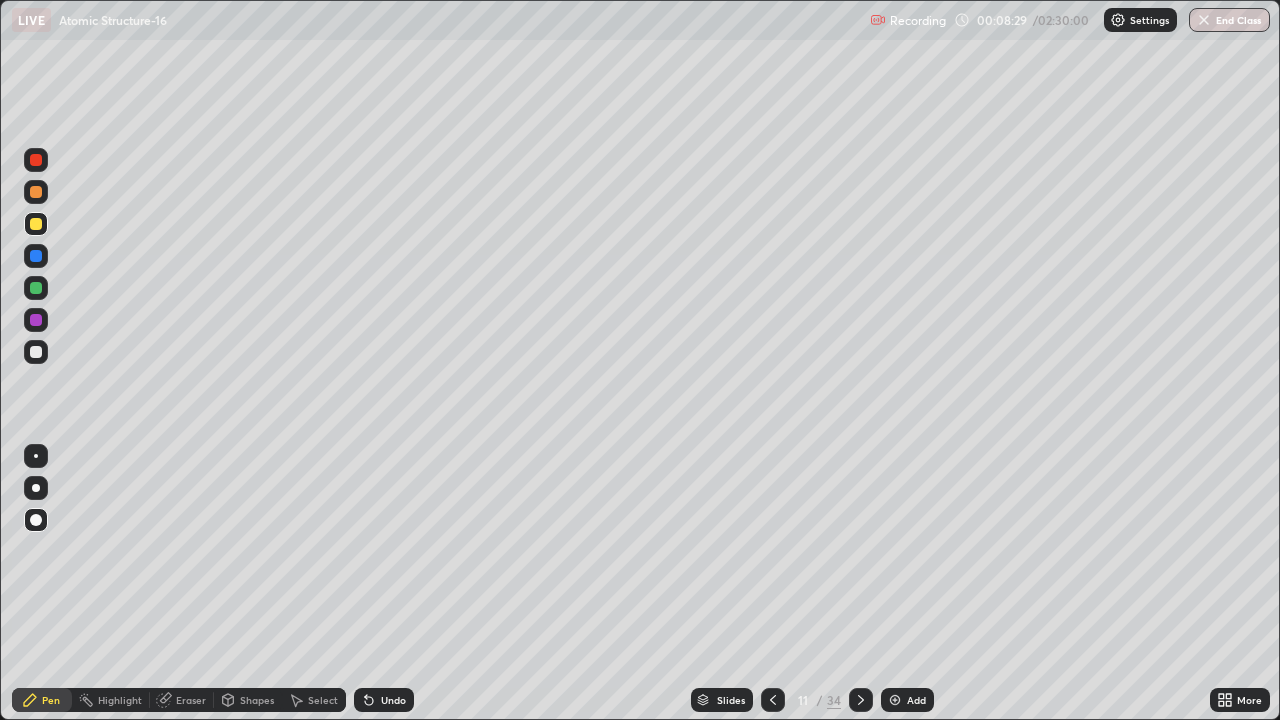 click at bounding box center (773, 700) 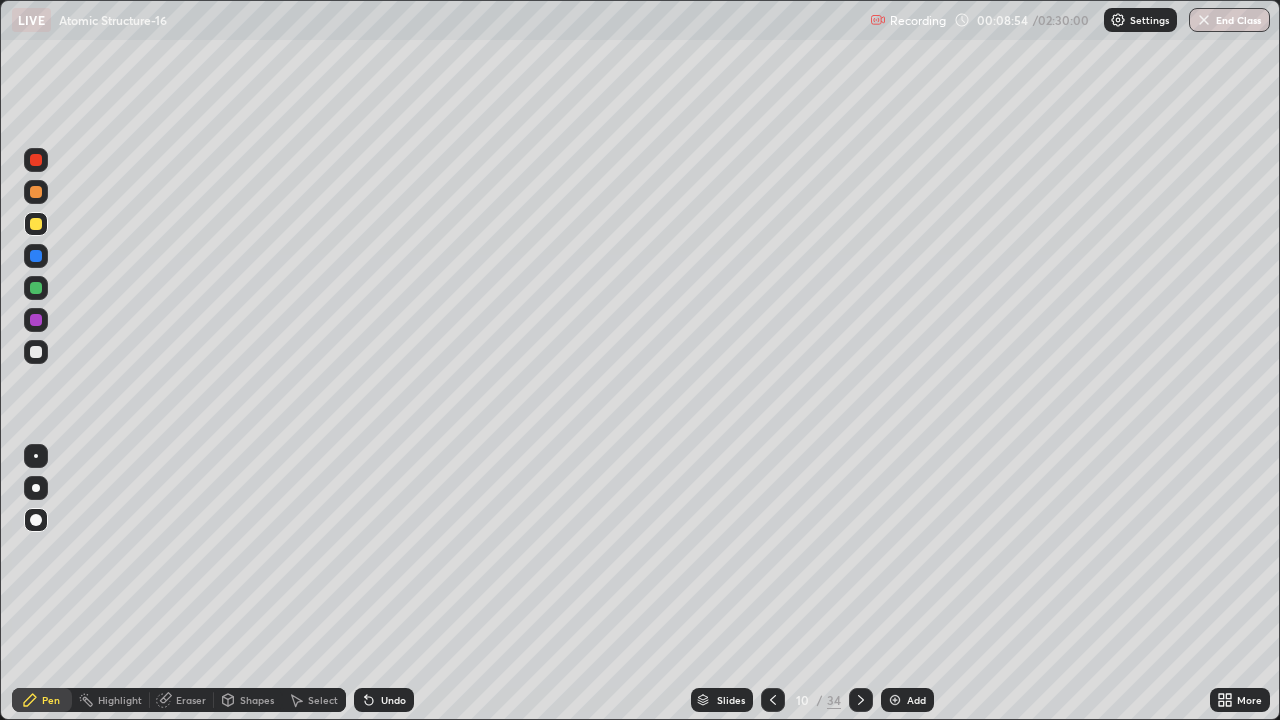 click at bounding box center [36, 288] 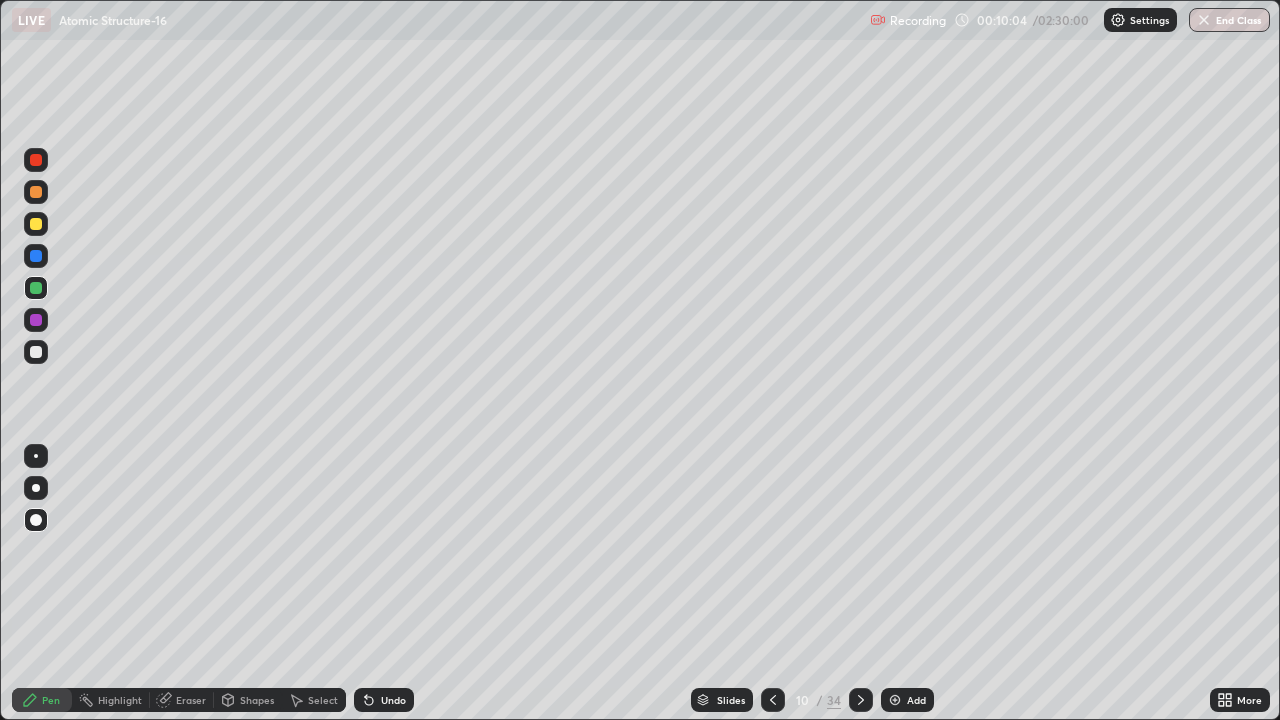 click at bounding box center (861, 700) 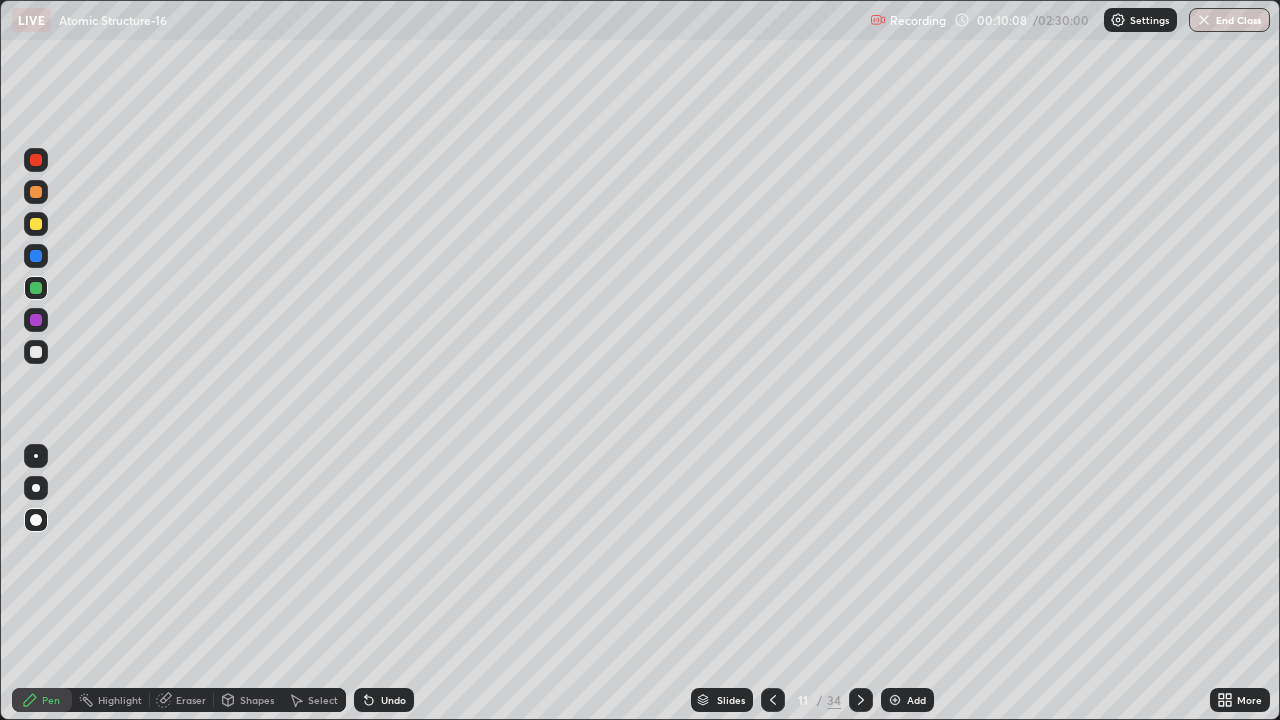 click 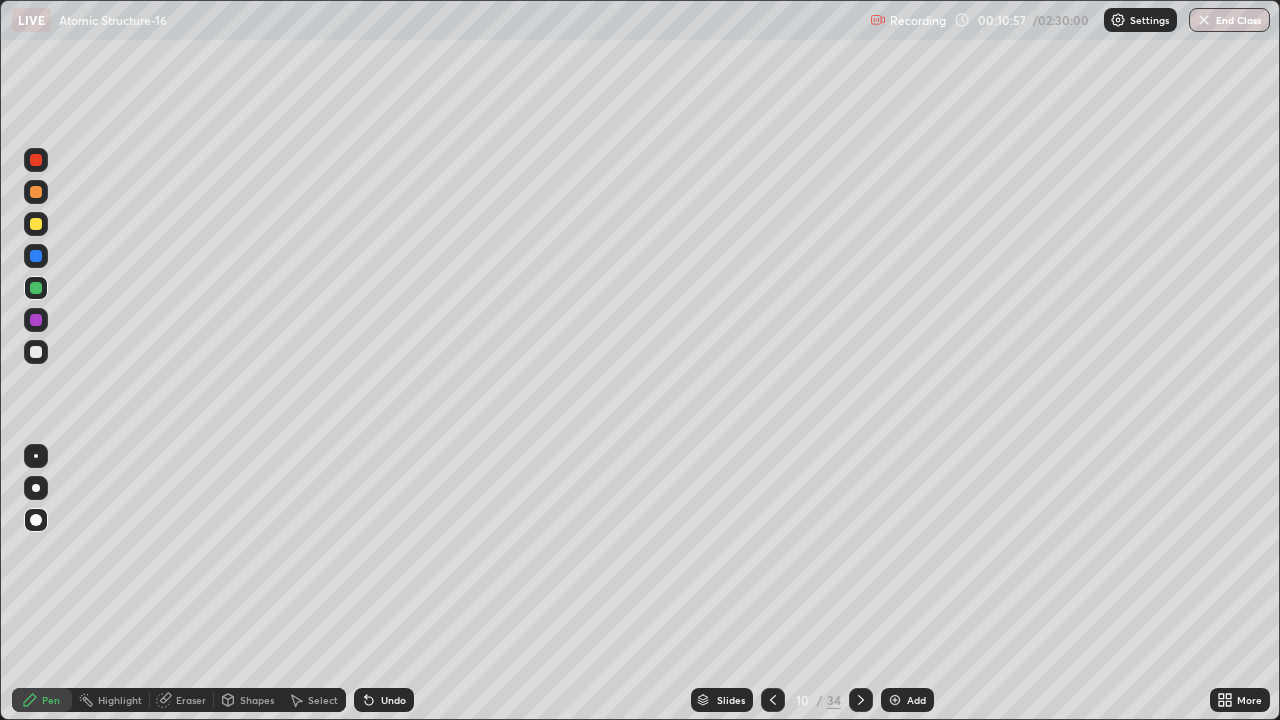 click 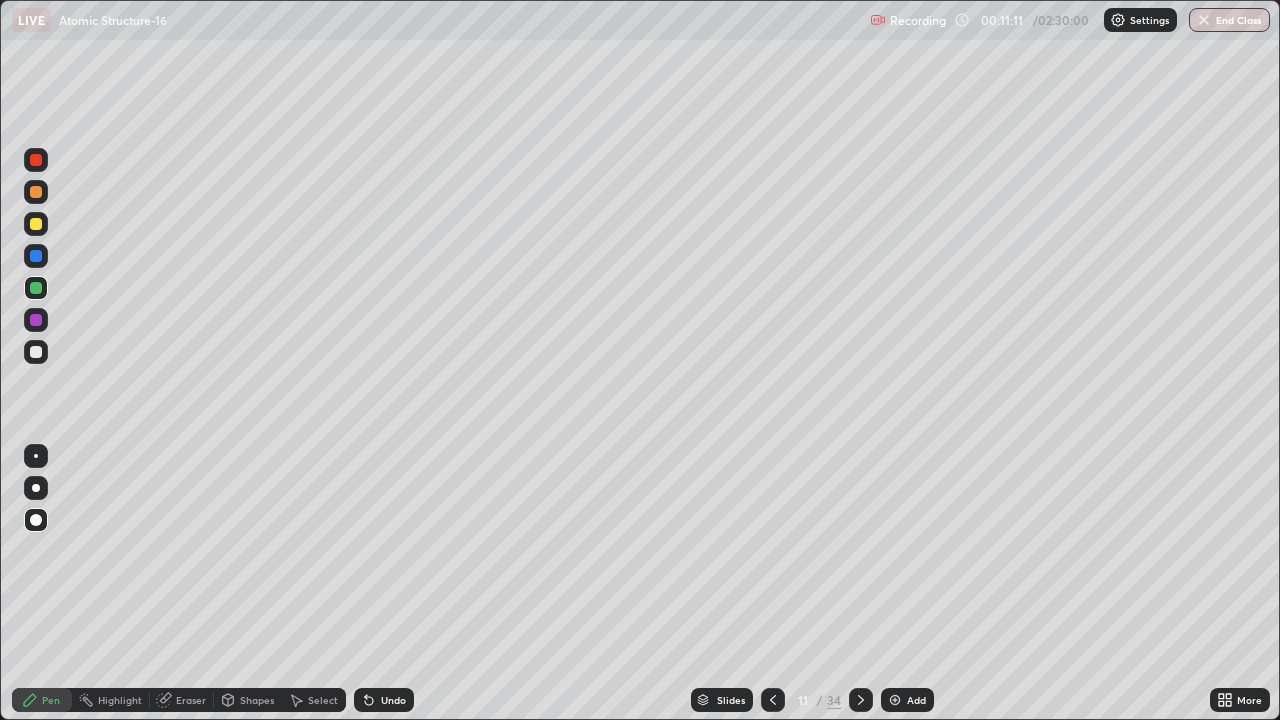 click at bounding box center (36, 256) 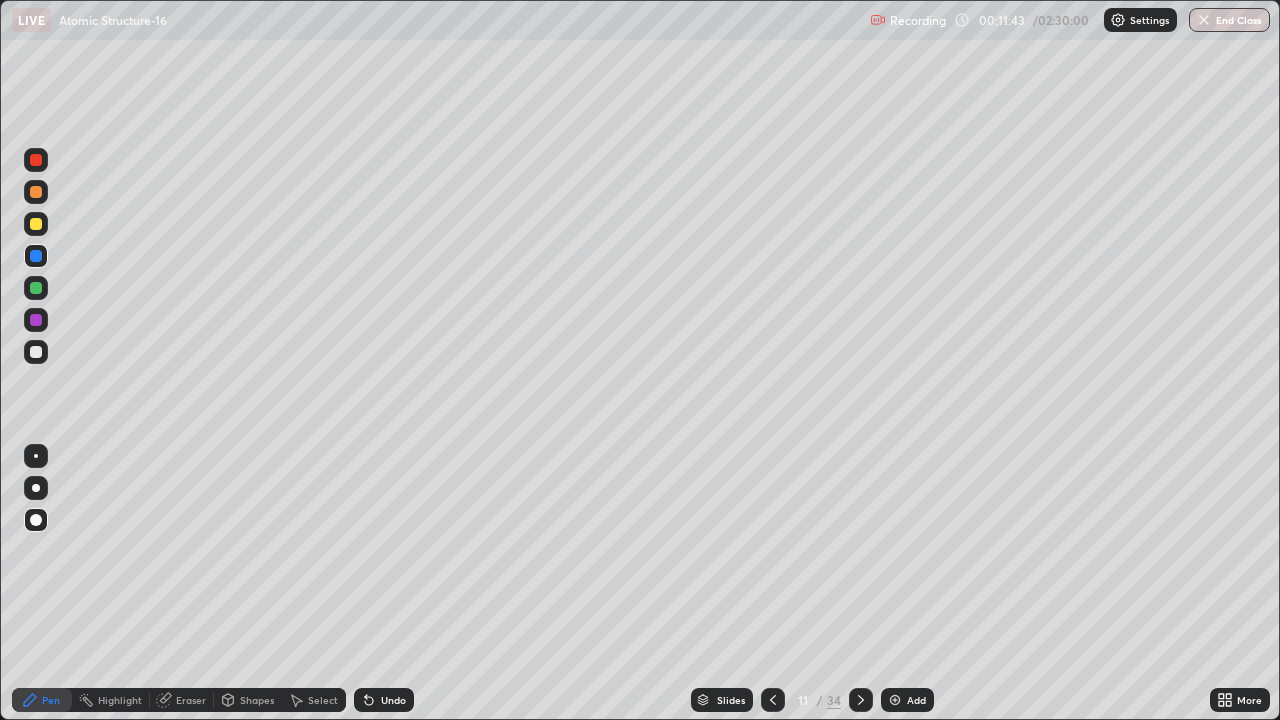 click on "Undo" at bounding box center [393, 700] 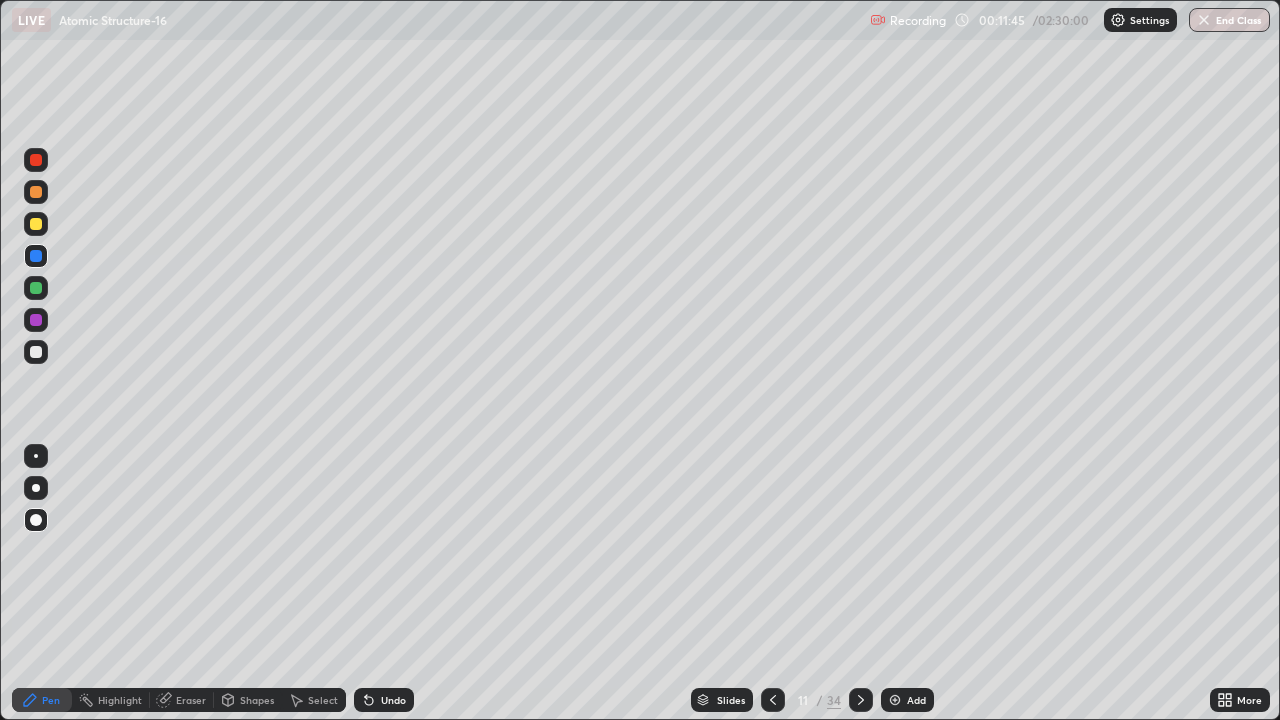click on "Pen" at bounding box center [42, 700] 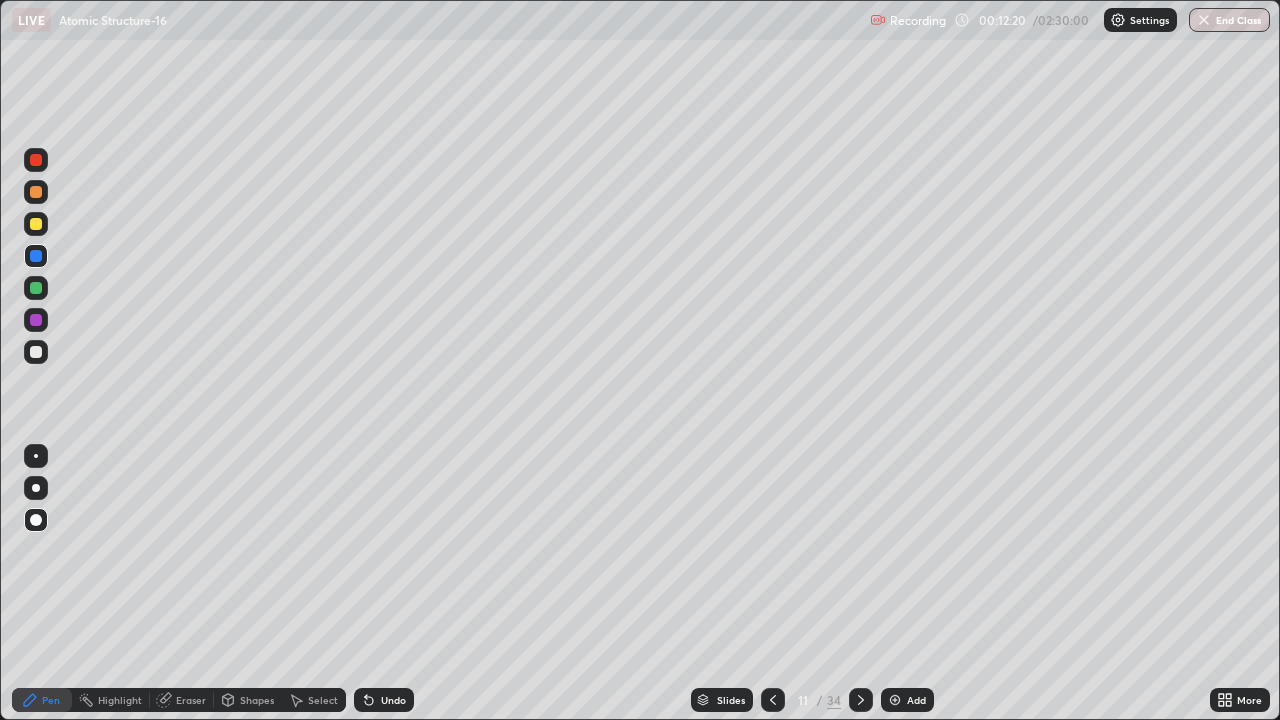 click on "Add" at bounding box center [907, 700] 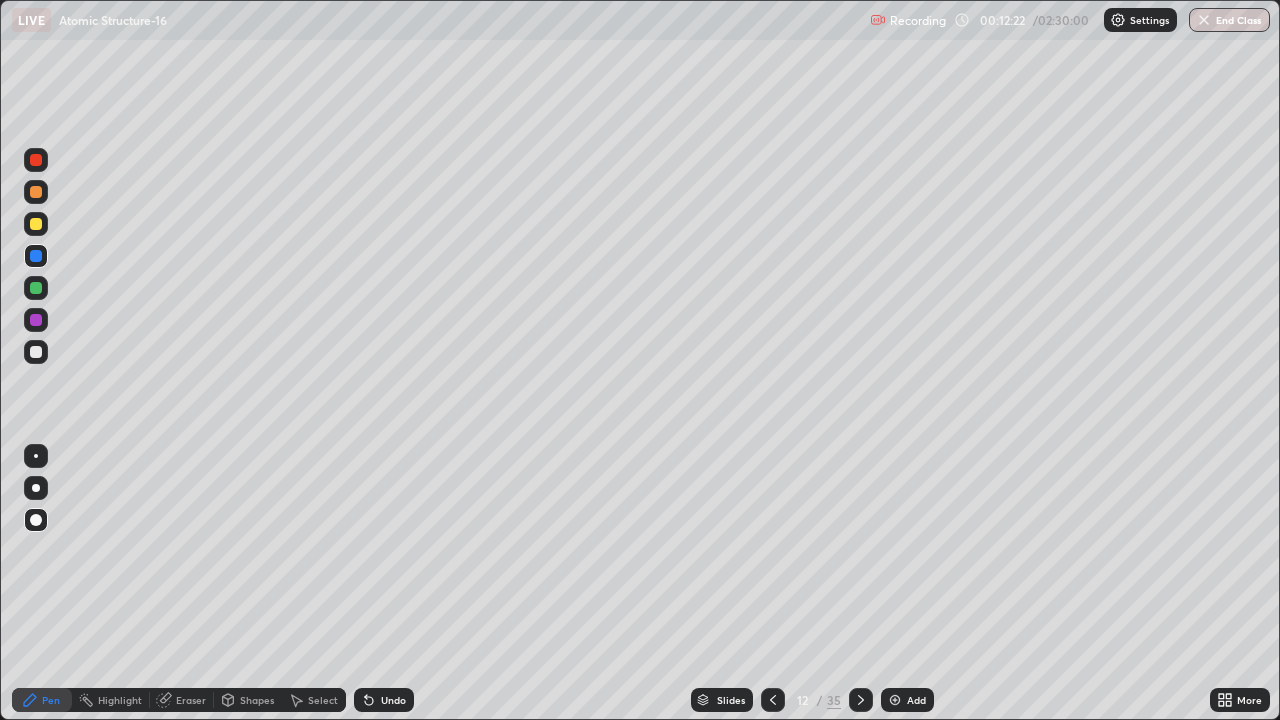 click at bounding box center [36, 224] 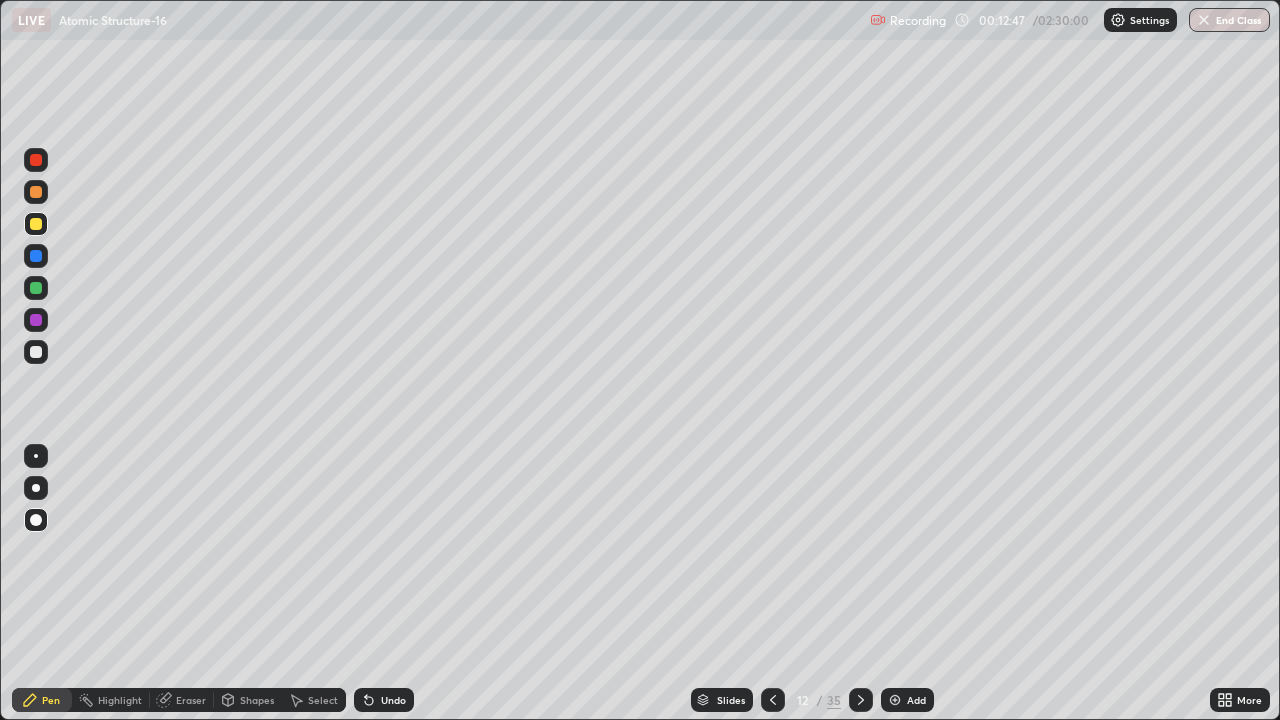 click at bounding box center [36, 352] 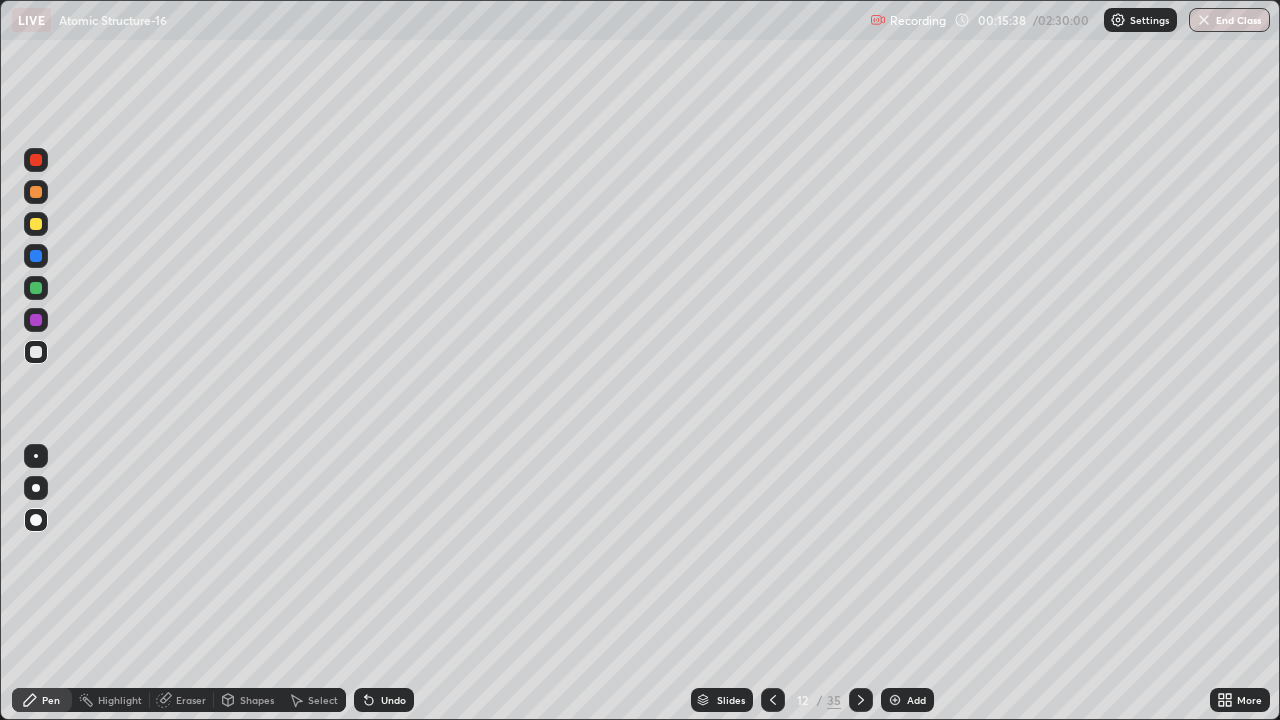 click at bounding box center (36, 224) 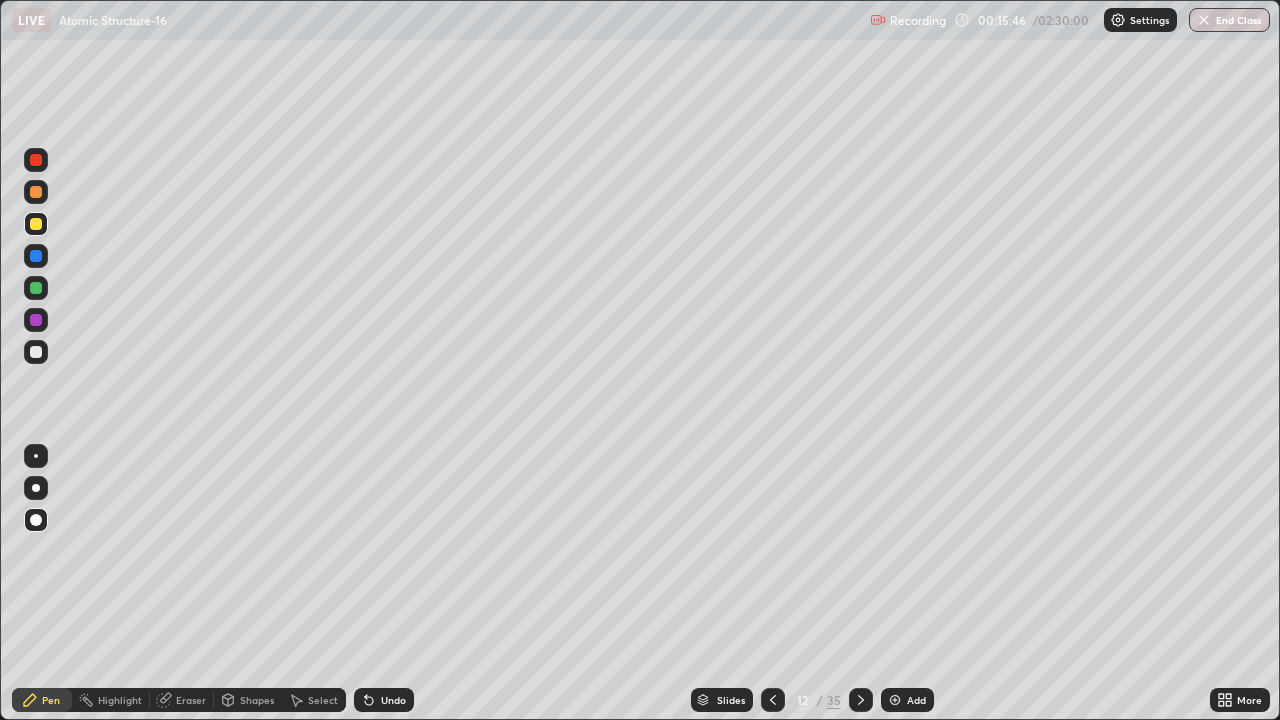 click at bounding box center (36, 192) 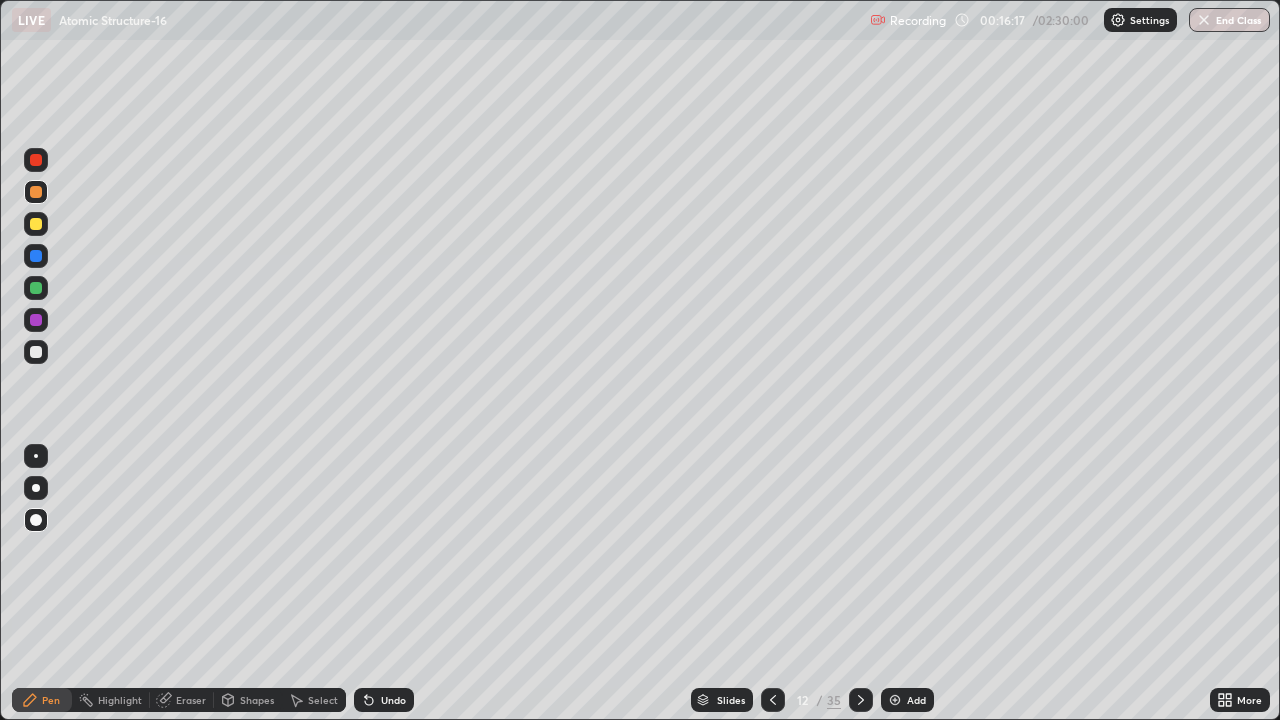 click at bounding box center (773, 700) 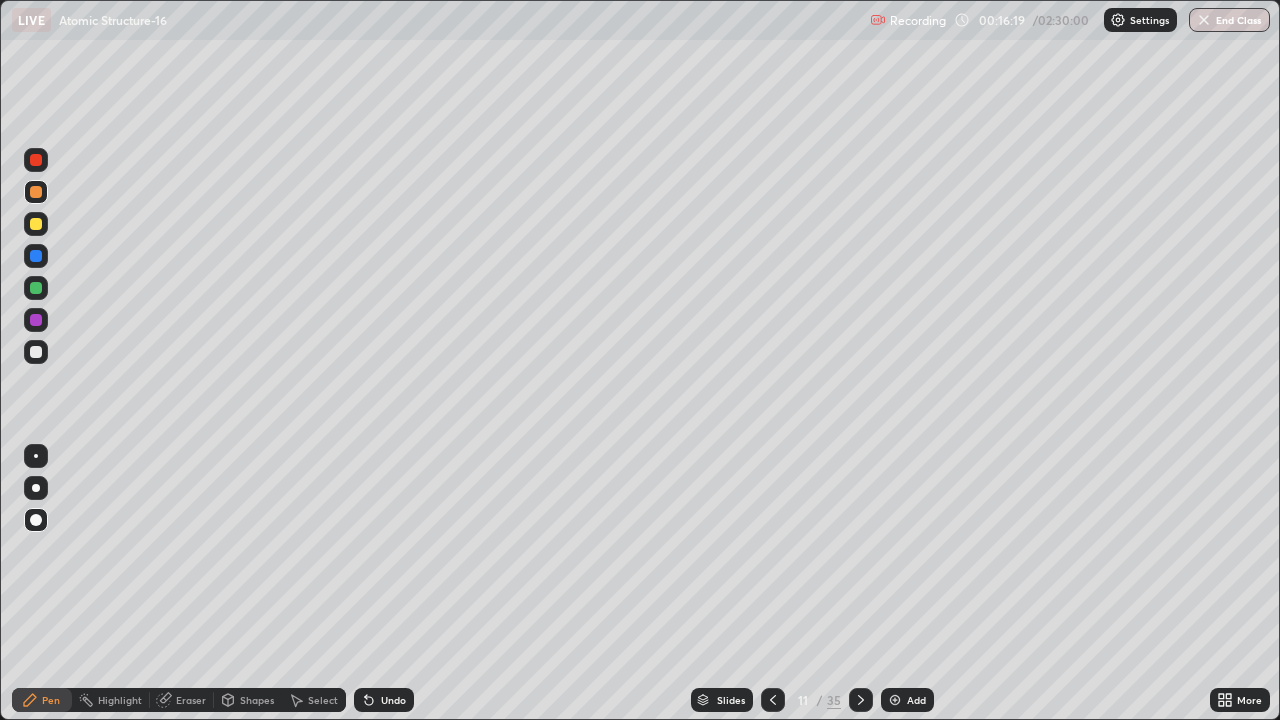 click at bounding box center (773, 700) 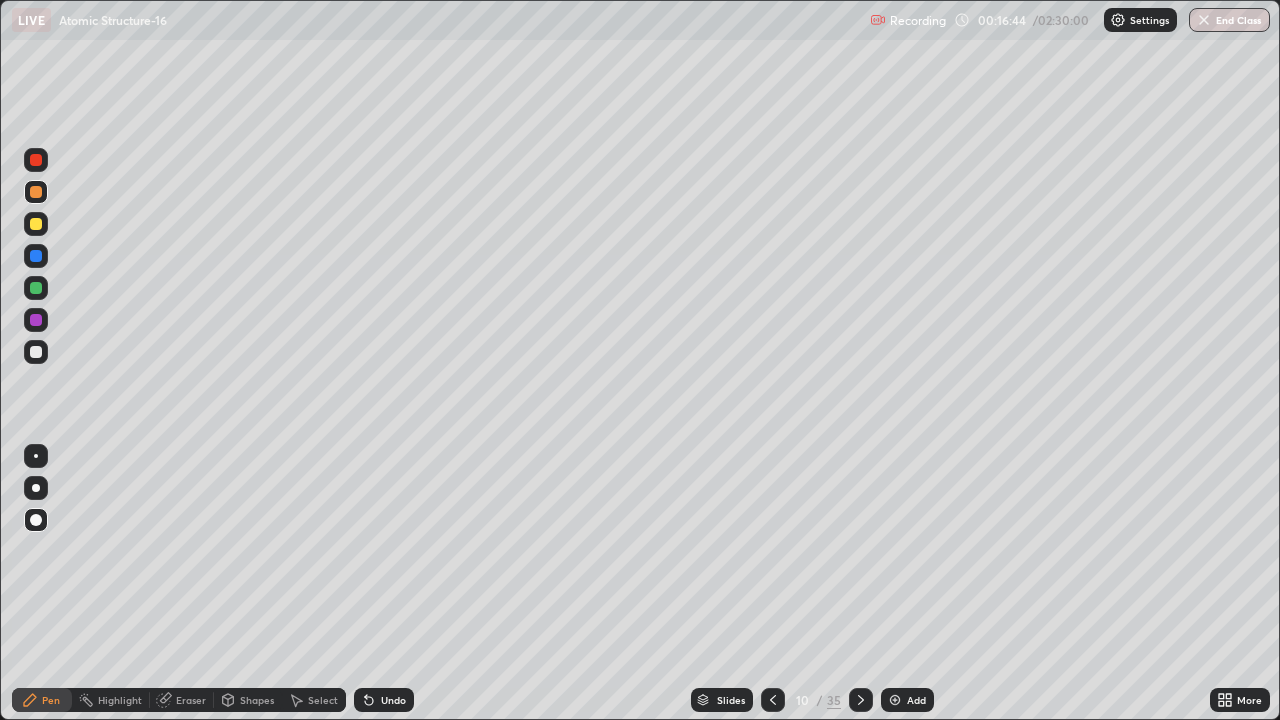 click at bounding box center (861, 700) 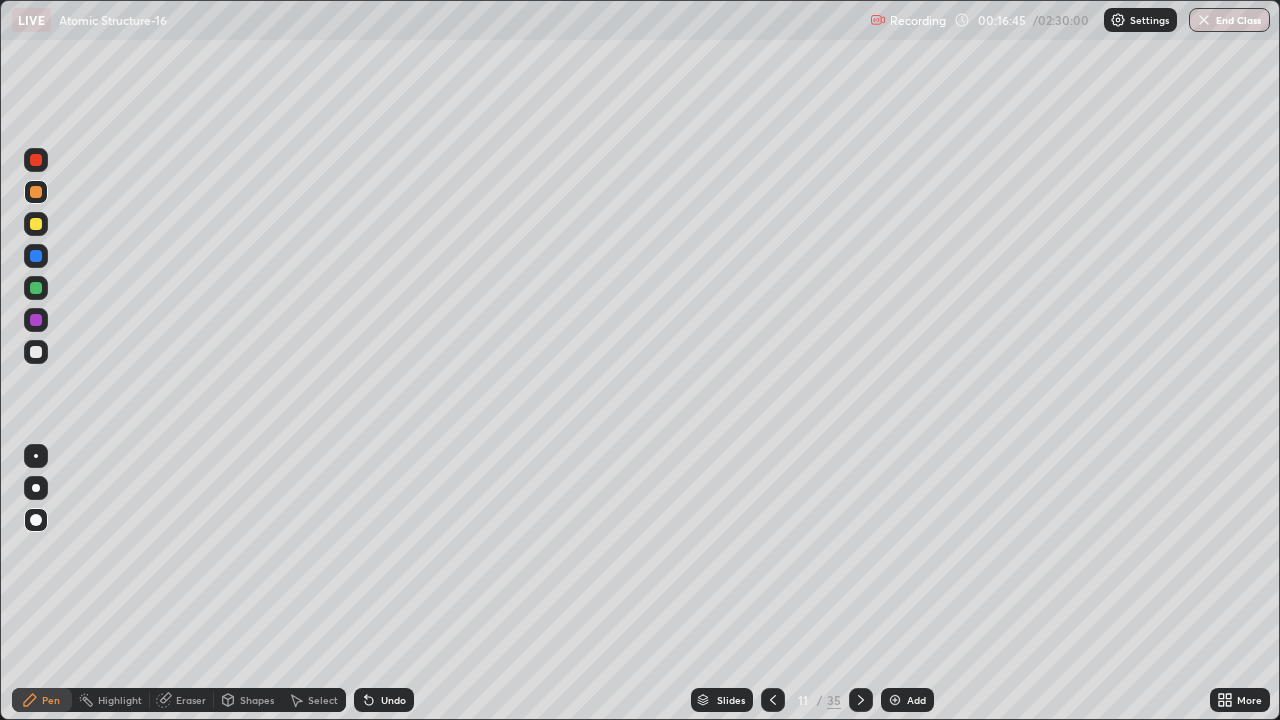 click at bounding box center [861, 700] 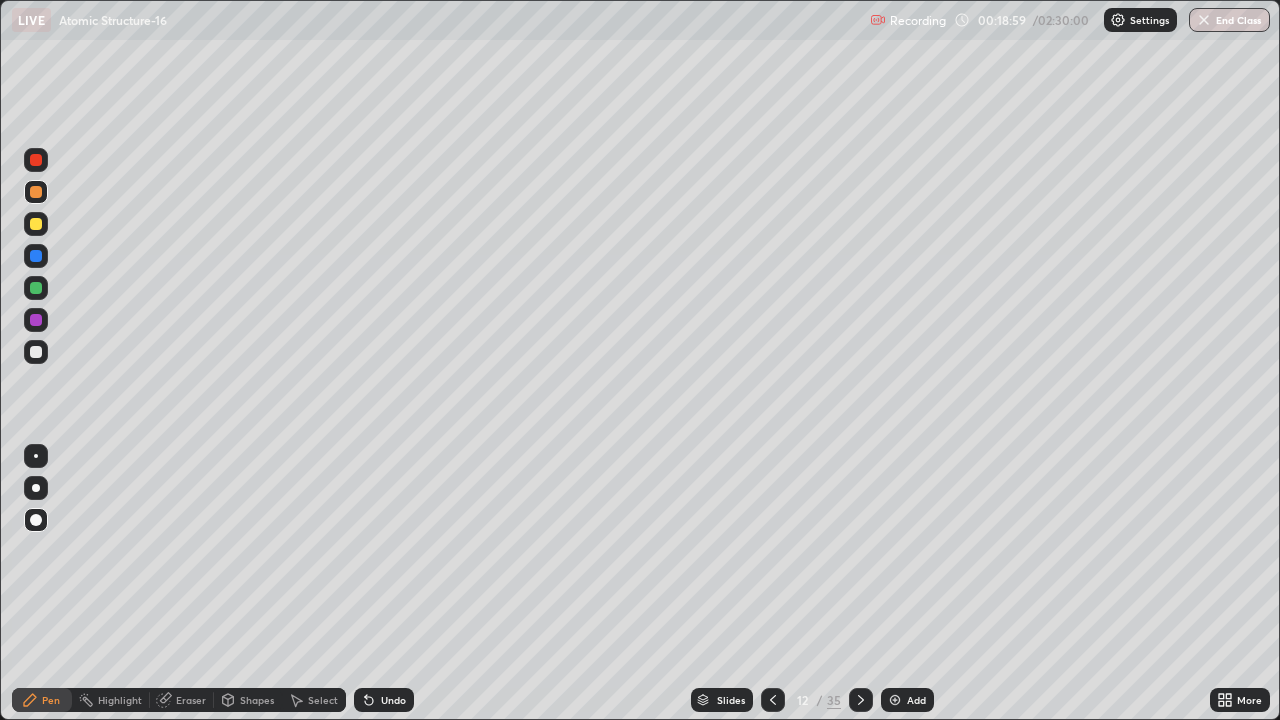 click 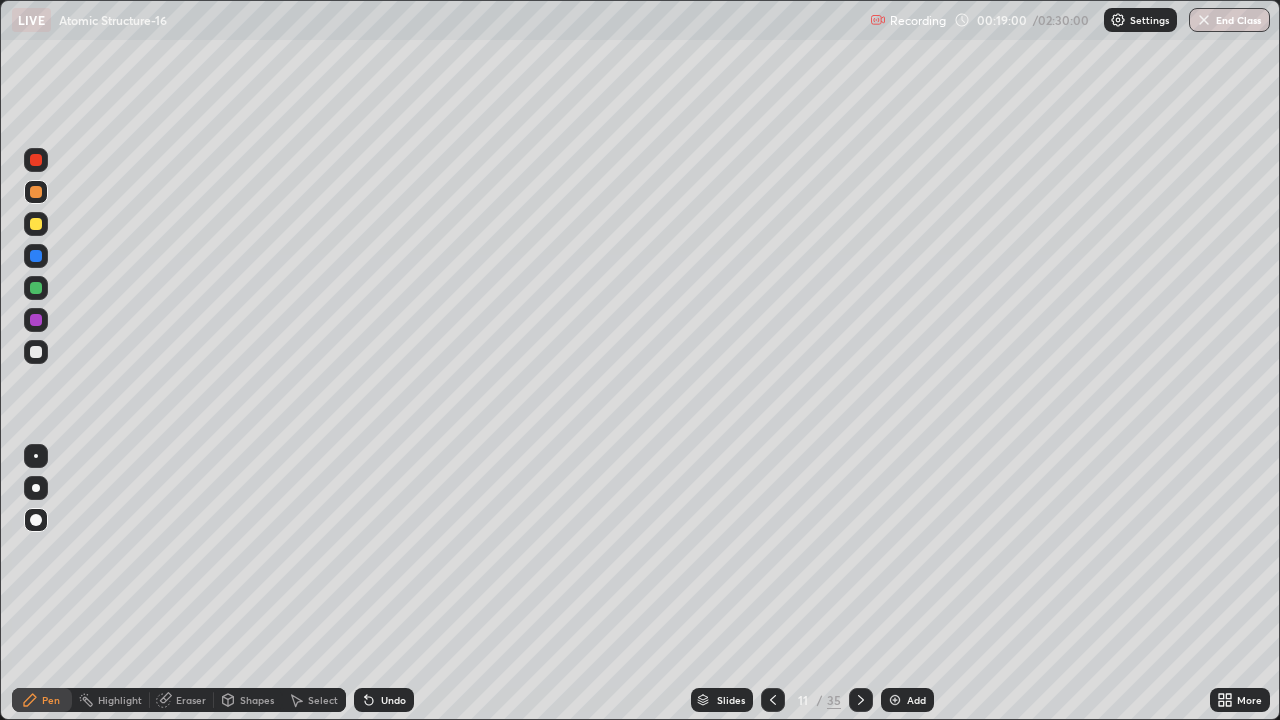 click 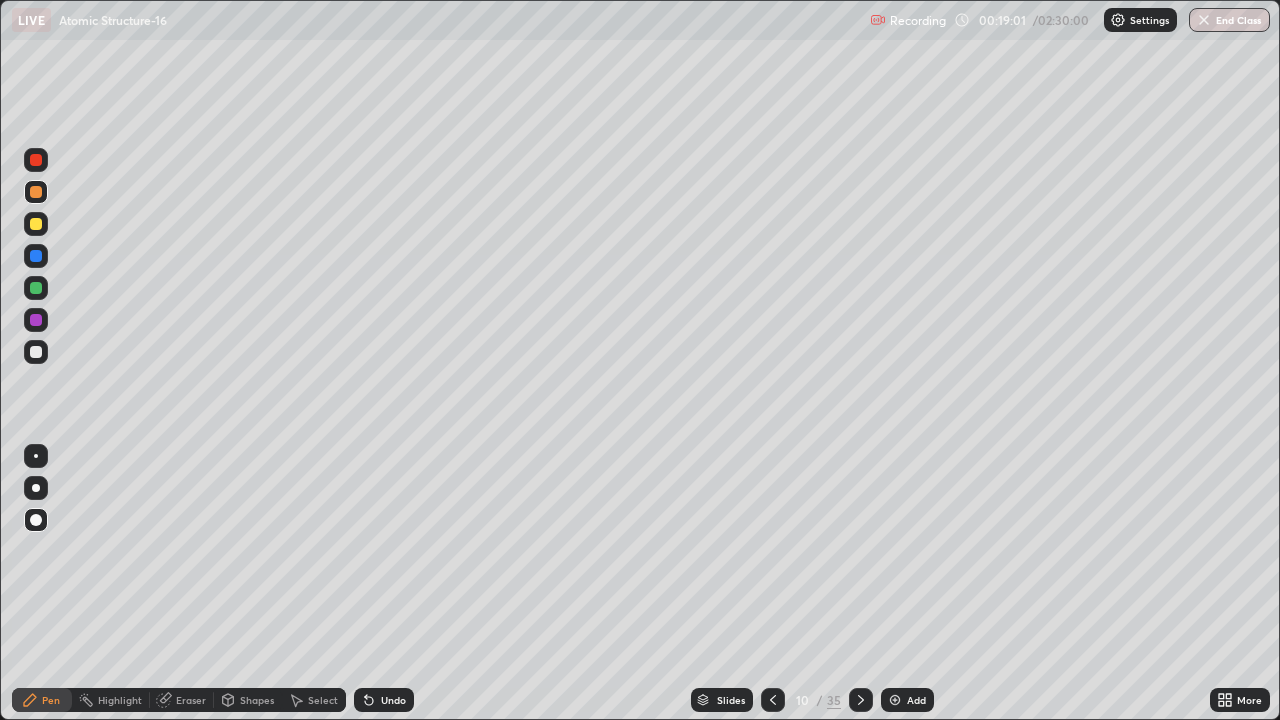 click at bounding box center (861, 700) 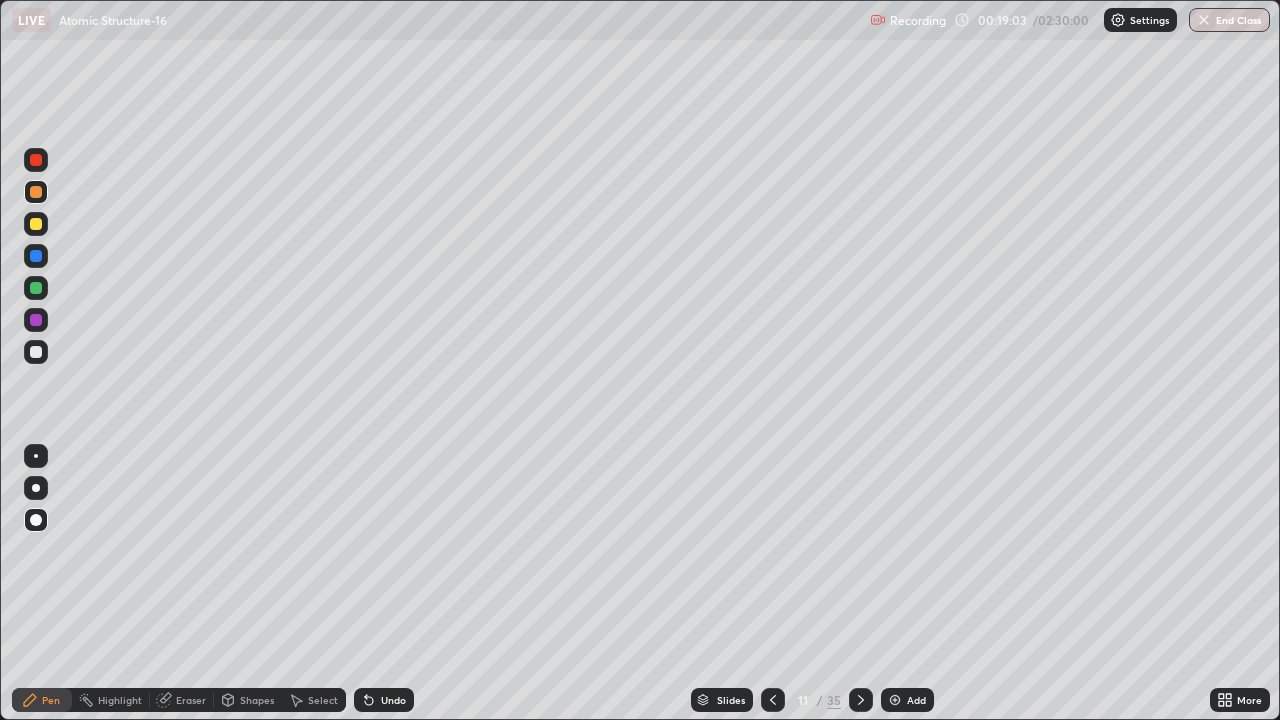 click at bounding box center [36, 256] 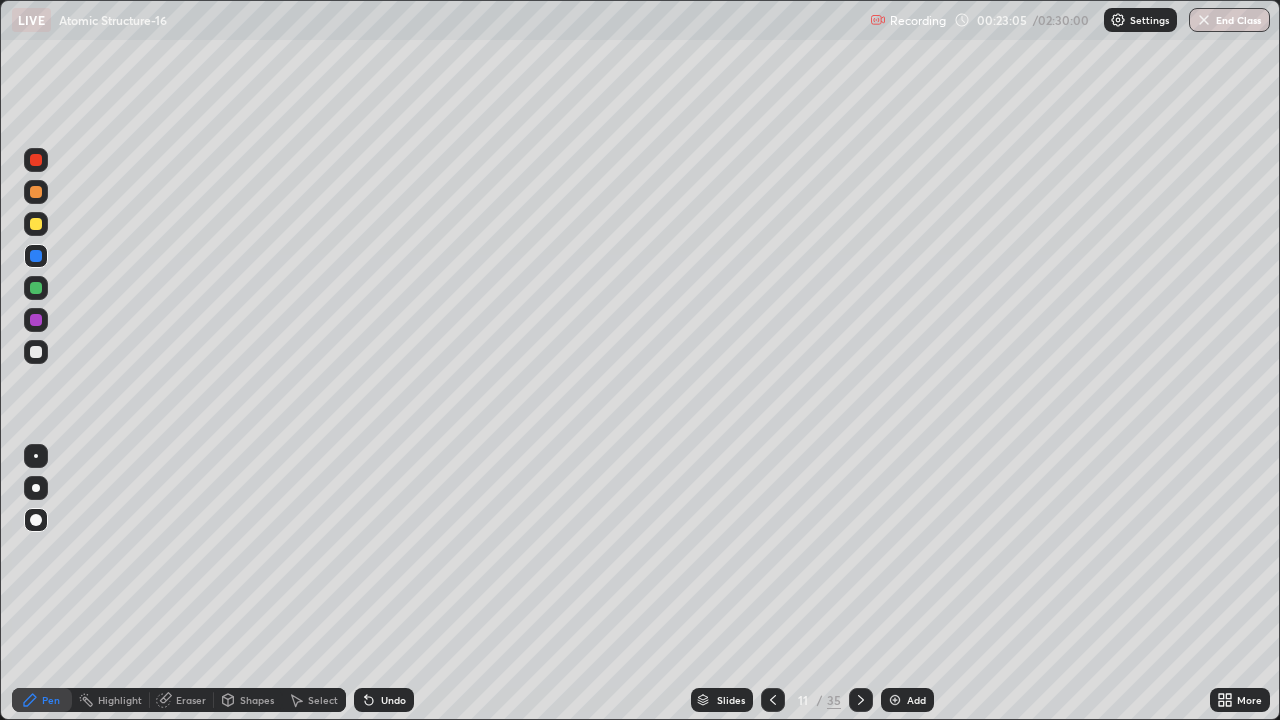 click at bounding box center (861, 700) 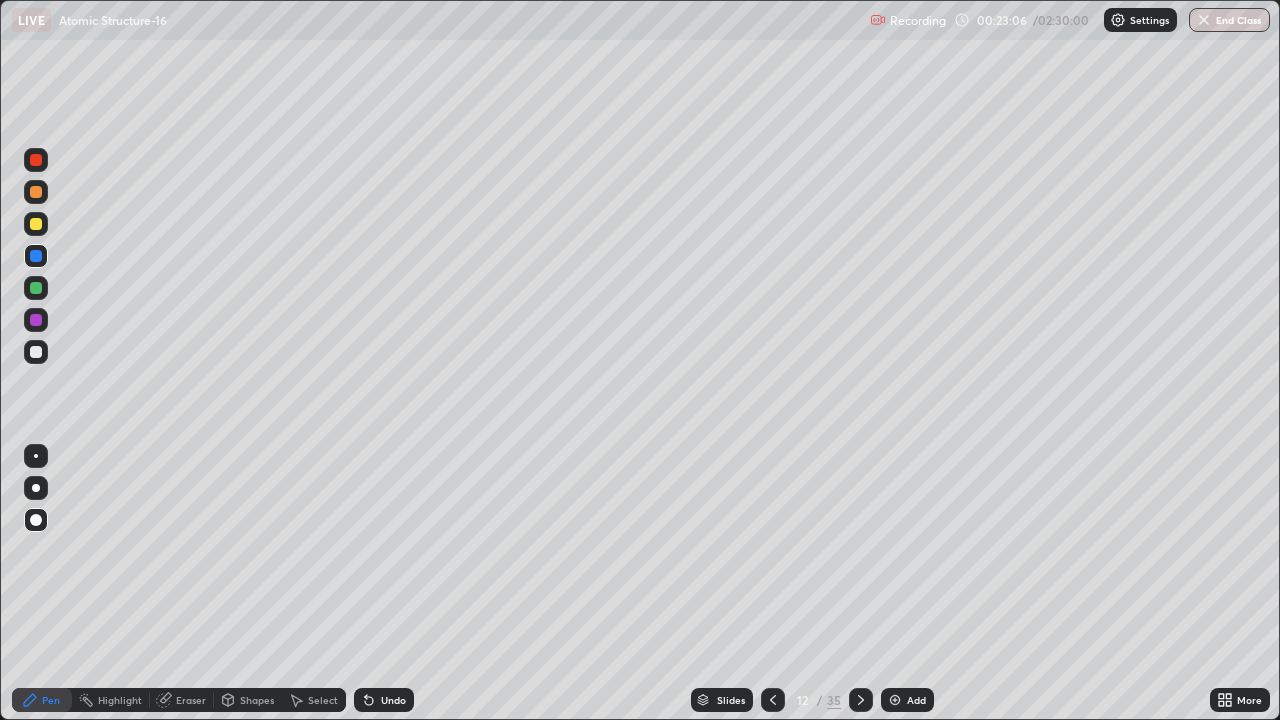 click on "Add" at bounding box center [916, 700] 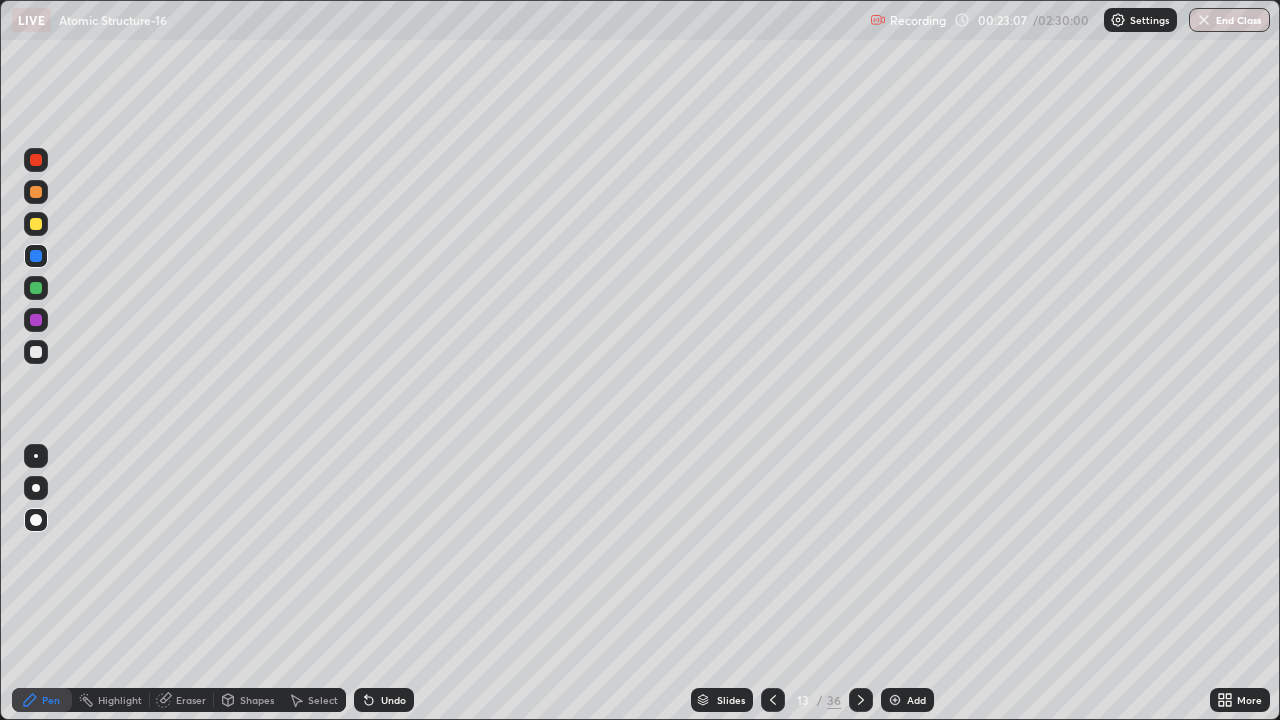 click at bounding box center (36, 224) 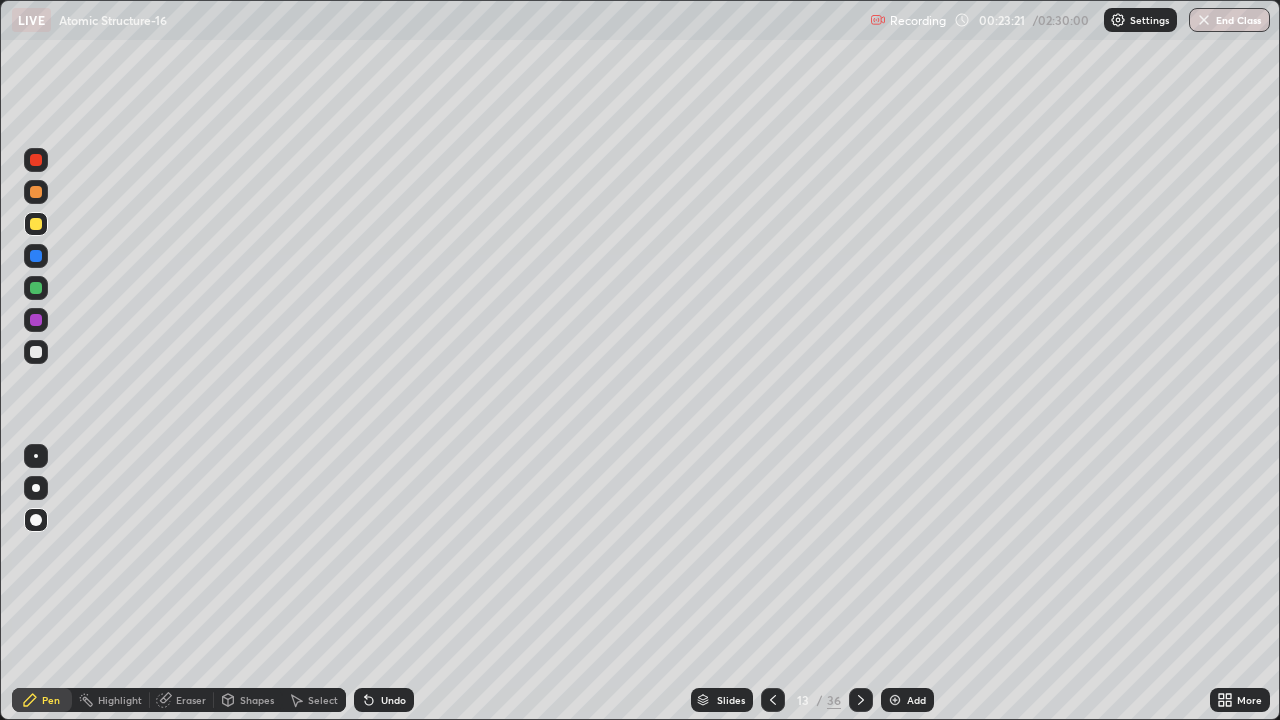 click on "Shapes" at bounding box center (257, 700) 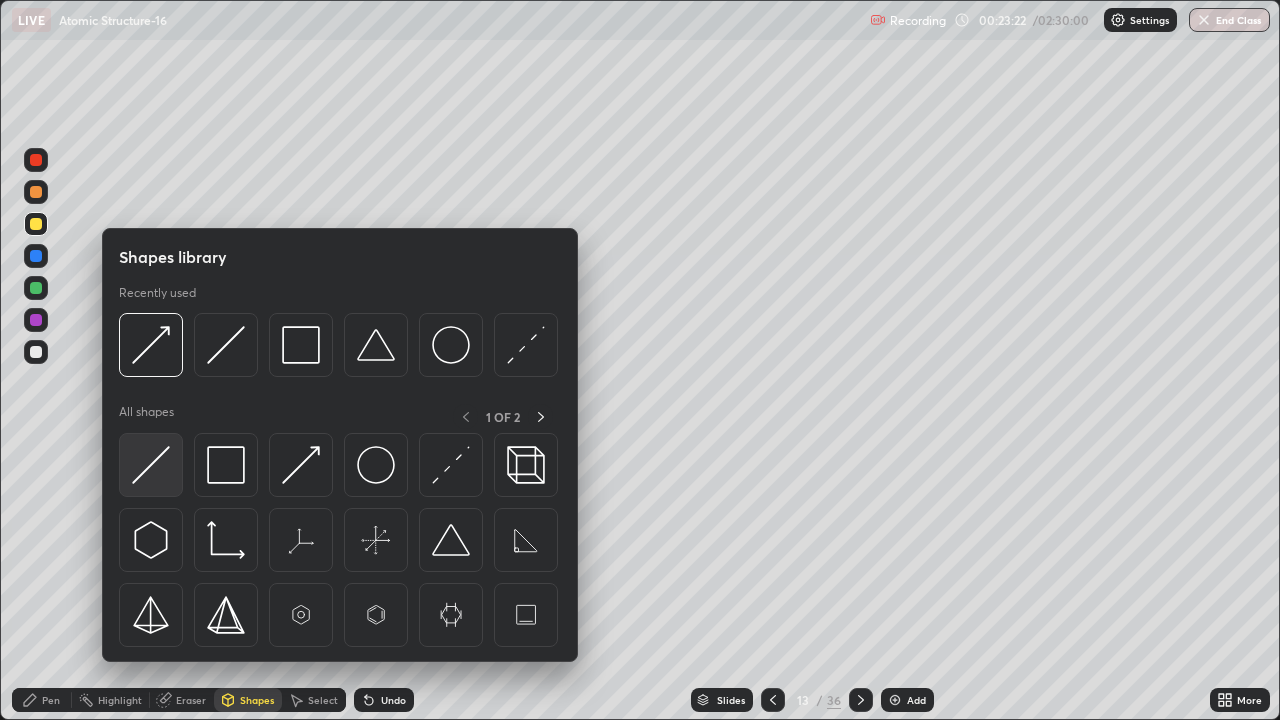 click at bounding box center [151, 465] 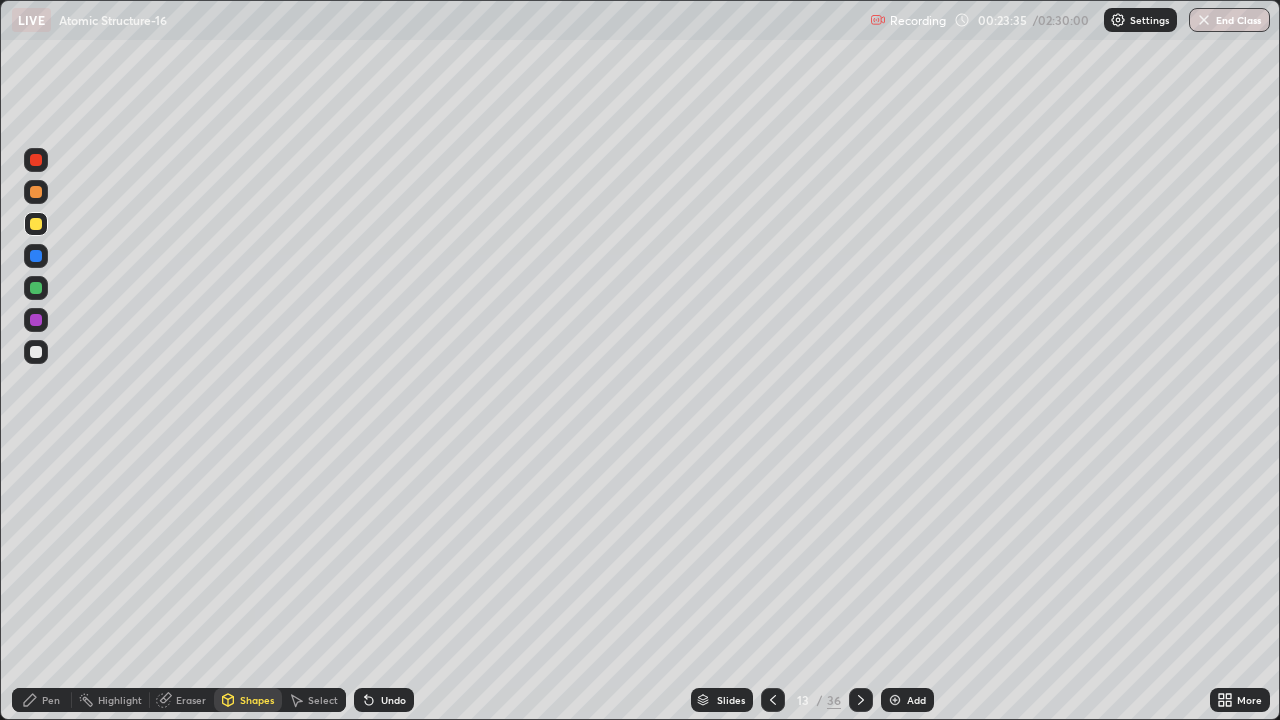 click at bounding box center (36, 352) 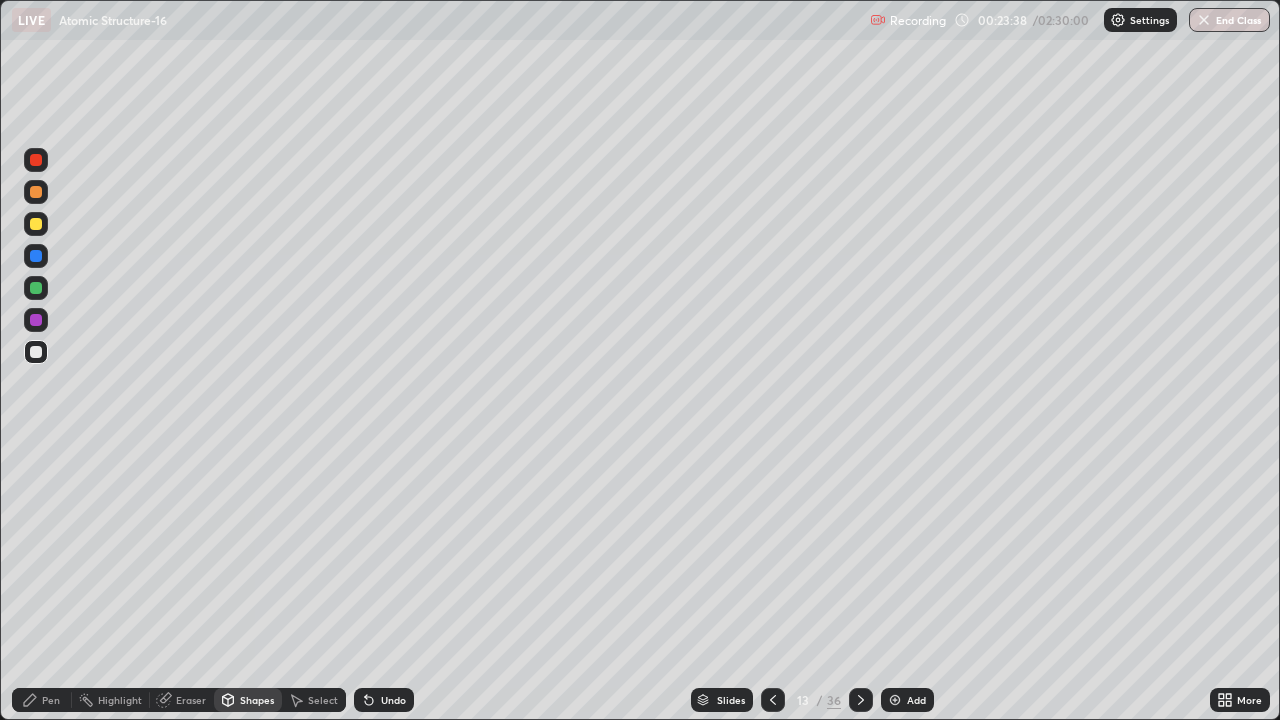 click on "Undo" at bounding box center (393, 700) 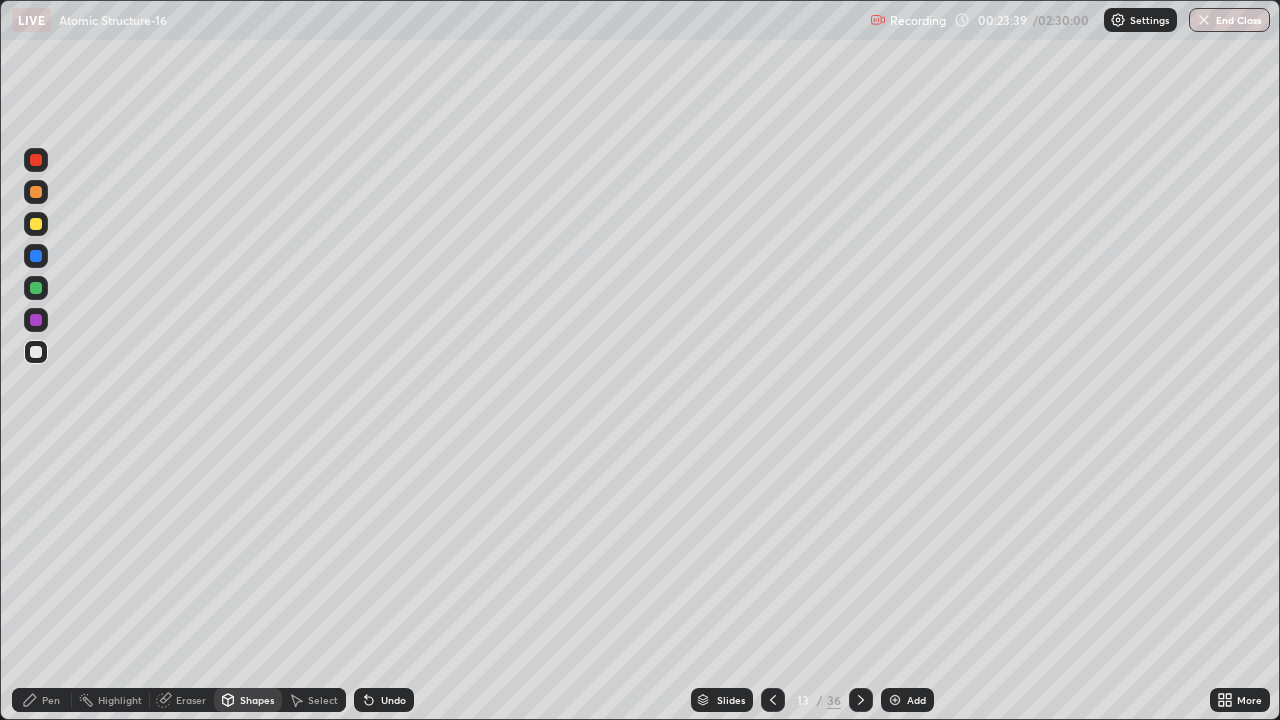 click on "Pen" at bounding box center [51, 700] 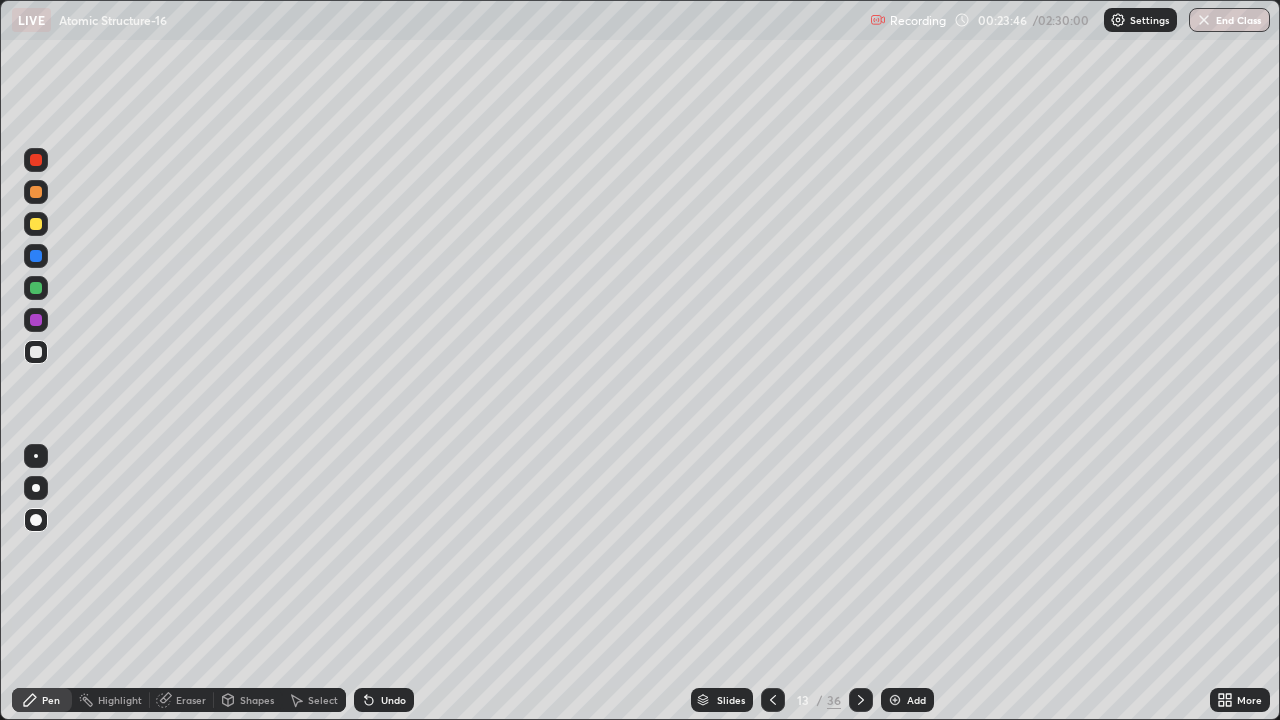 click 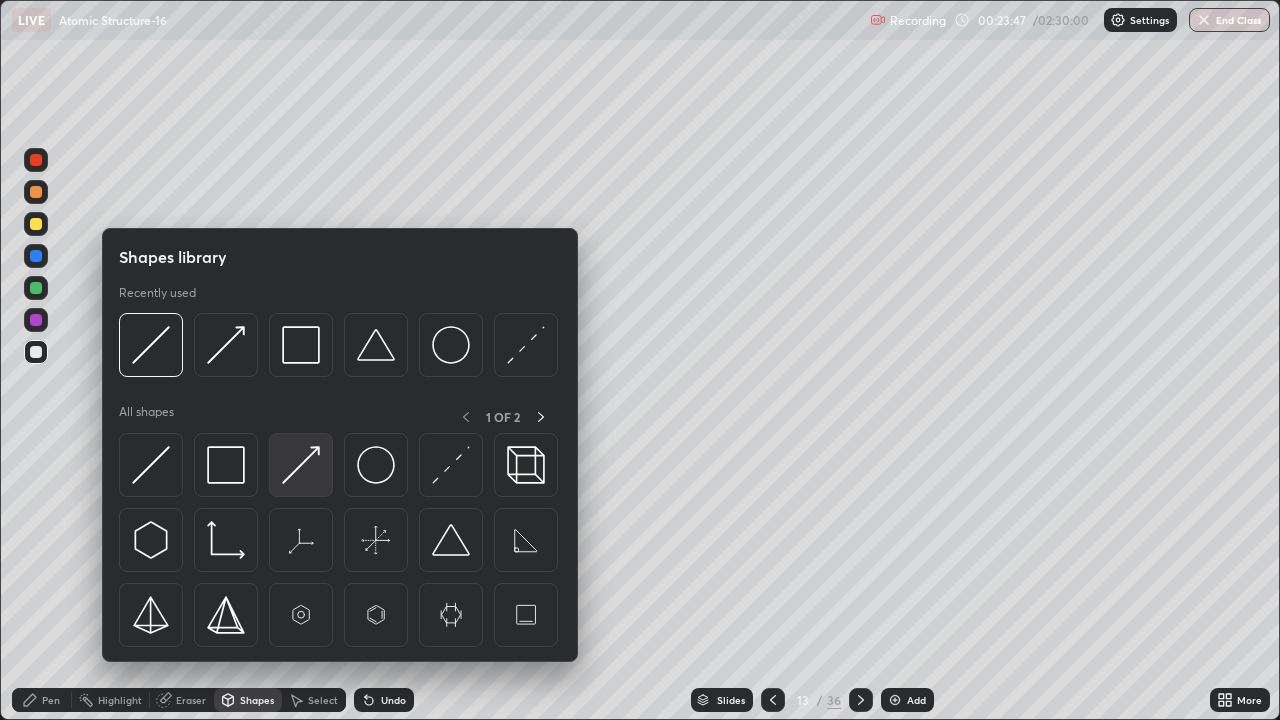 click at bounding box center [301, 465] 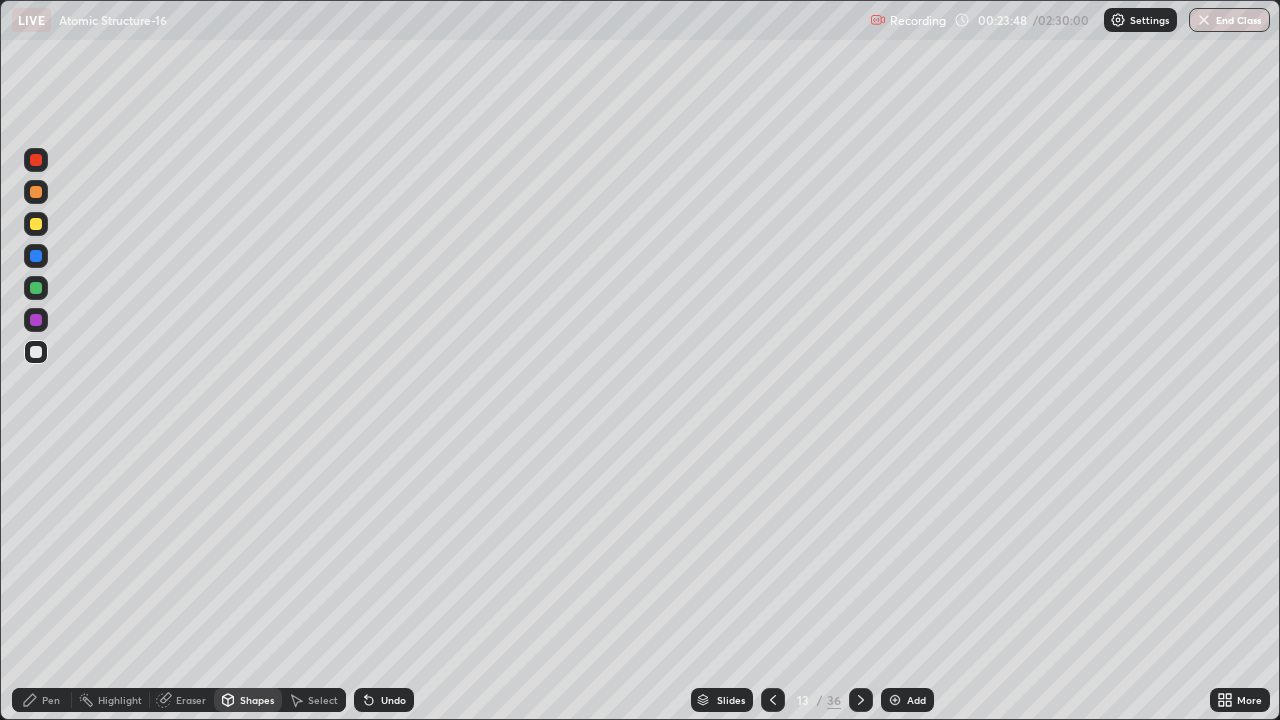 click at bounding box center (36, 224) 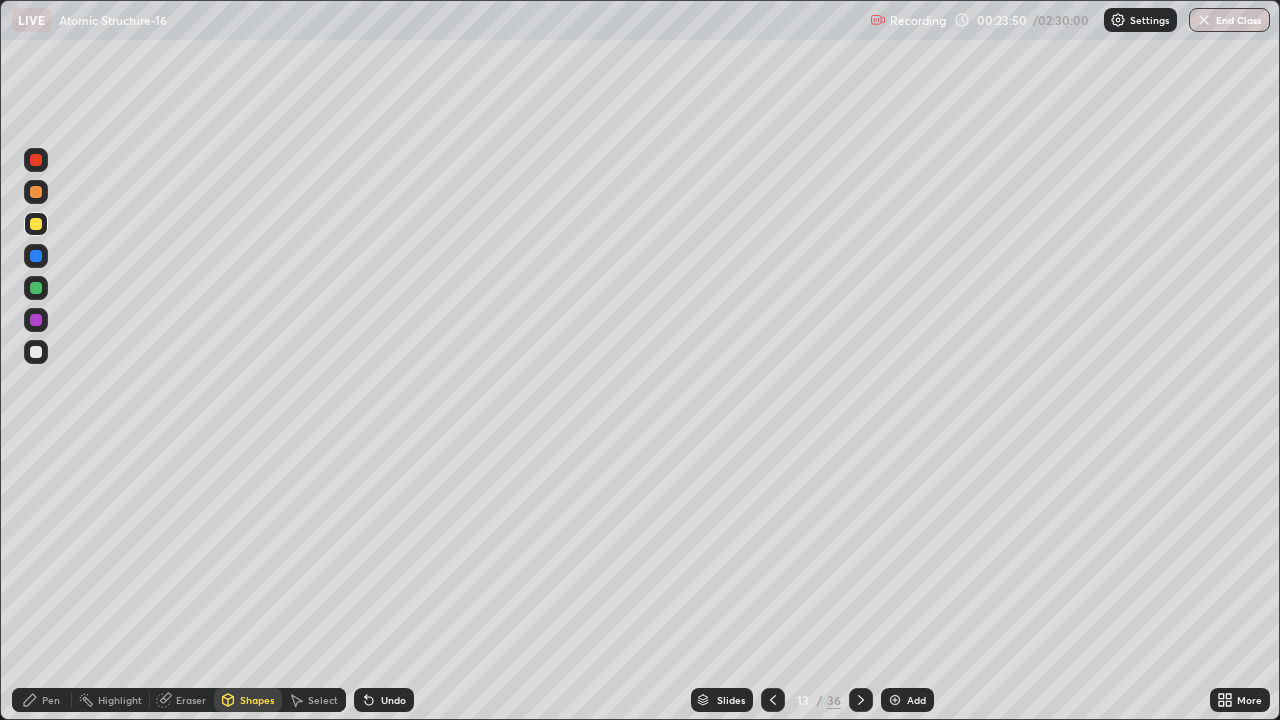 click at bounding box center (36, 256) 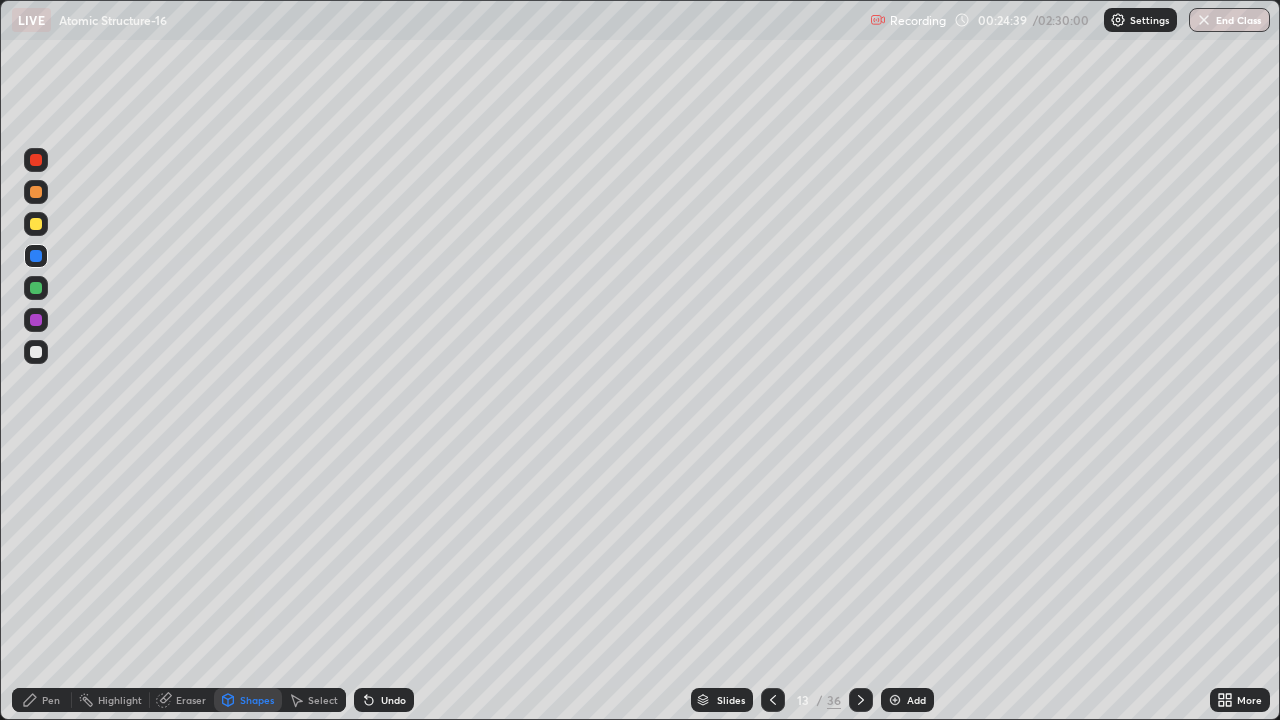 click at bounding box center (36, 352) 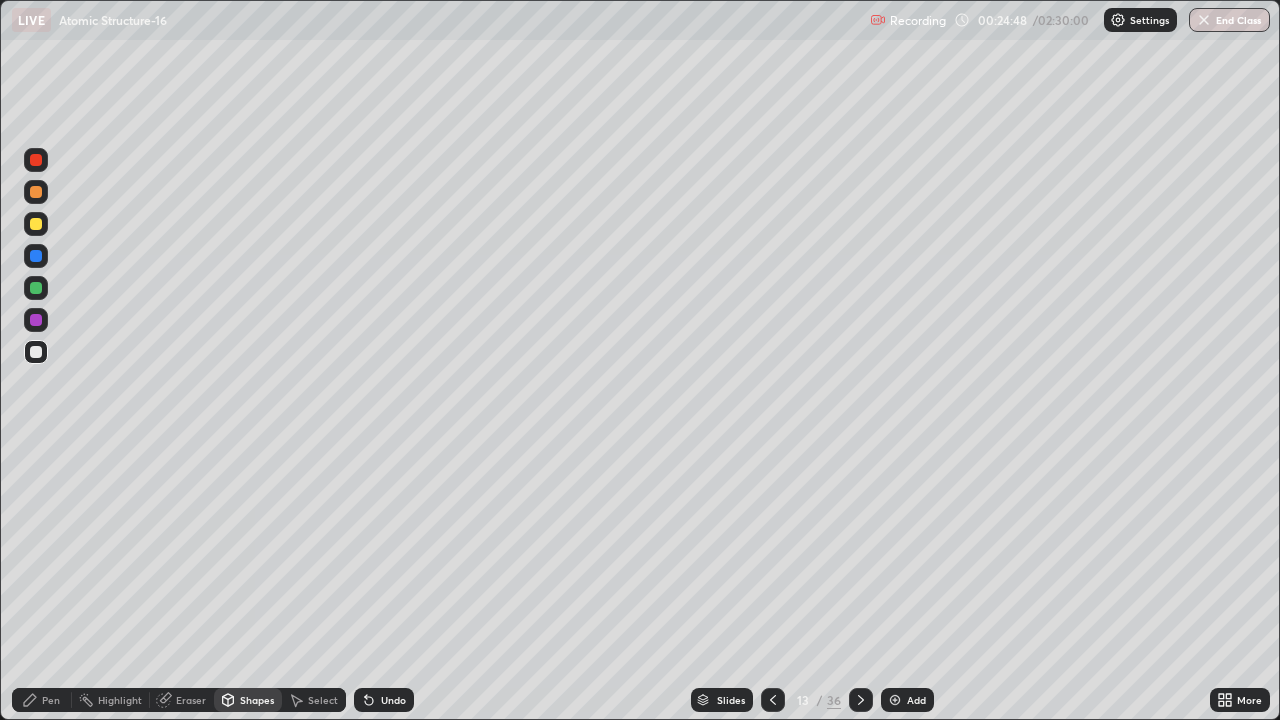 click at bounding box center (36, 224) 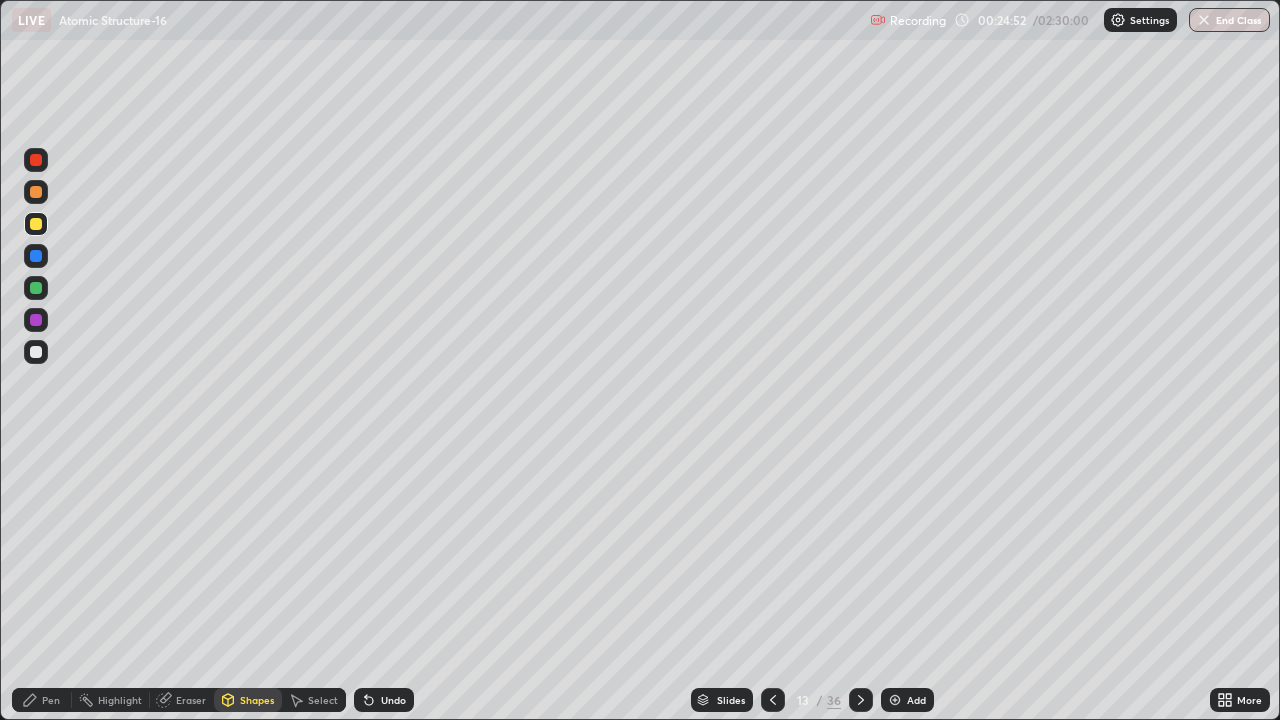 click on "Undo" at bounding box center (384, 700) 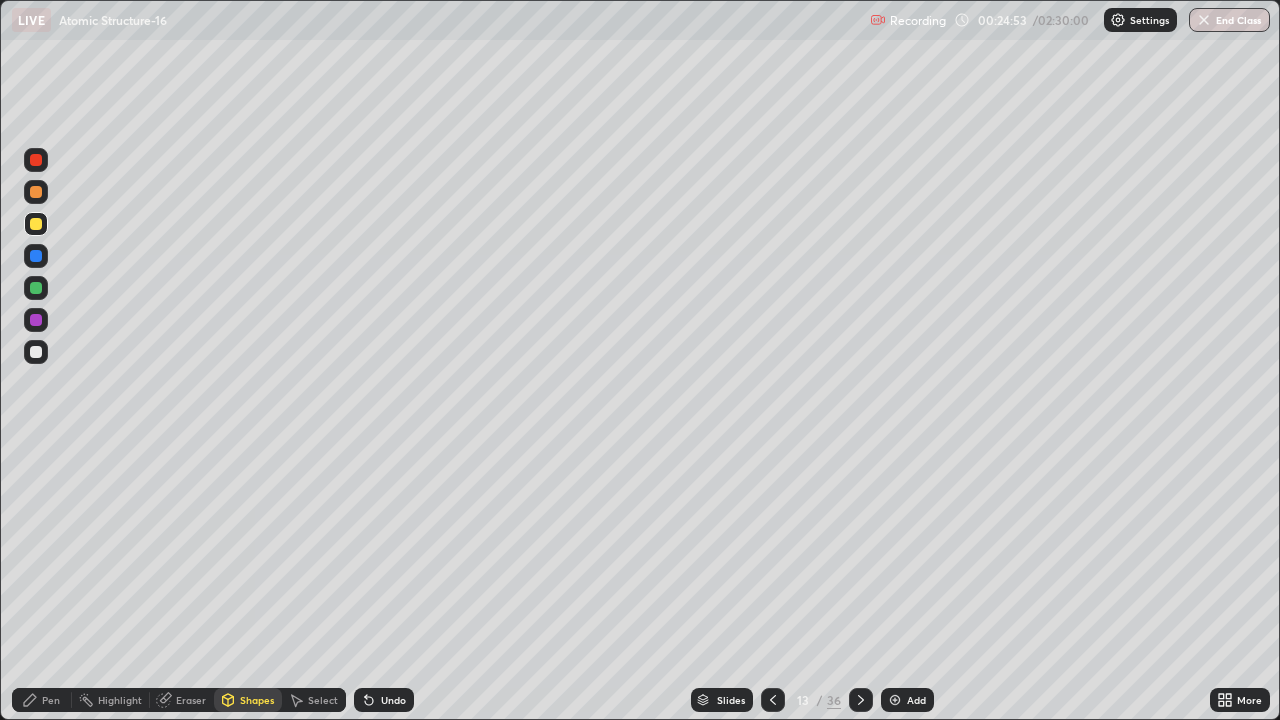 click on "Undo" at bounding box center [393, 700] 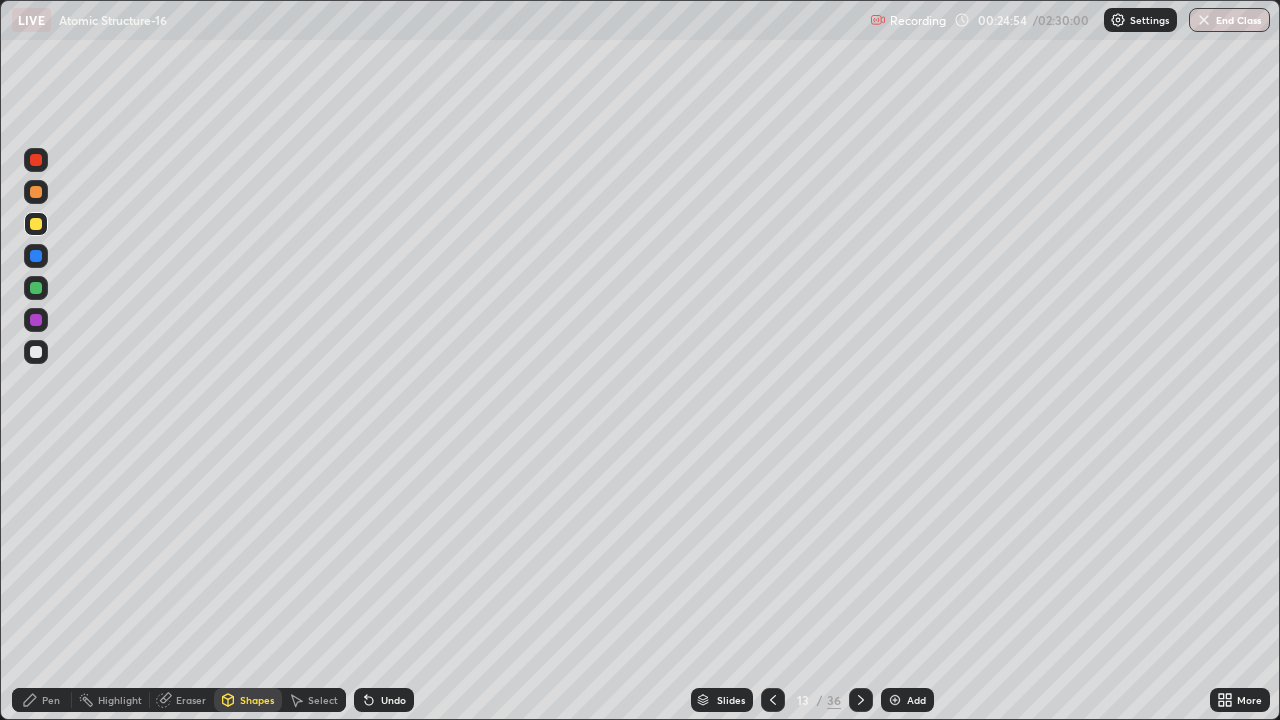 click on "Pen" at bounding box center [42, 700] 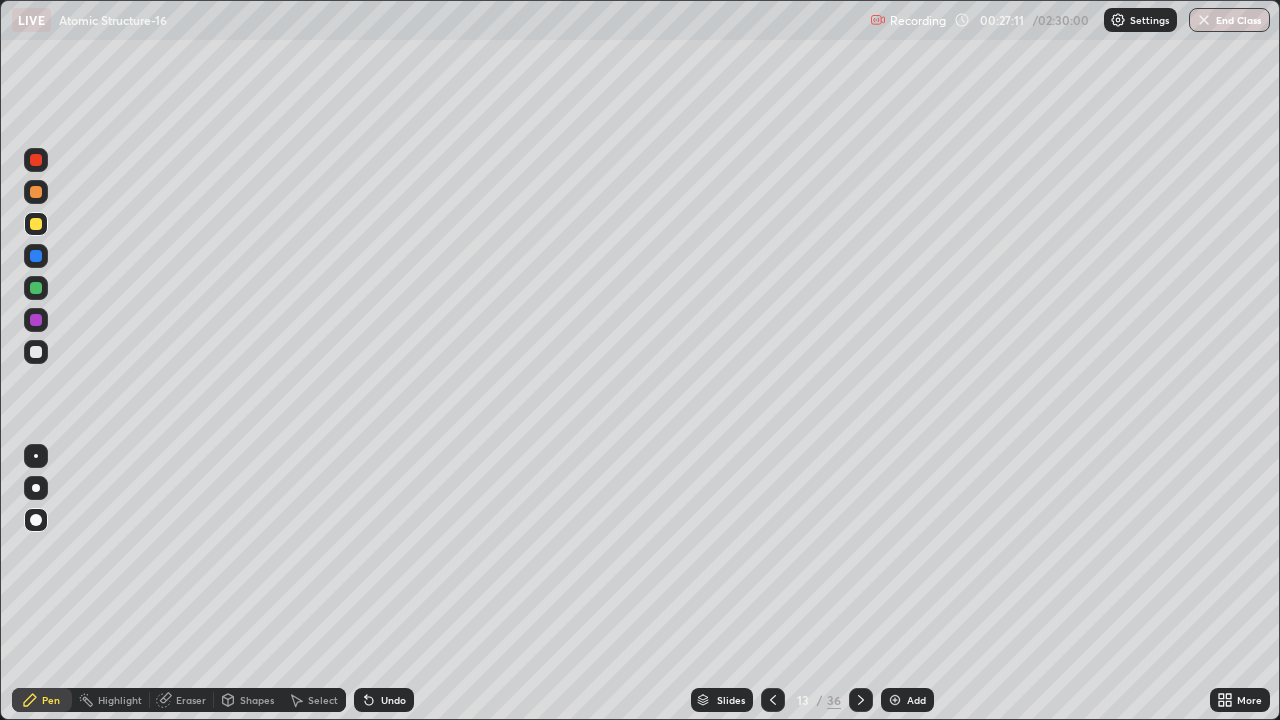 click on "Slides" at bounding box center (722, 700) 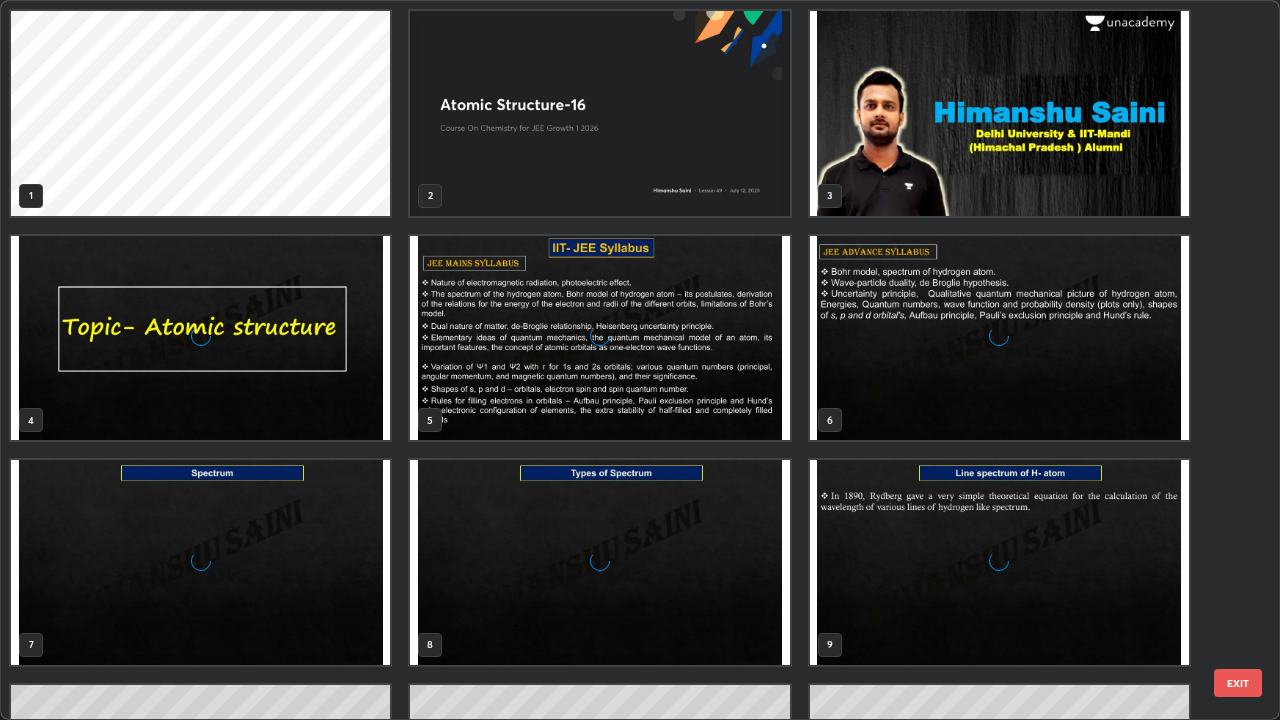 scroll, scrollTop: 405, scrollLeft: 0, axis: vertical 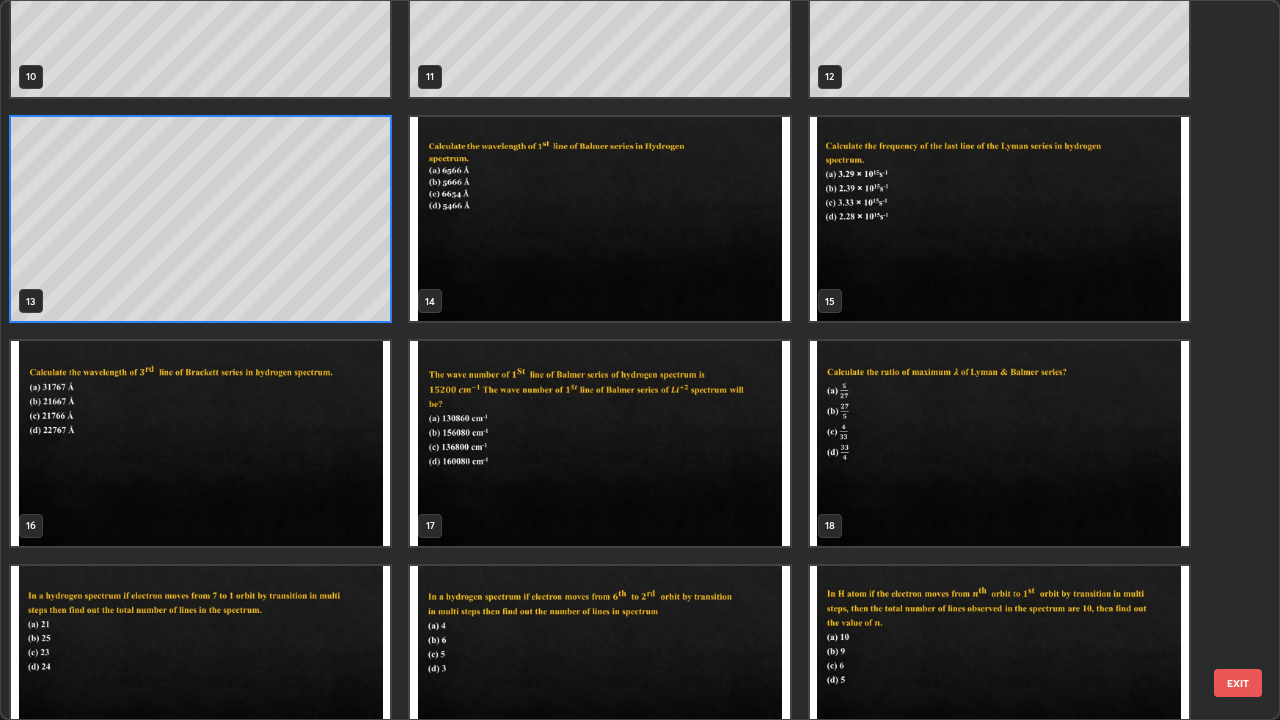 click at bounding box center [599, 219] 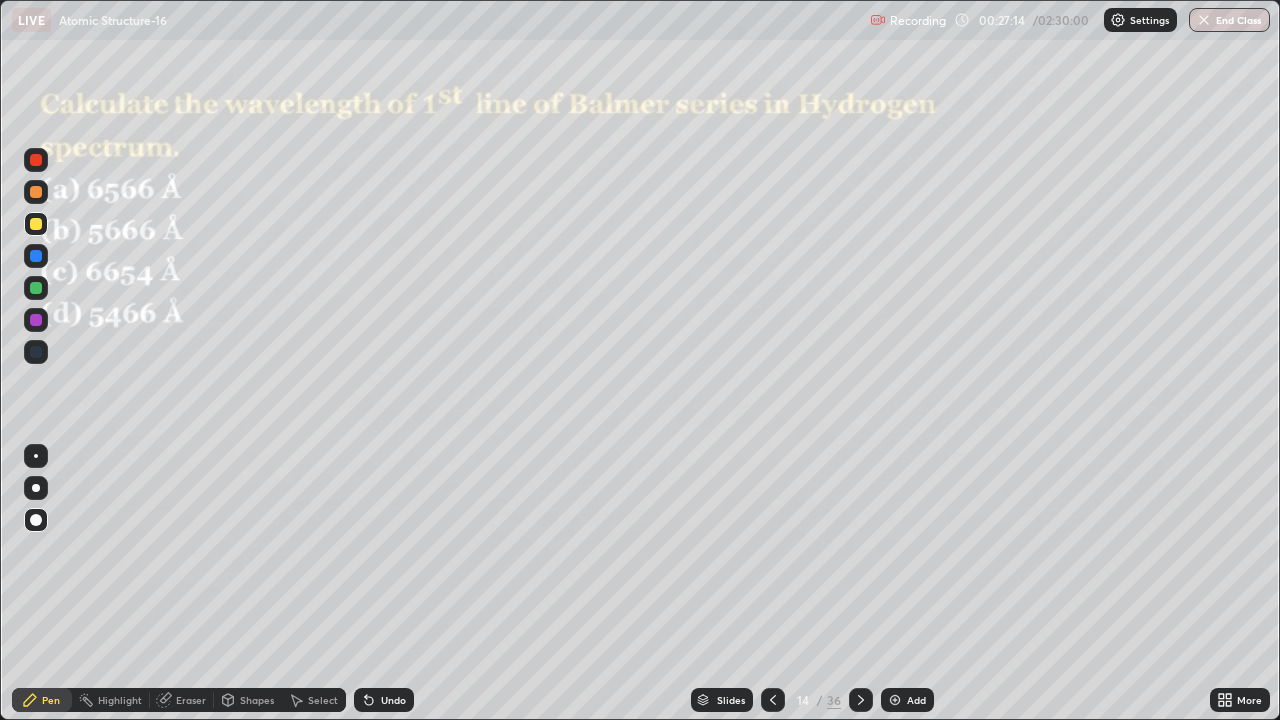 click at bounding box center (599, 219) 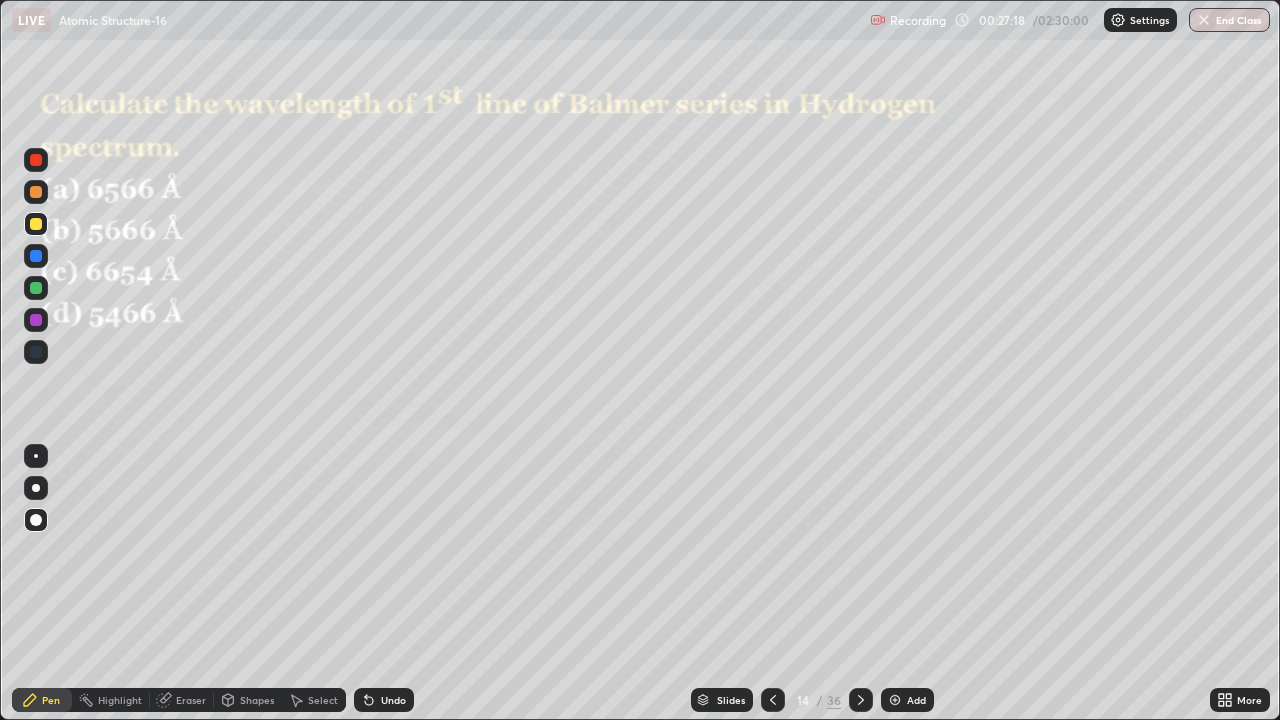 click 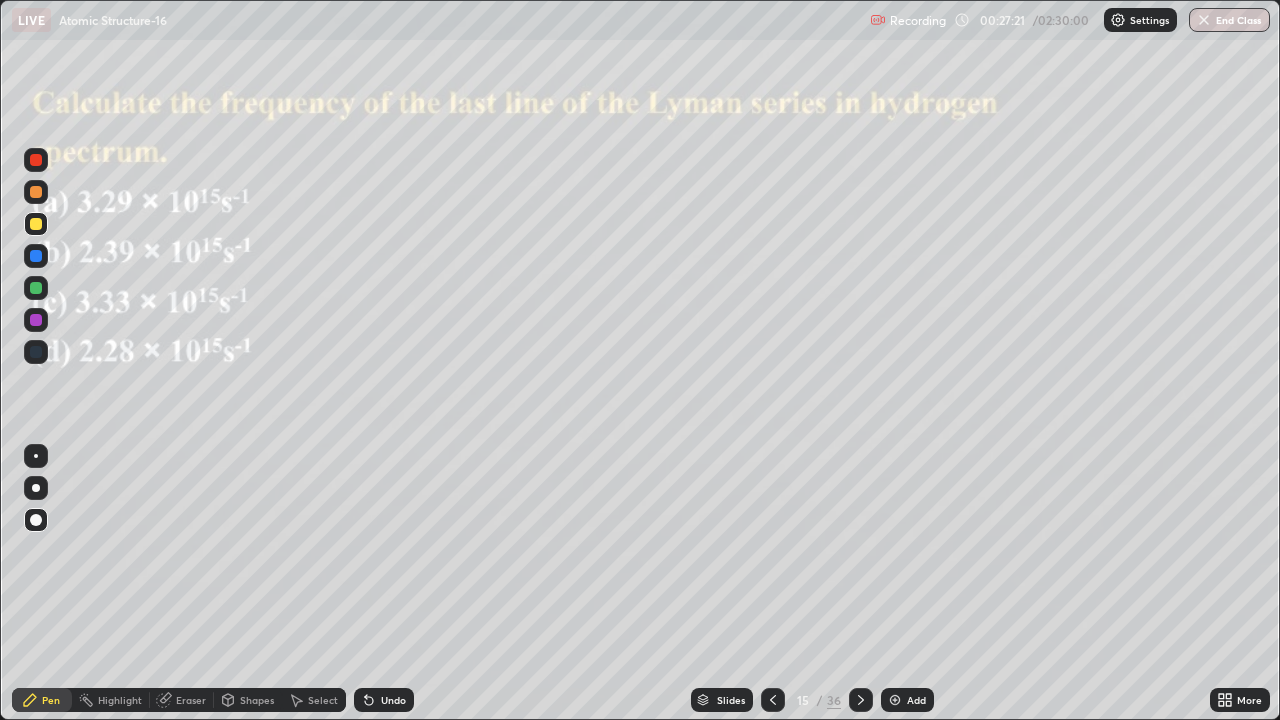click at bounding box center (861, 700) 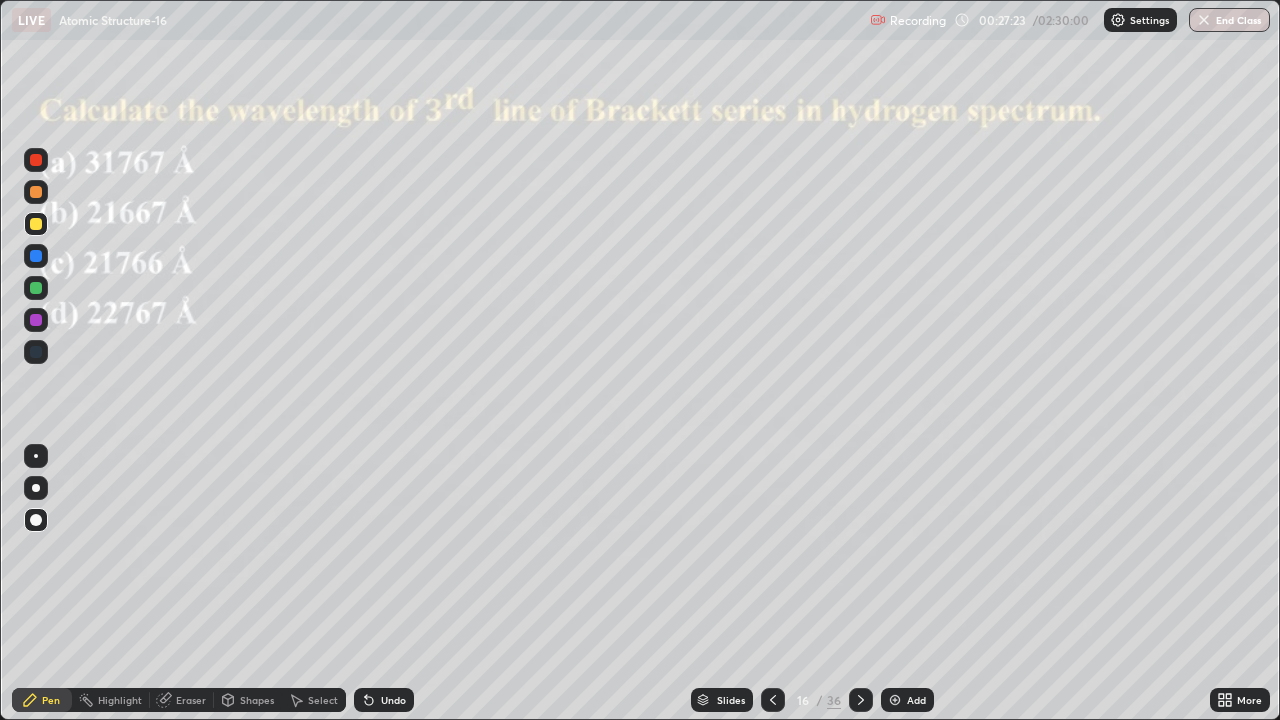 click at bounding box center (861, 700) 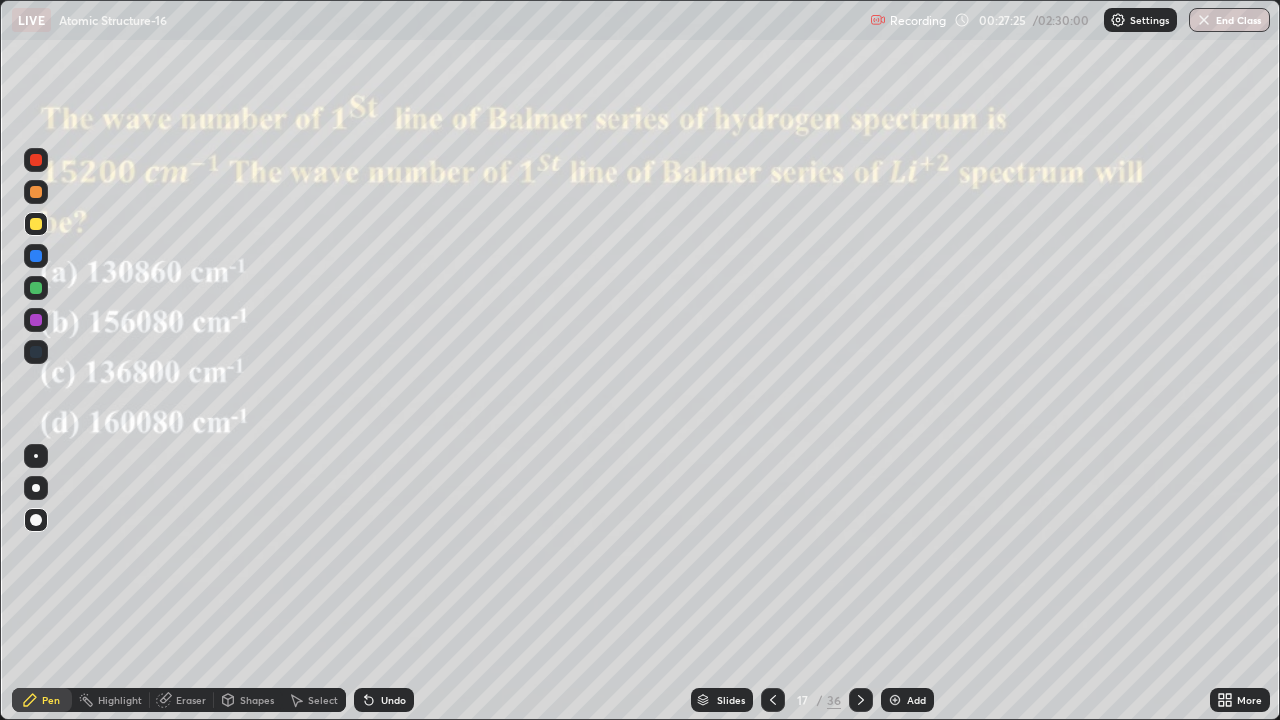 click 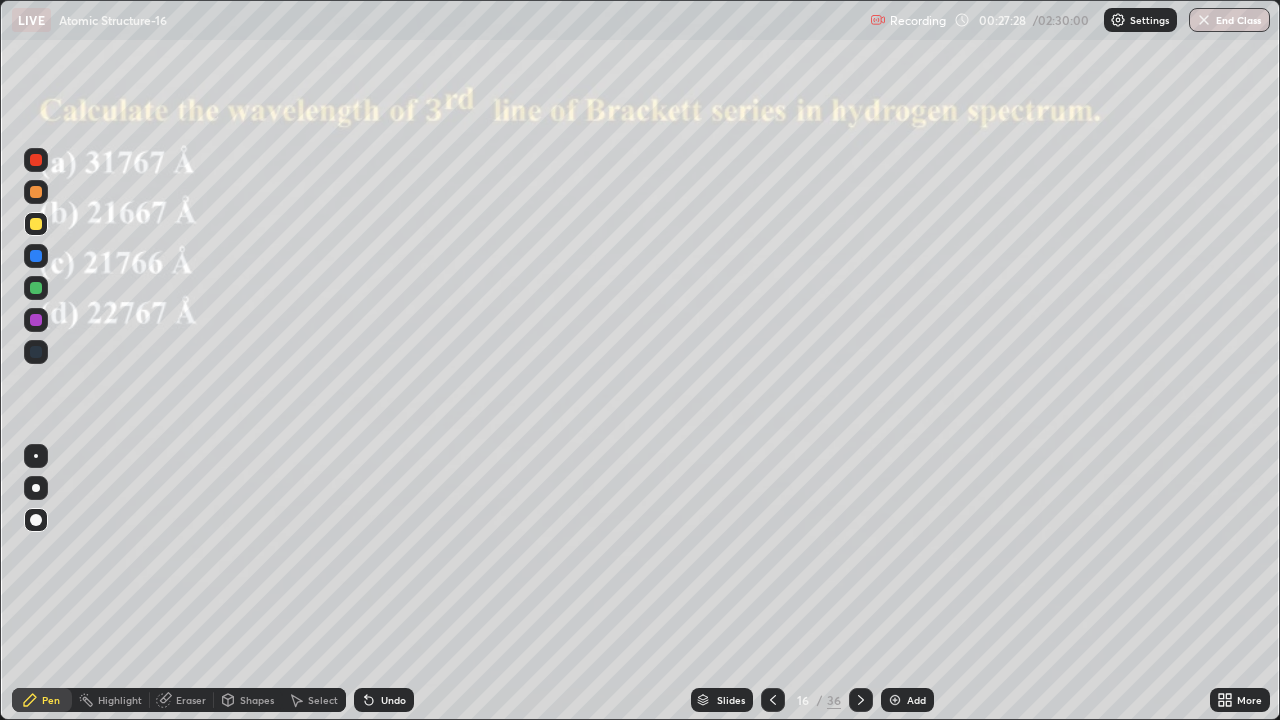 click at bounding box center (861, 700) 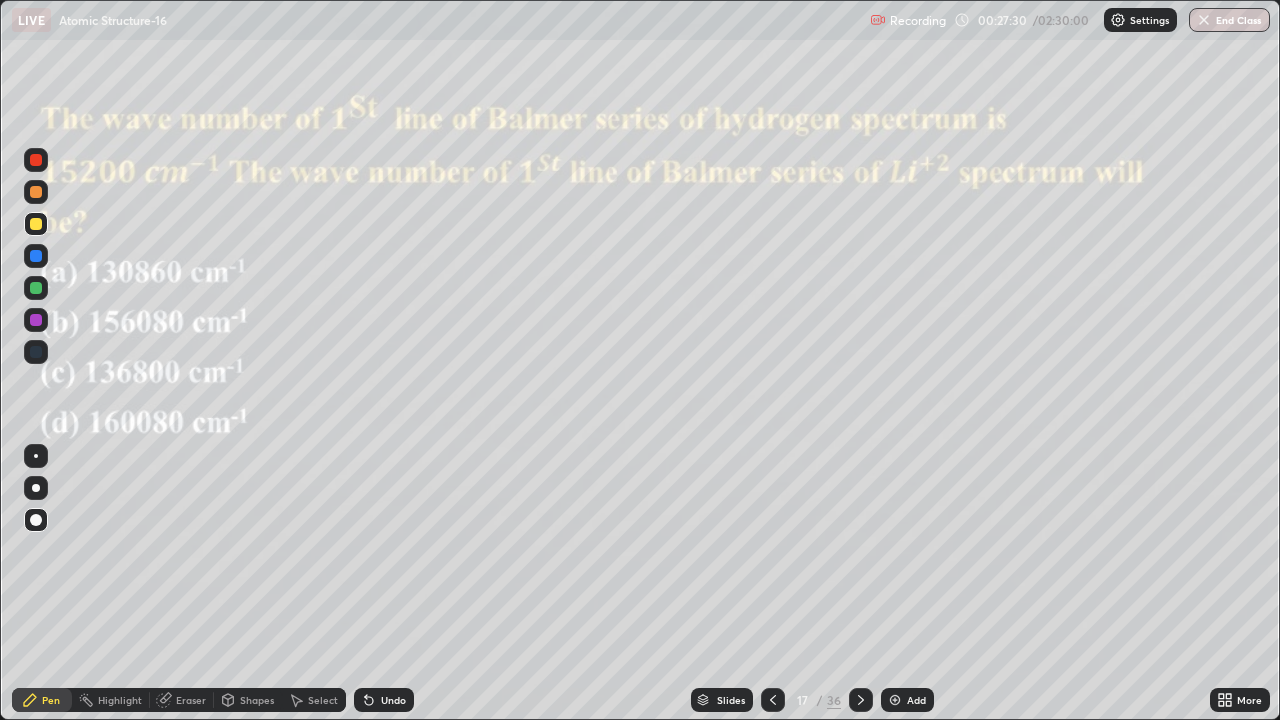 click 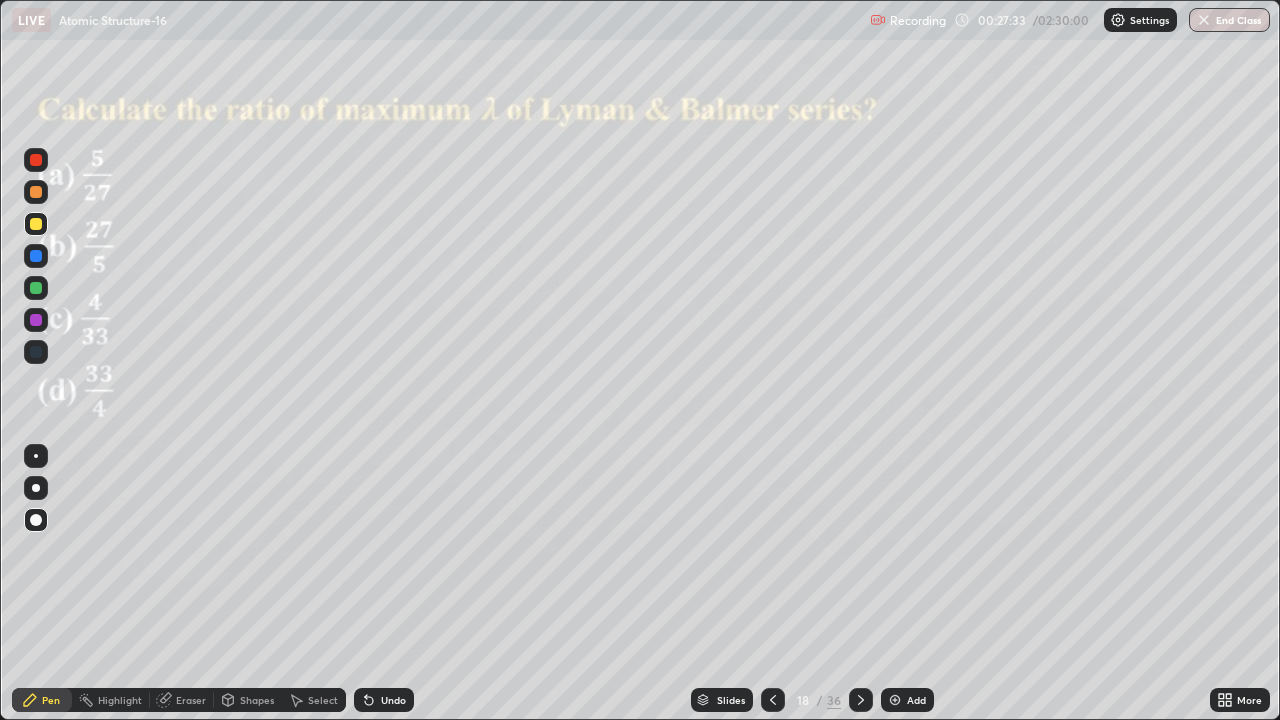 click 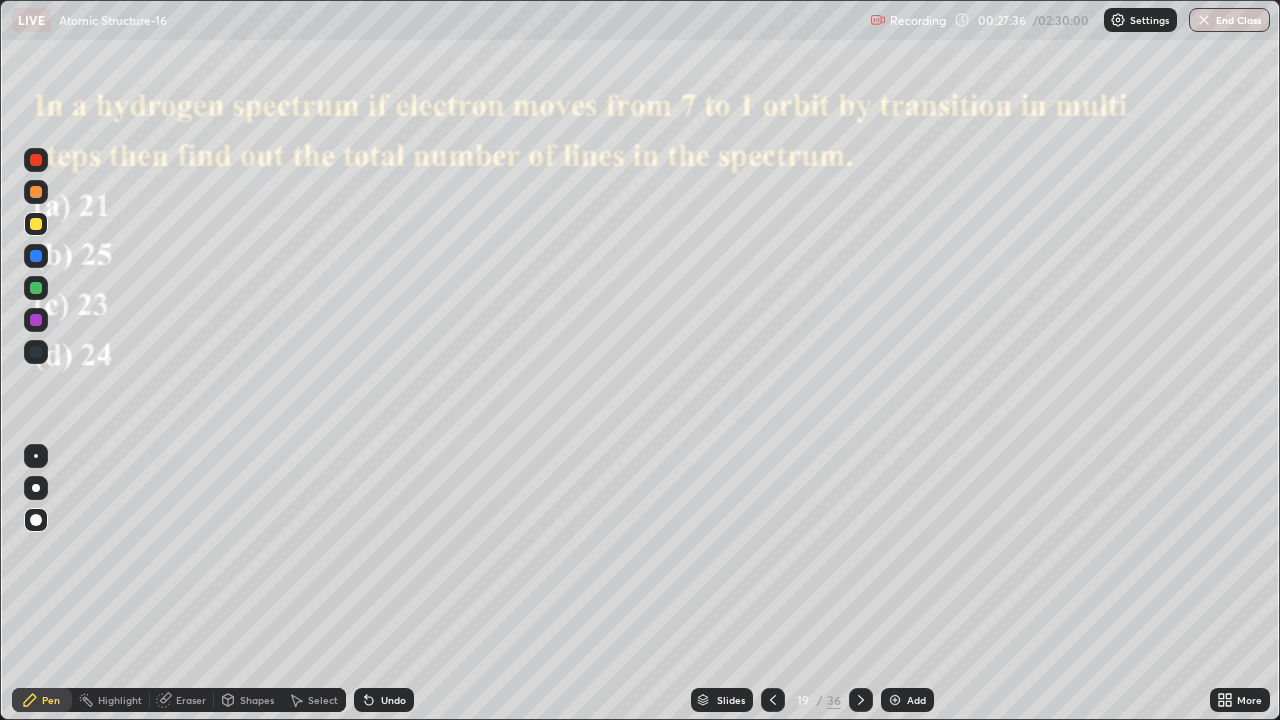 click on "Eraser" at bounding box center [191, 700] 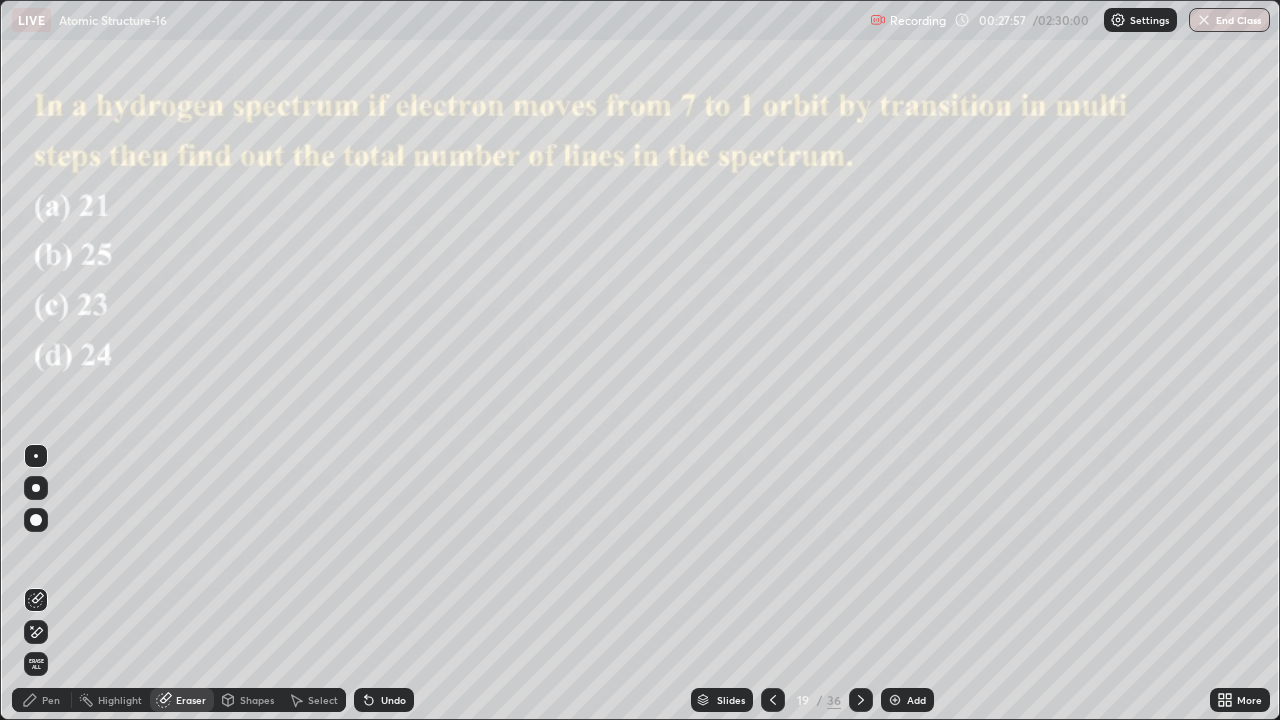 click on "Pen" at bounding box center [51, 700] 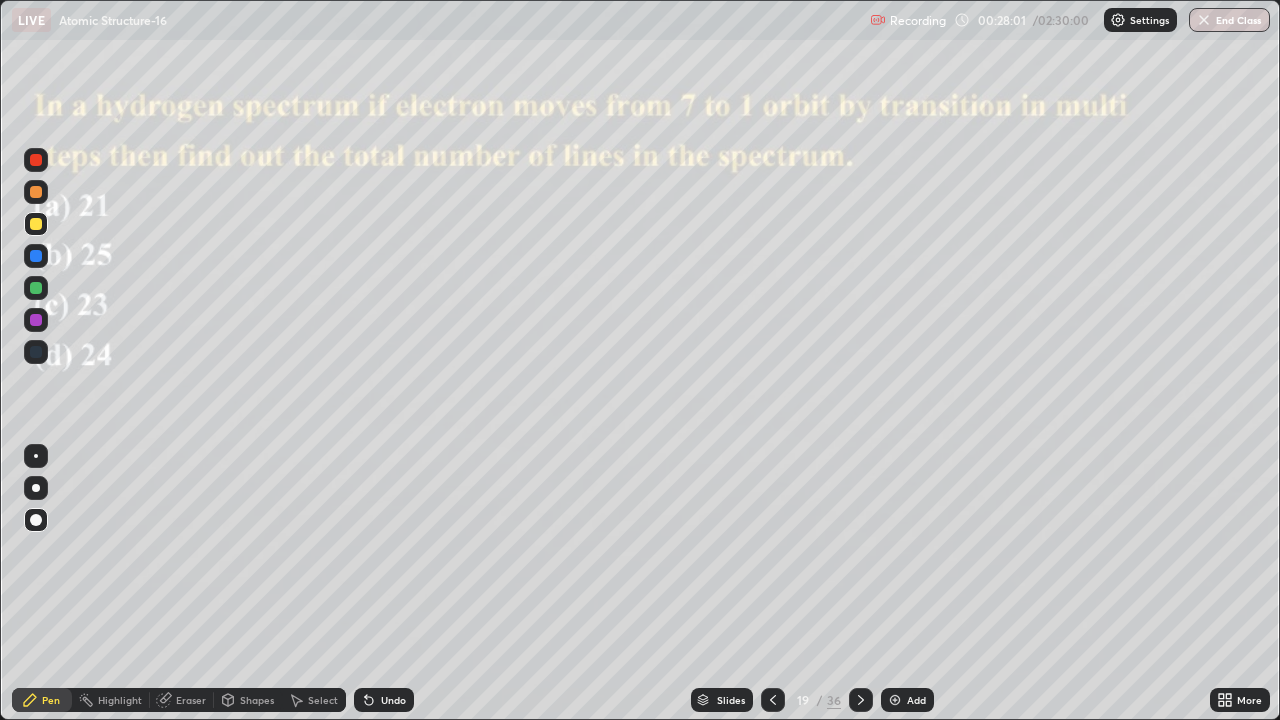 click at bounding box center [36, 288] 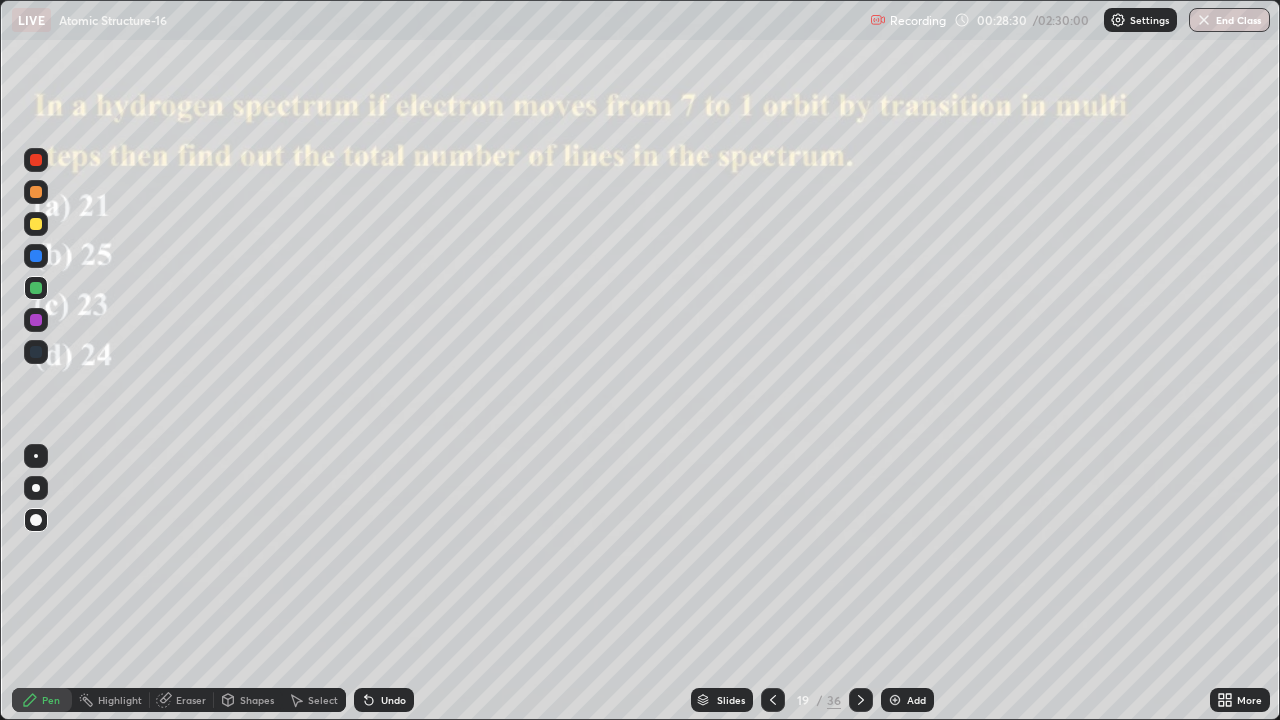 click on "Pen" at bounding box center (42, 700) 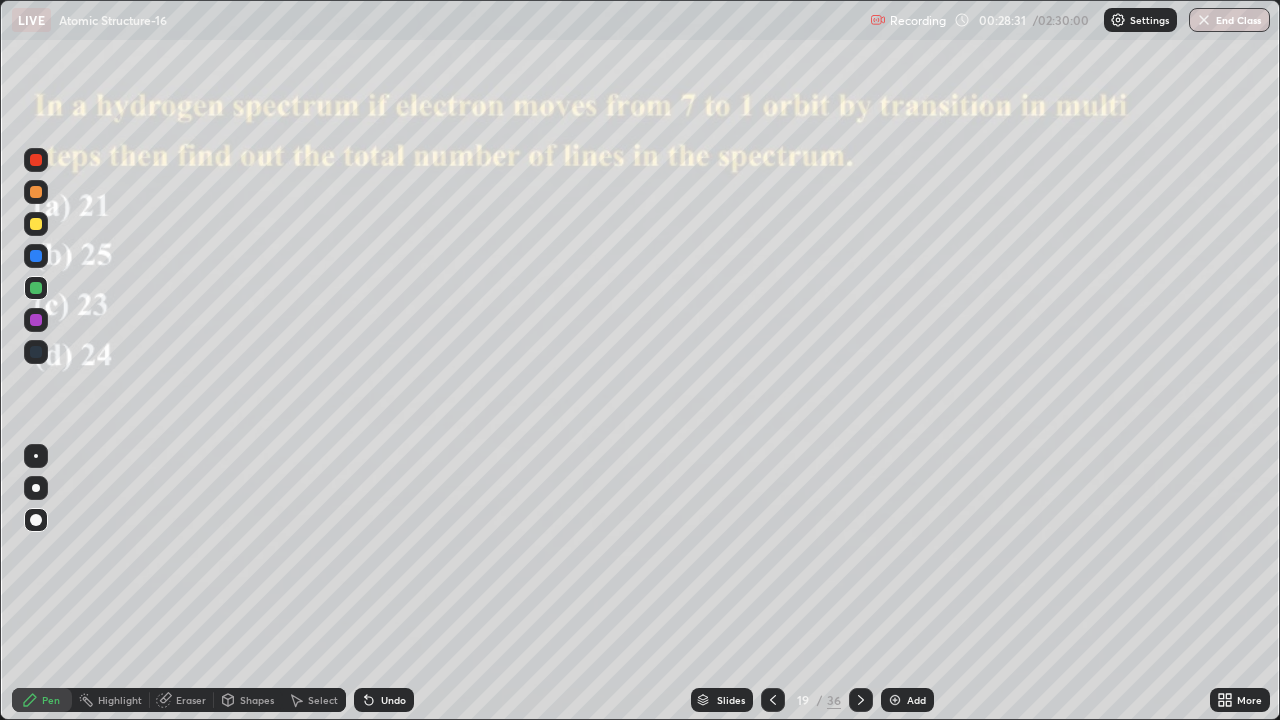 click at bounding box center (36, 224) 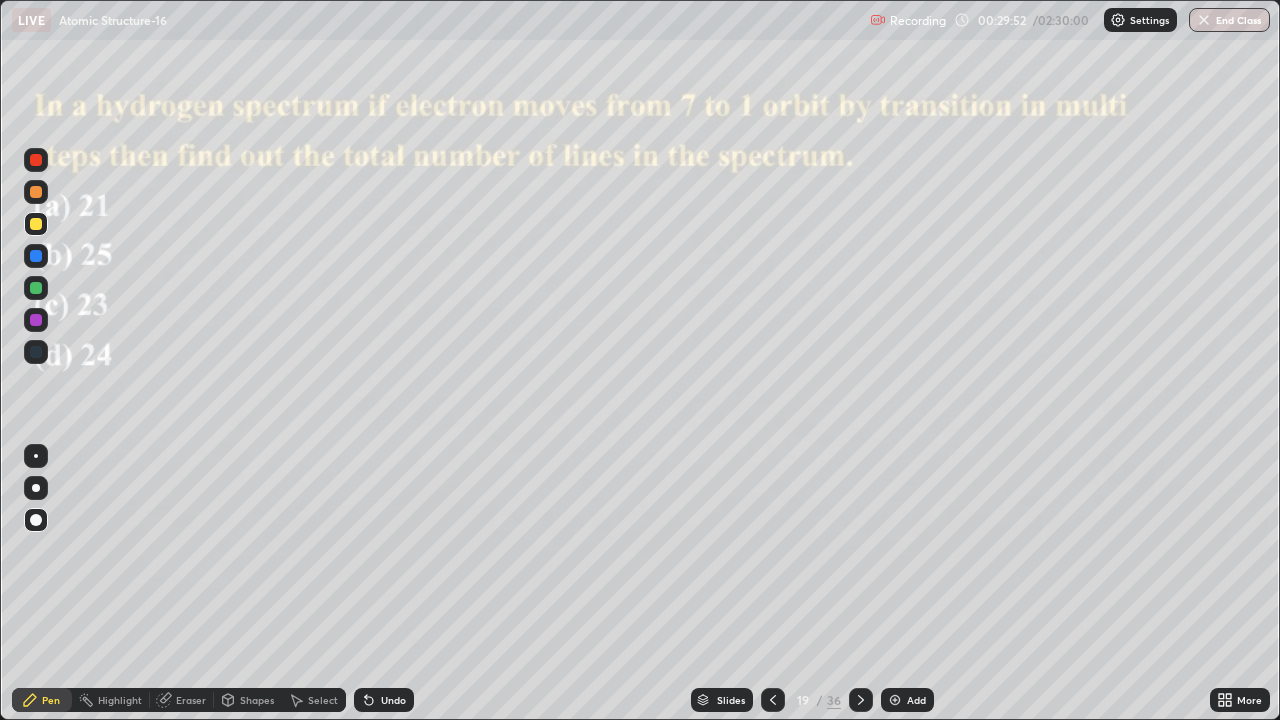 click 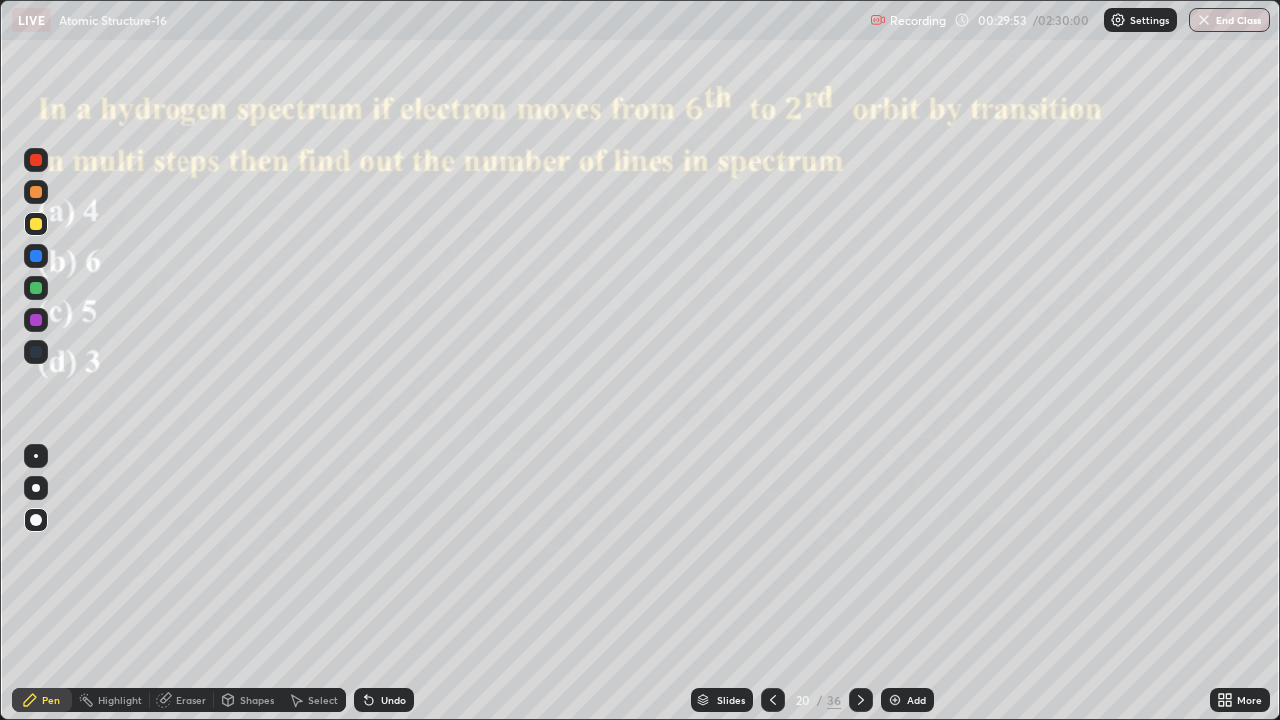click on "Eraser" at bounding box center [191, 700] 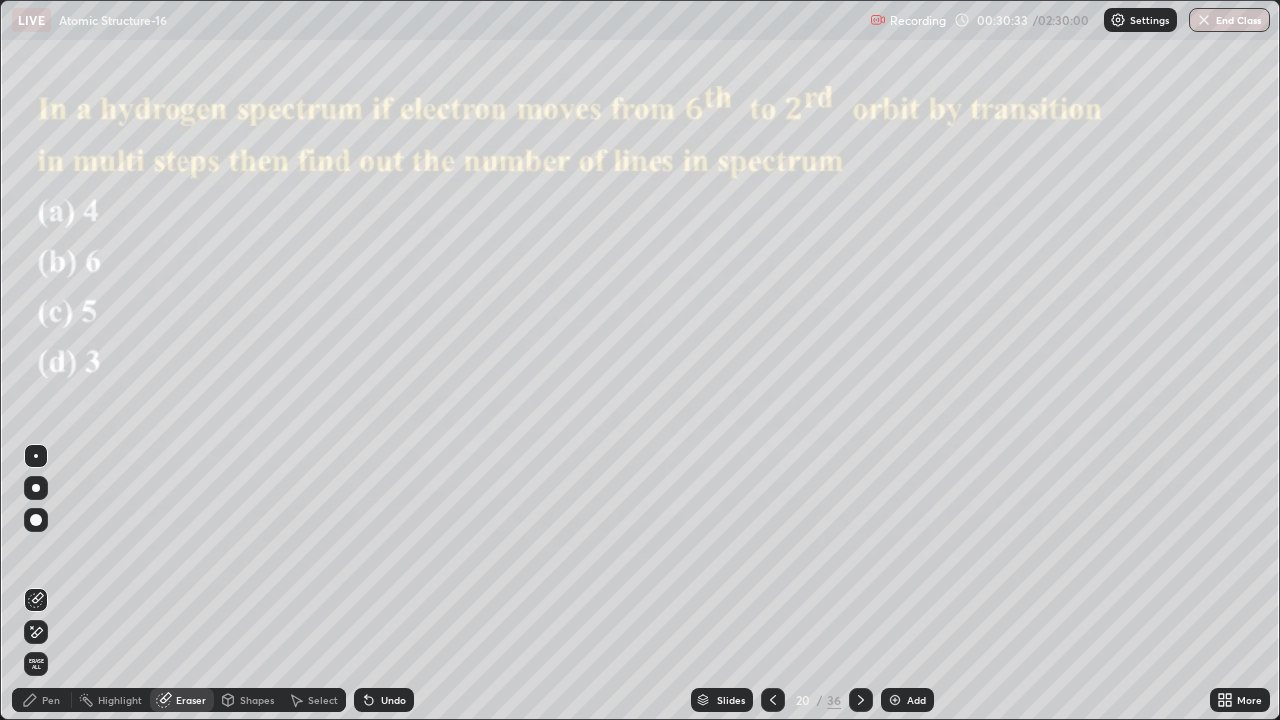 click on "Pen" at bounding box center (51, 700) 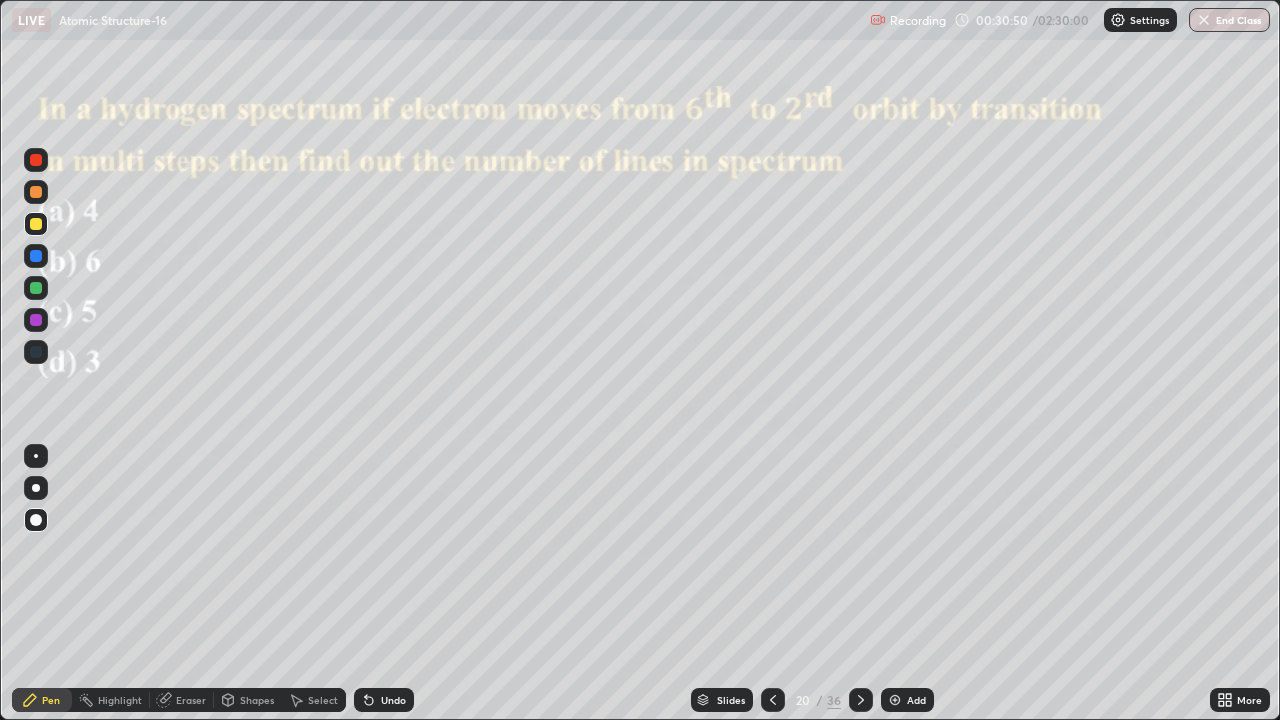click on "Eraser" at bounding box center [191, 700] 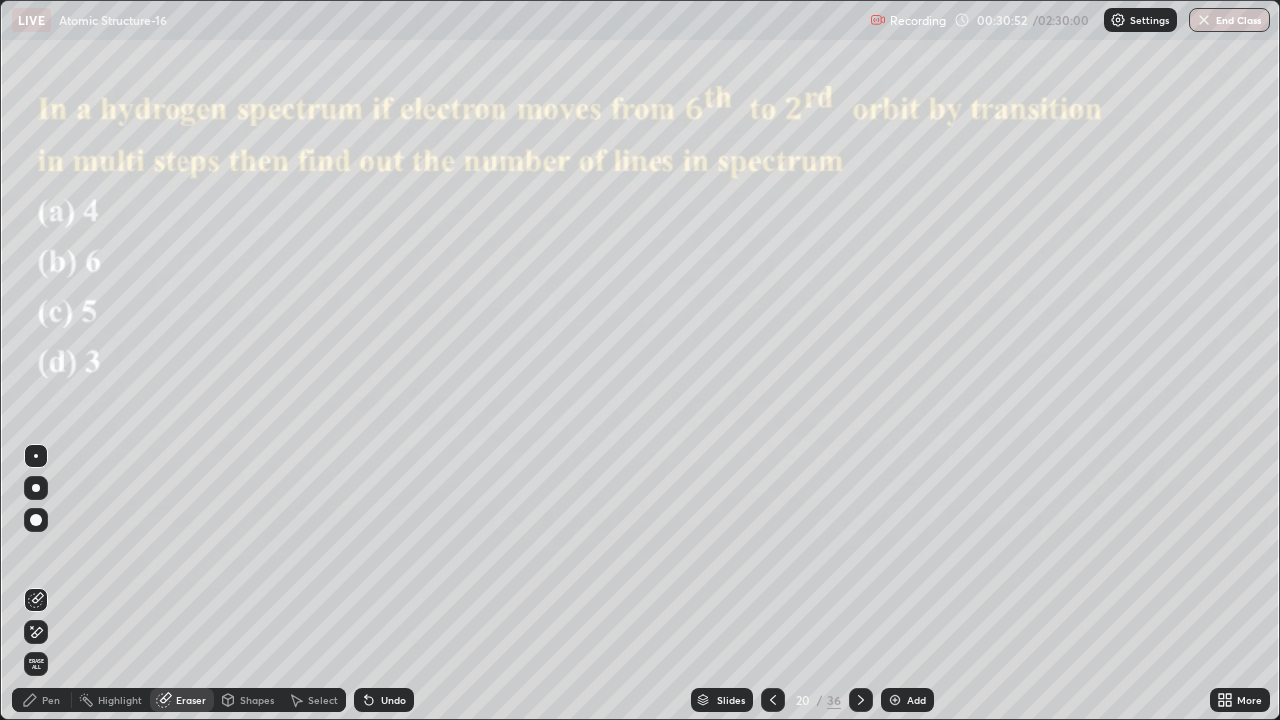 click on "Pen" at bounding box center (42, 700) 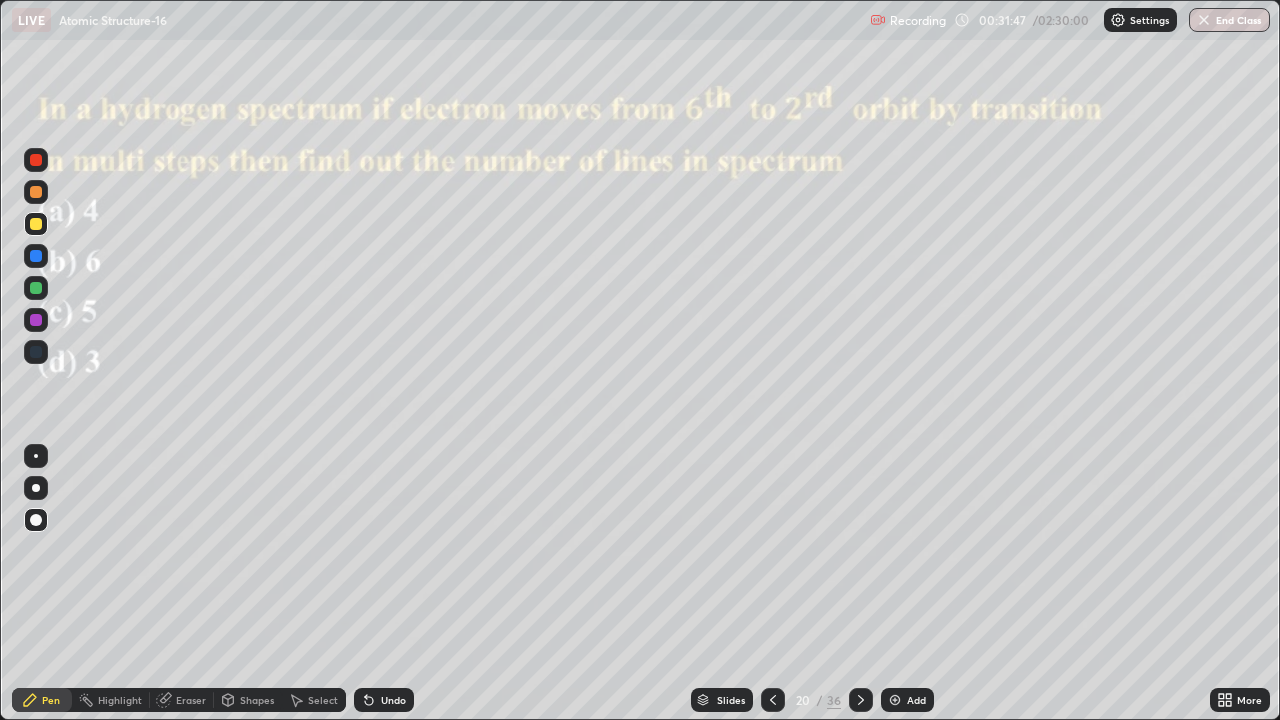 click 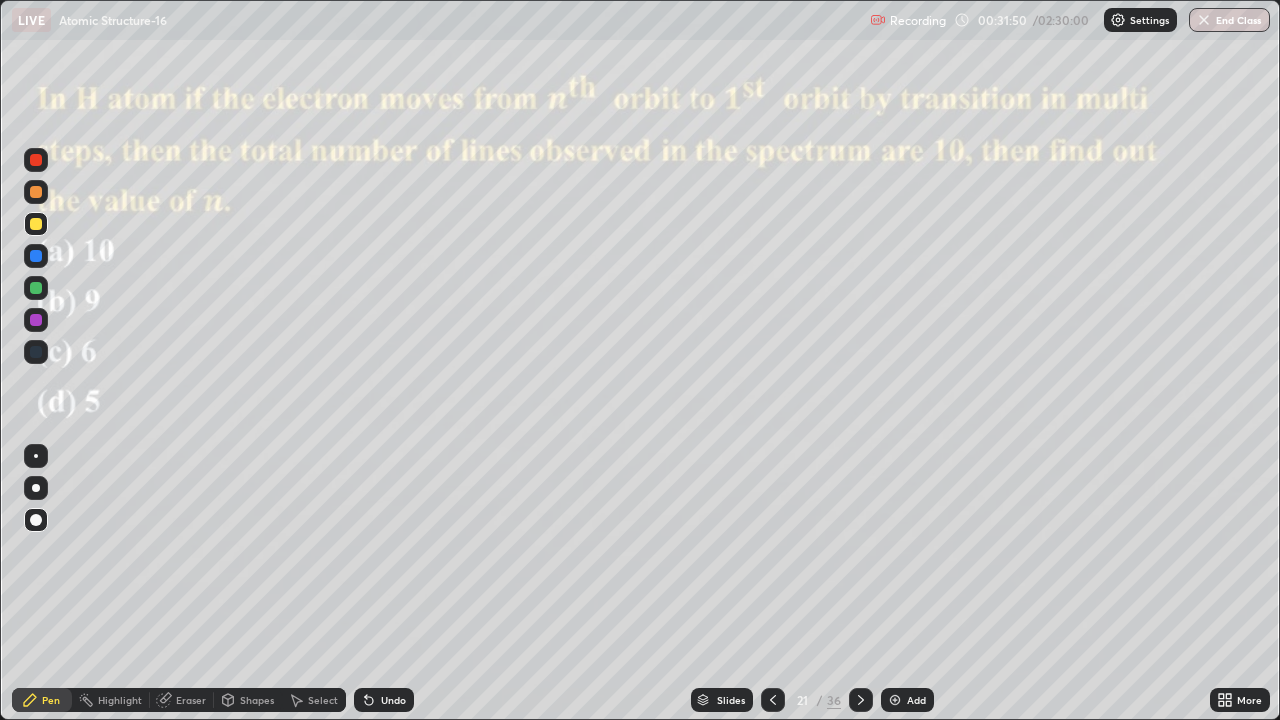 click 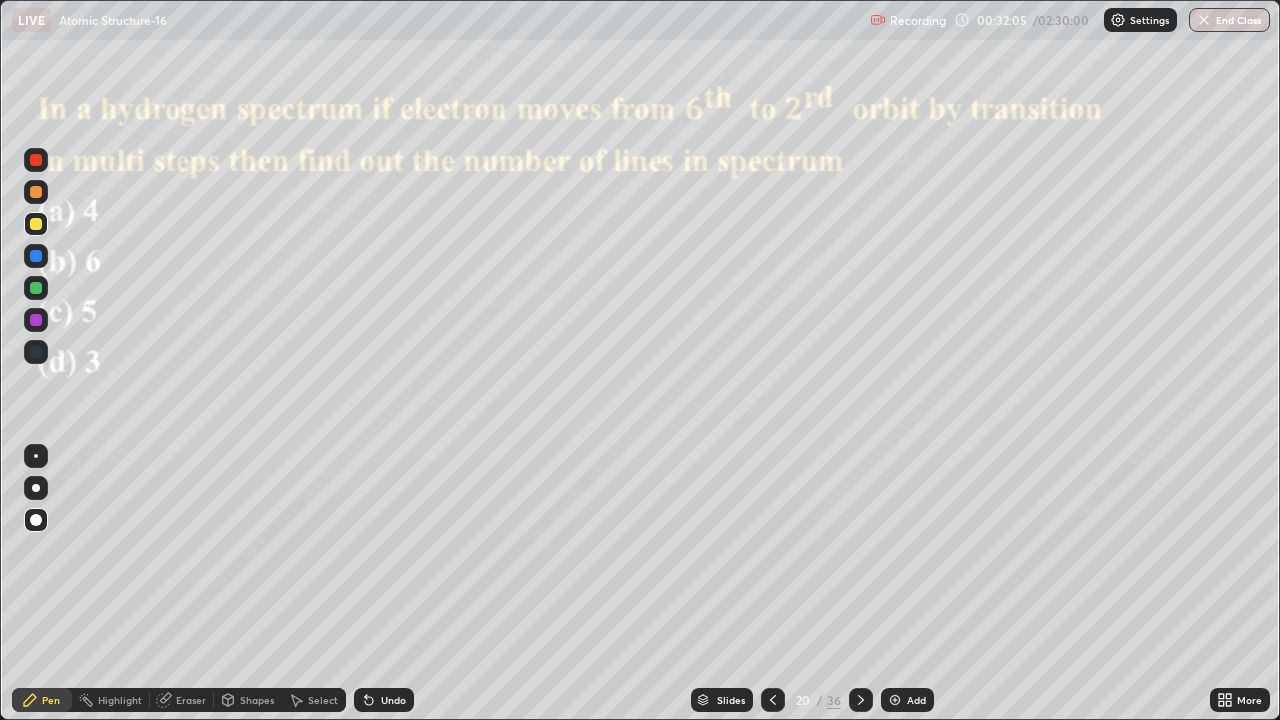 click 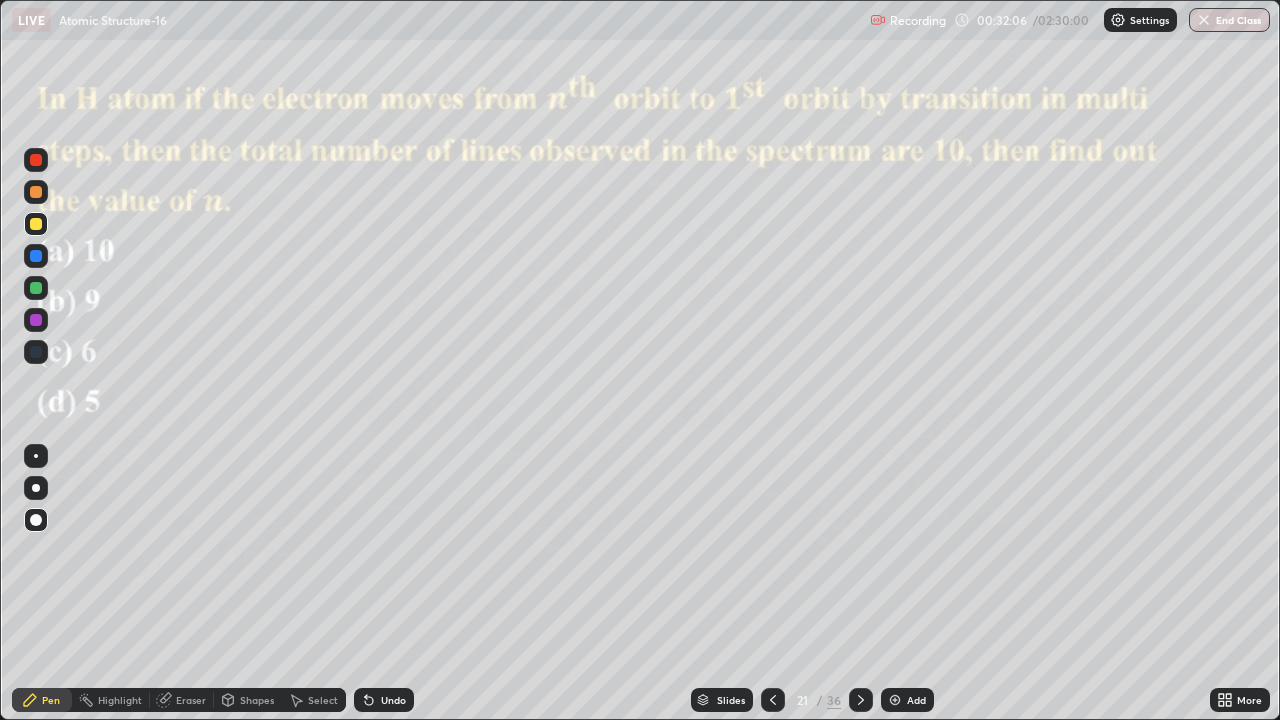 click on "Eraser" at bounding box center (191, 700) 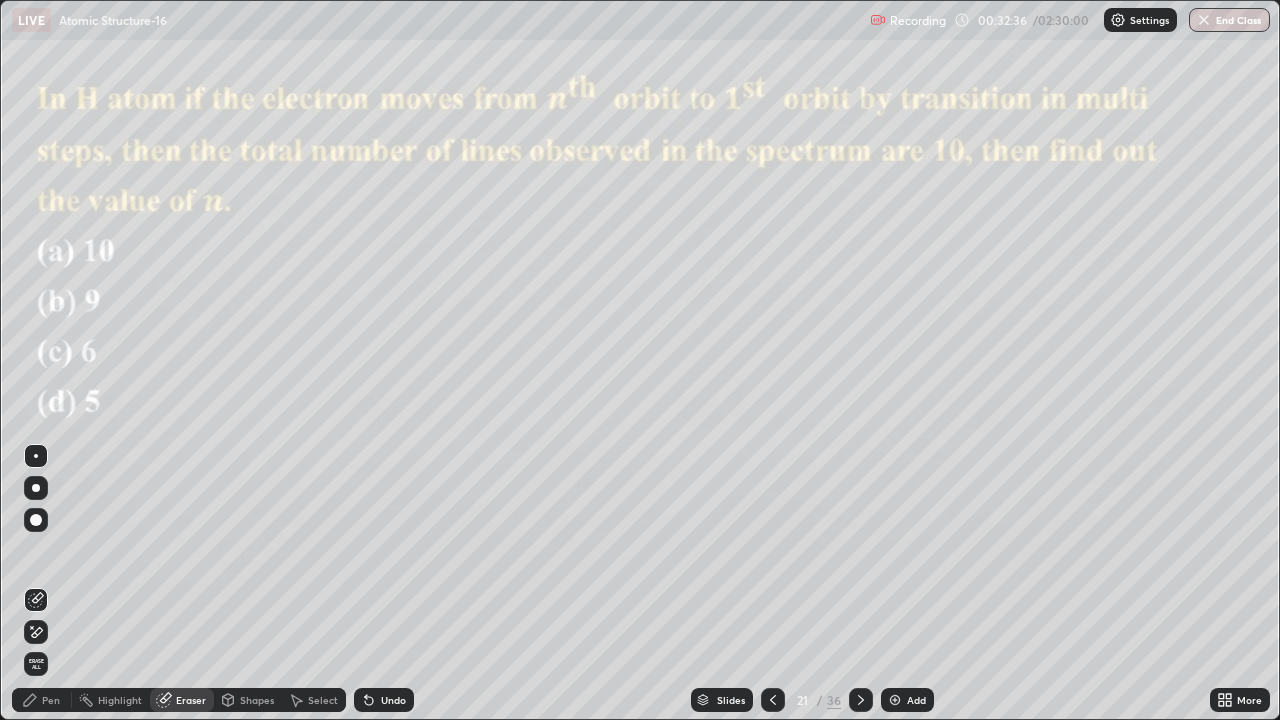 click on "Pen" at bounding box center (42, 700) 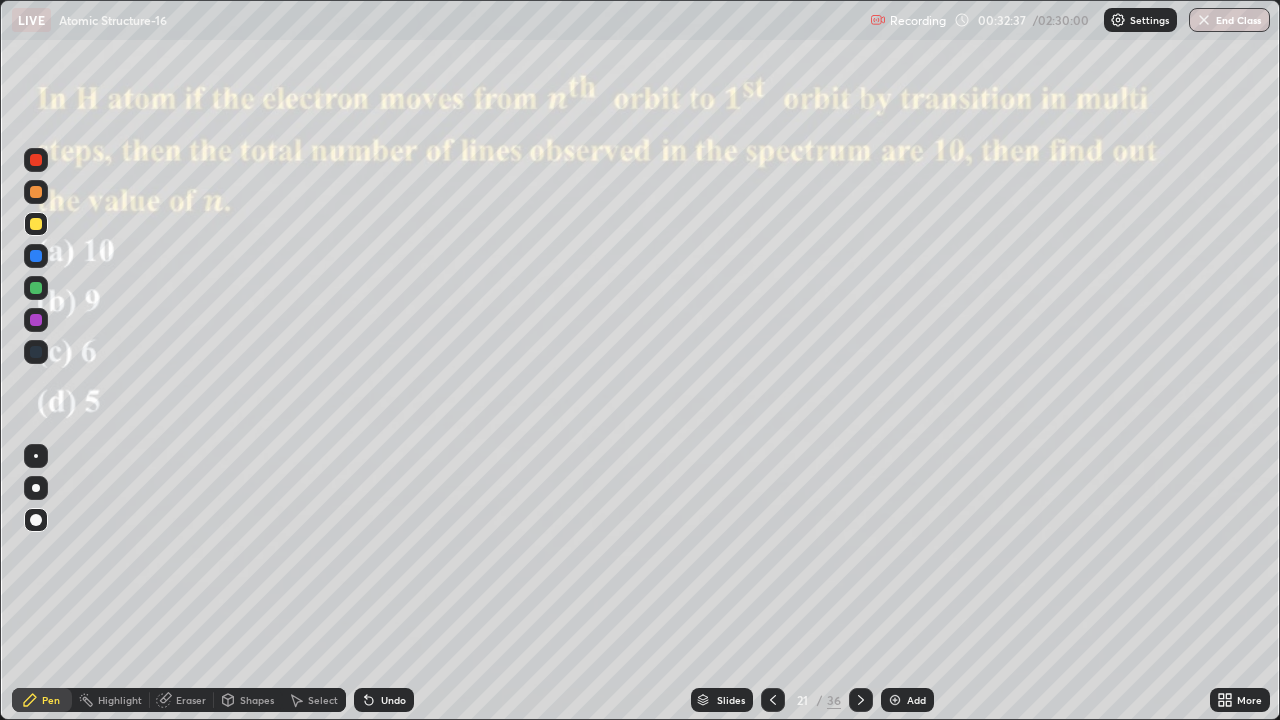 click at bounding box center [36, 288] 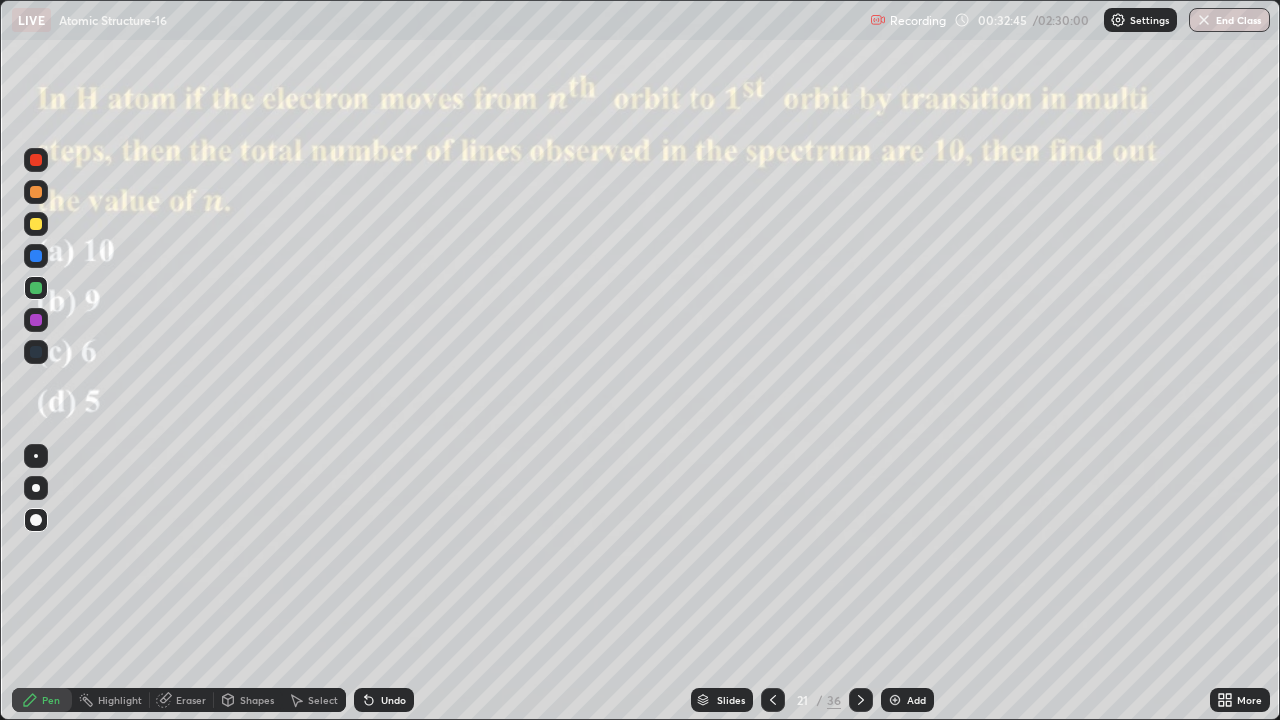 click at bounding box center (36, 224) 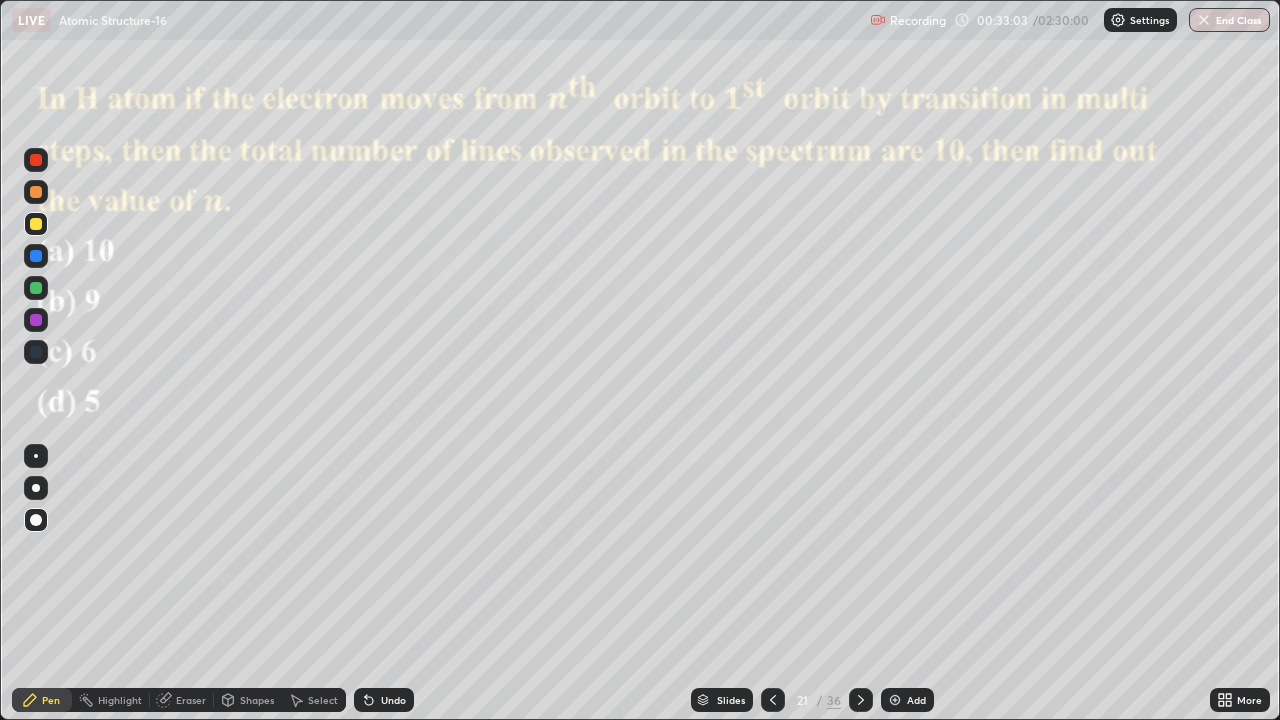 click on "Undo" at bounding box center [393, 700] 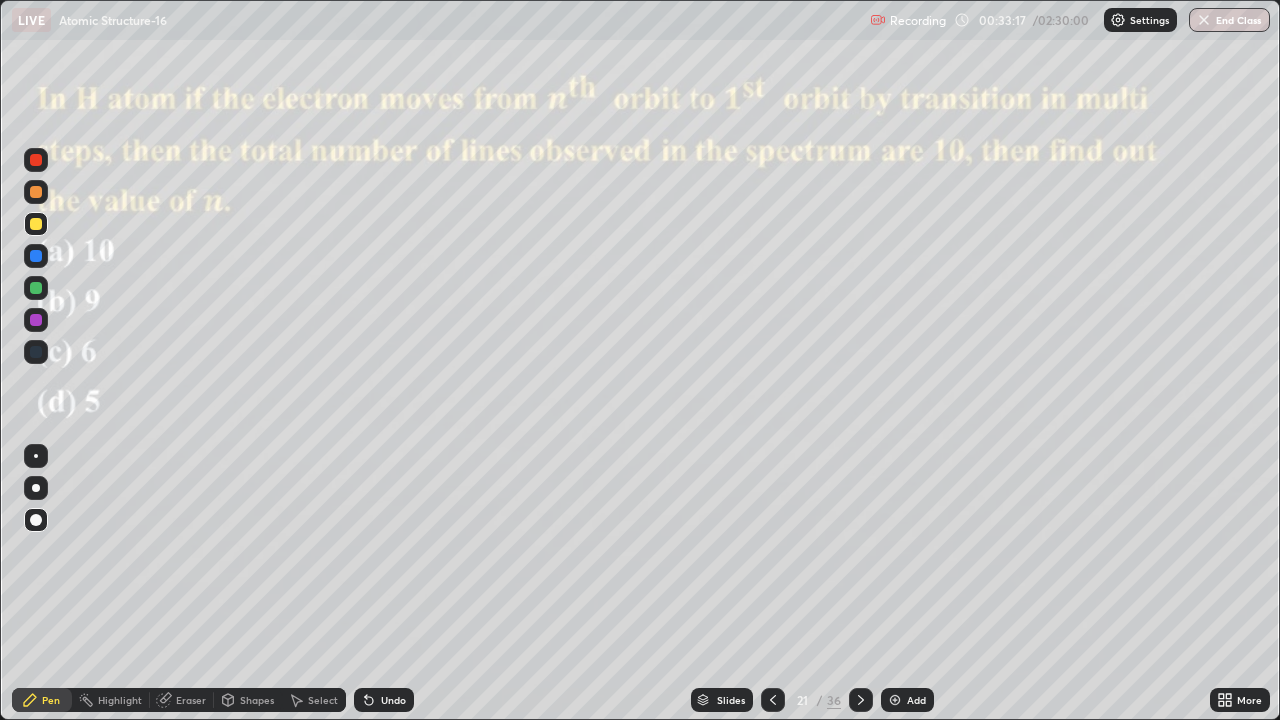 click 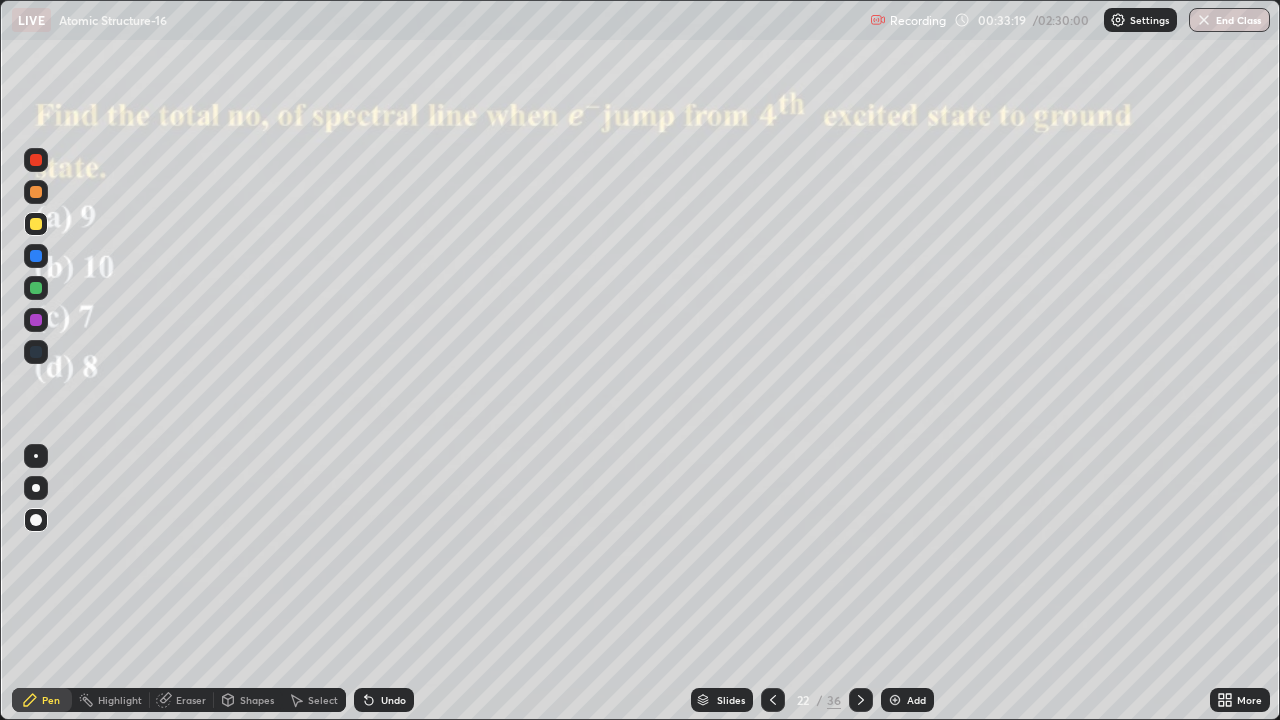 click on "Eraser" at bounding box center (191, 700) 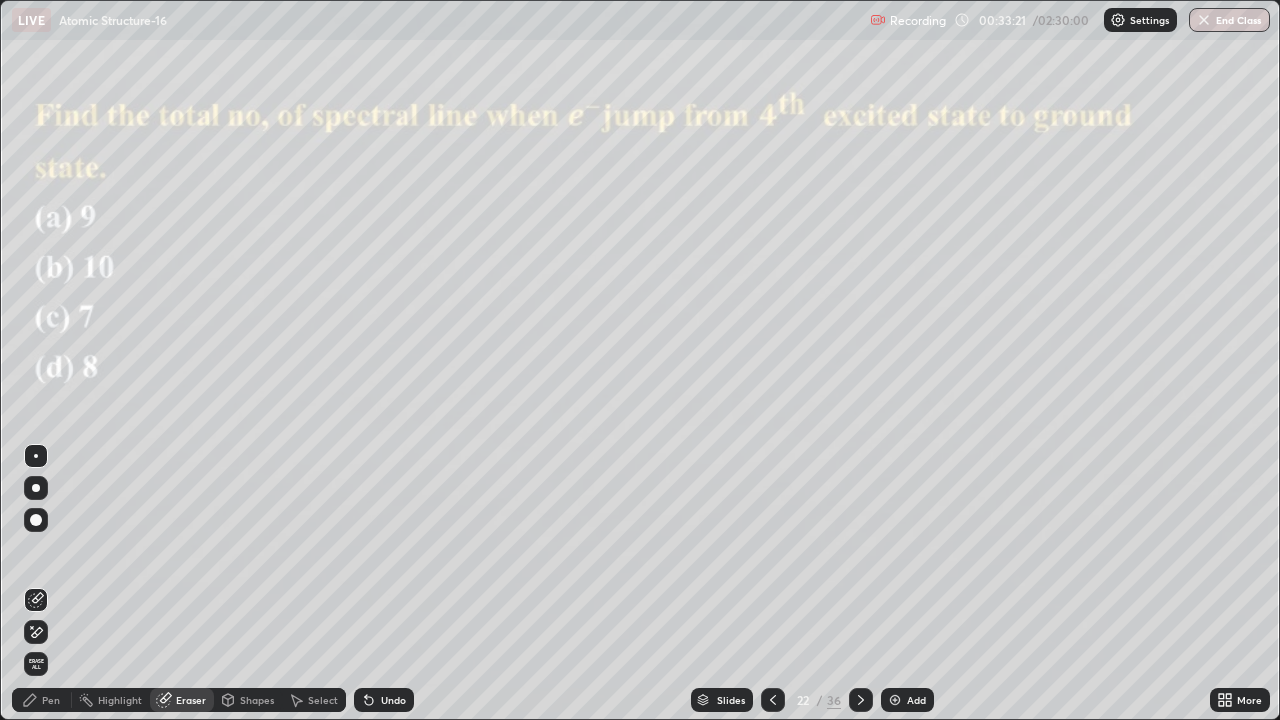 click 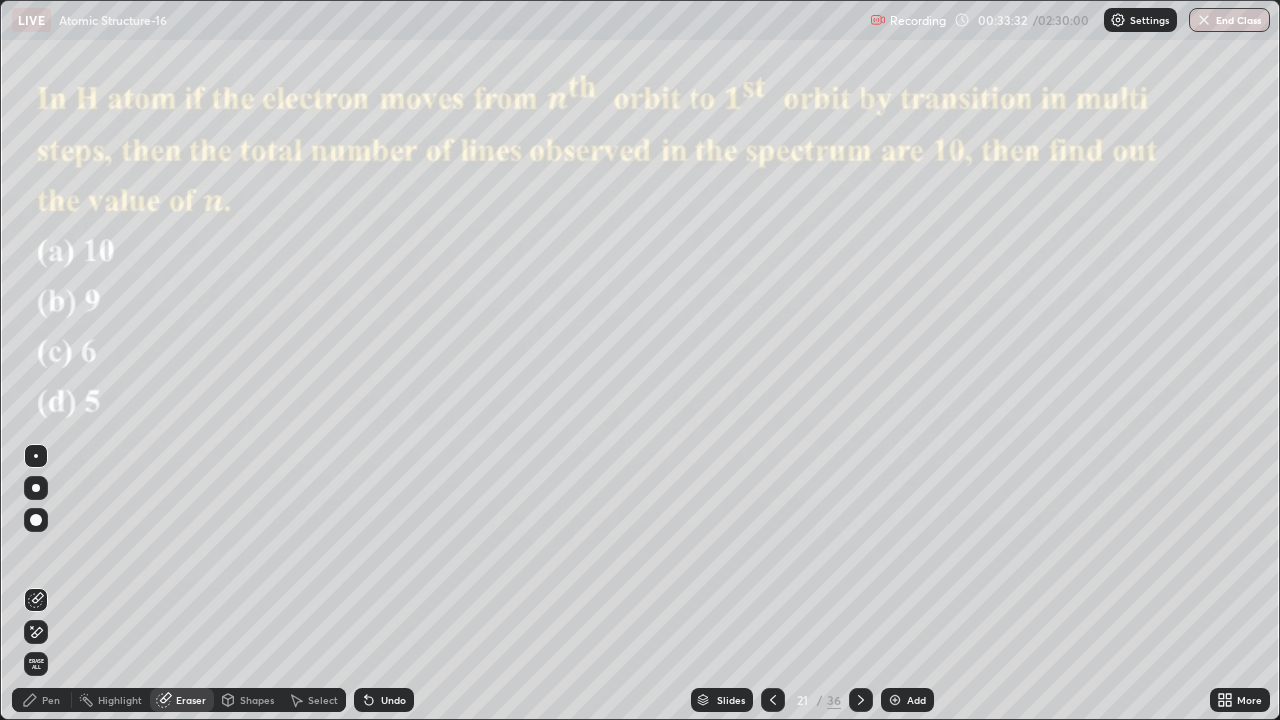 click 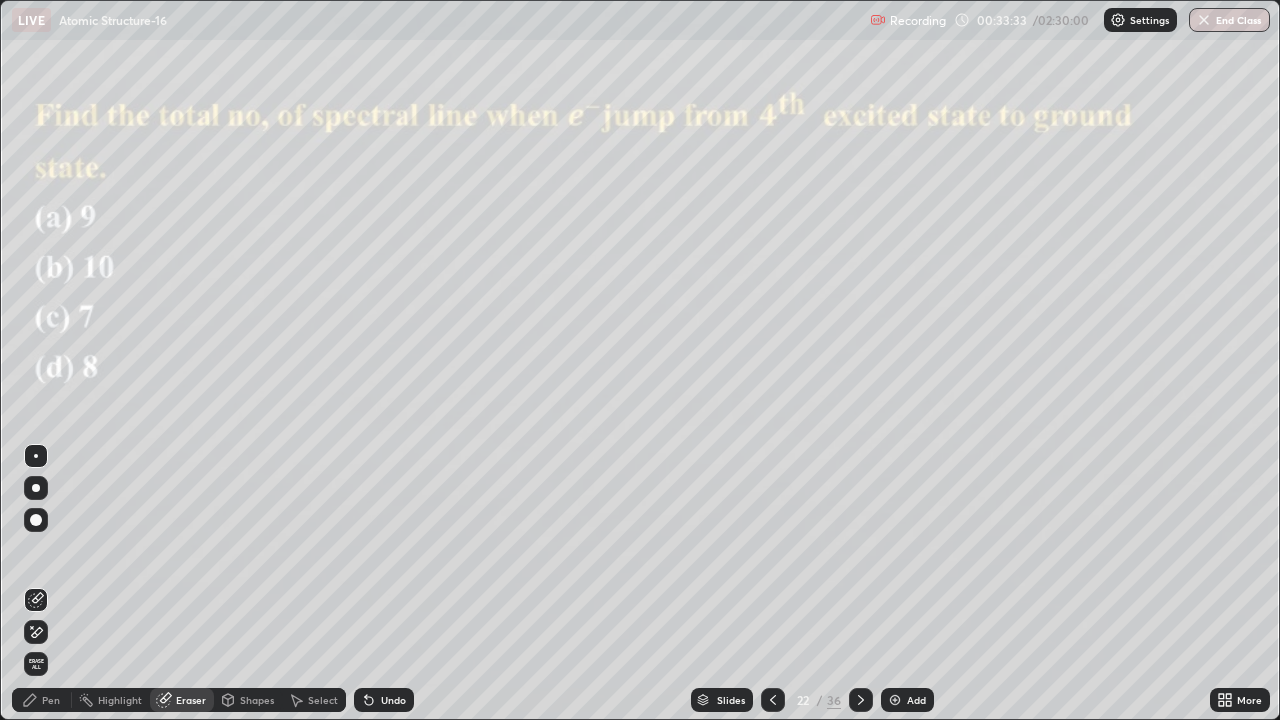 click on "Pen" at bounding box center [42, 700] 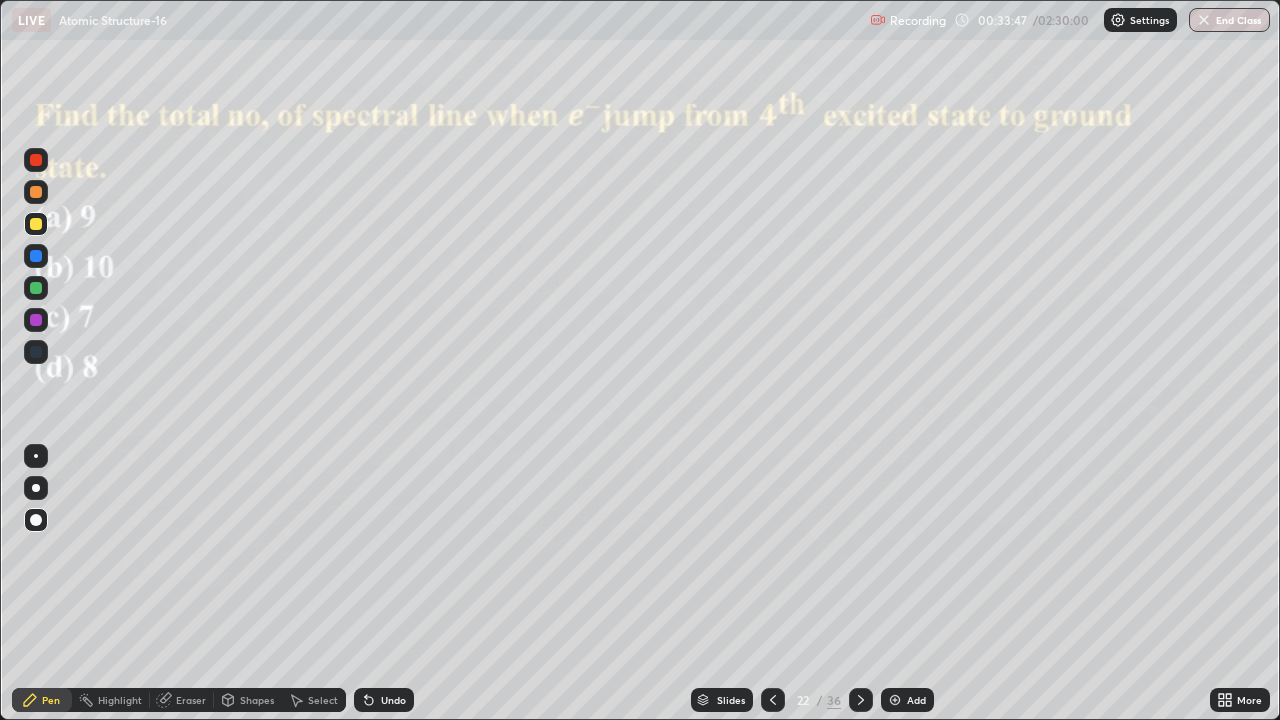 click at bounding box center [861, 700] 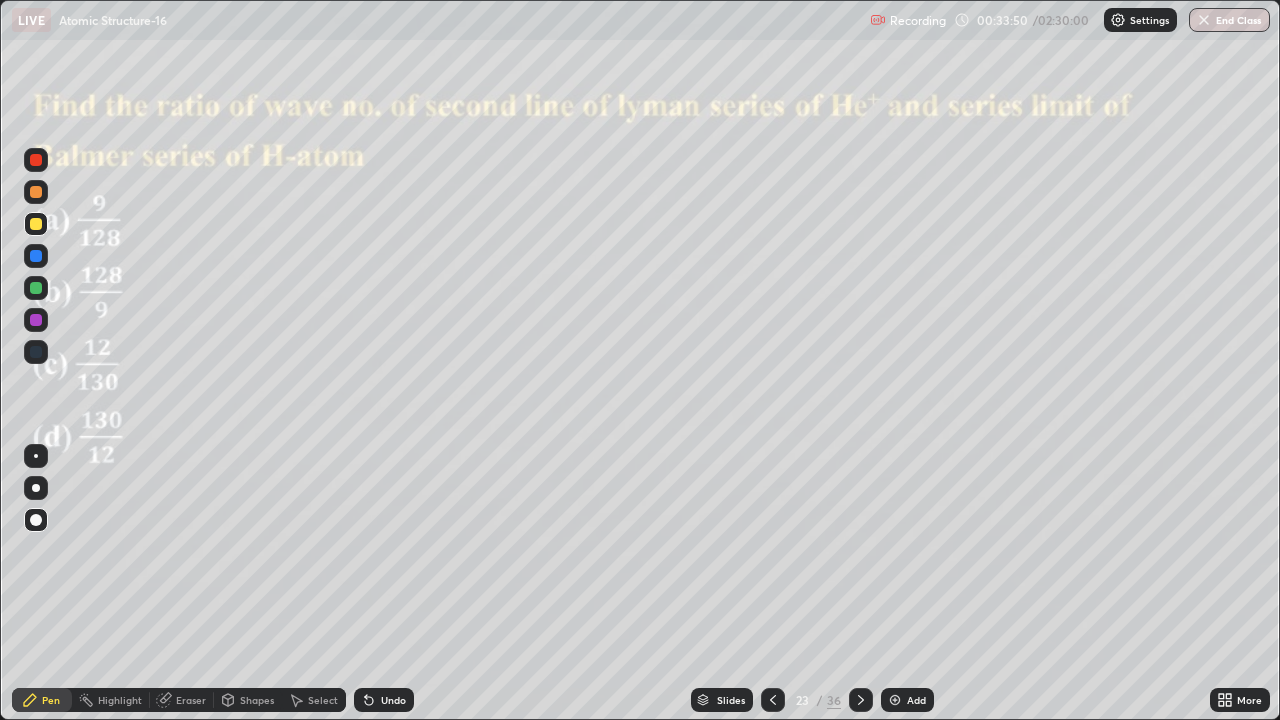 click 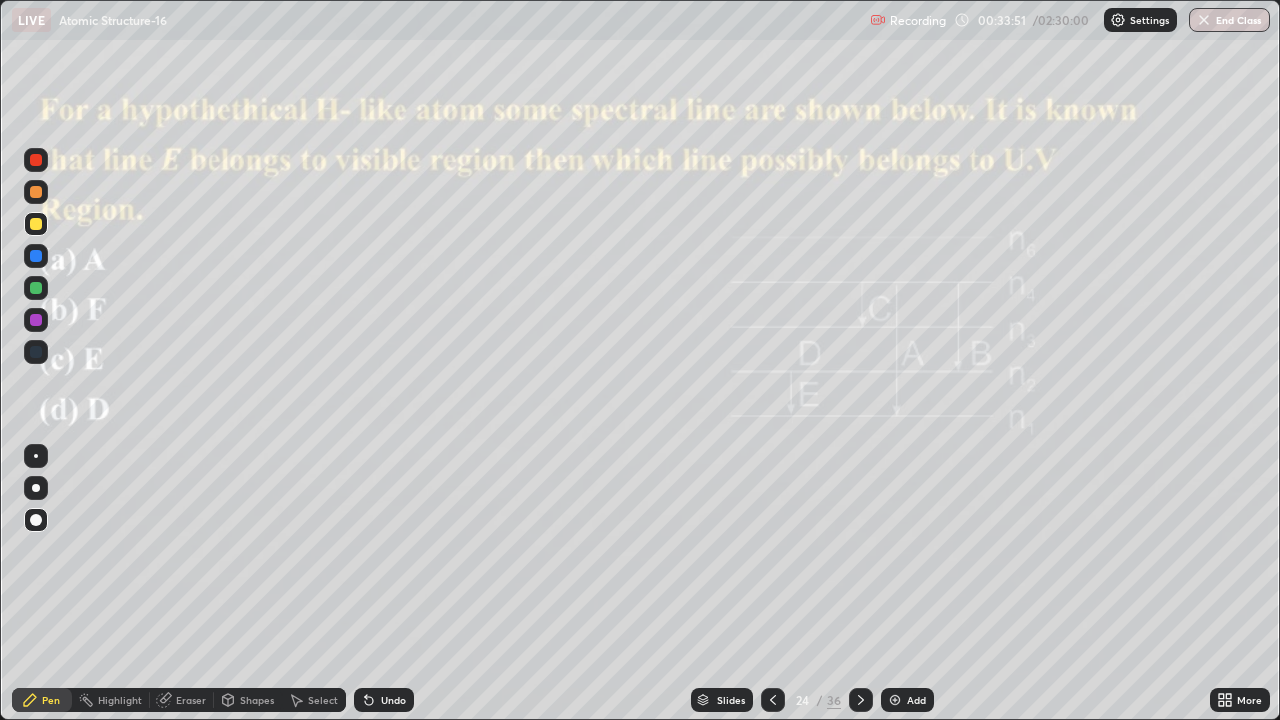 click 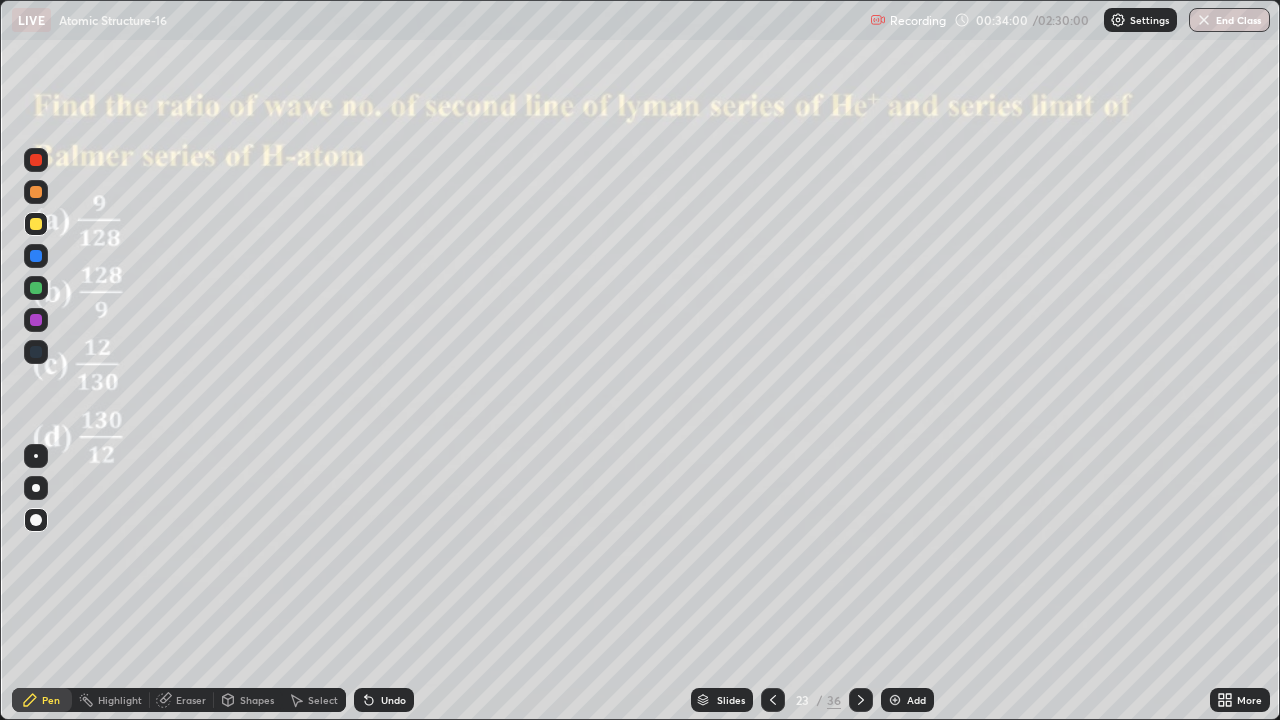 click on "Slides" at bounding box center (731, 700) 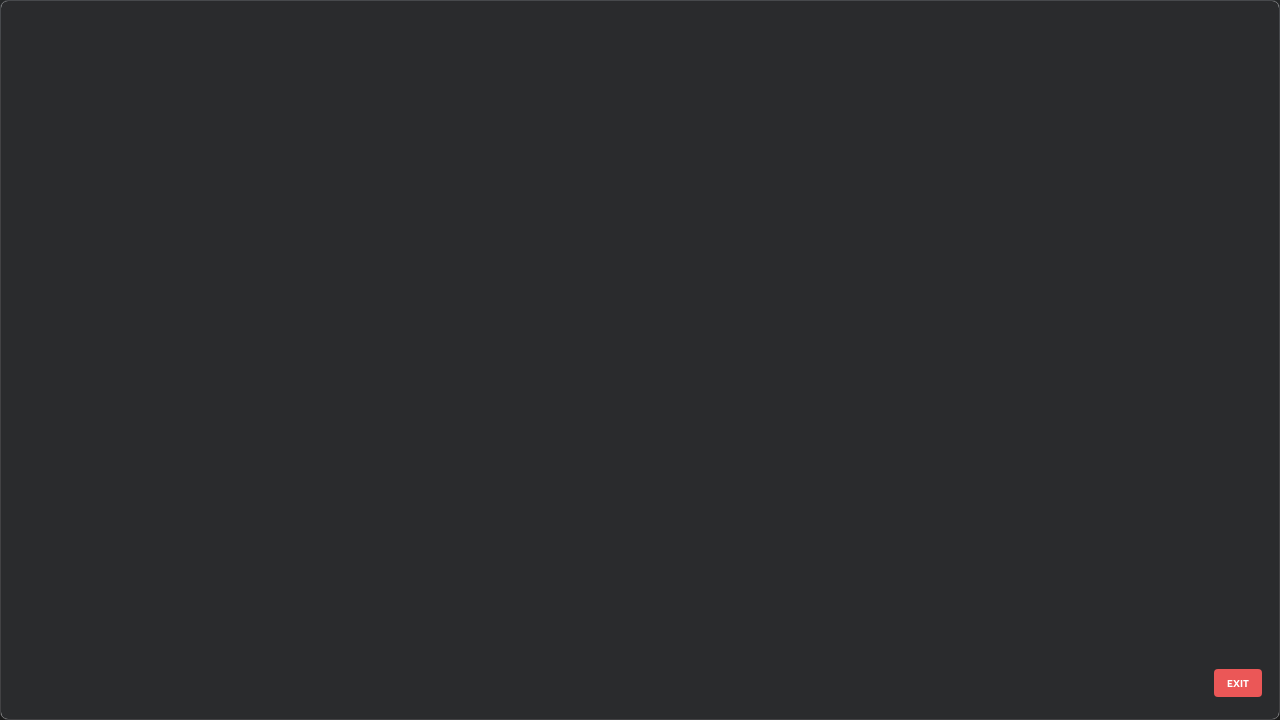 scroll, scrollTop: 1079, scrollLeft: 0, axis: vertical 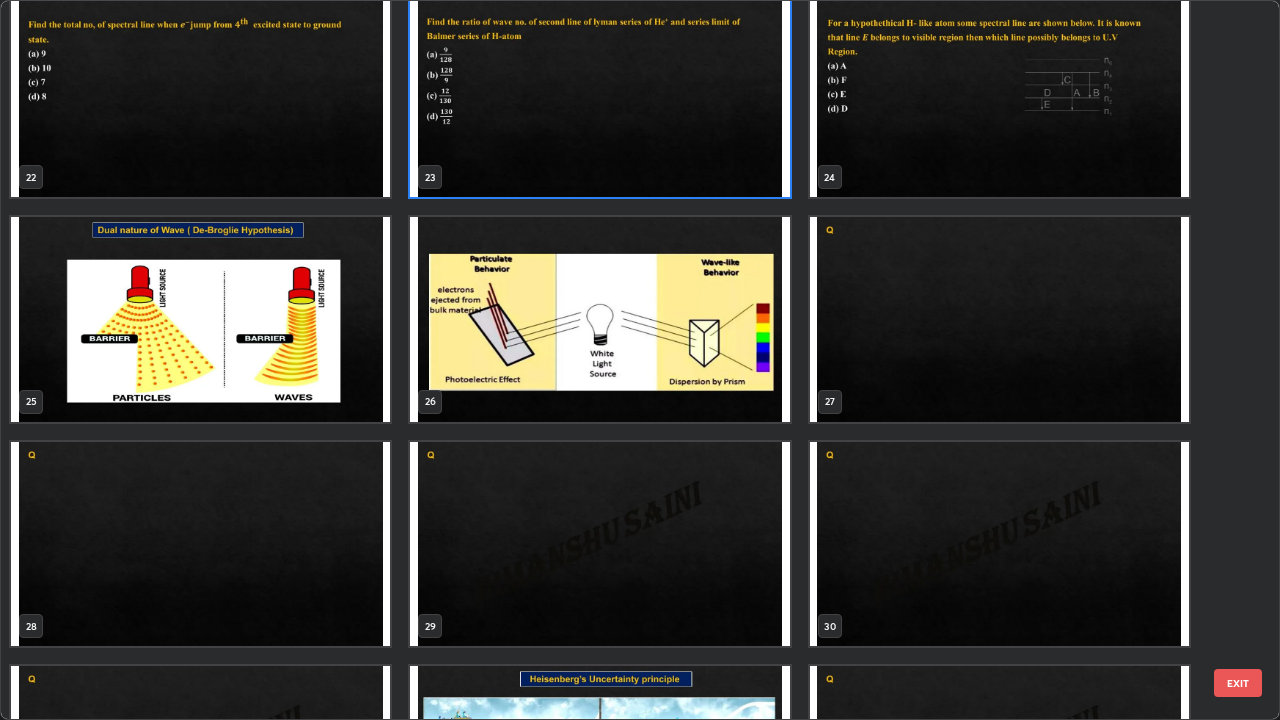 click at bounding box center (999, 94) 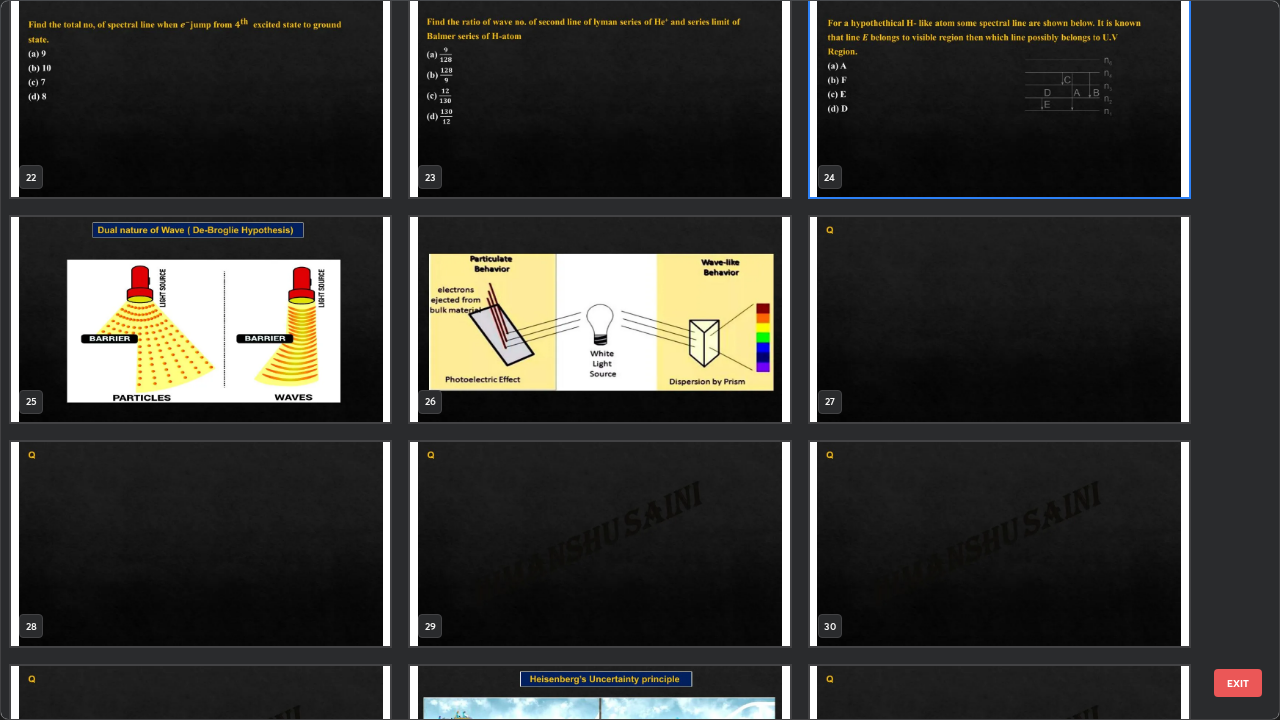 click at bounding box center (999, 94) 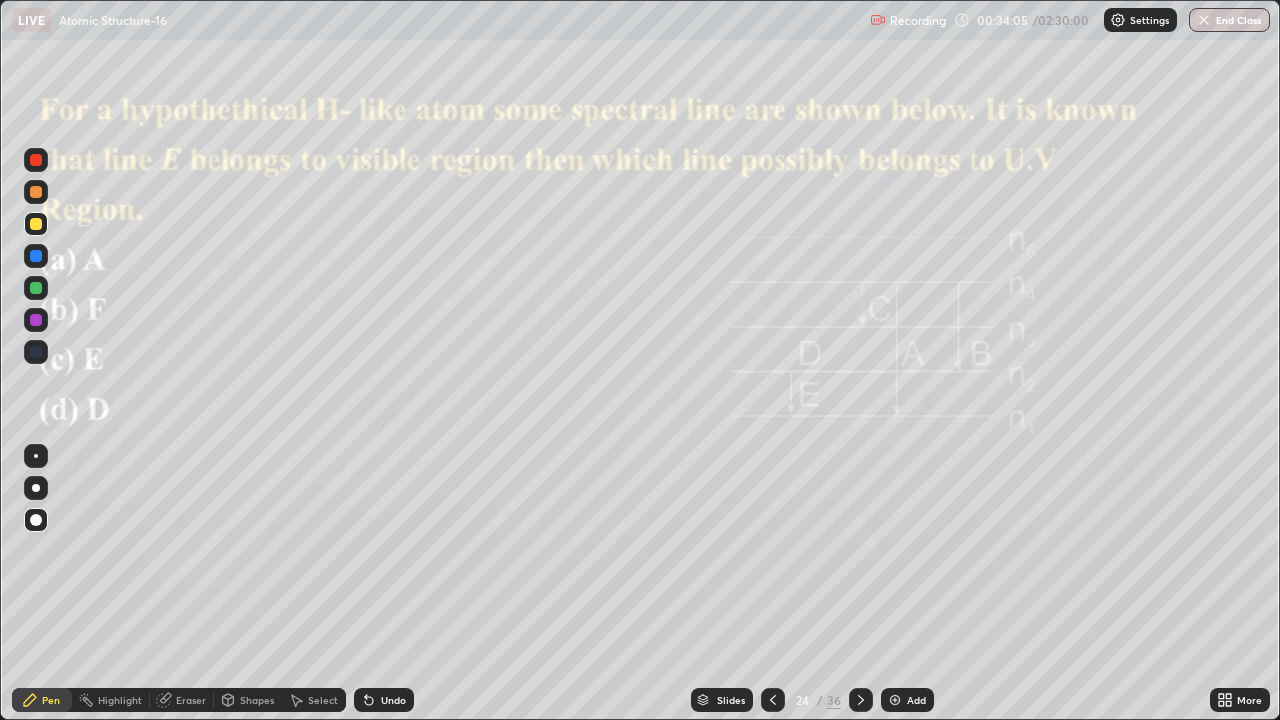 click on "Eraser" at bounding box center (191, 700) 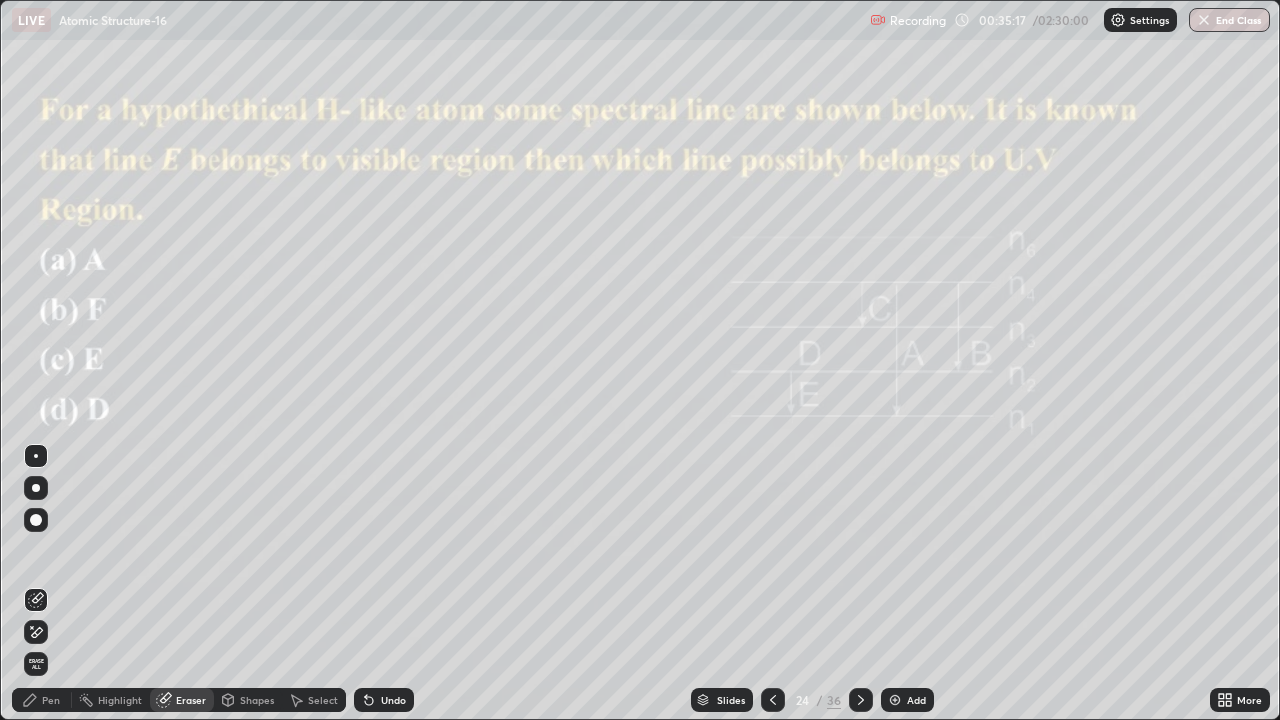 click on "Pen" at bounding box center (42, 700) 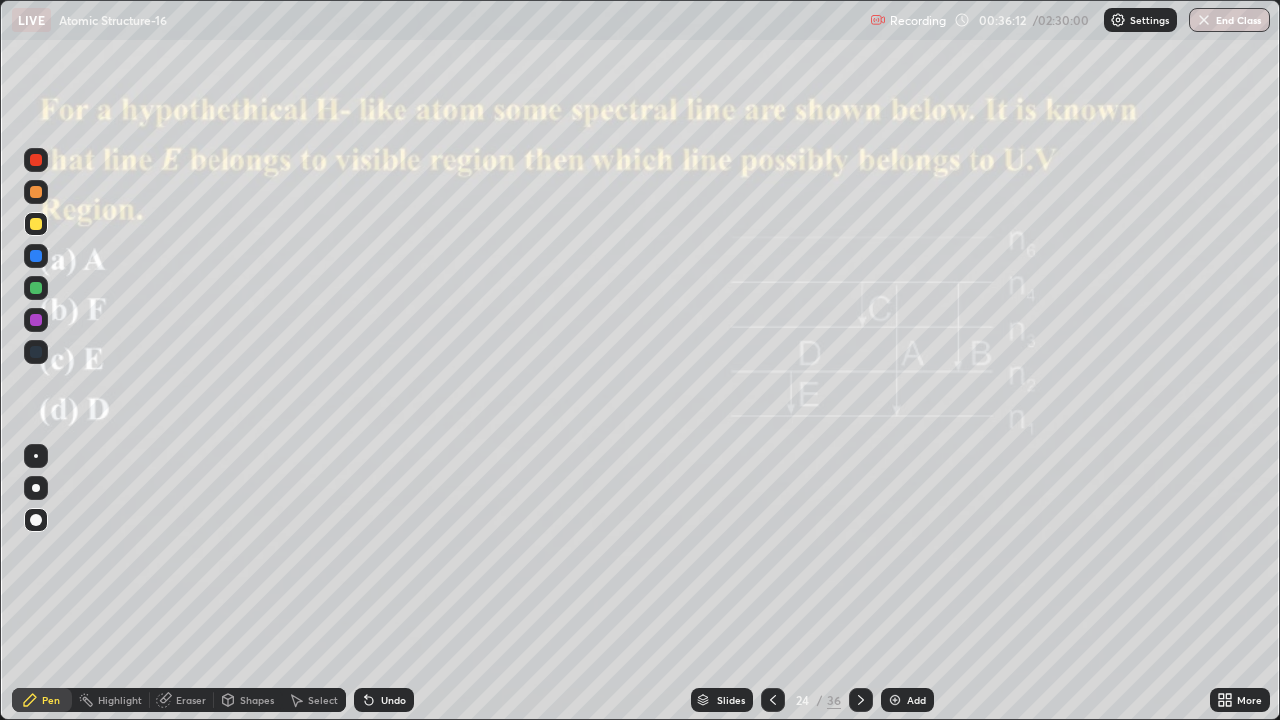click on "Pen" at bounding box center [42, 700] 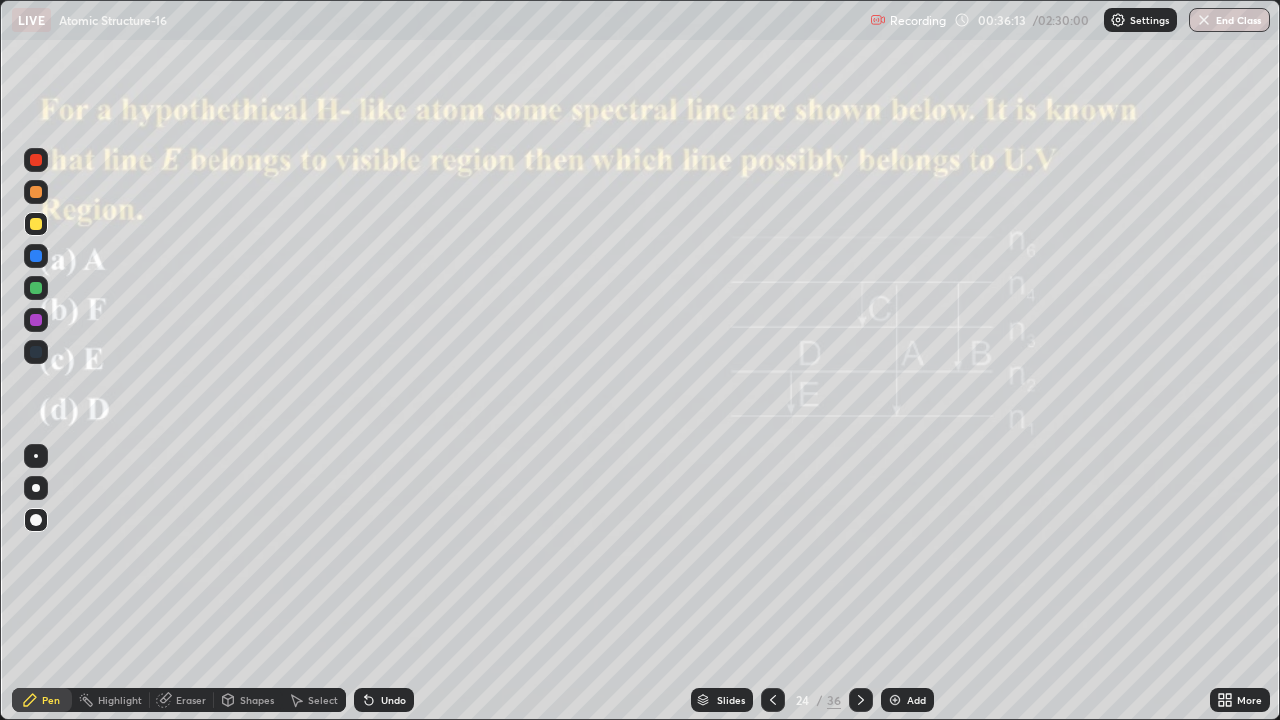 click at bounding box center (36, 320) 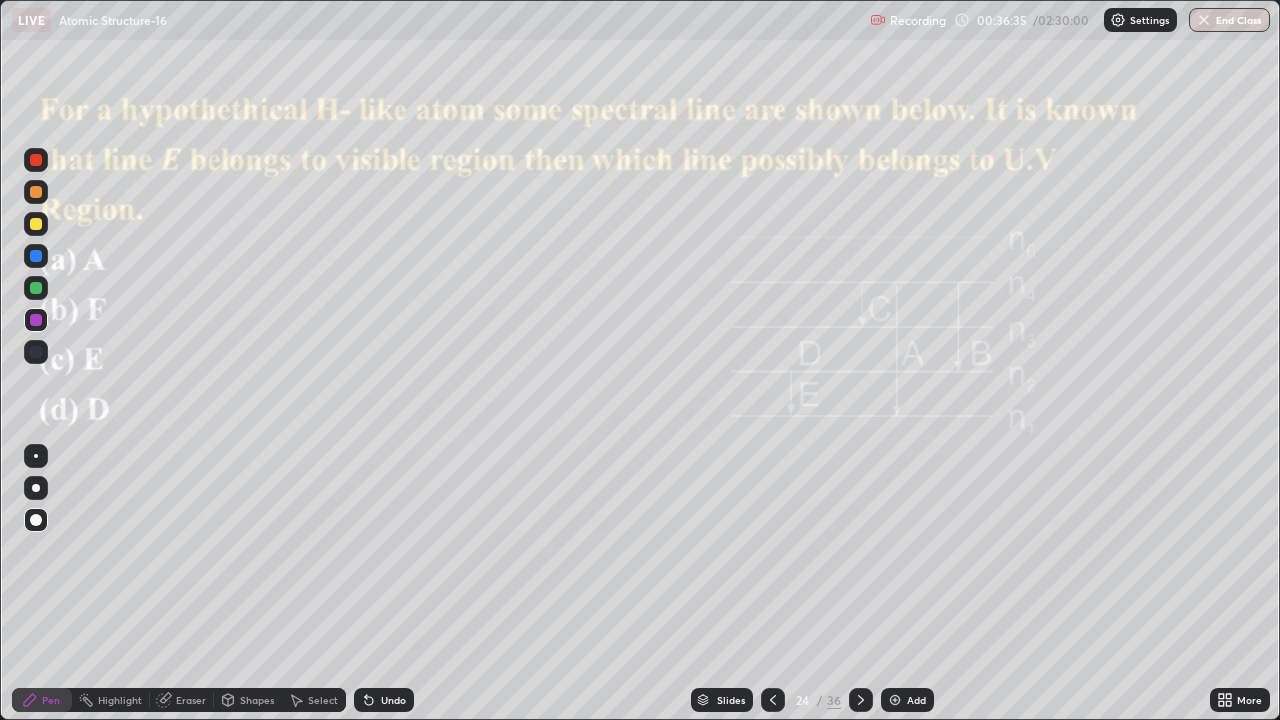 click at bounding box center [36, 288] 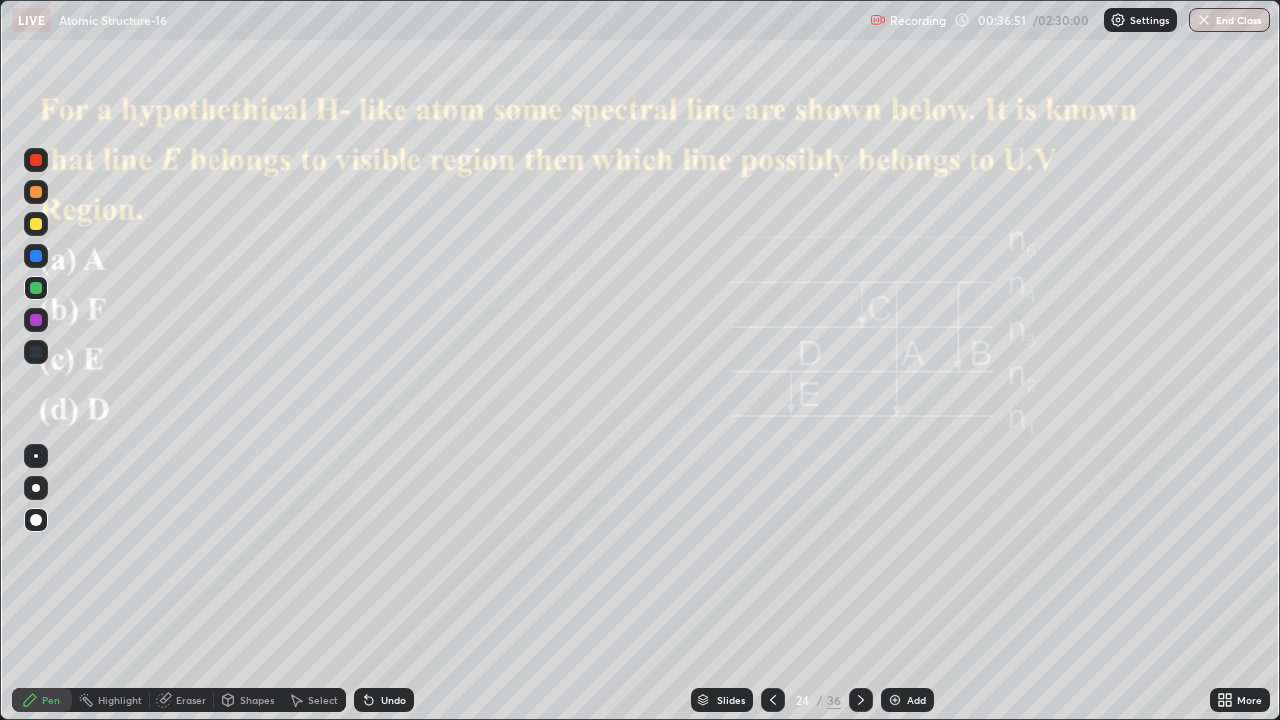 click on "Pen" at bounding box center (42, 700) 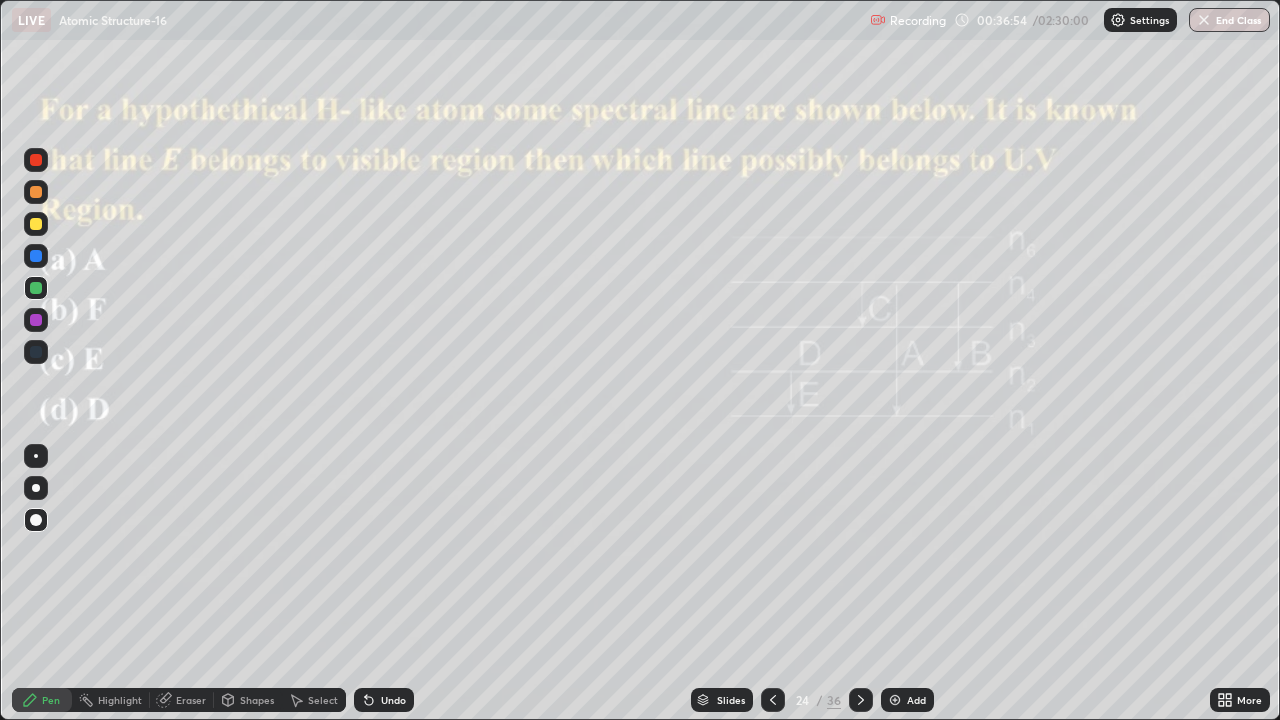 click on "Eraser" at bounding box center [182, 700] 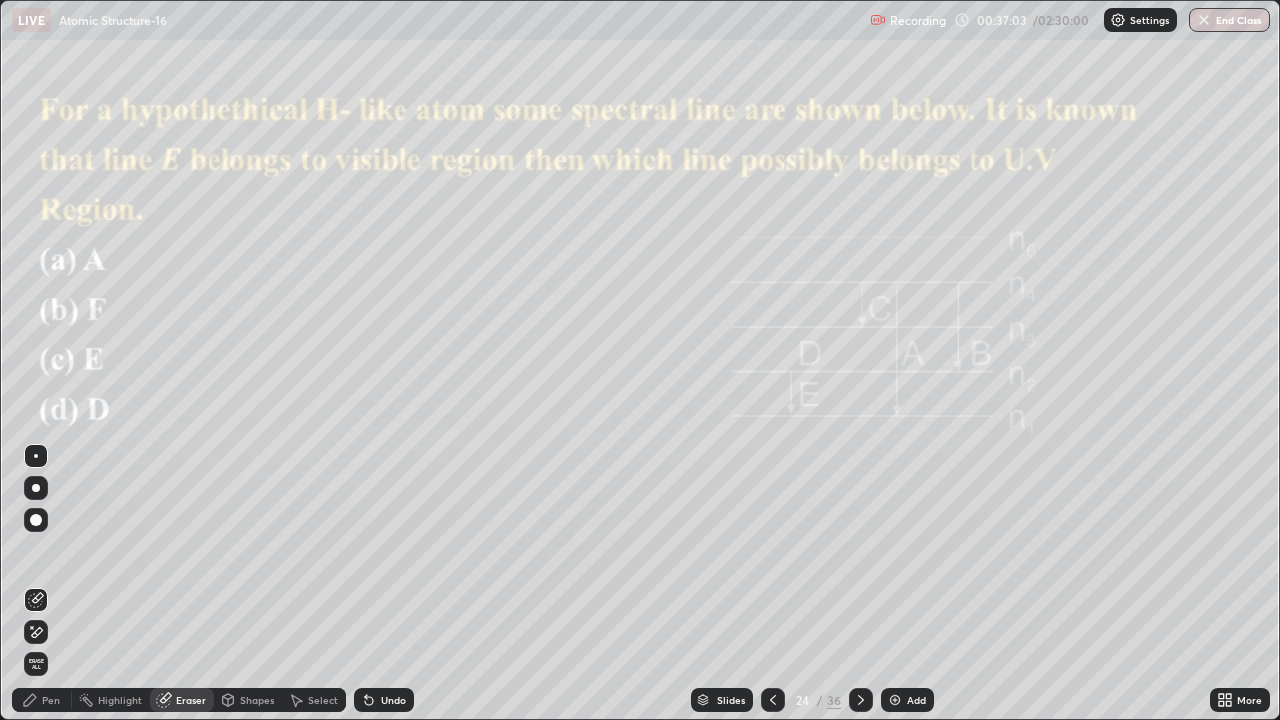click on "Pen" at bounding box center [51, 700] 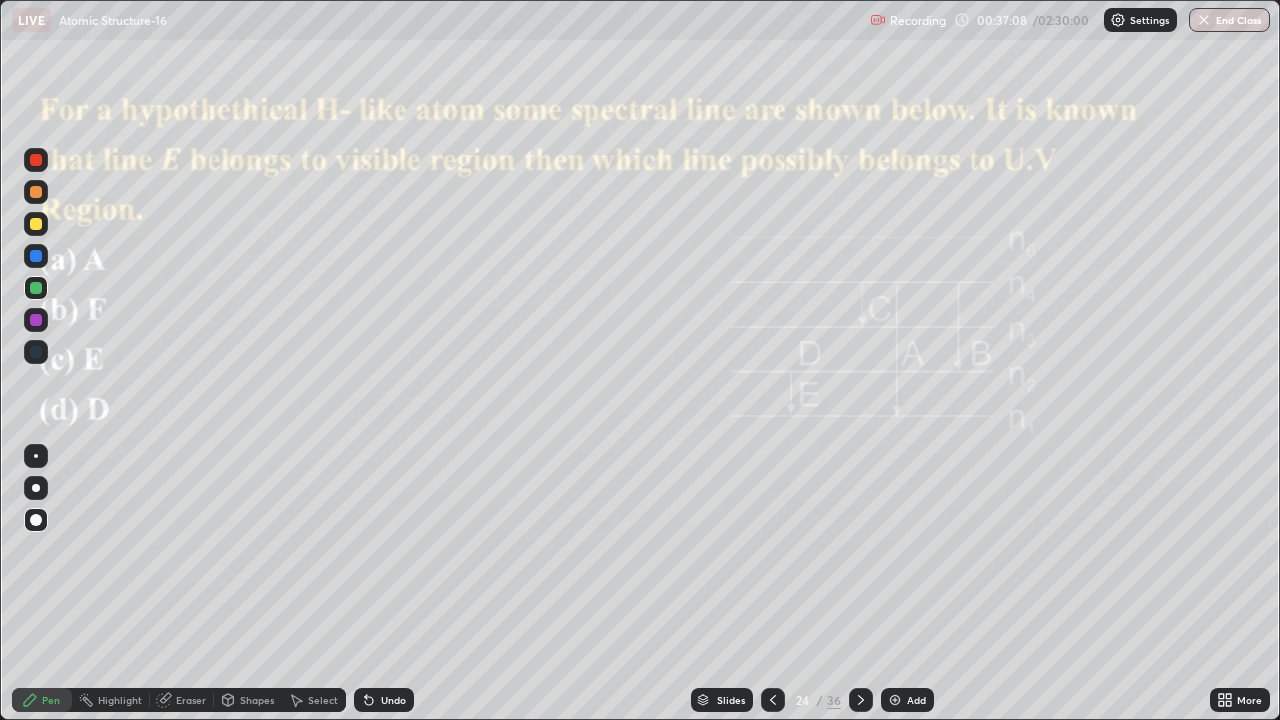 click at bounding box center [36, 320] 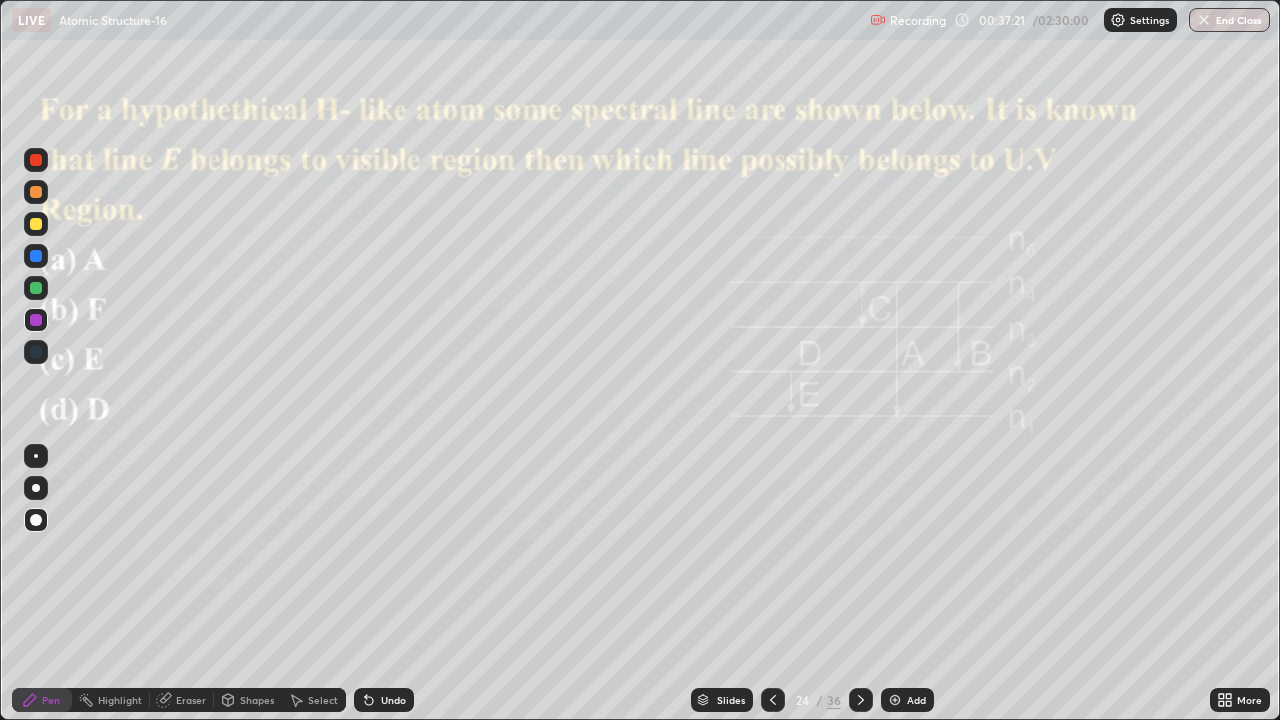 click at bounding box center (36, 224) 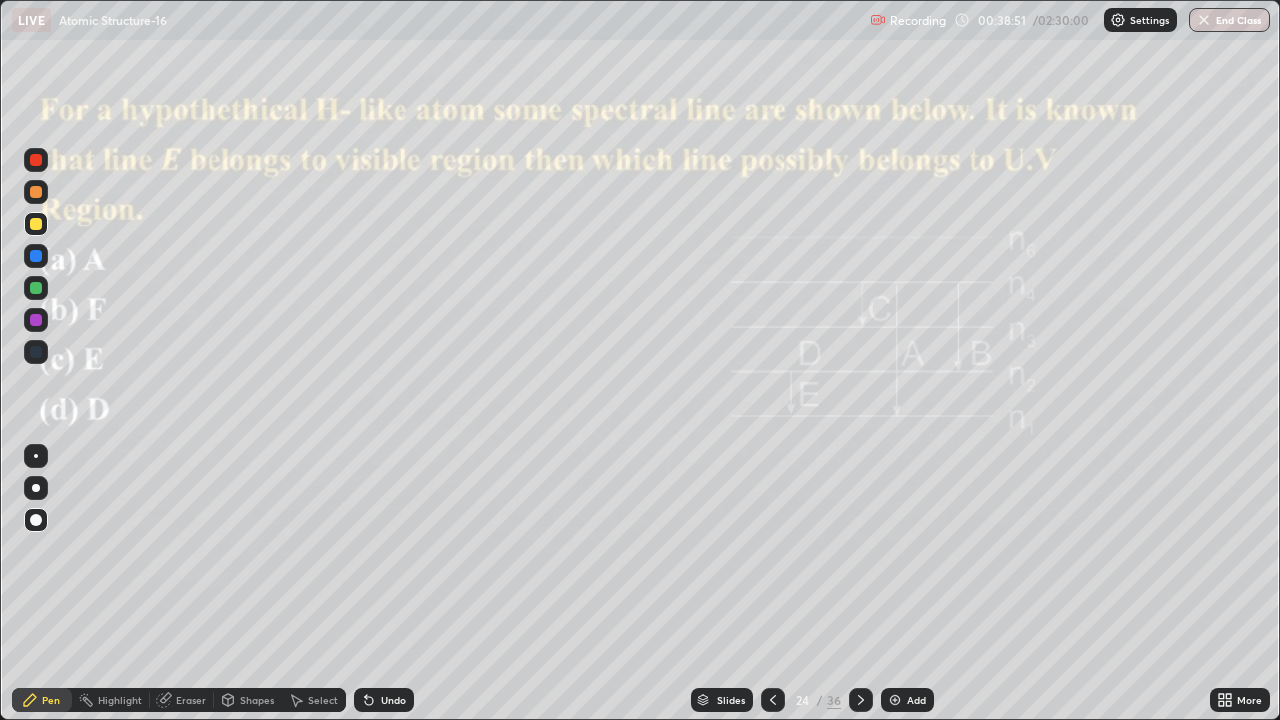 click on "Undo" at bounding box center (393, 700) 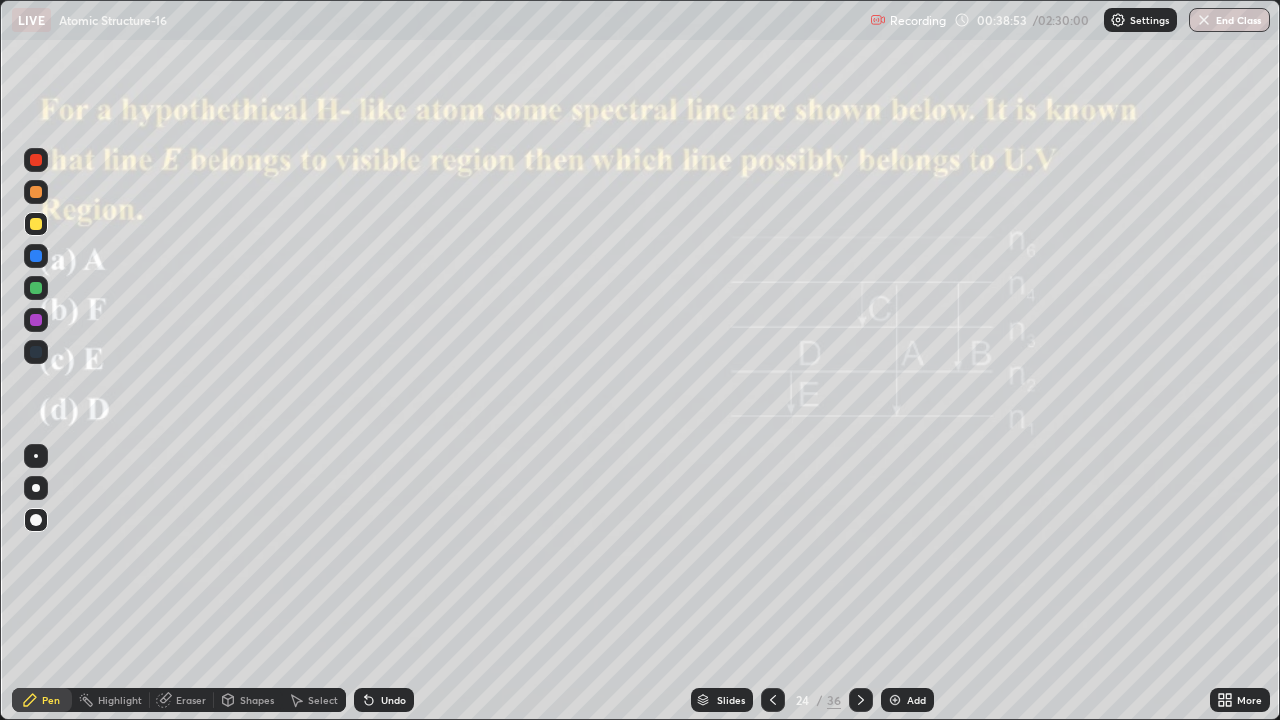 click 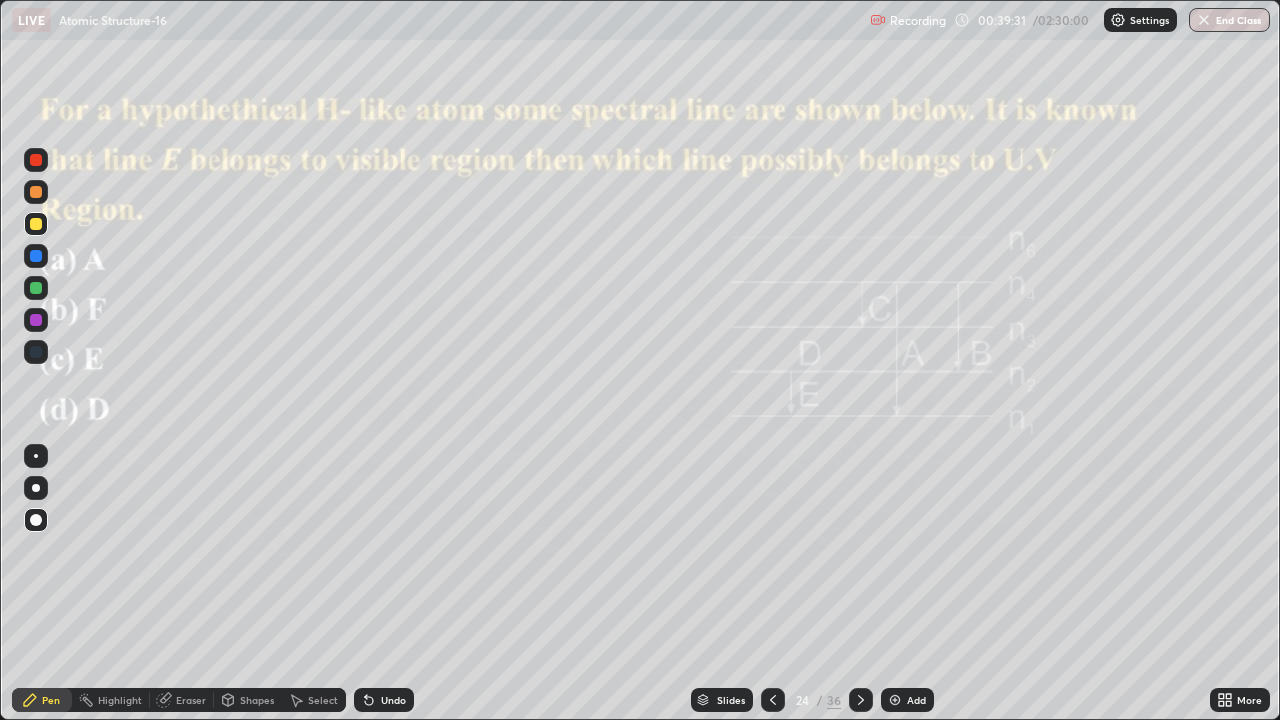 click 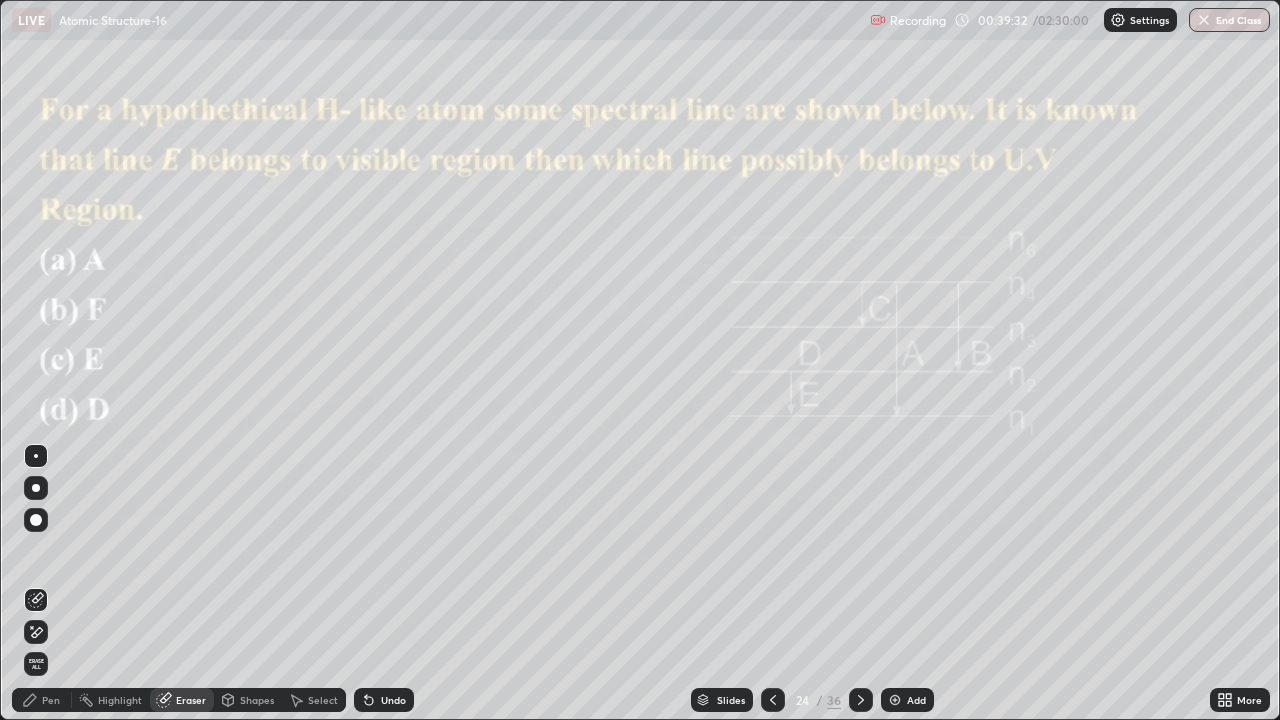 click on "Erase all" at bounding box center (36, 664) 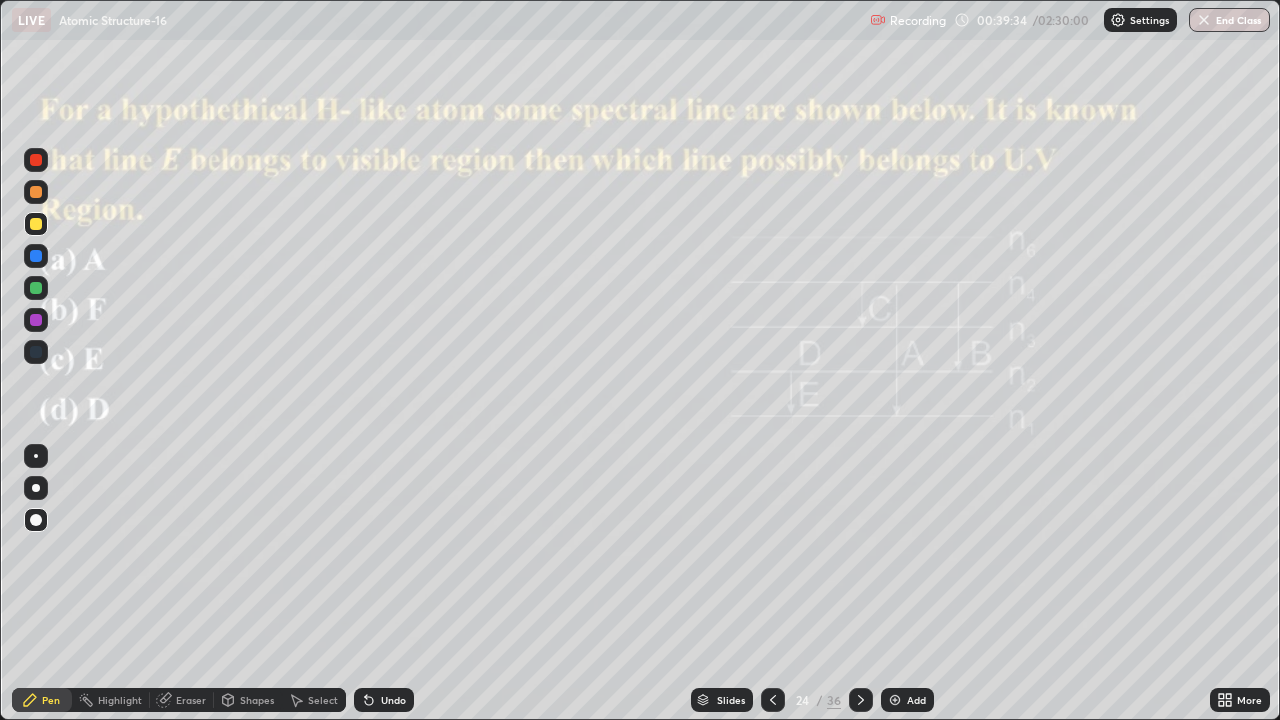 click at bounding box center [36, 288] 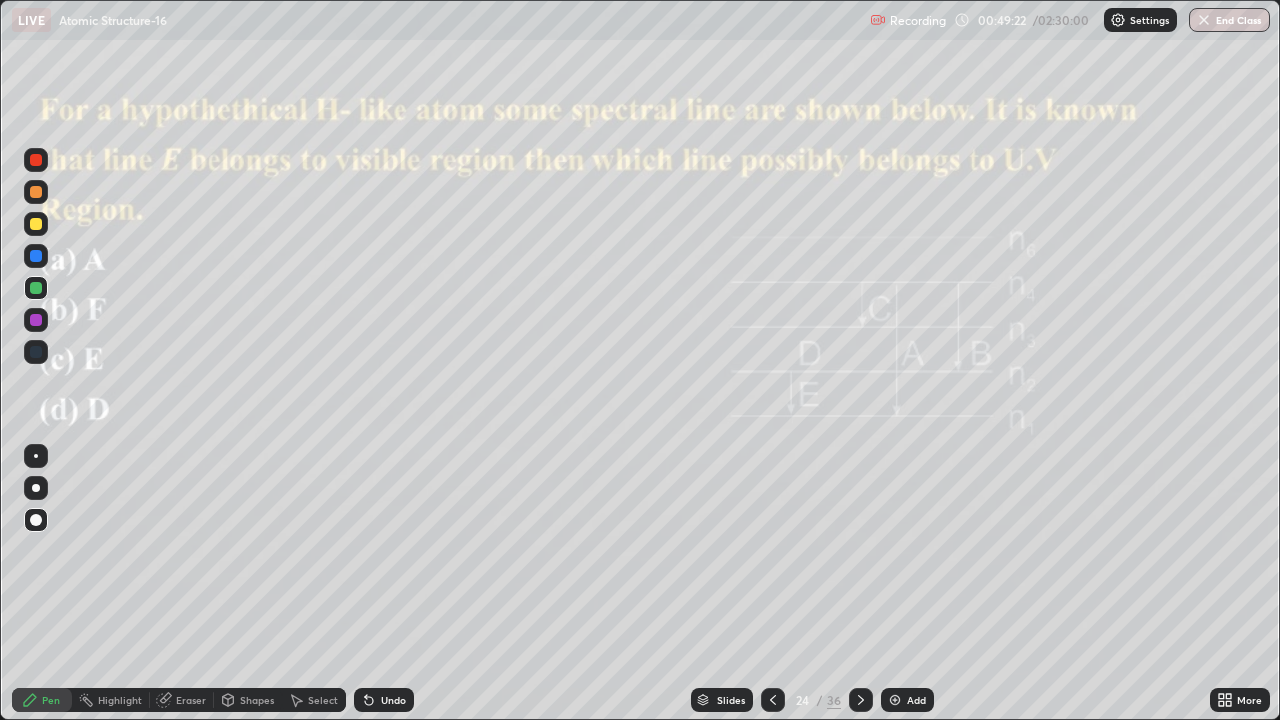 click at bounding box center (36, 320) 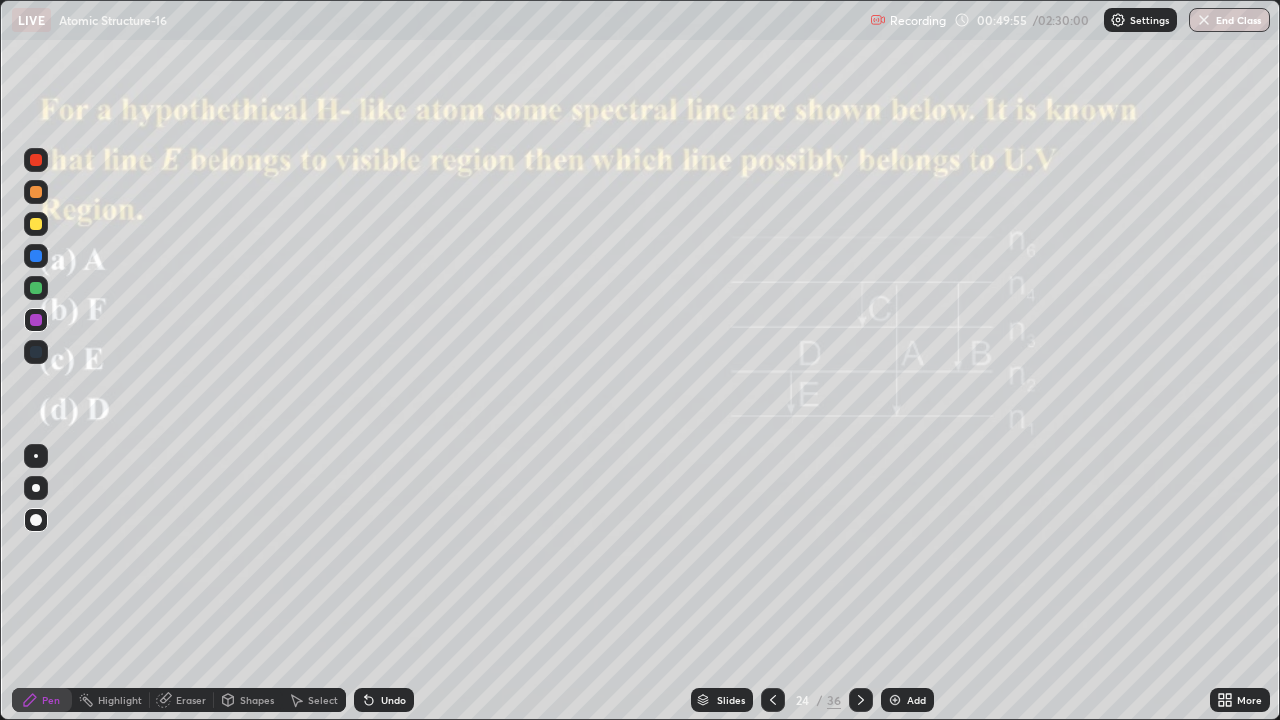 click on "Undo" at bounding box center (393, 700) 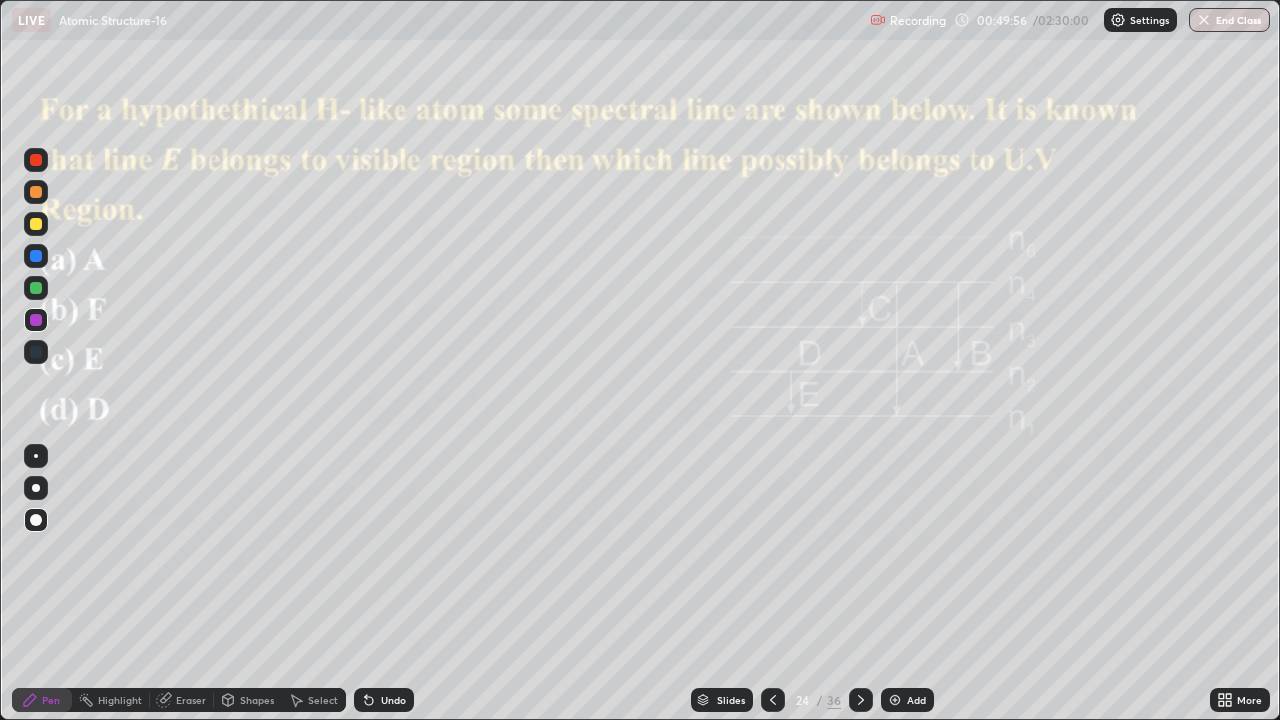 click on "Undo" at bounding box center [393, 700] 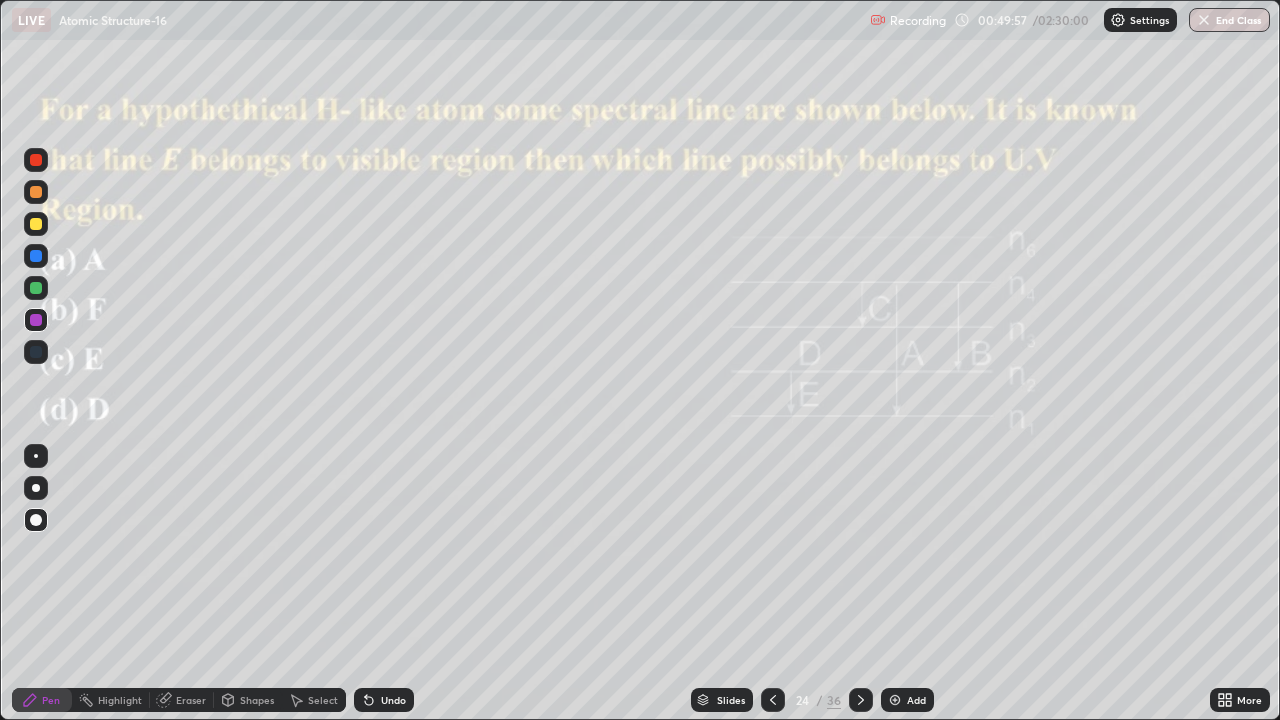 click on "Undo" at bounding box center (393, 700) 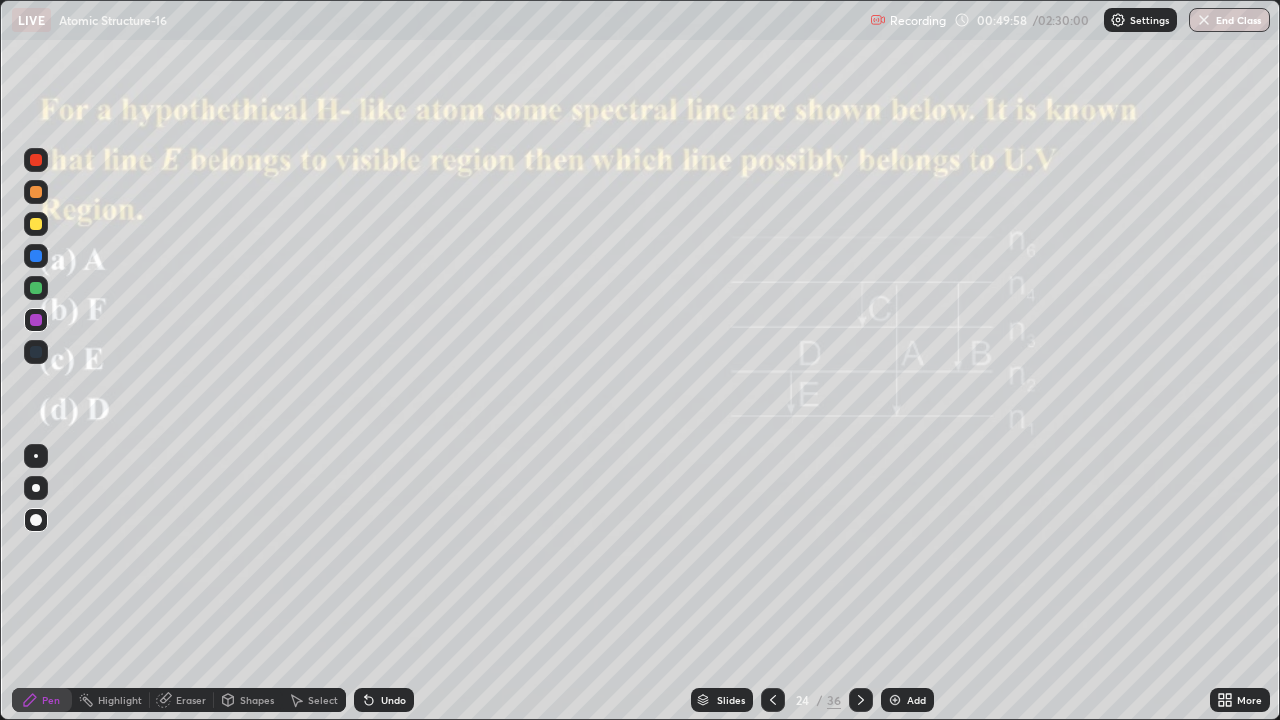 click on "Undo" at bounding box center [393, 700] 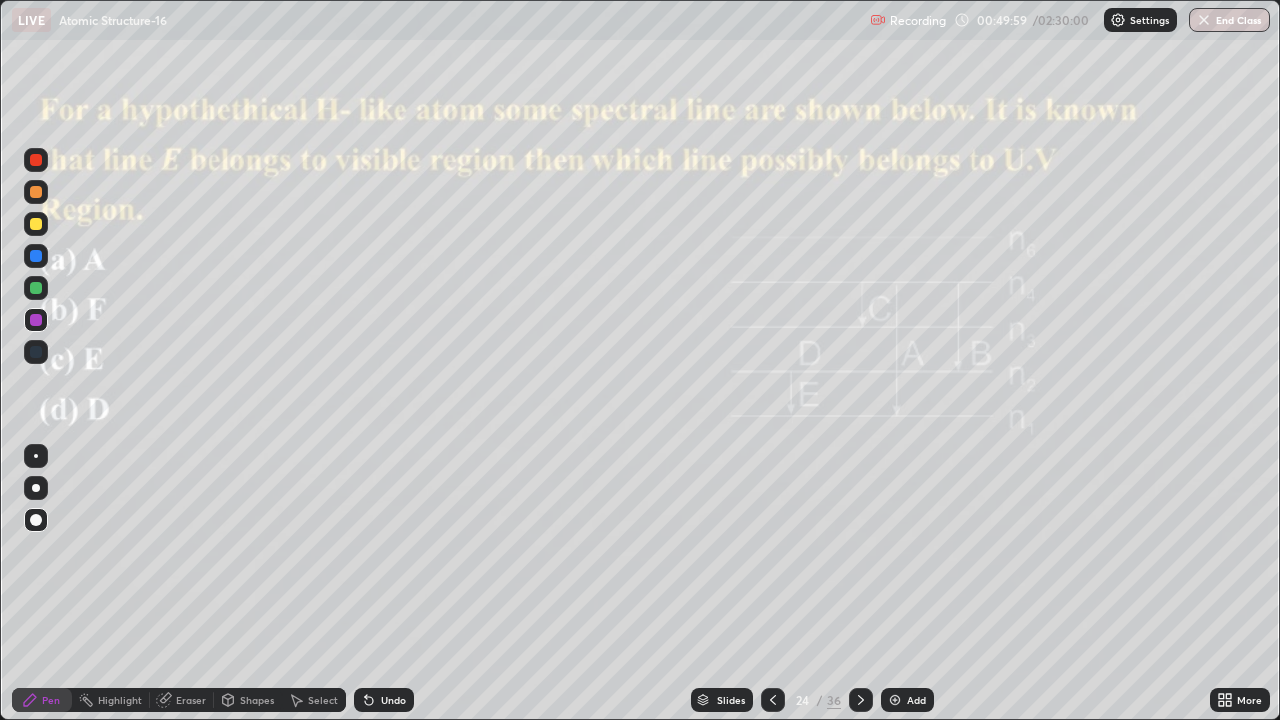 click on "Pen" at bounding box center [42, 700] 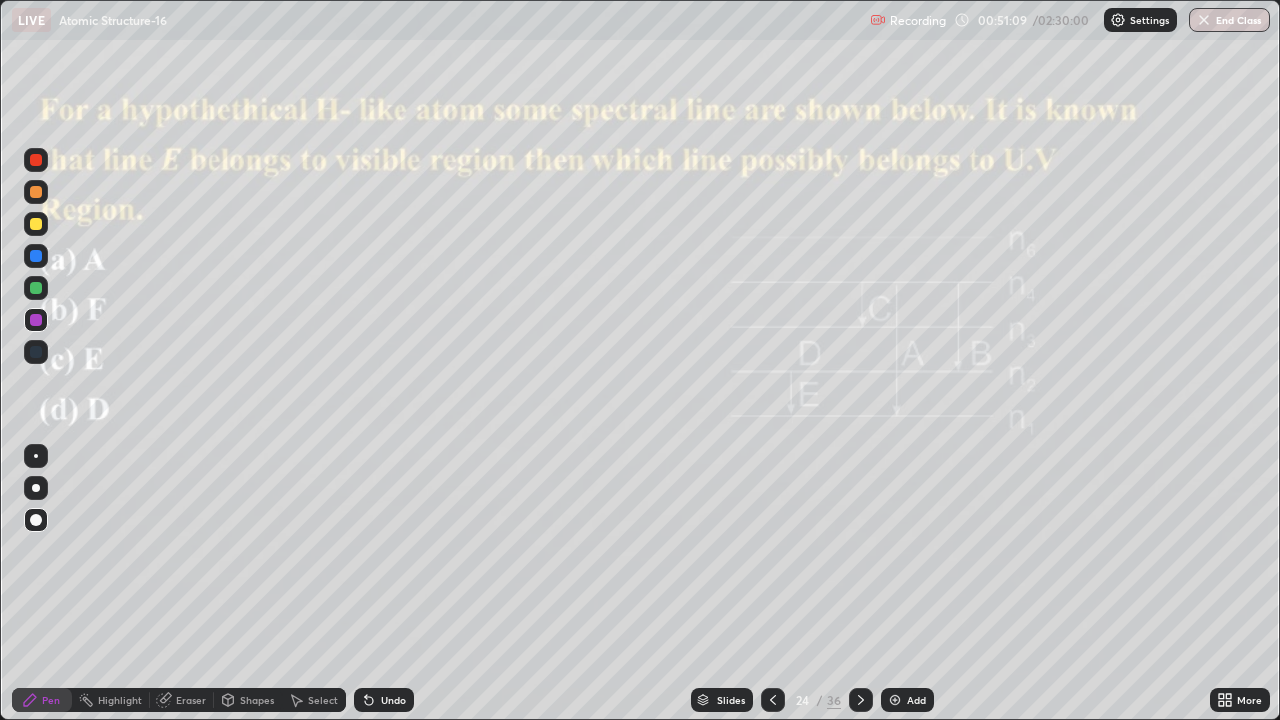 click on "Eraser" at bounding box center [191, 700] 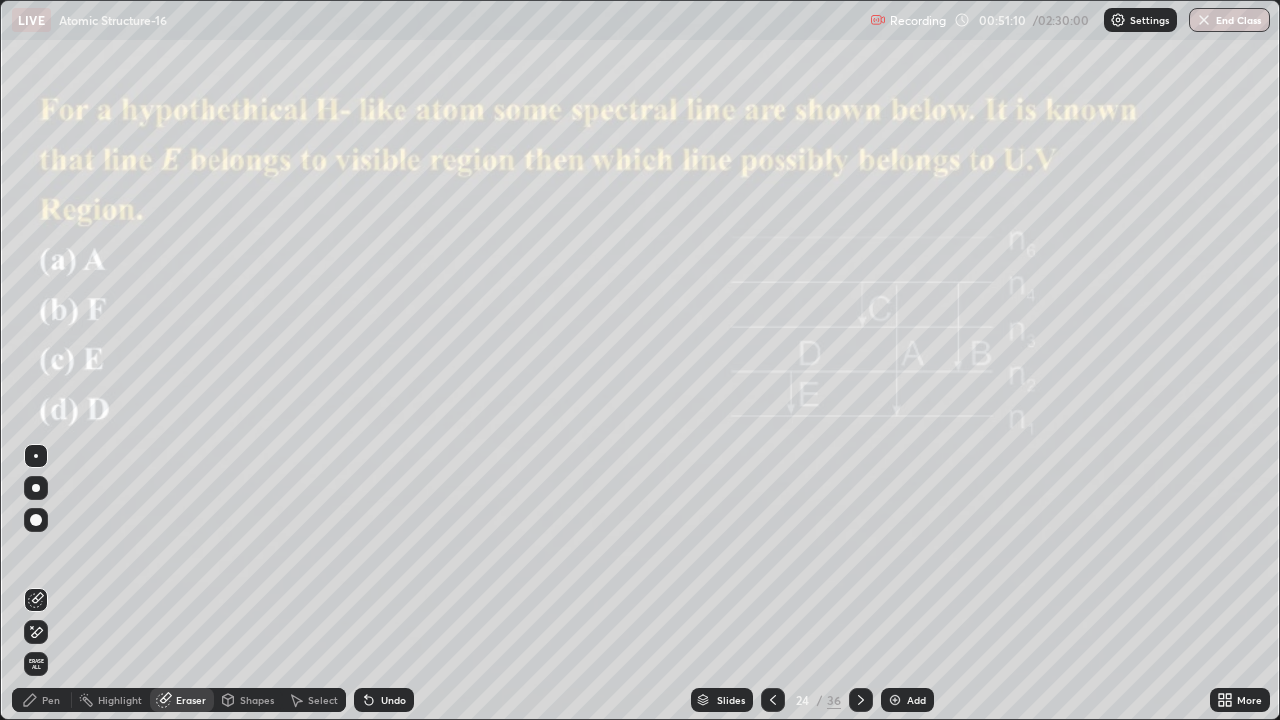 click on "Erase all" at bounding box center [36, 664] 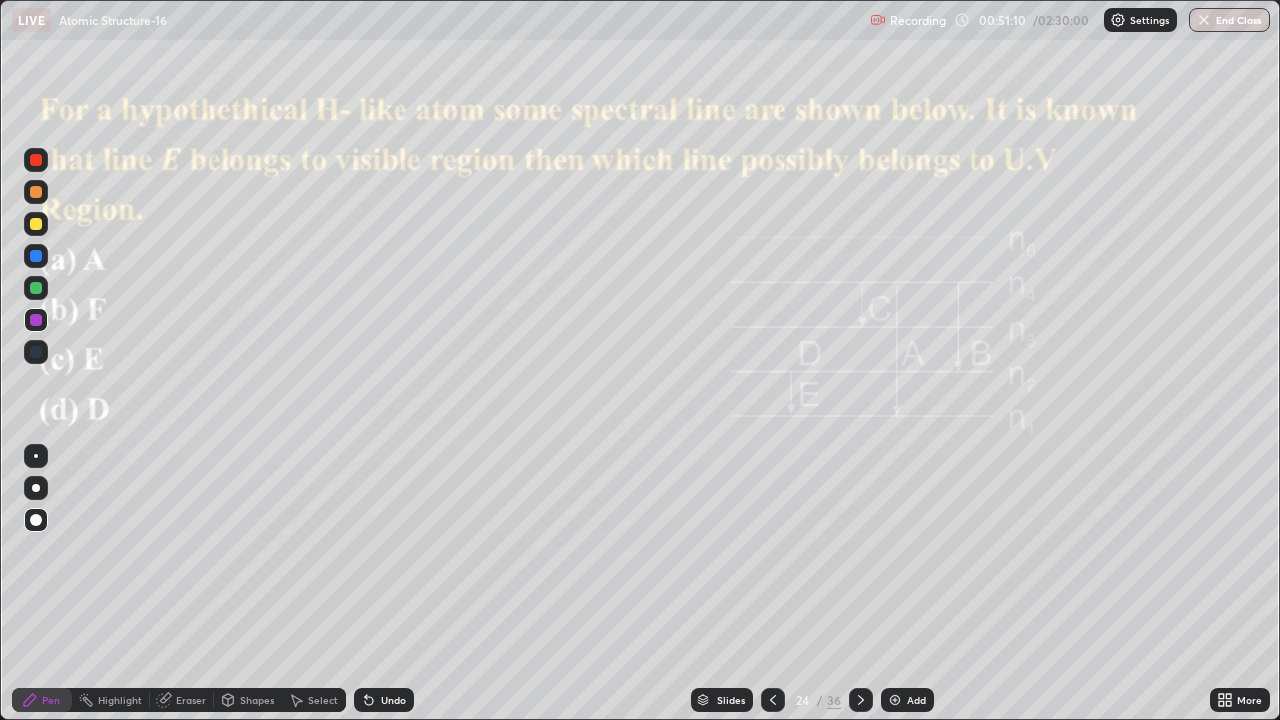 click on "Pen" at bounding box center [51, 700] 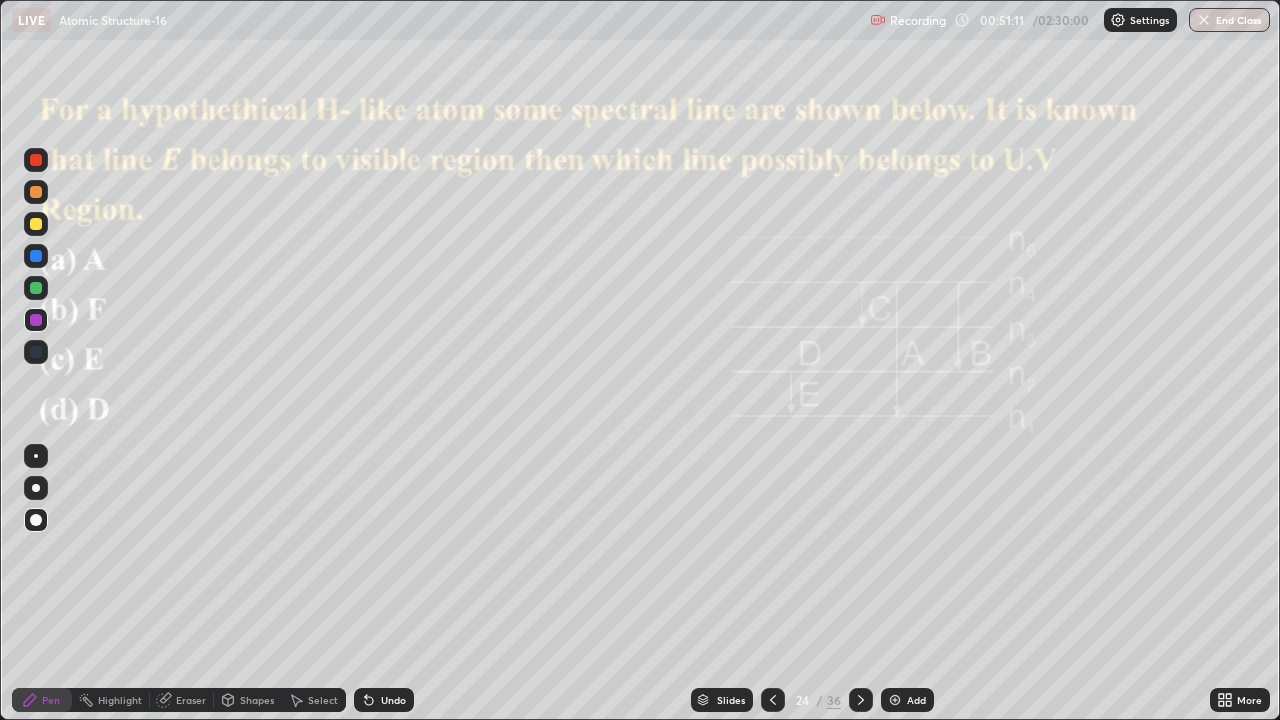 click at bounding box center [36, 224] 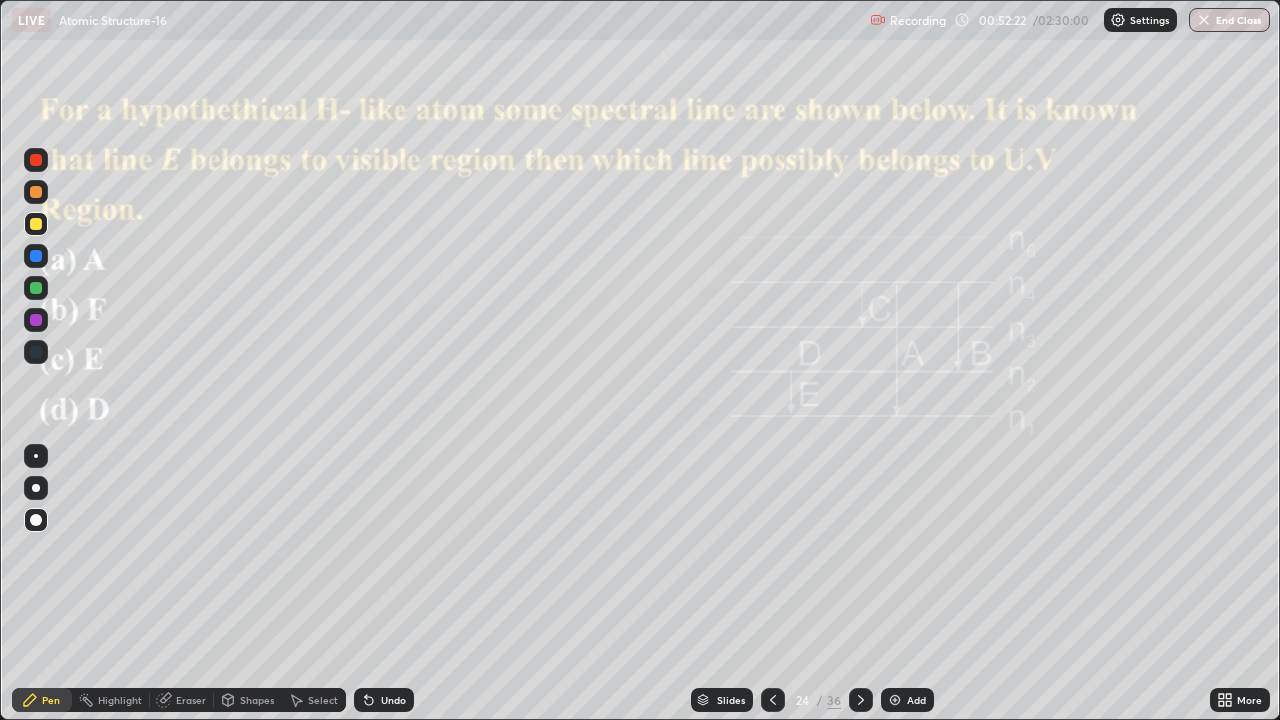click at bounding box center (36, 192) 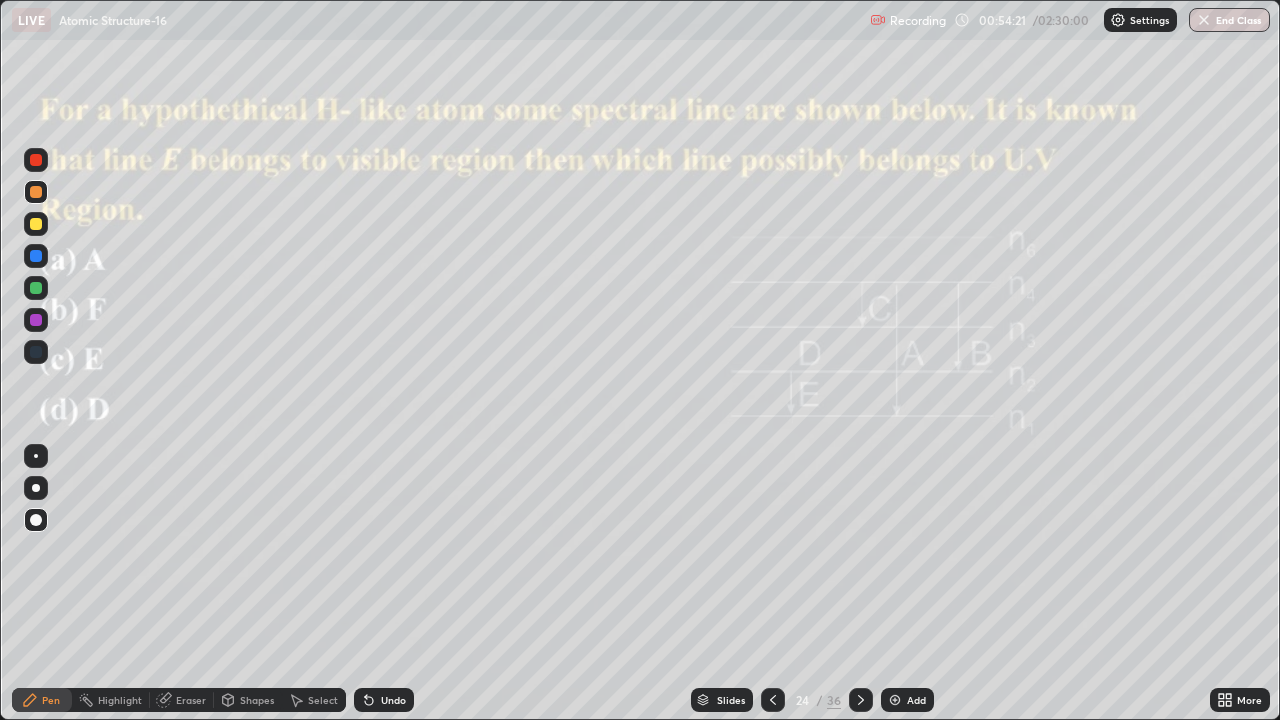 click on "Pen" at bounding box center [42, 700] 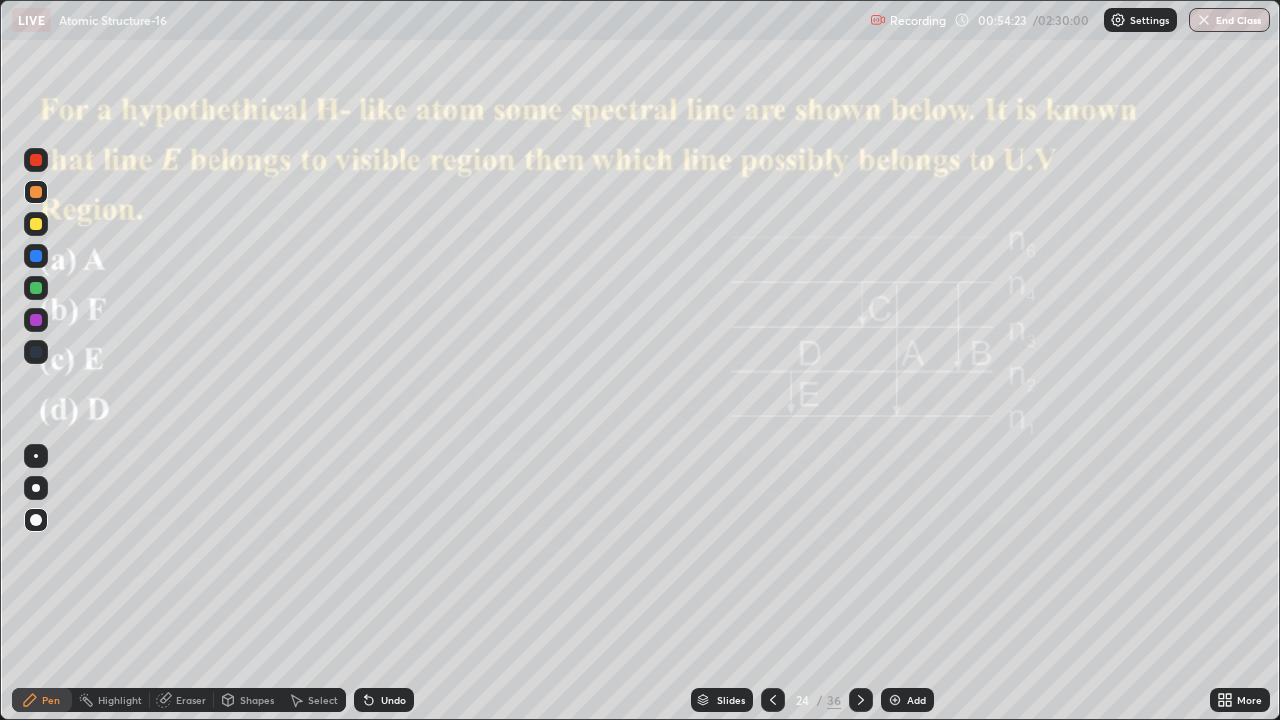 click 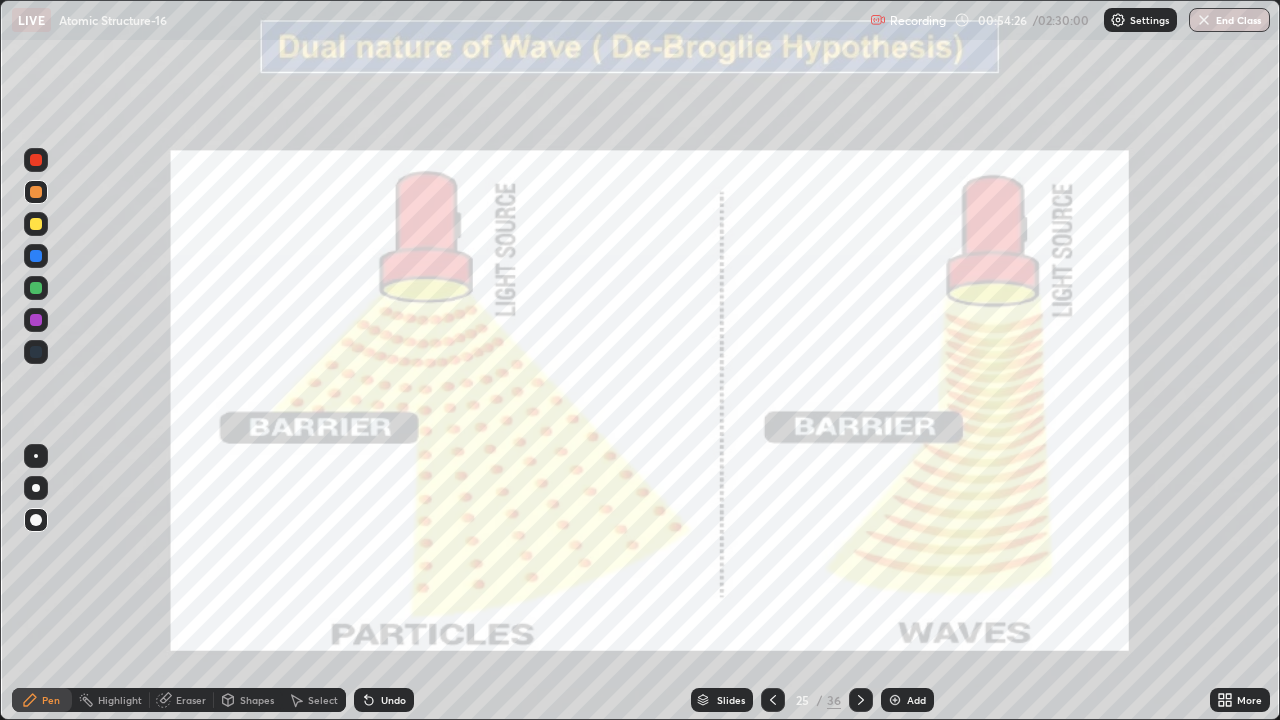 click at bounding box center [36, 320] 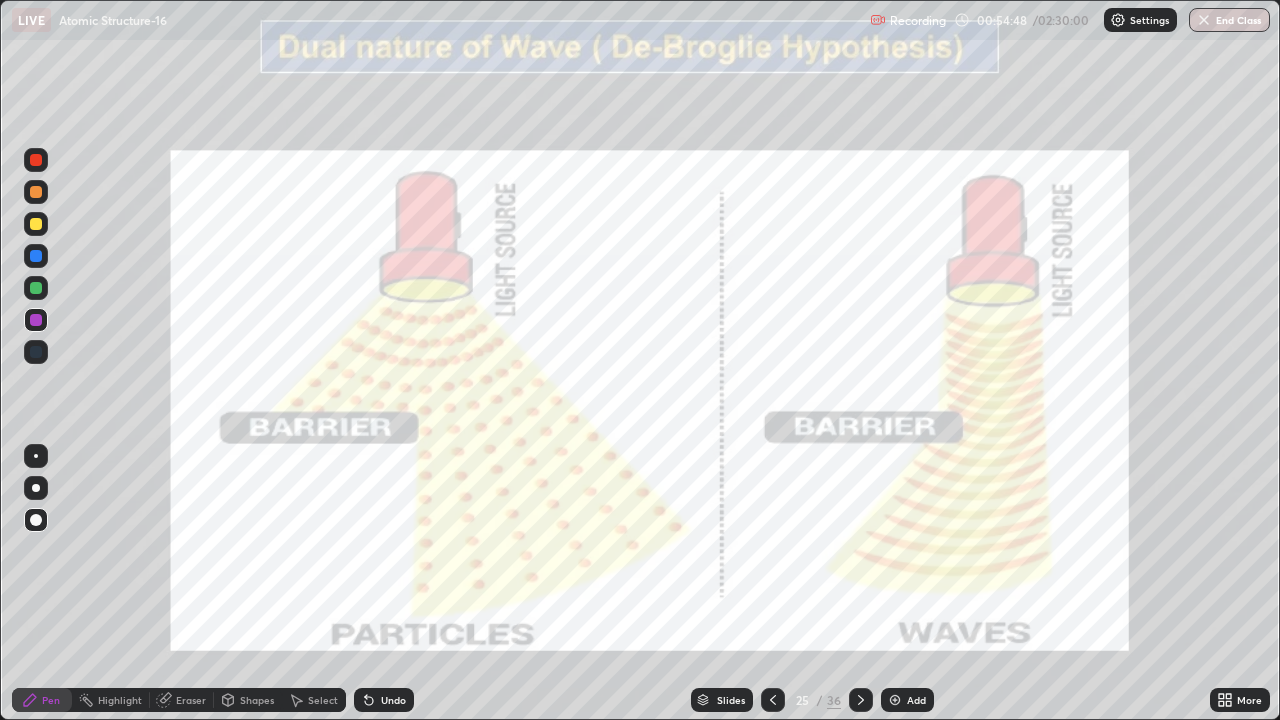 click at bounding box center [36, 256] 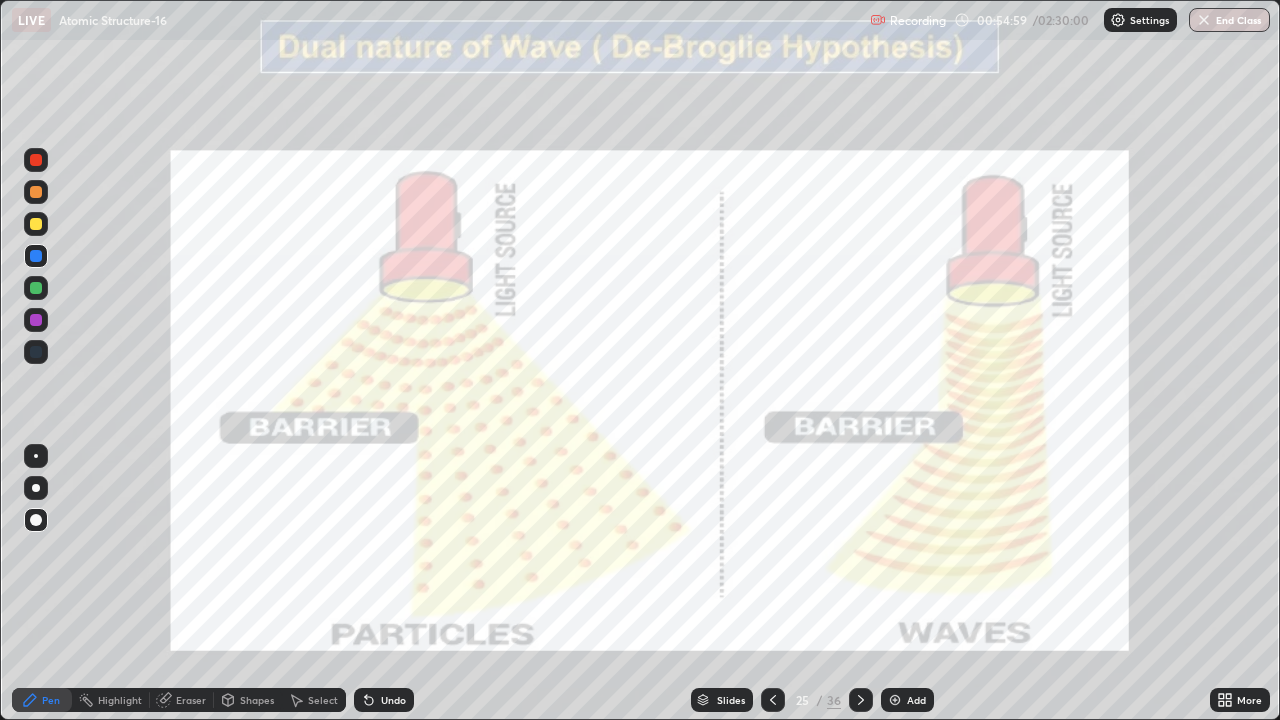 click at bounding box center [861, 700] 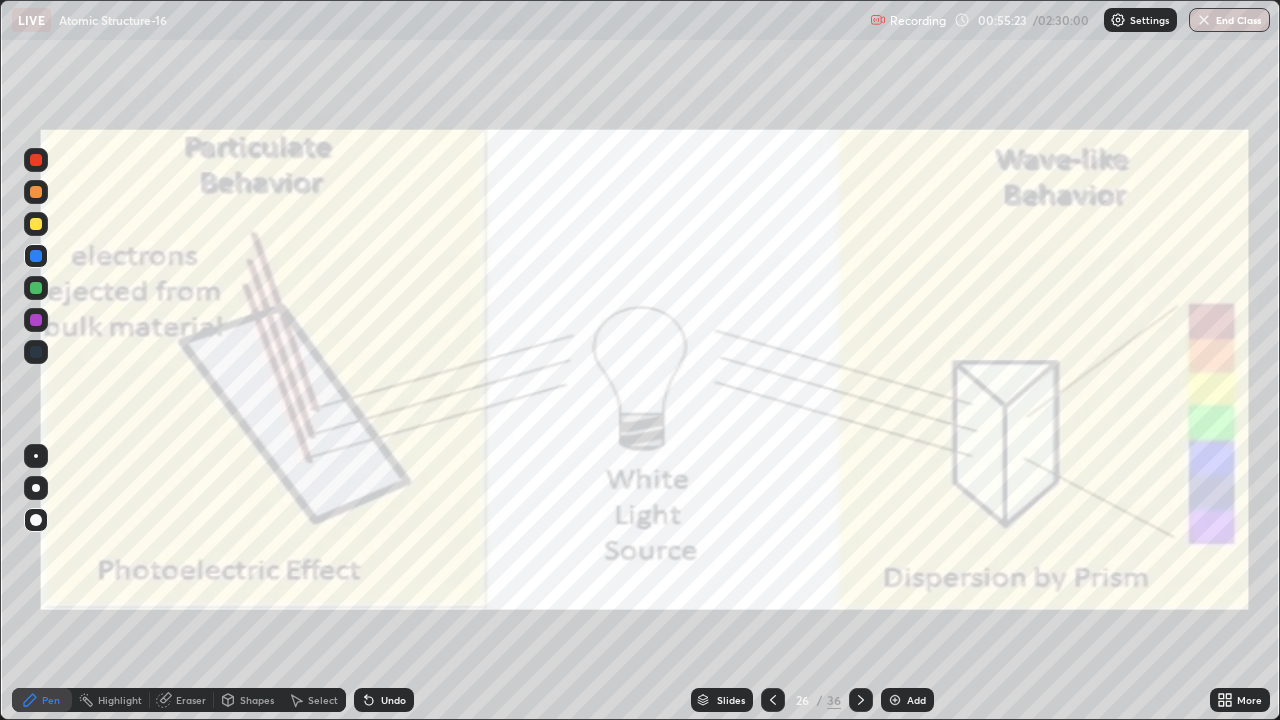 click 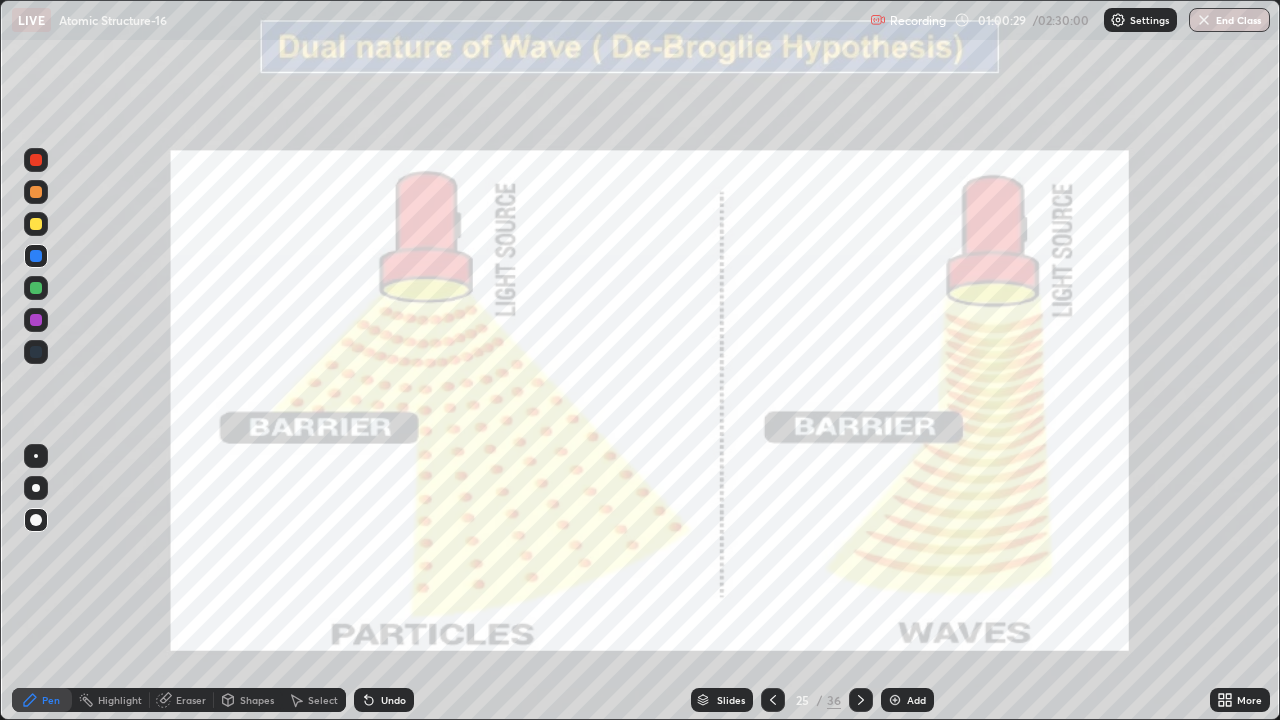 click at bounding box center [773, 700] 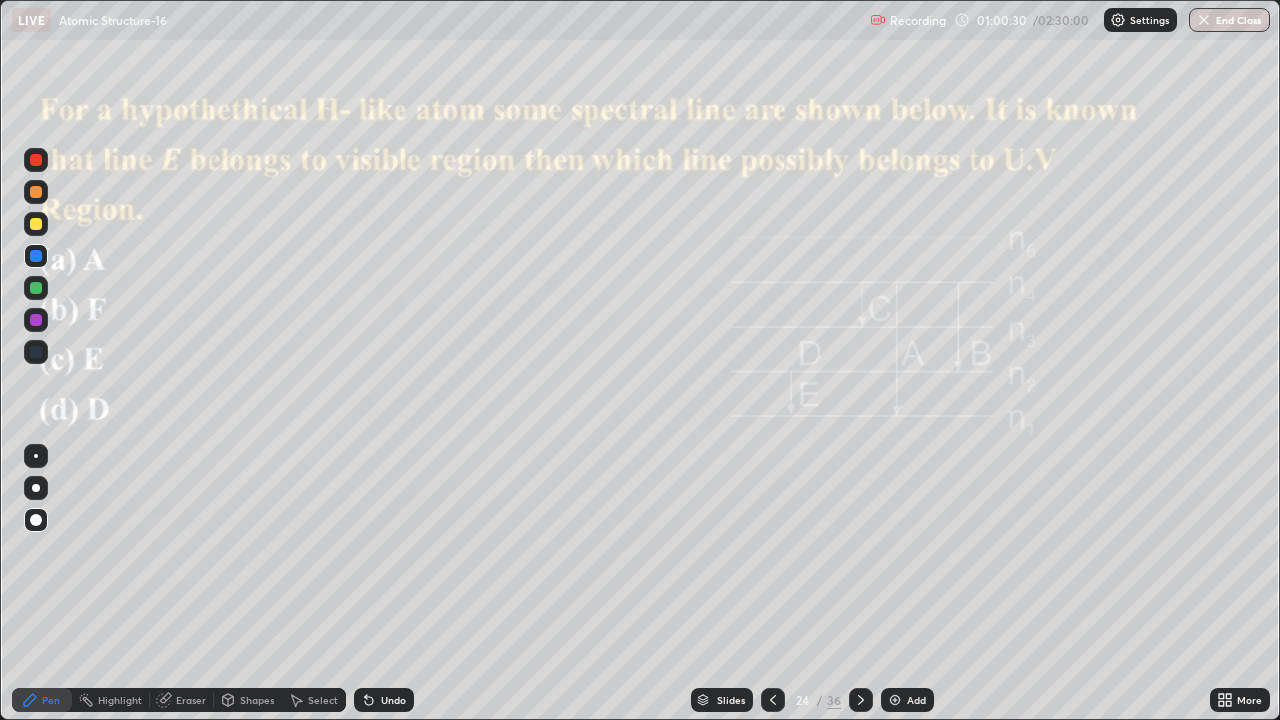 click at bounding box center [895, 700] 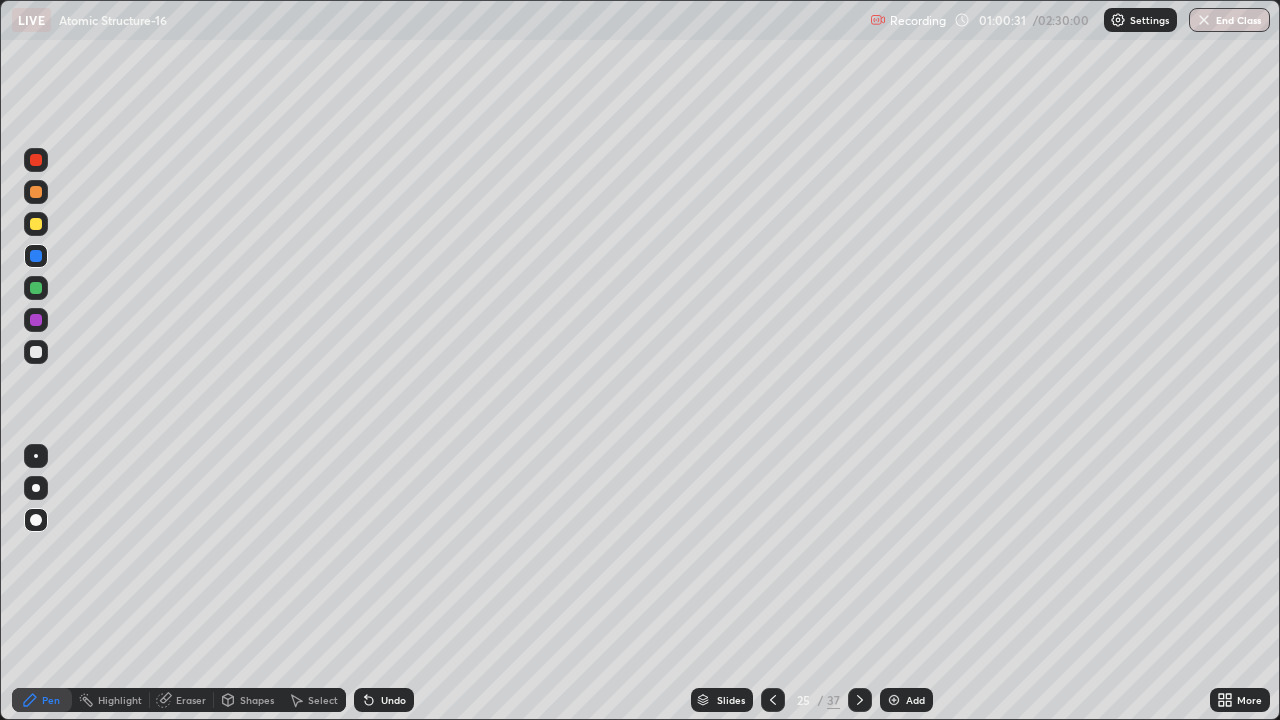 click at bounding box center (36, 352) 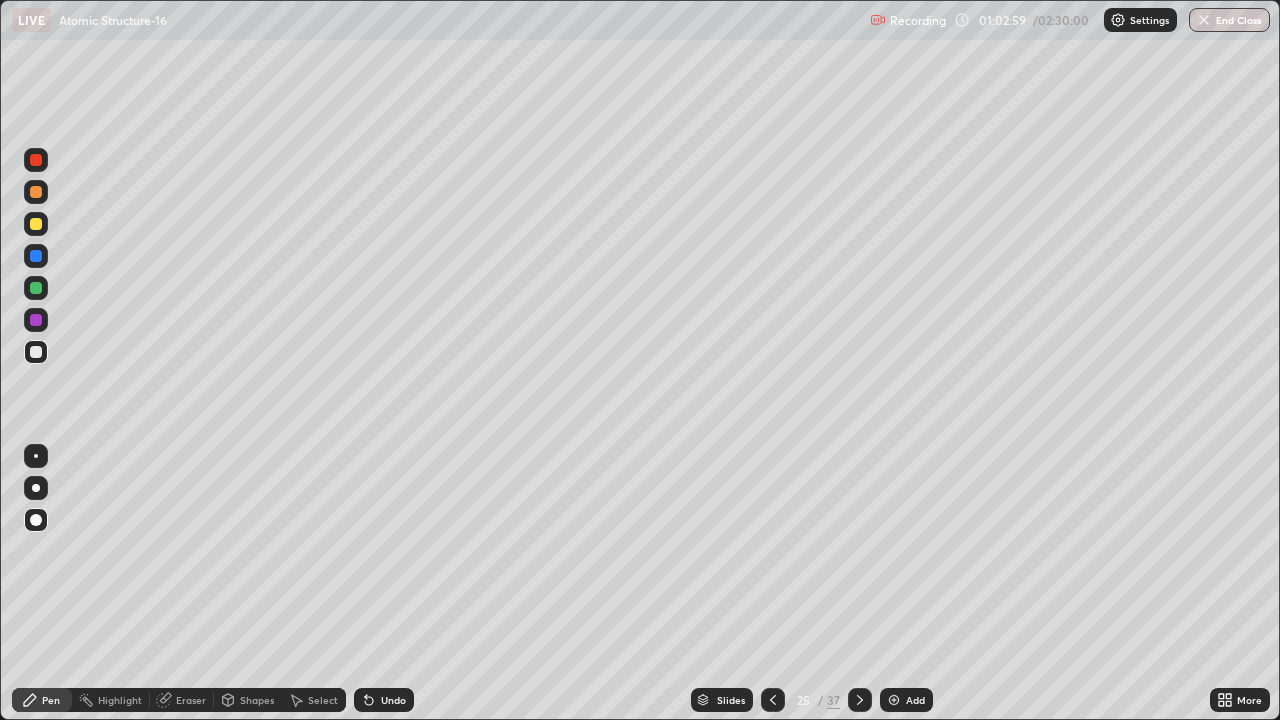 click 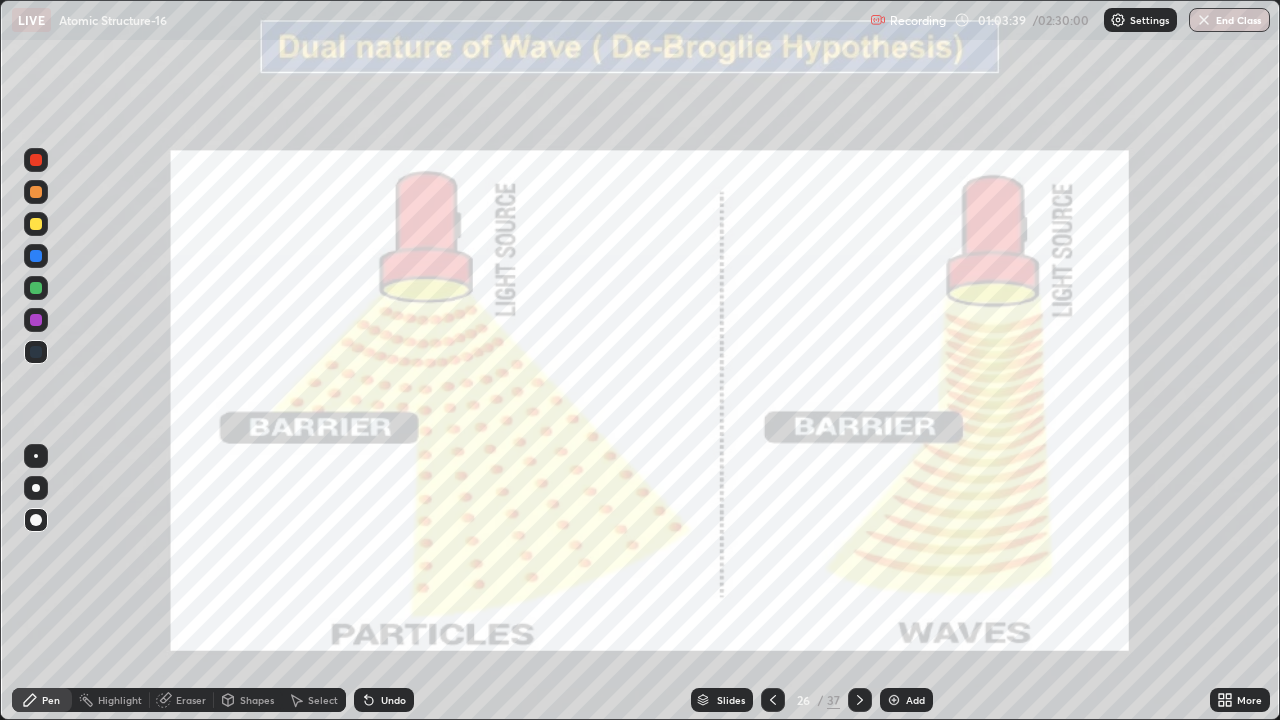 click at bounding box center [36, 288] 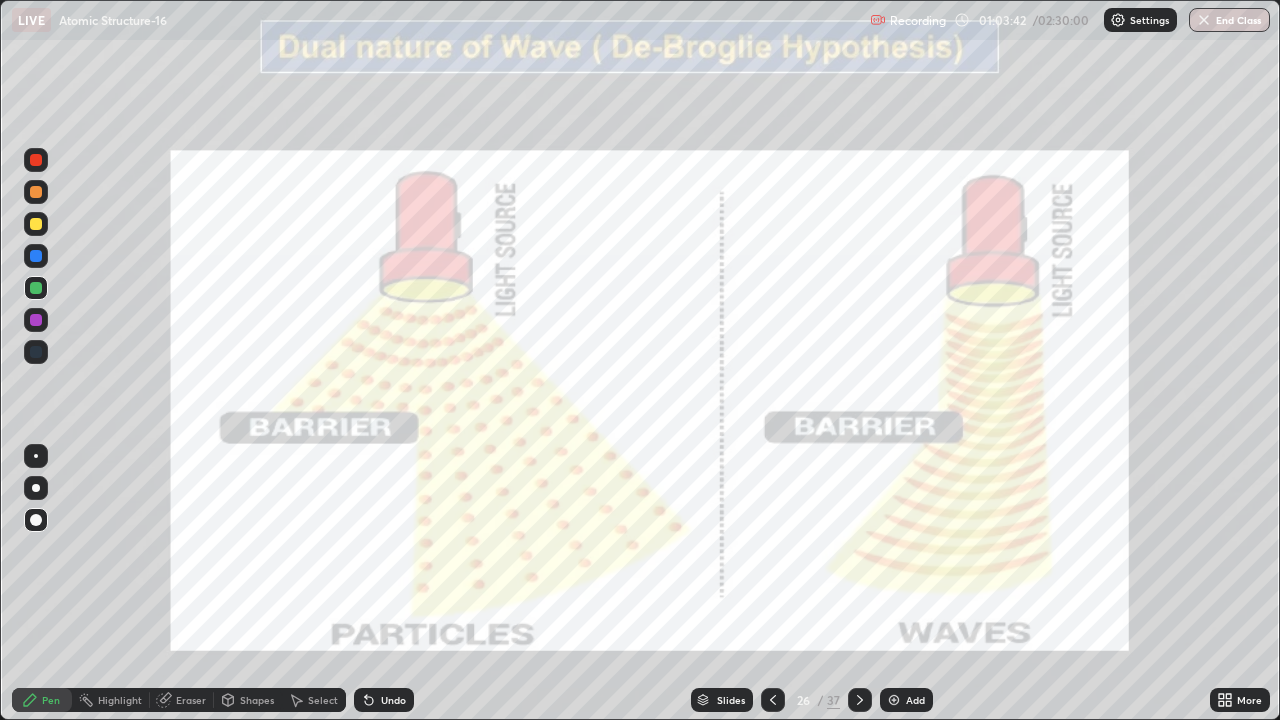 click at bounding box center (36, 224) 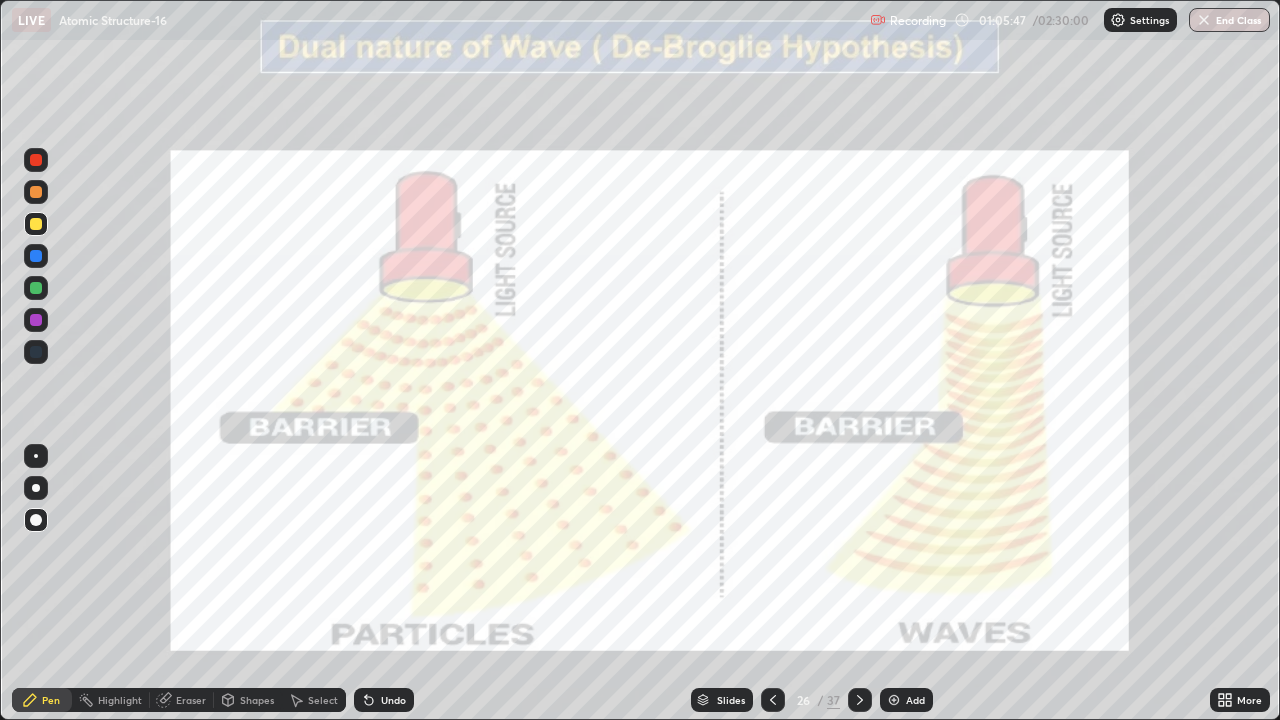 click 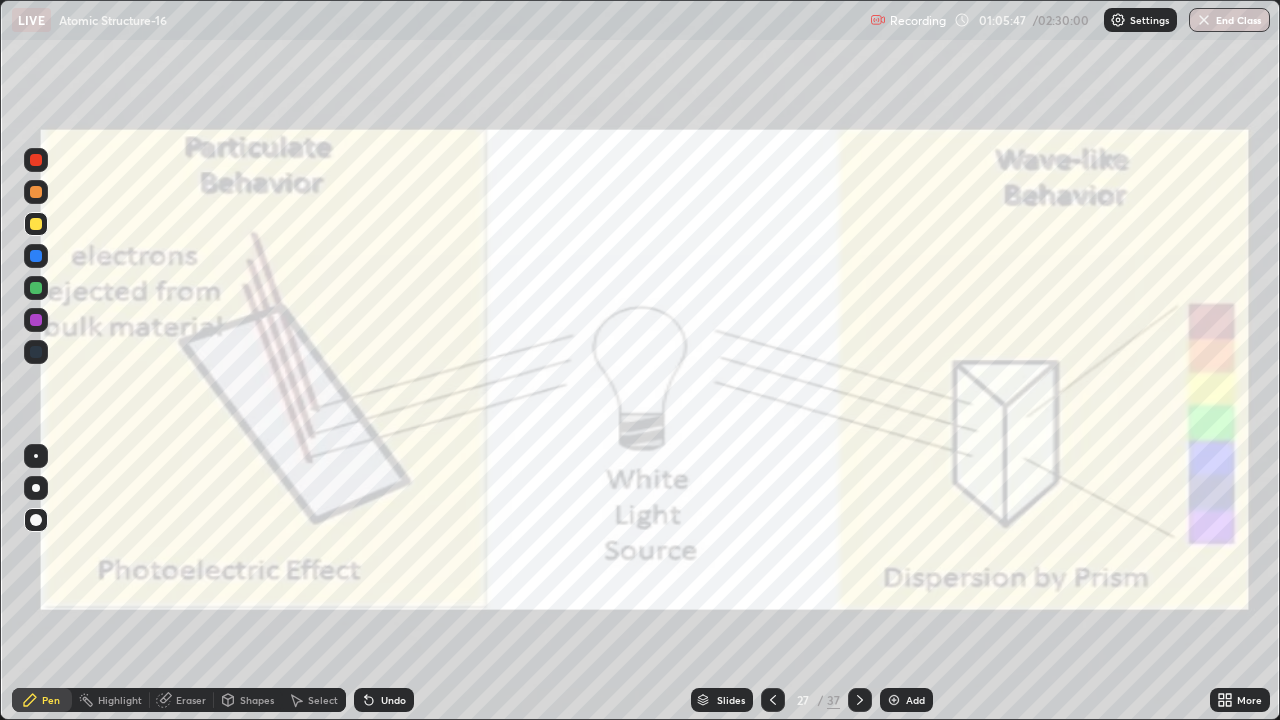click on "Add" at bounding box center [915, 700] 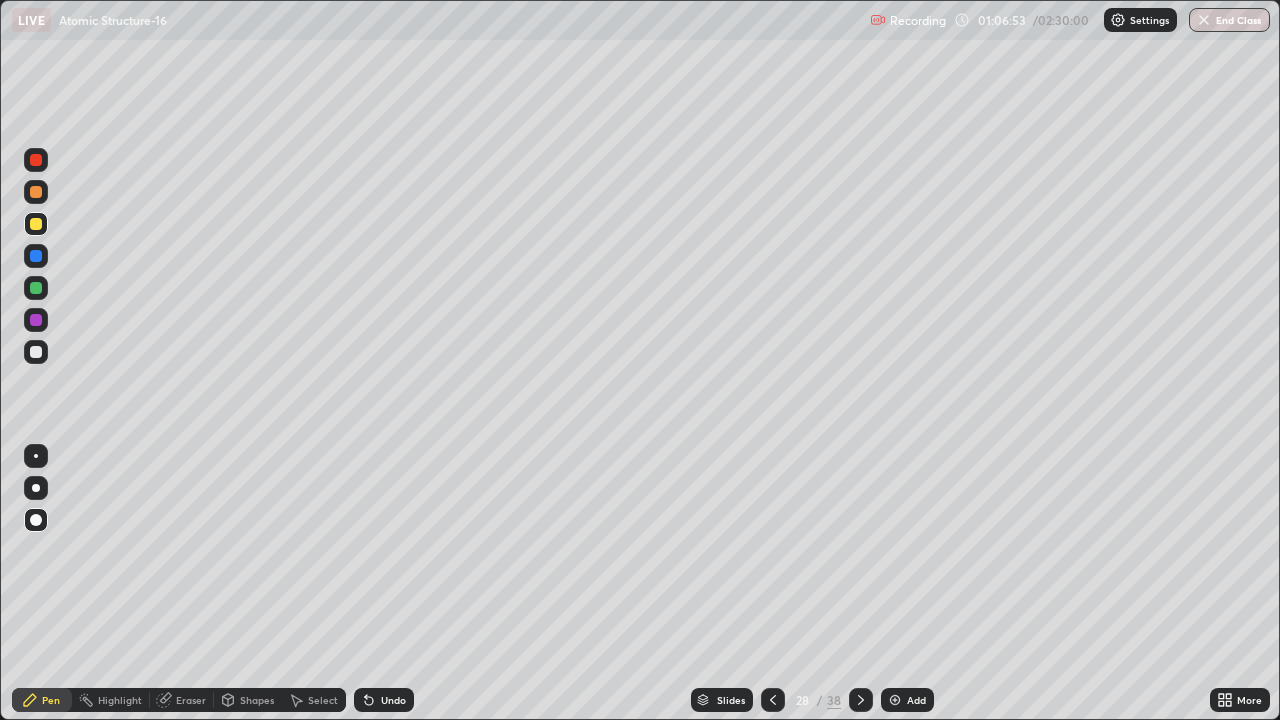 click 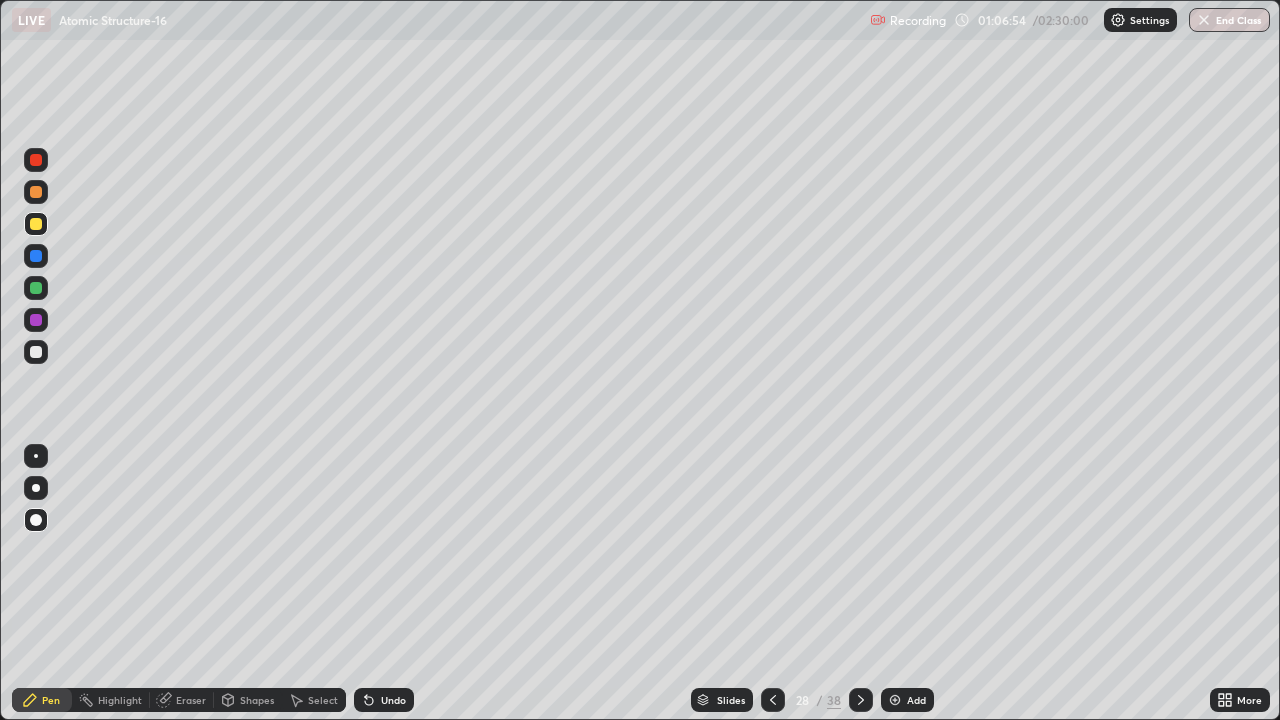 click at bounding box center (36, 224) 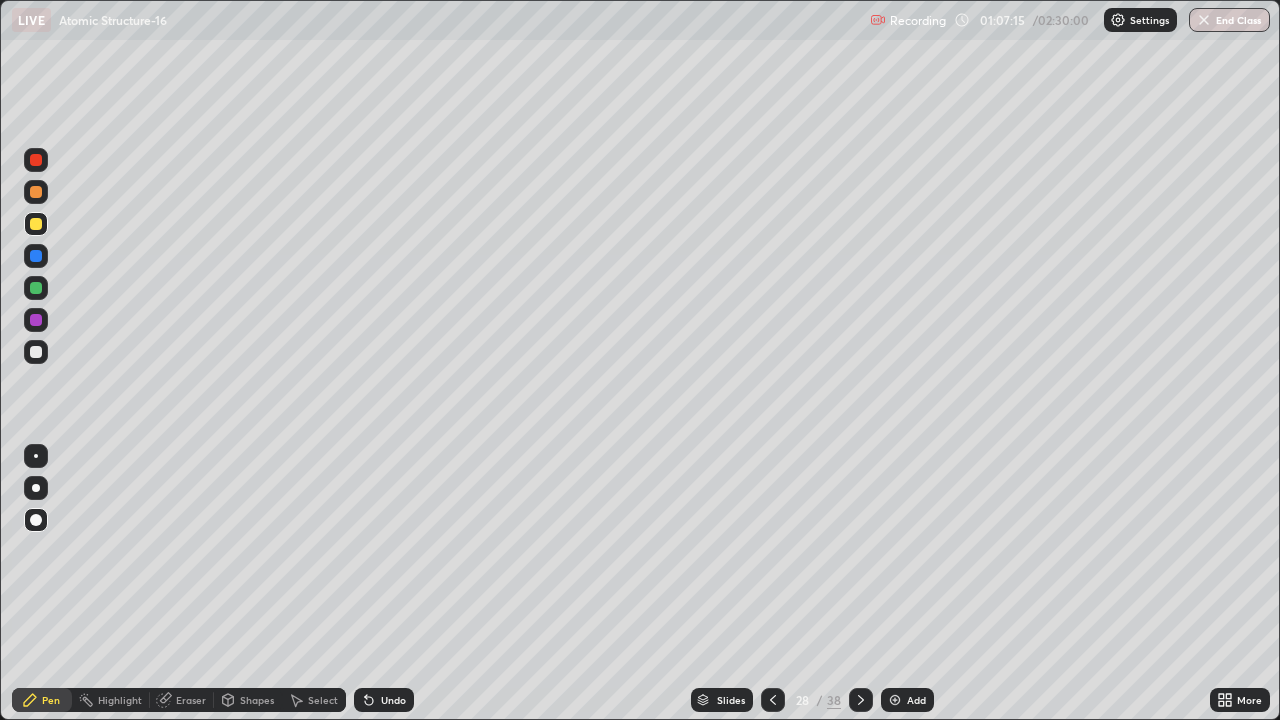 click at bounding box center [36, 352] 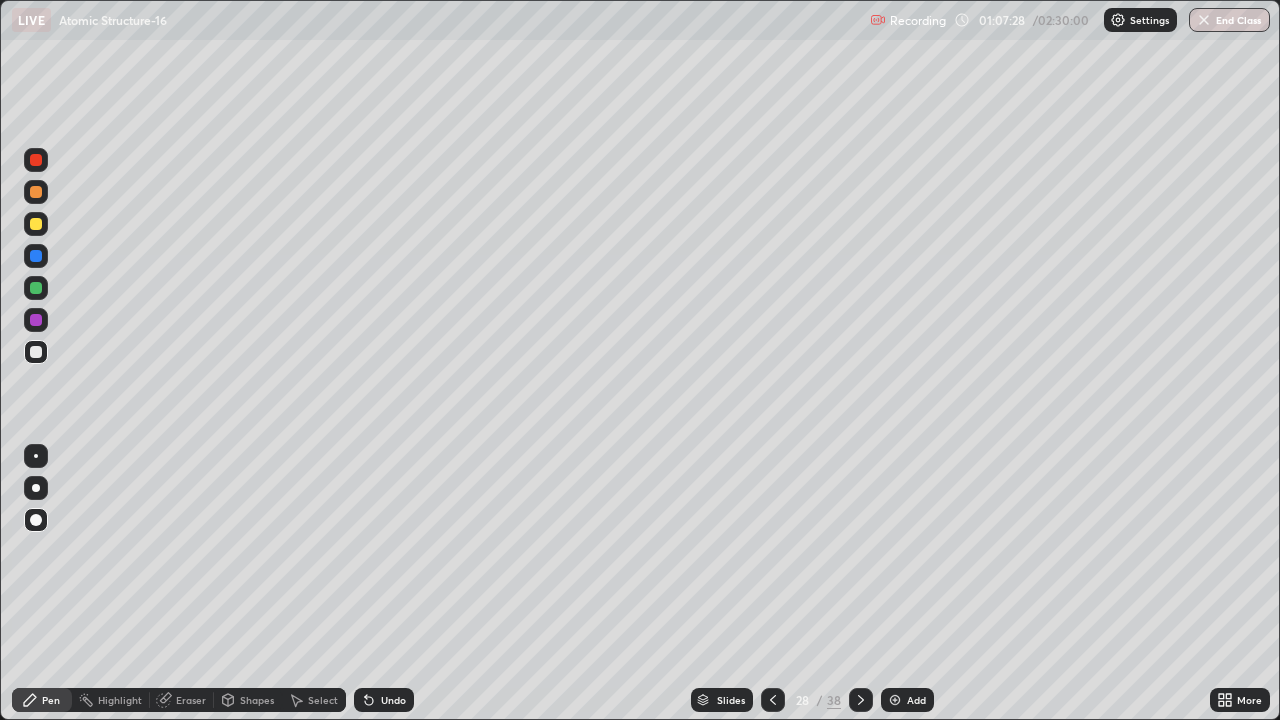 click at bounding box center [36, 352] 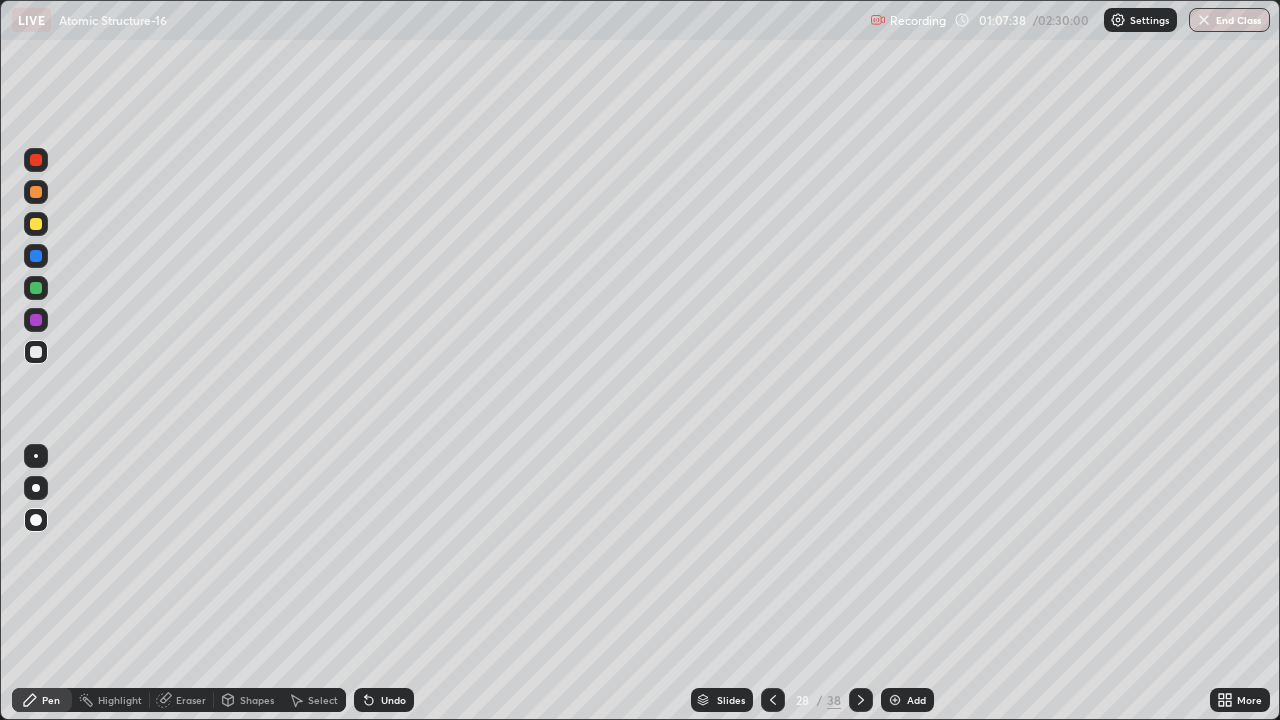 click at bounding box center (36, 352) 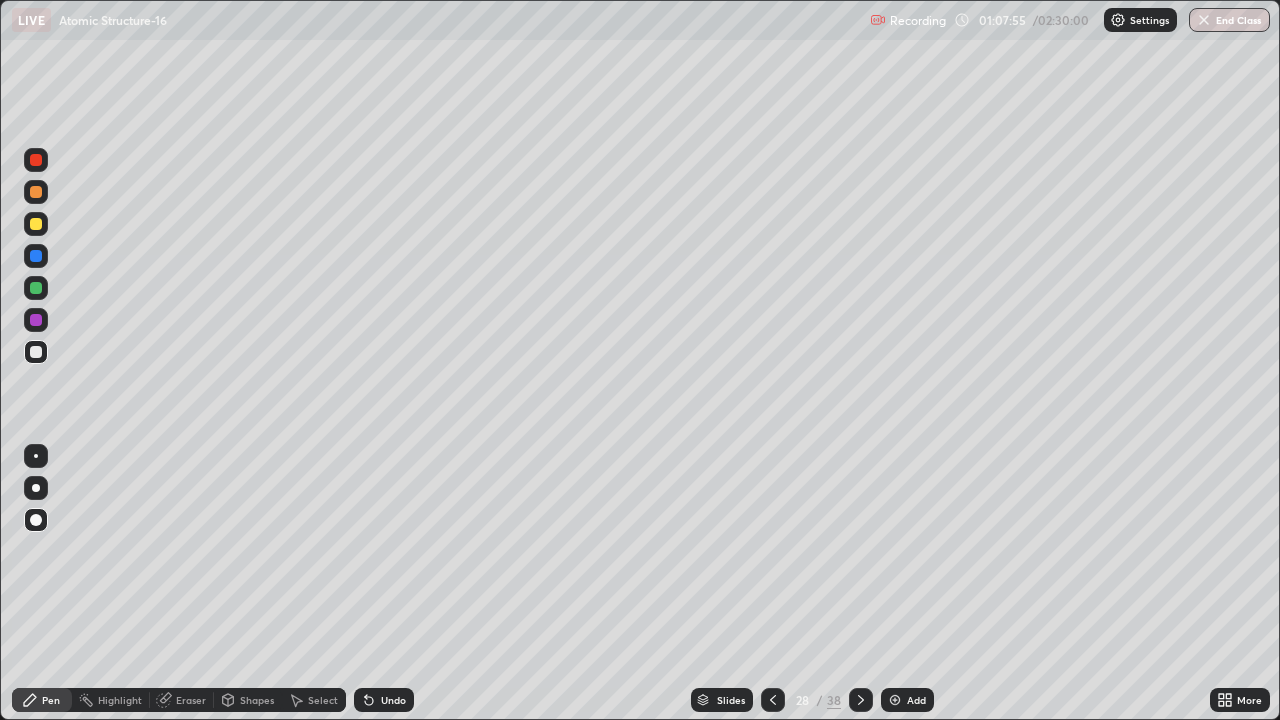 click on "Undo" at bounding box center (384, 700) 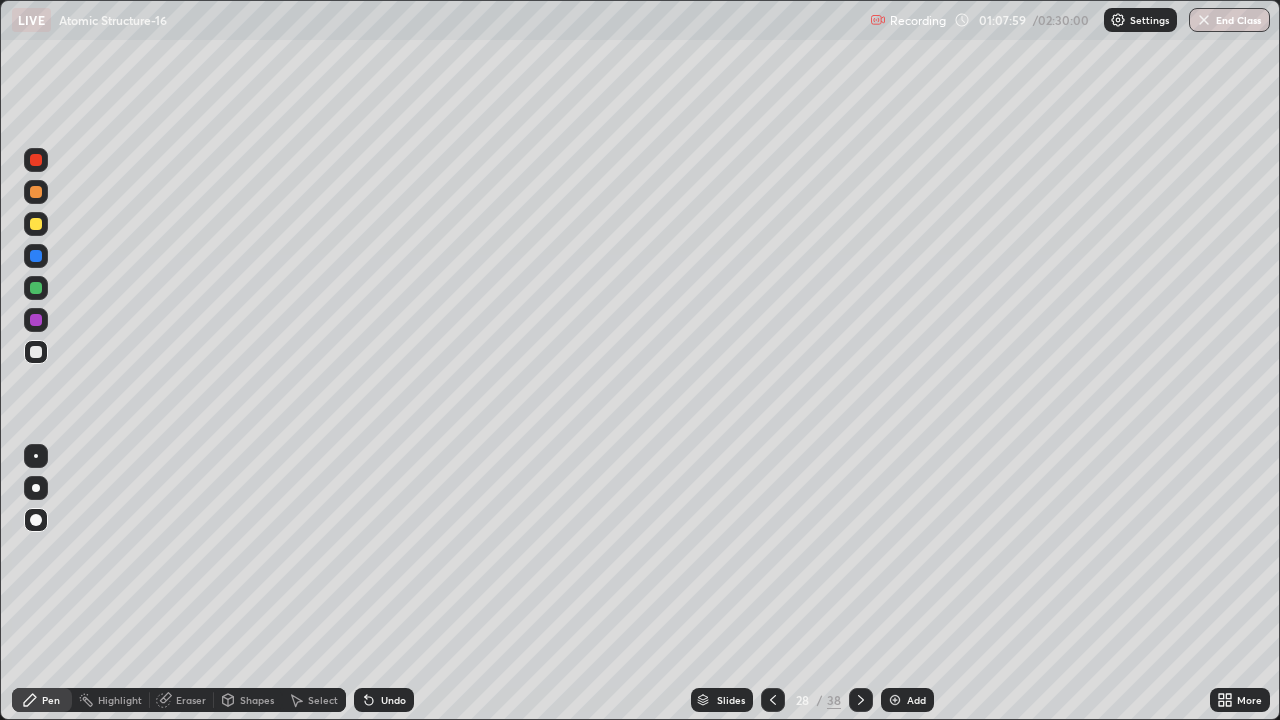 click at bounding box center [36, 288] 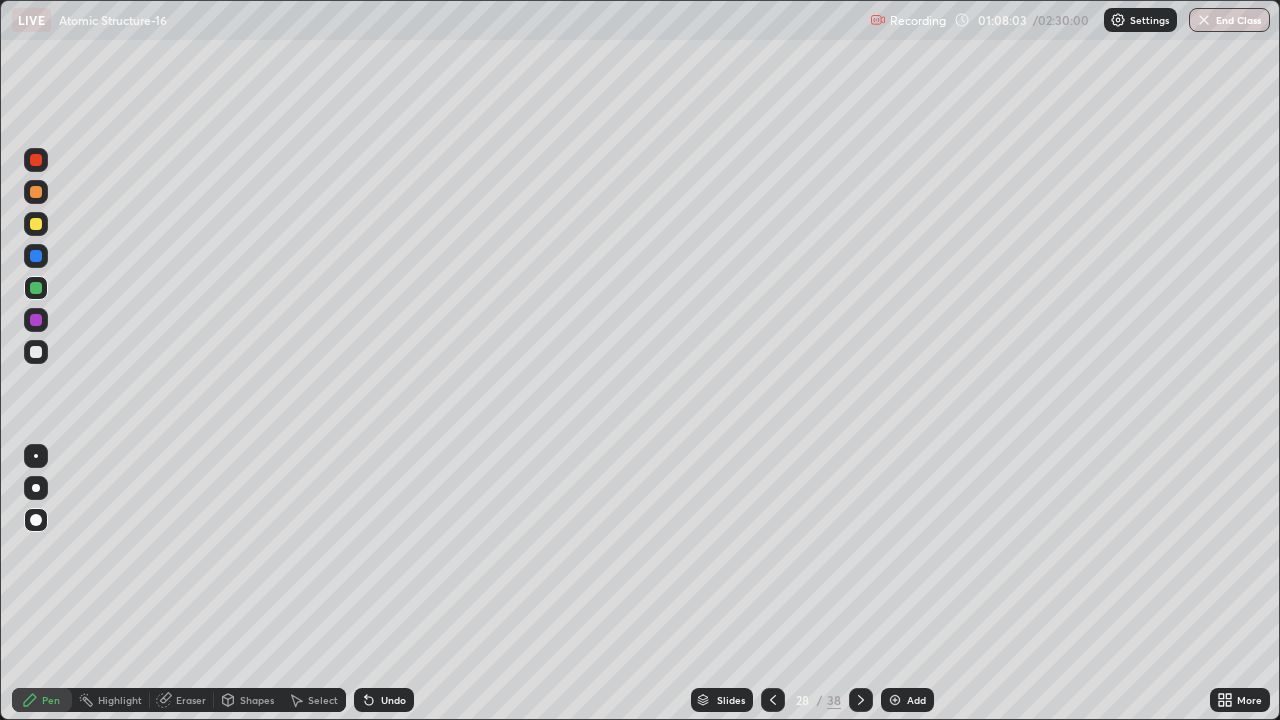 click at bounding box center [36, 224] 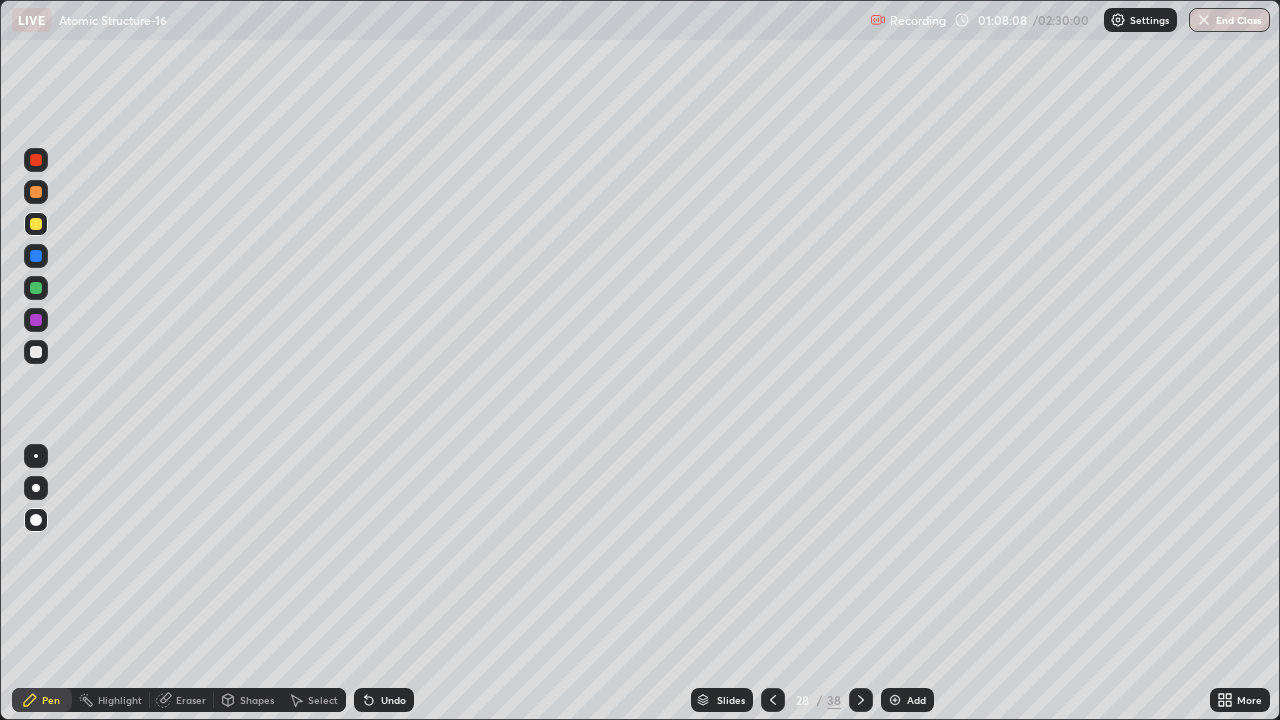 click on "Pen" at bounding box center (42, 700) 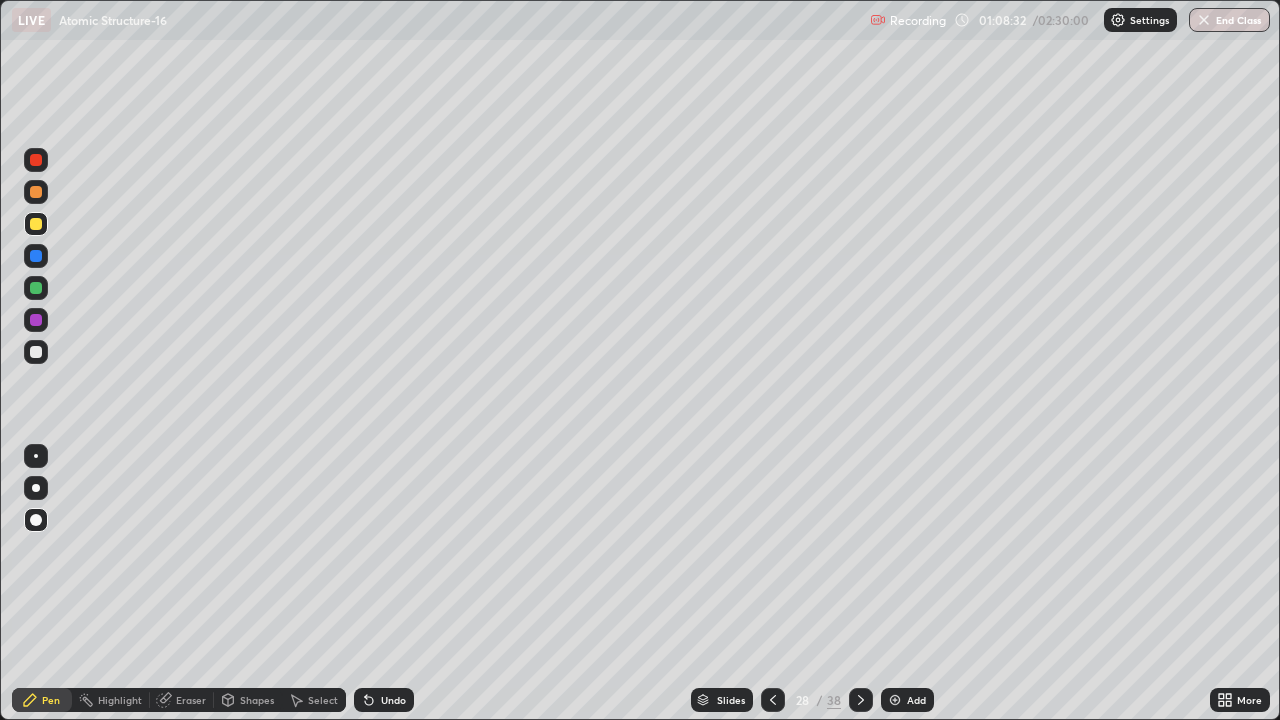 click on "Eraser" at bounding box center (182, 700) 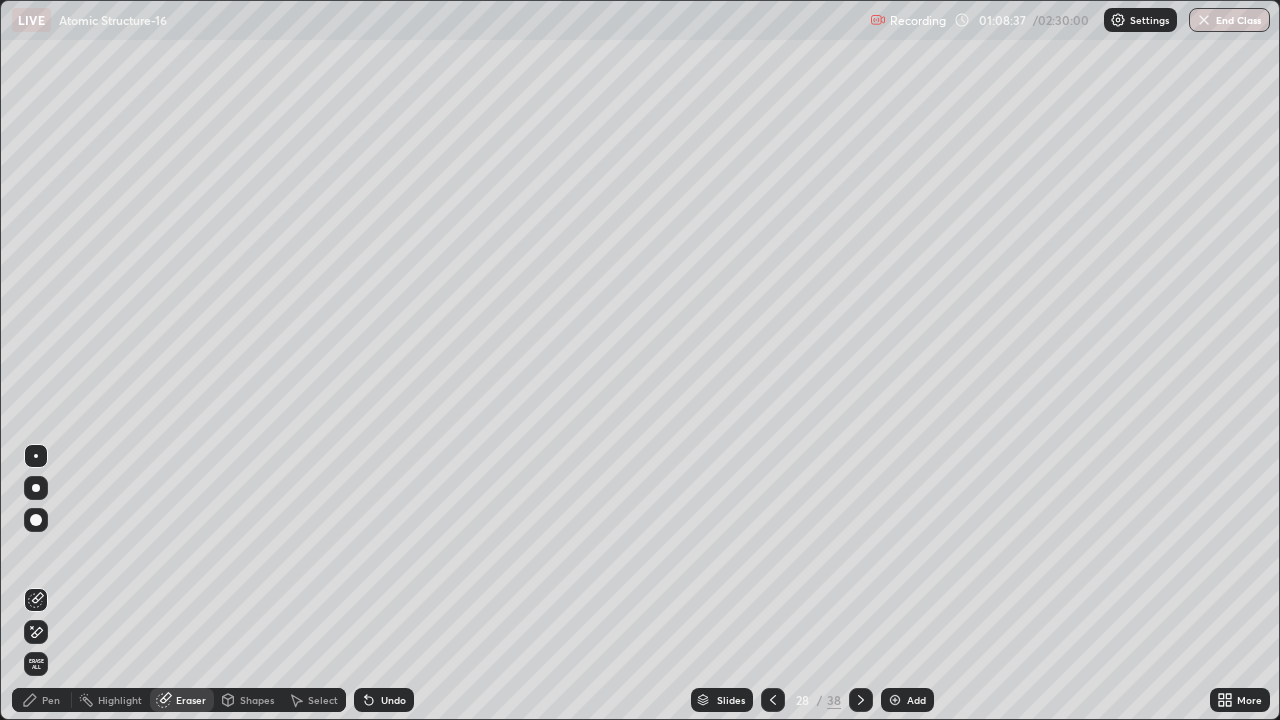 click on "Pen" at bounding box center [51, 700] 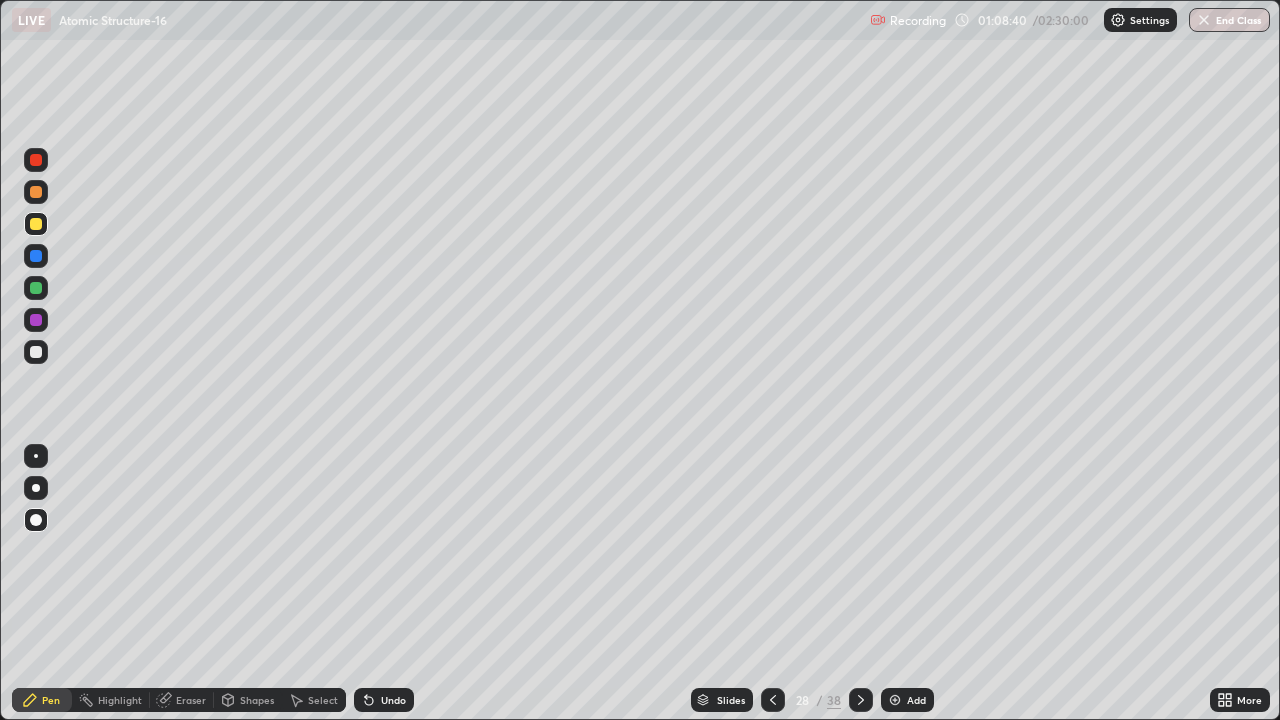 click on "Undo" at bounding box center [384, 700] 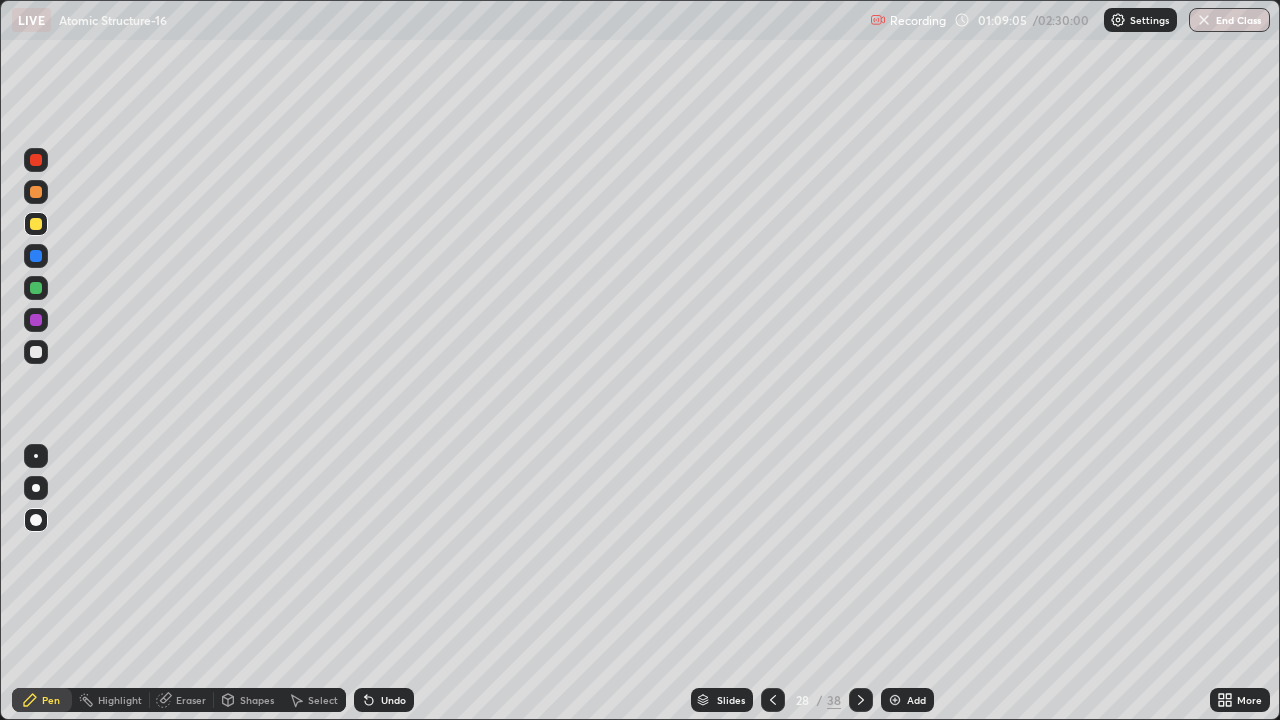 click on "Add" at bounding box center (916, 700) 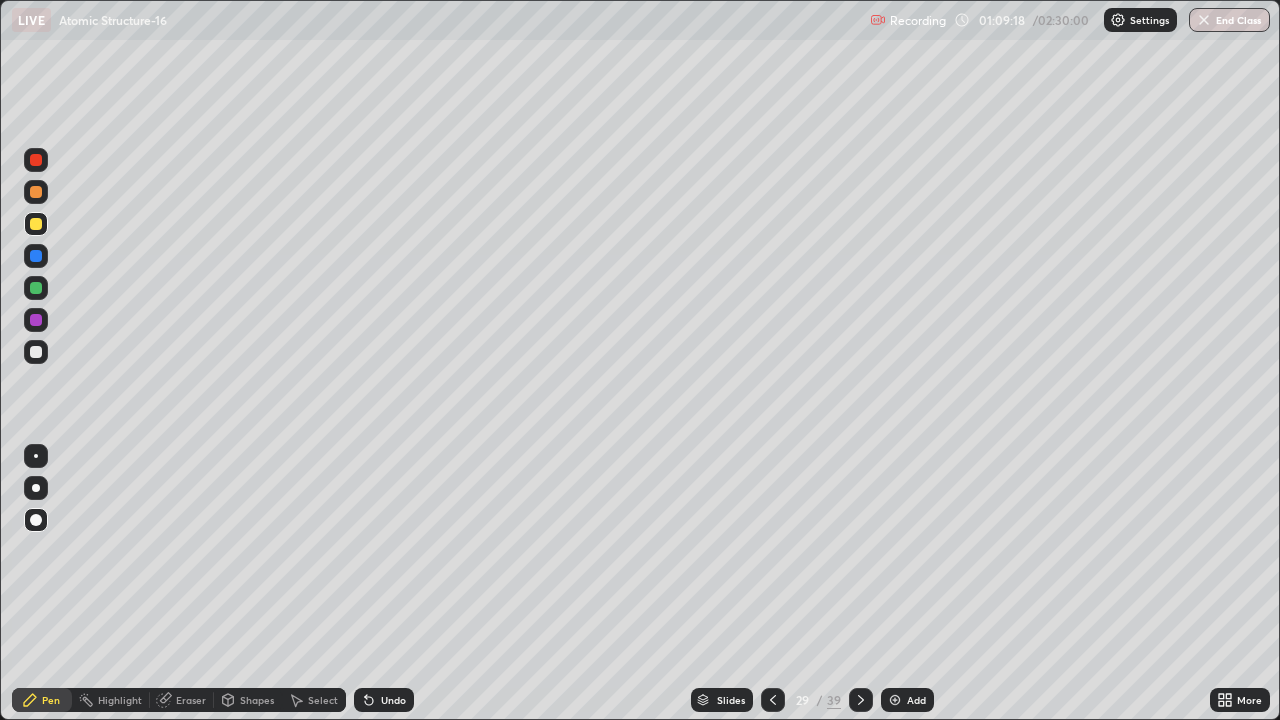 click at bounding box center [36, 352] 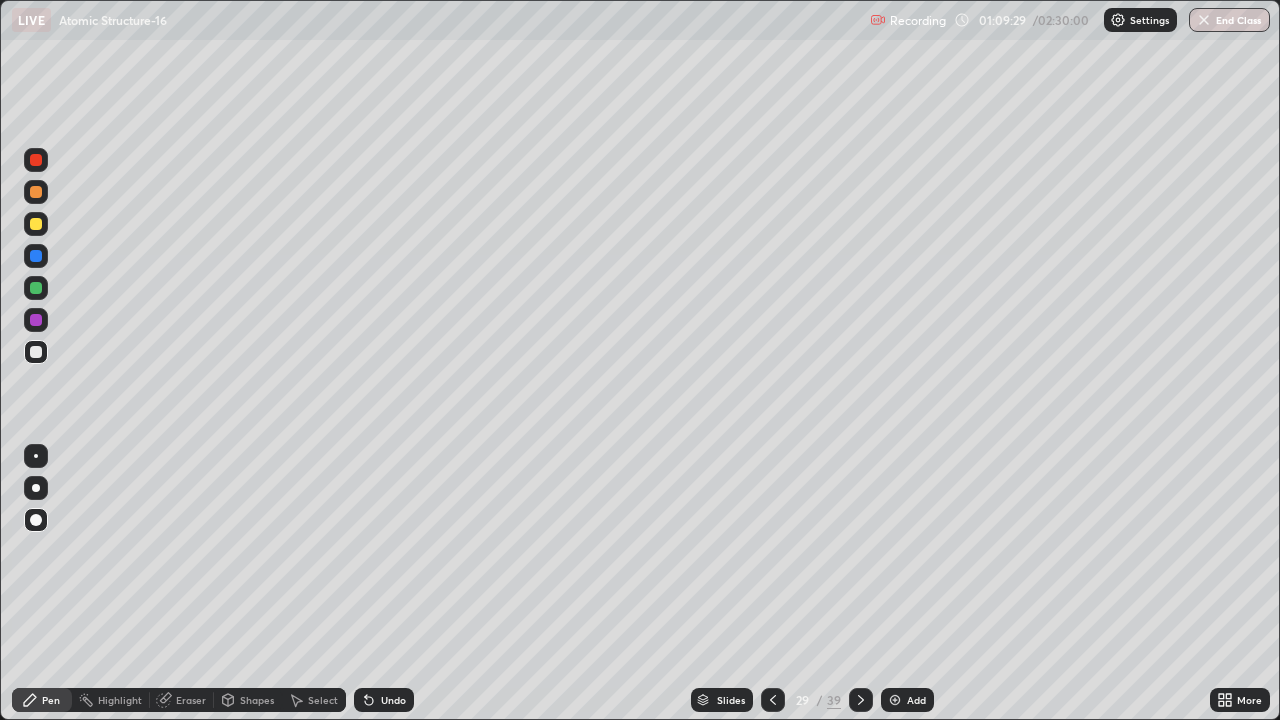 click on "Pen" at bounding box center [51, 700] 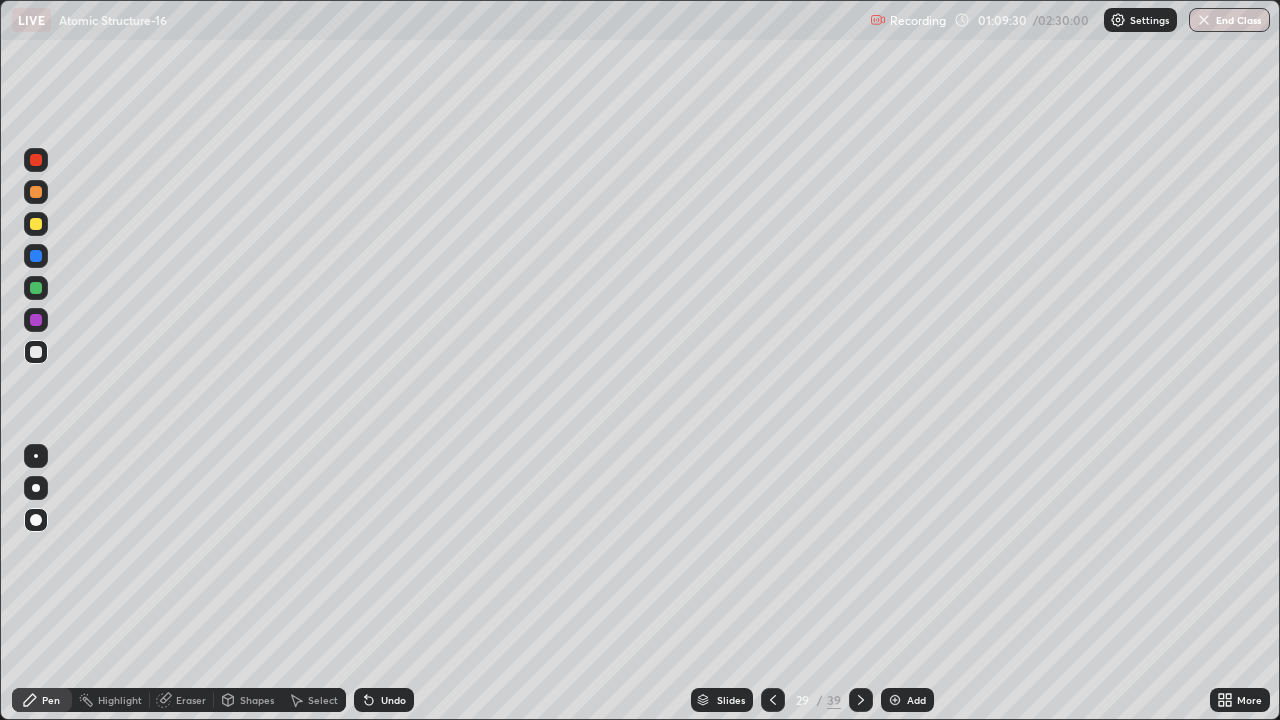 click on "Undo" at bounding box center (393, 700) 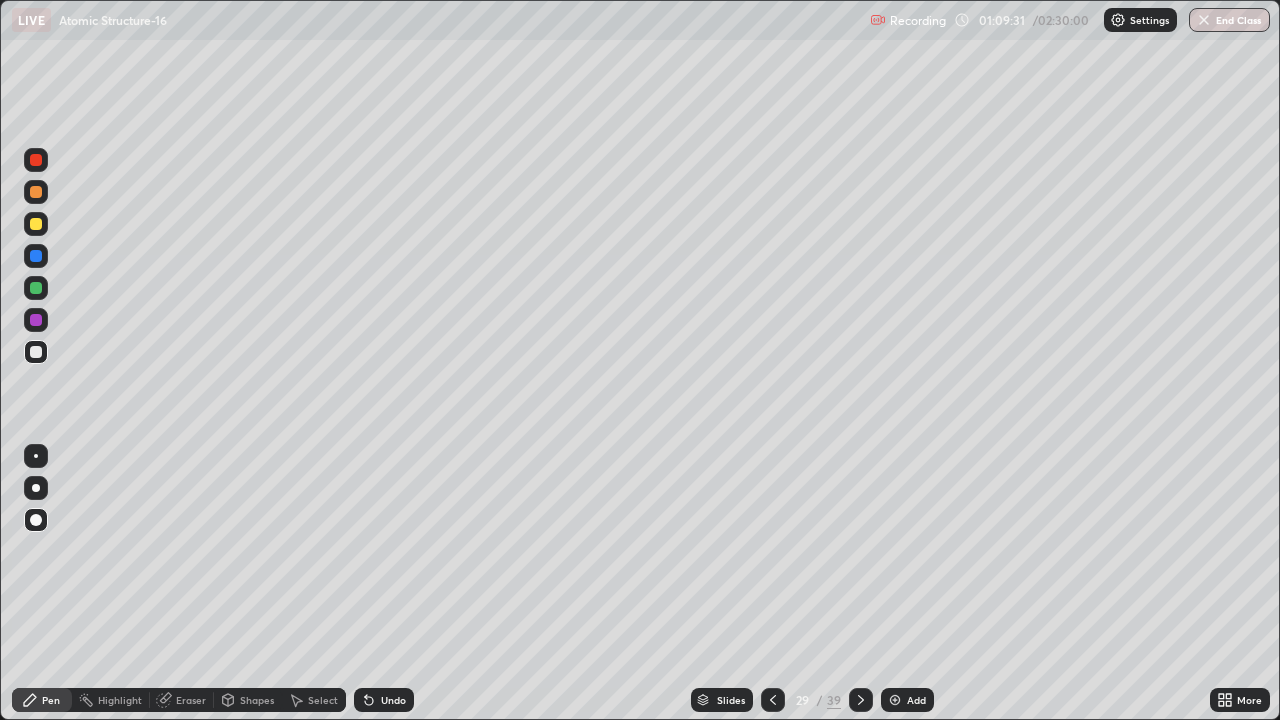 click on "Undo" at bounding box center [384, 700] 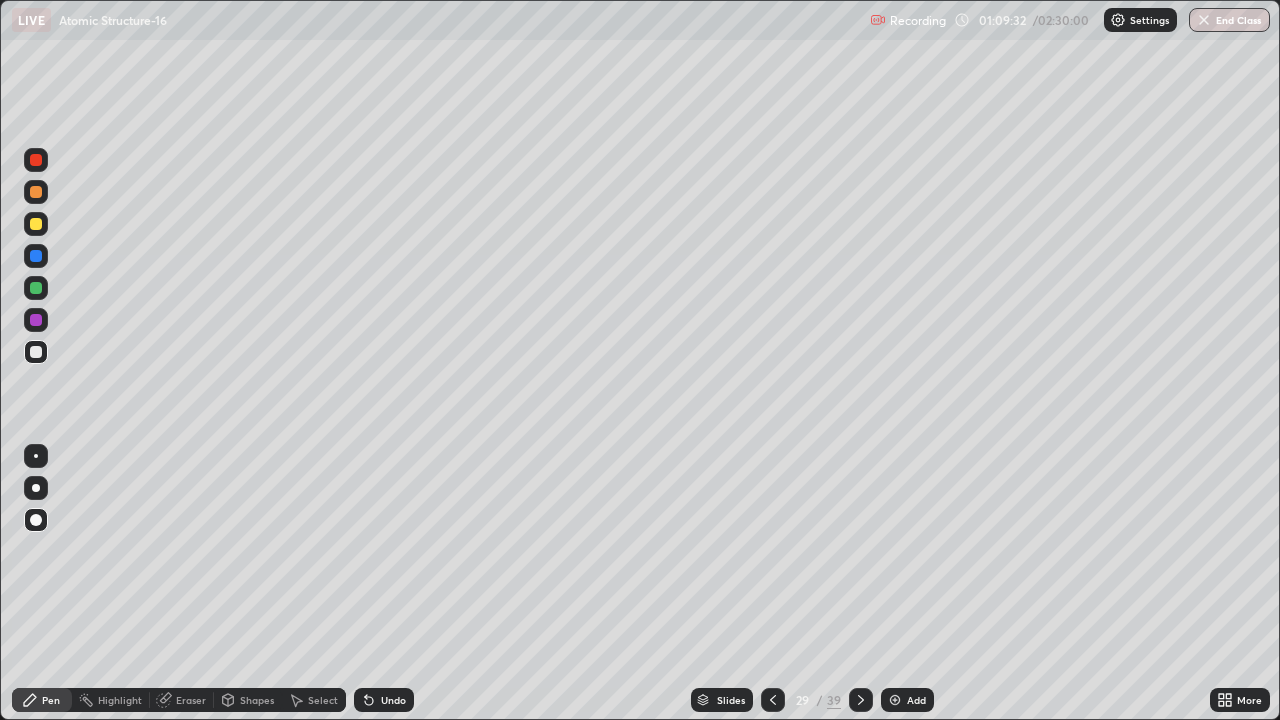 click on "Undo" at bounding box center [384, 700] 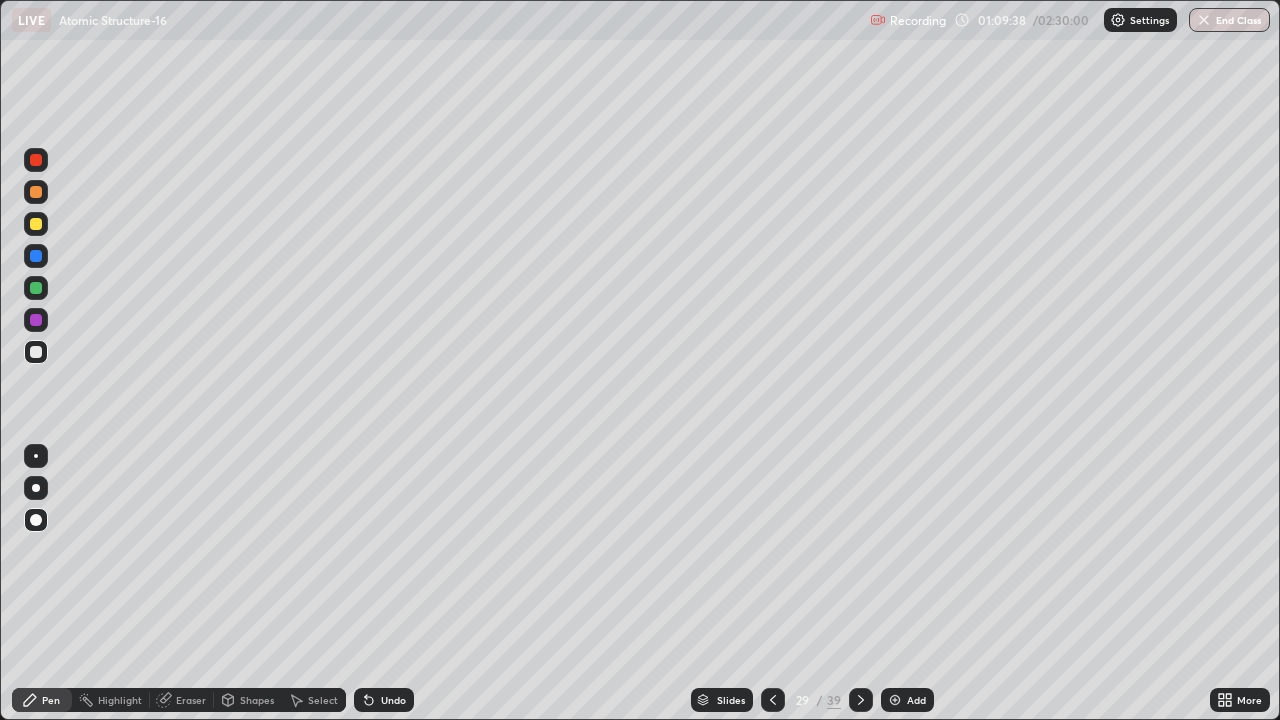 click at bounding box center (36, 320) 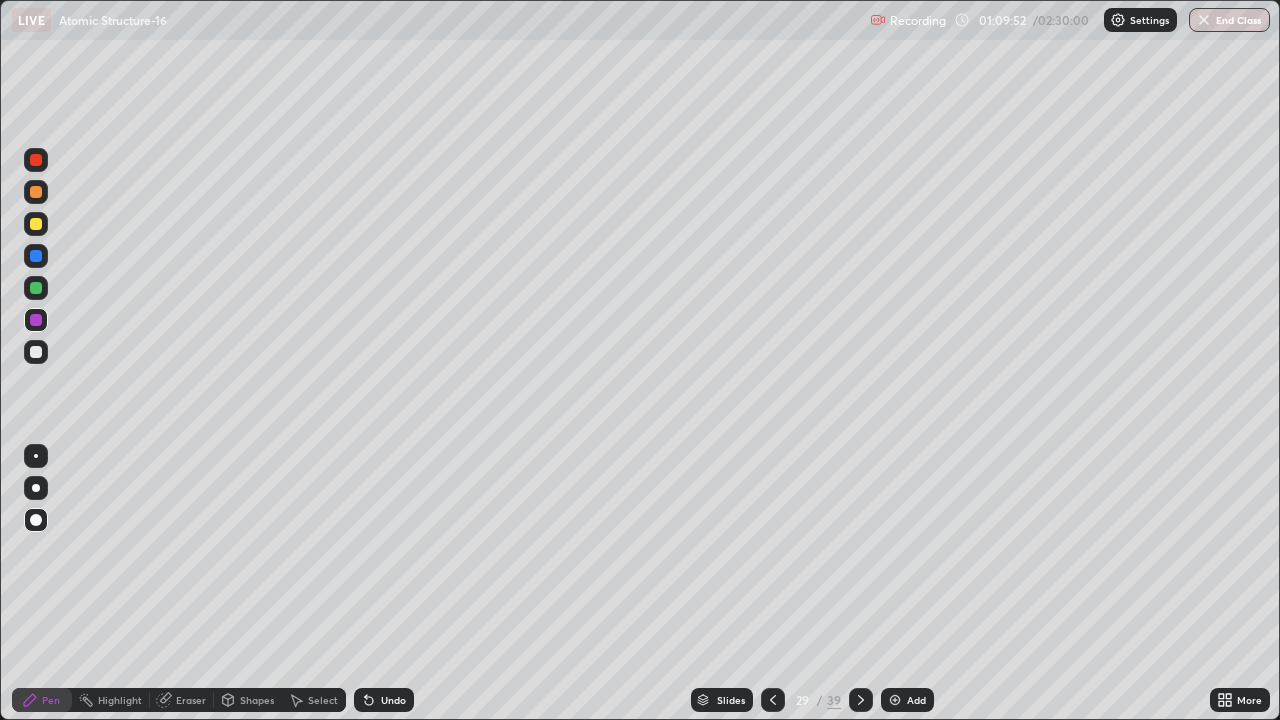 click on "Add" at bounding box center [907, 700] 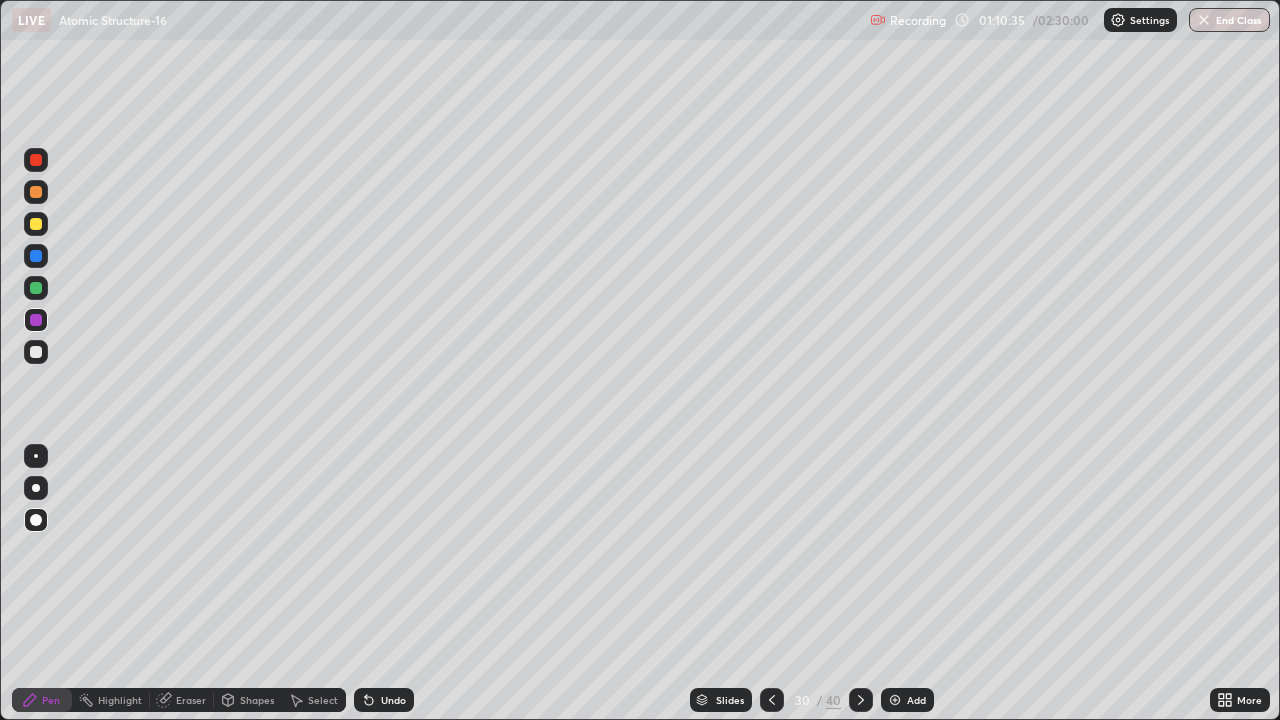 click at bounding box center (36, 352) 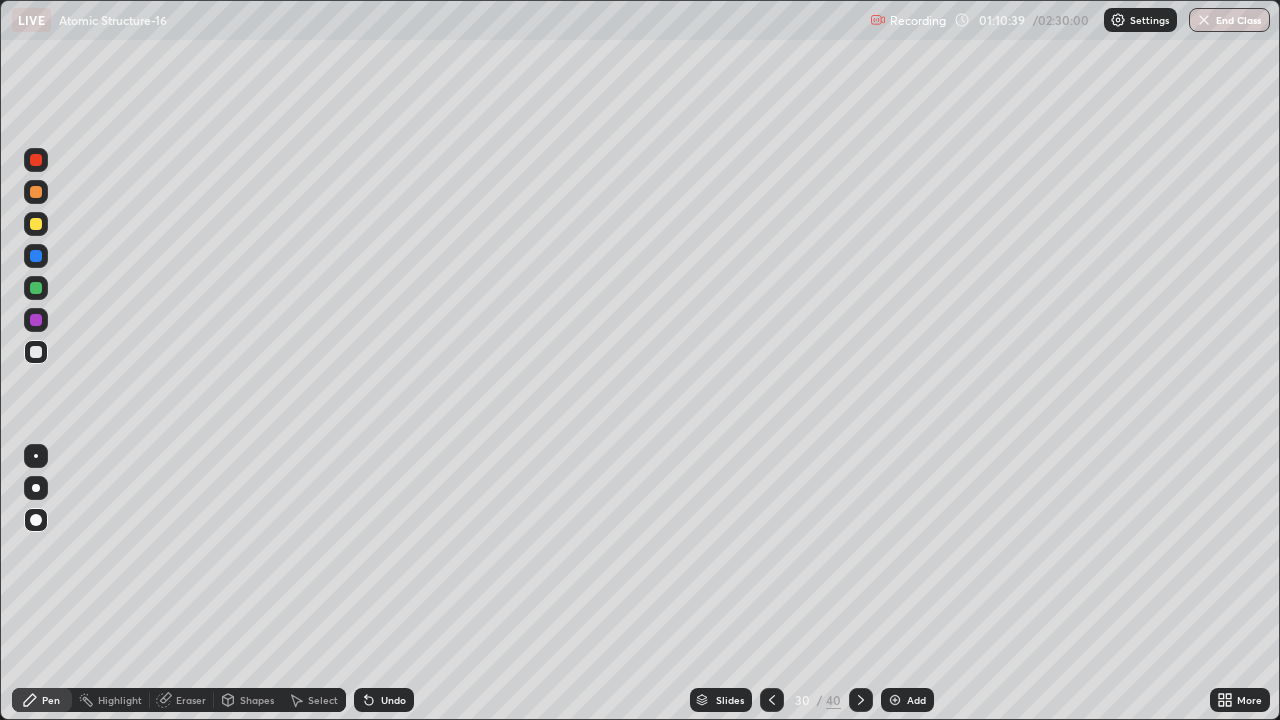 click 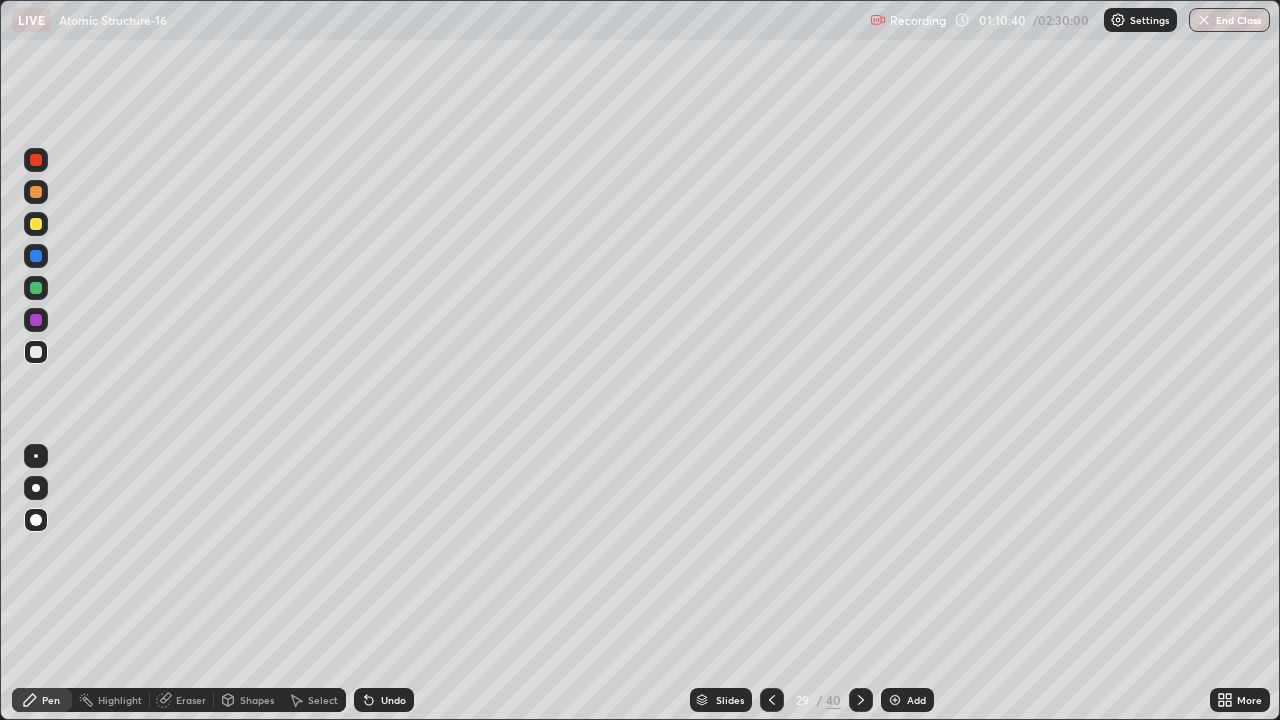 click 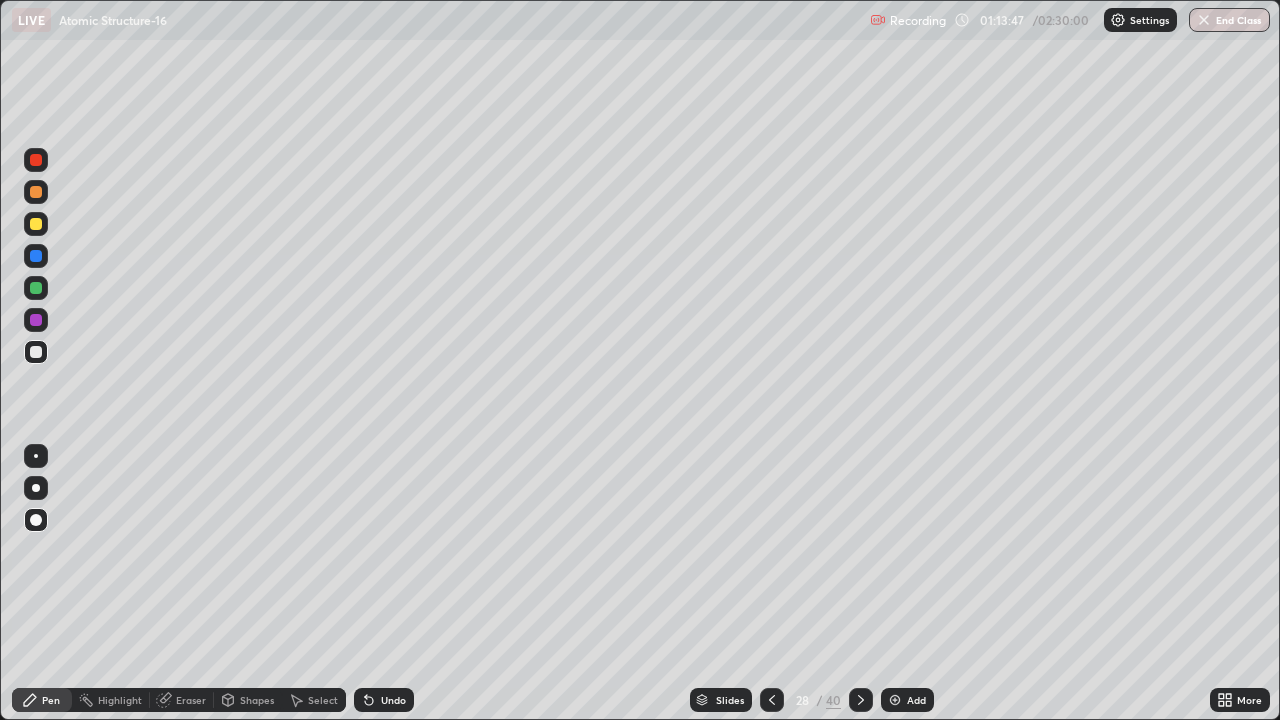 click 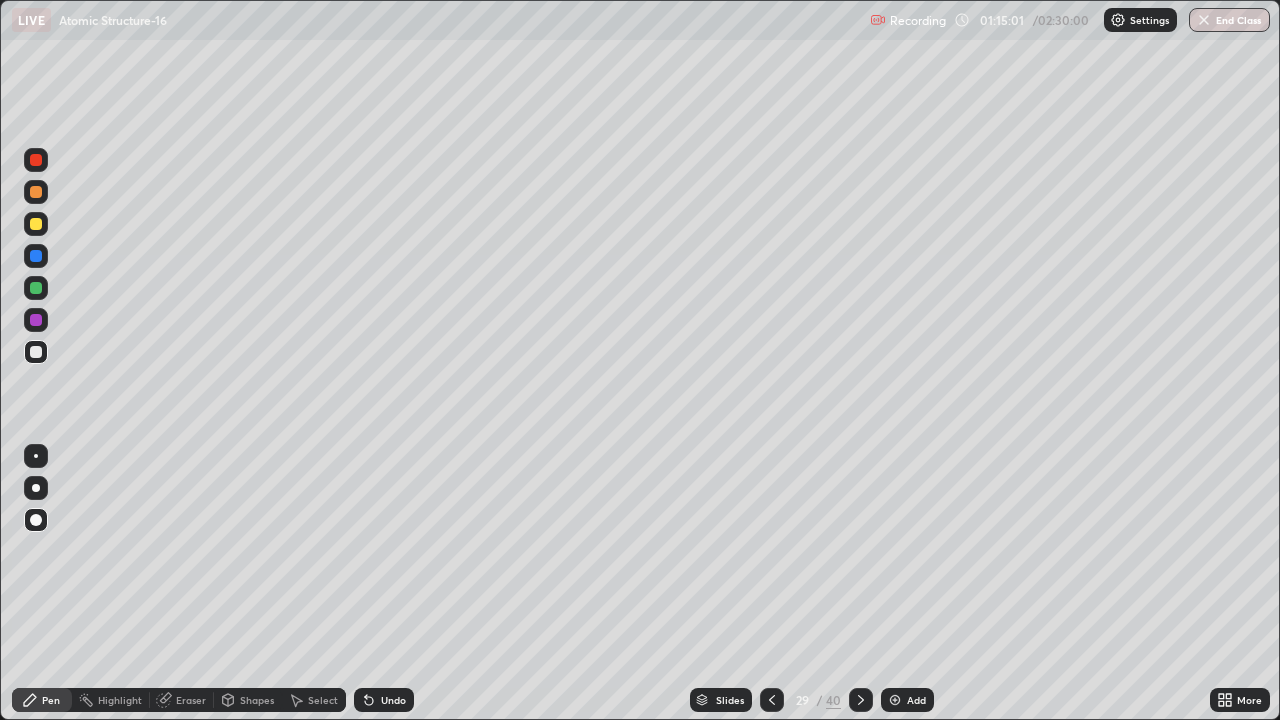 click 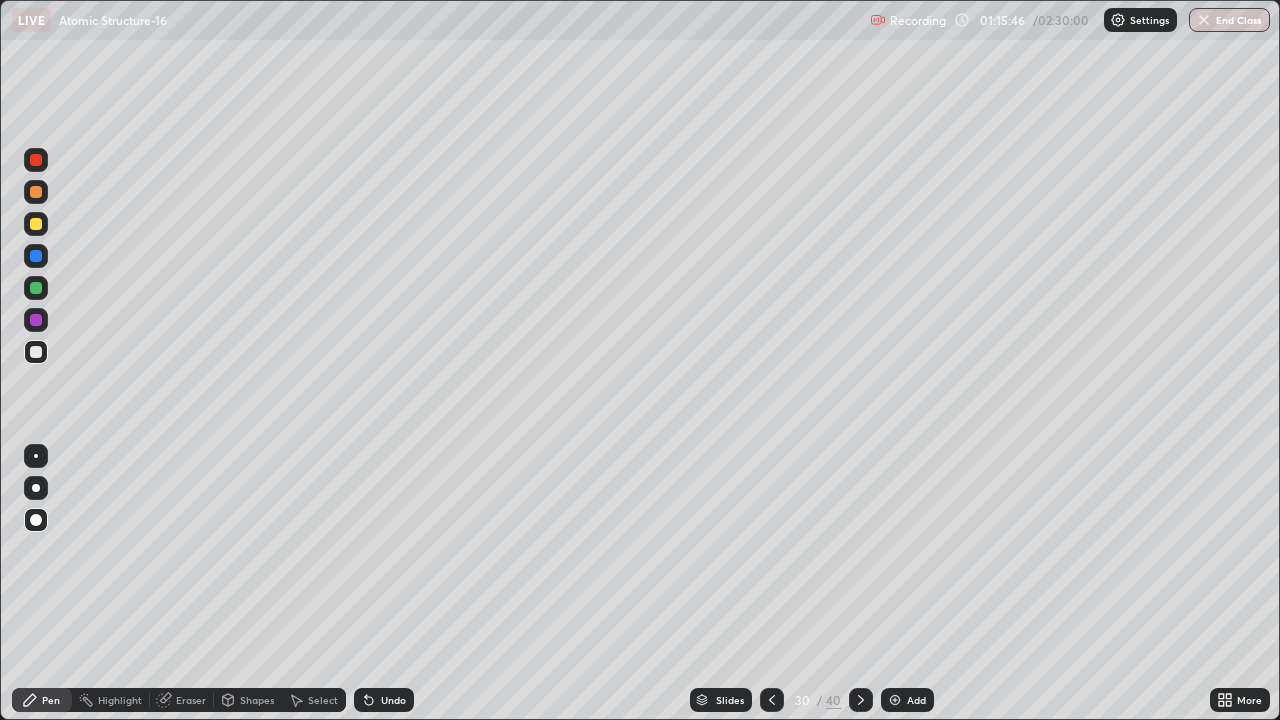 click at bounding box center [36, 256] 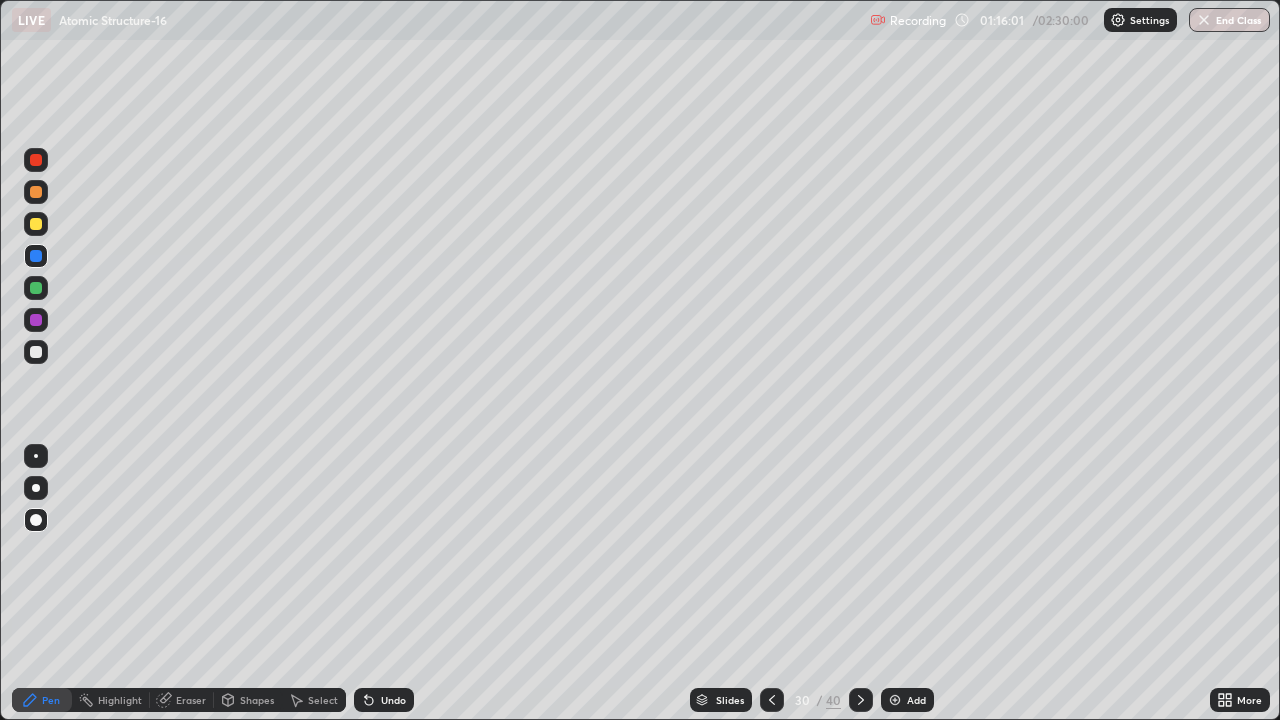click on "Add" at bounding box center [907, 700] 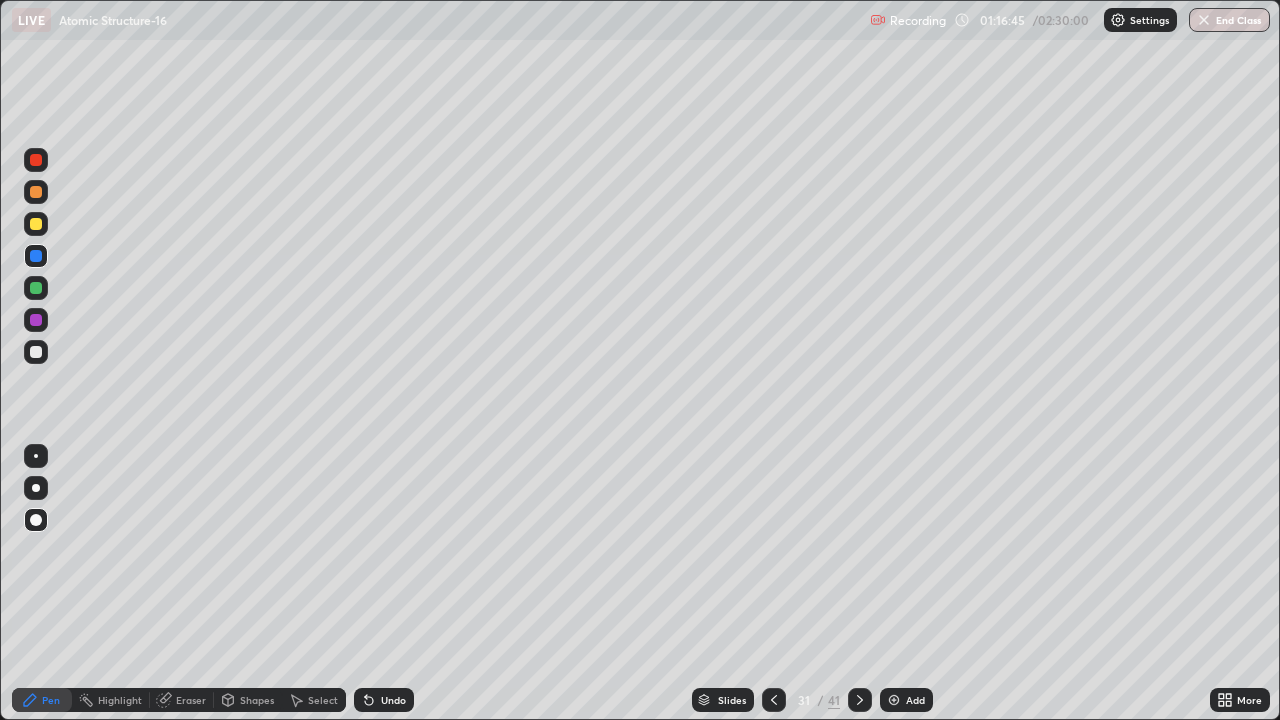 click on "Pen" at bounding box center [42, 700] 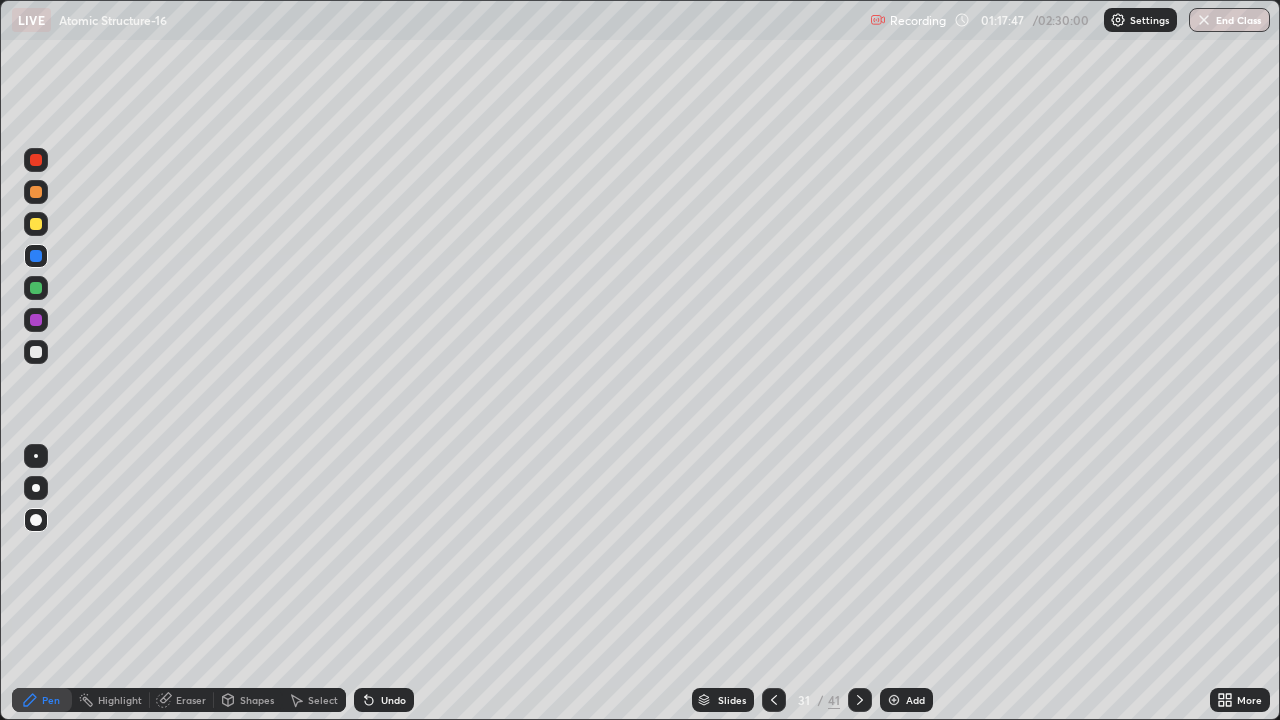 click at bounding box center (894, 700) 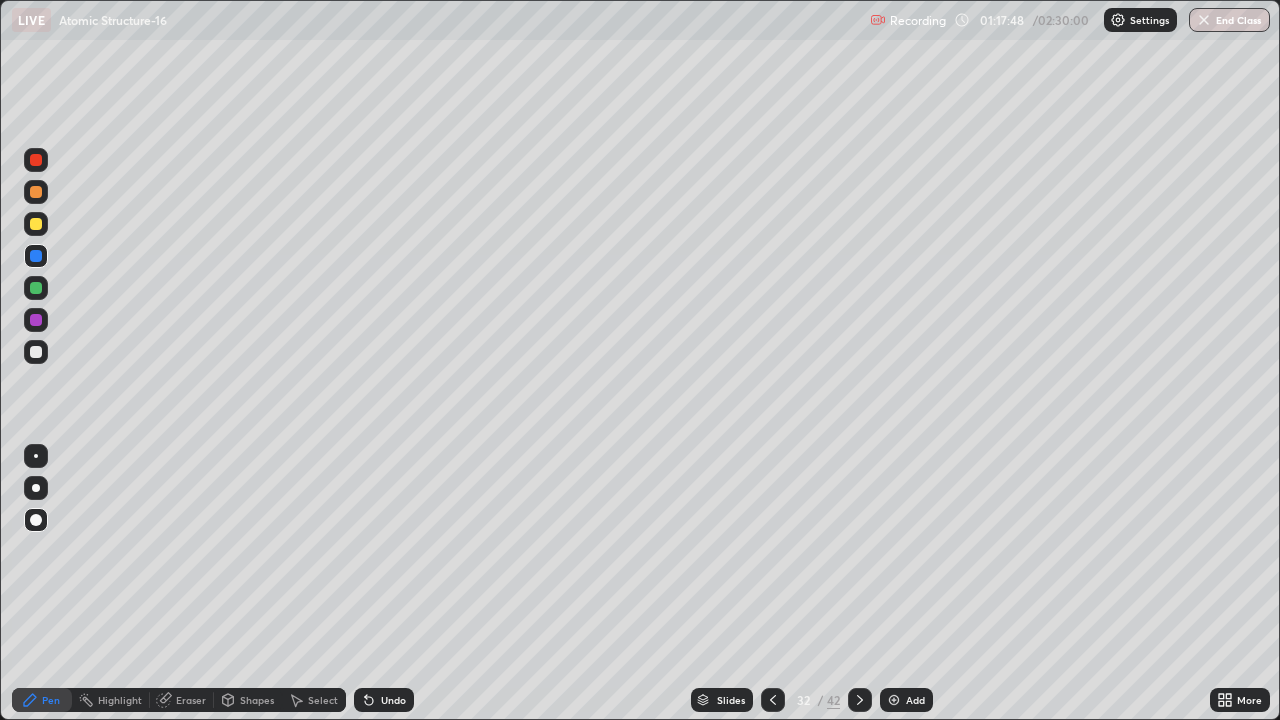 click at bounding box center (36, 352) 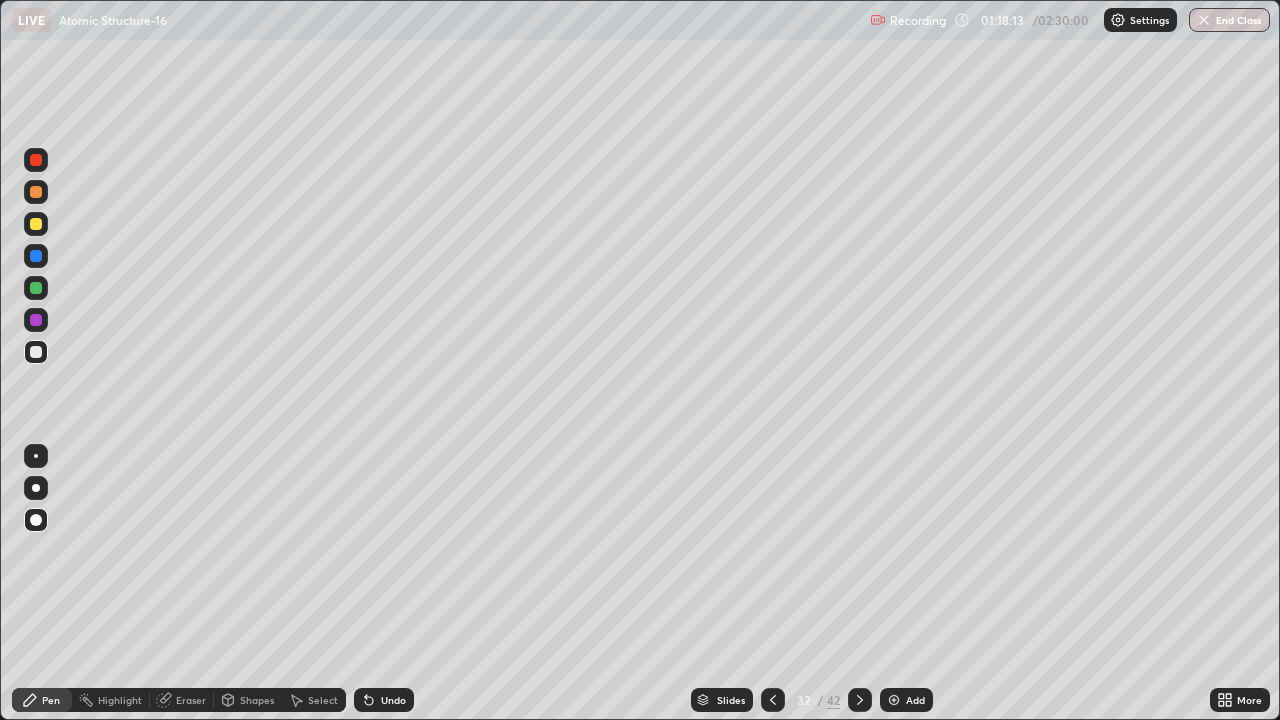 click at bounding box center (36, 256) 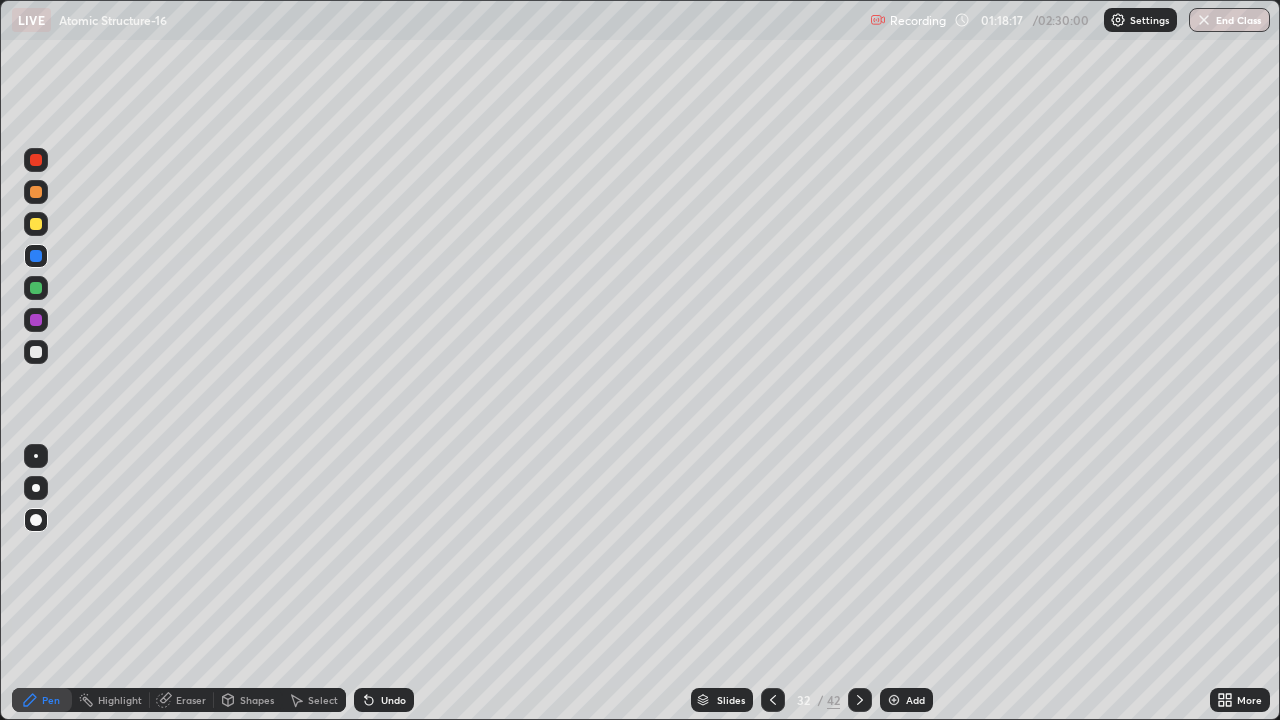 click on "Undo" at bounding box center [384, 700] 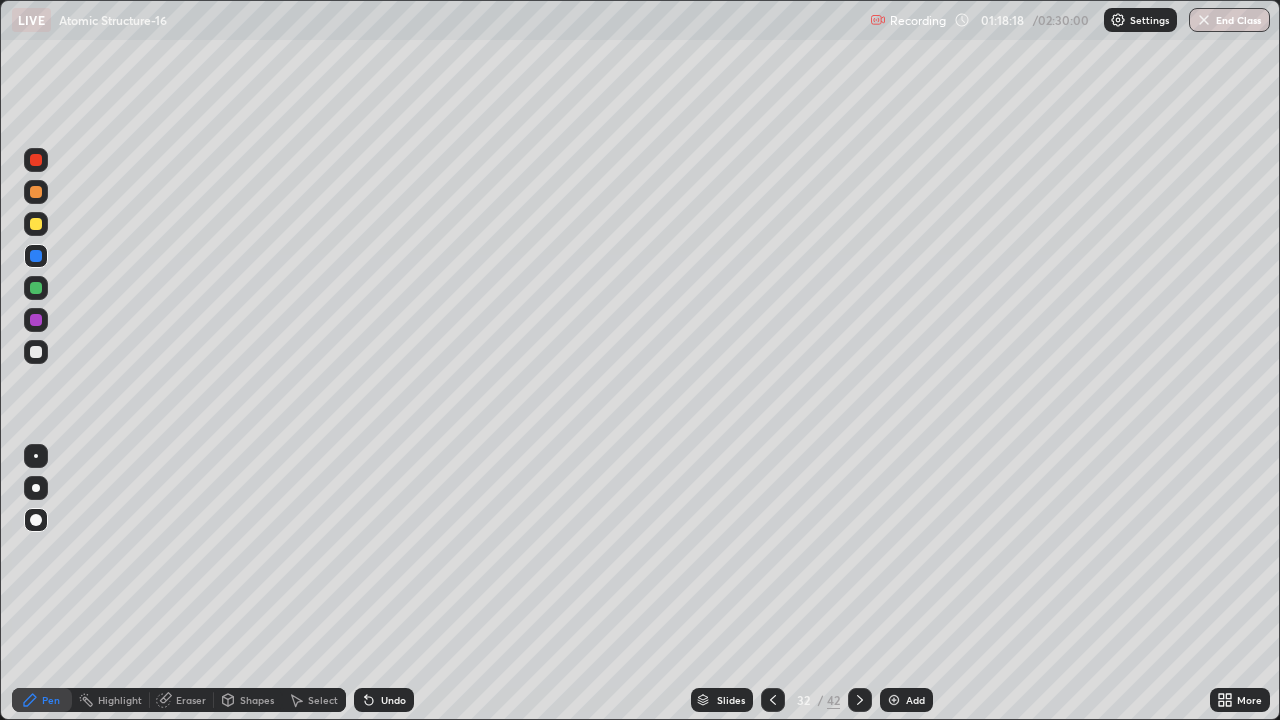 click on "Undo" at bounding box center (384, 700) 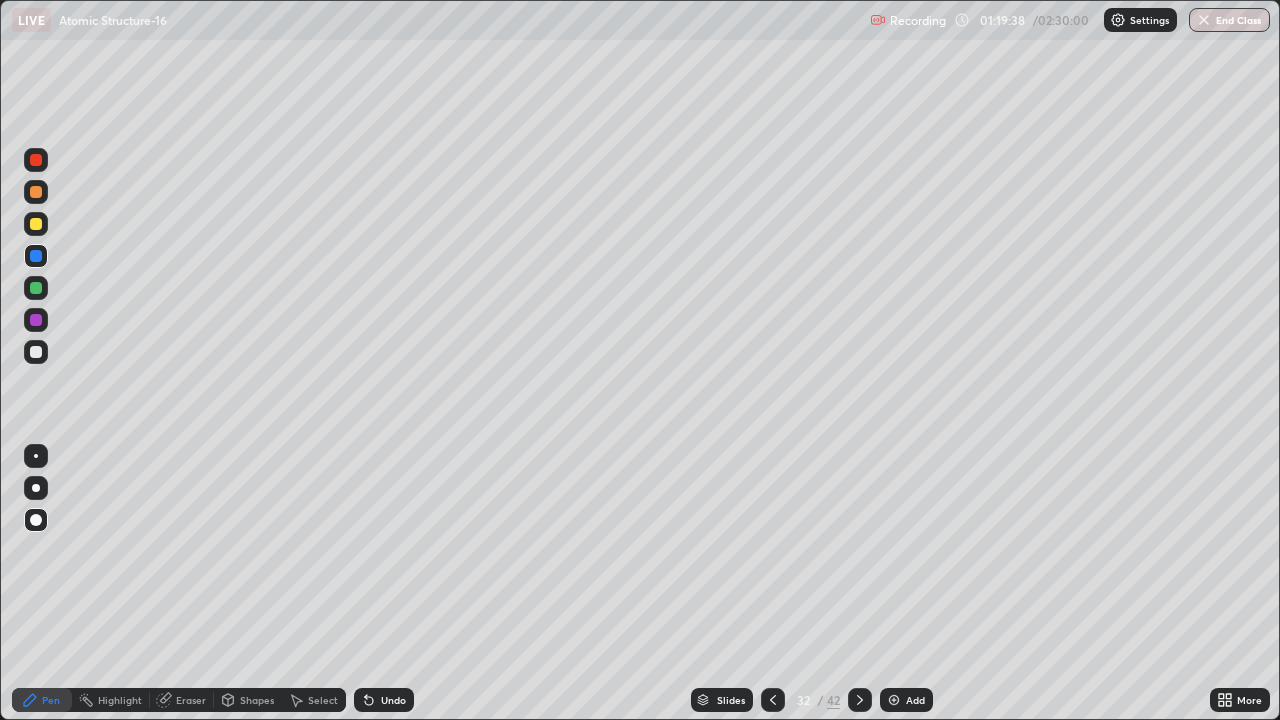 click at bounding box center [36, 352] 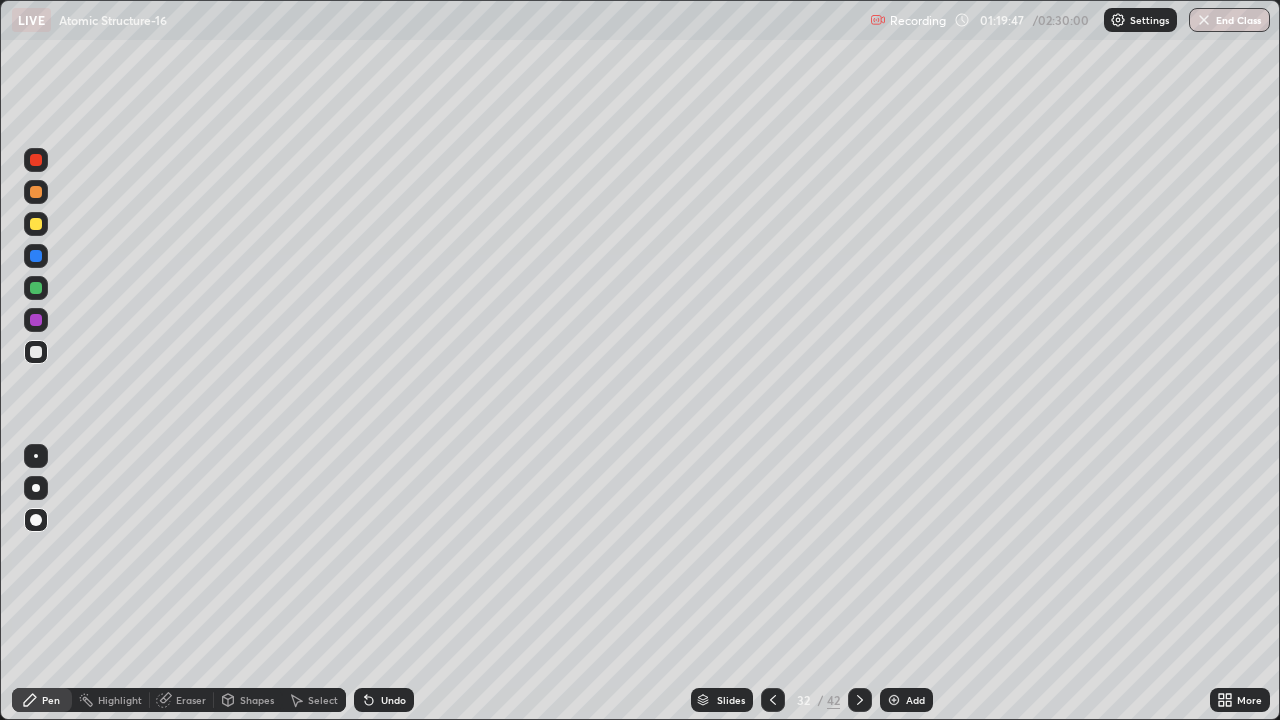 click 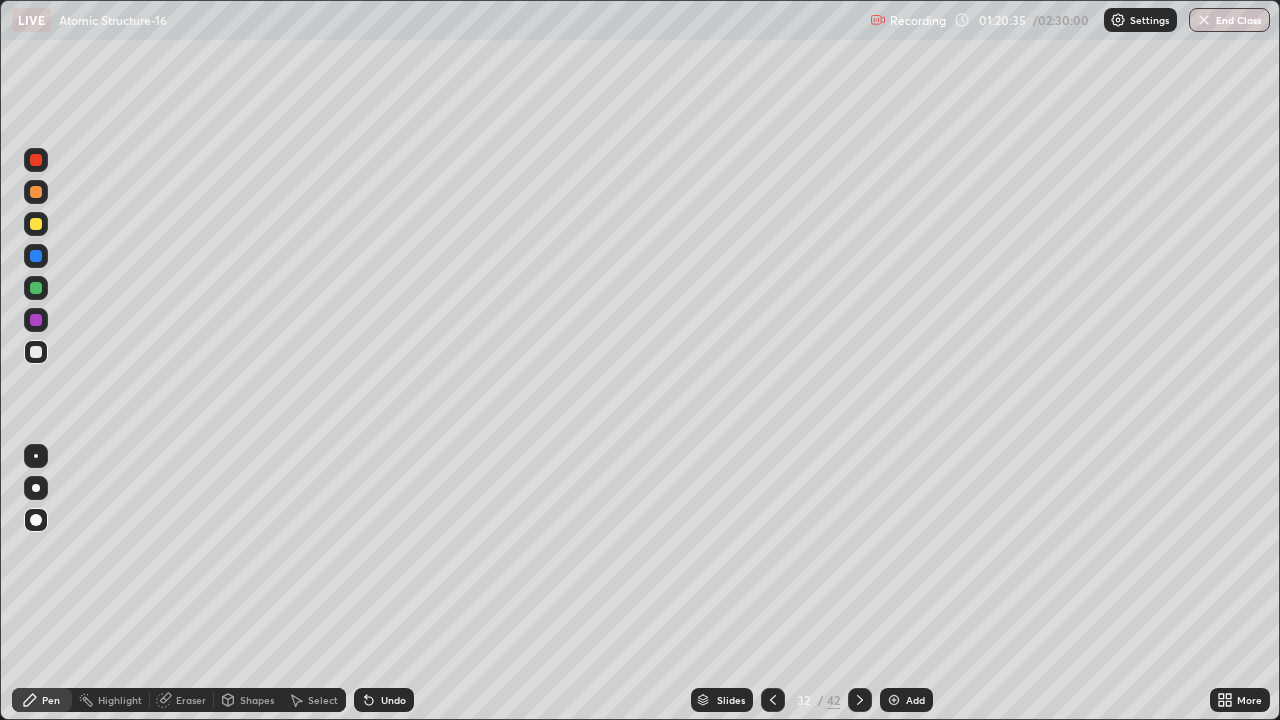 click on "Undo" at bounding box center [384, 700] 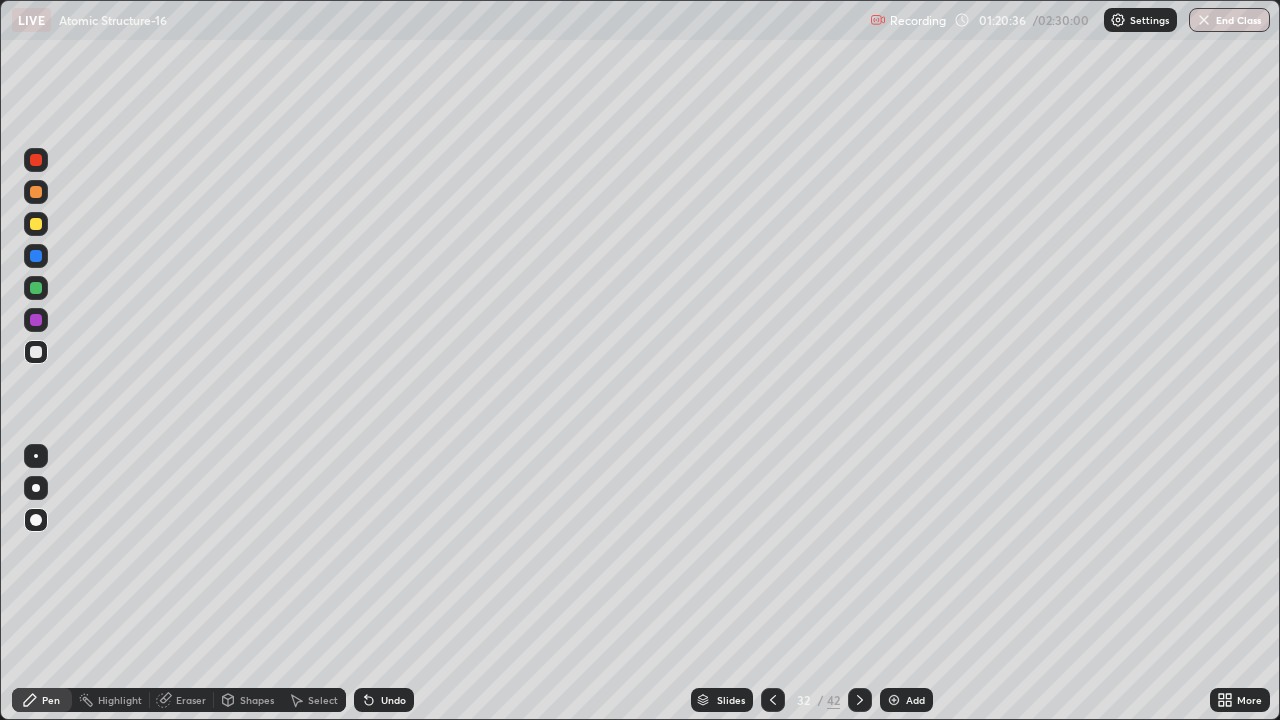 click on "Select" at bounding box center (314, 700) 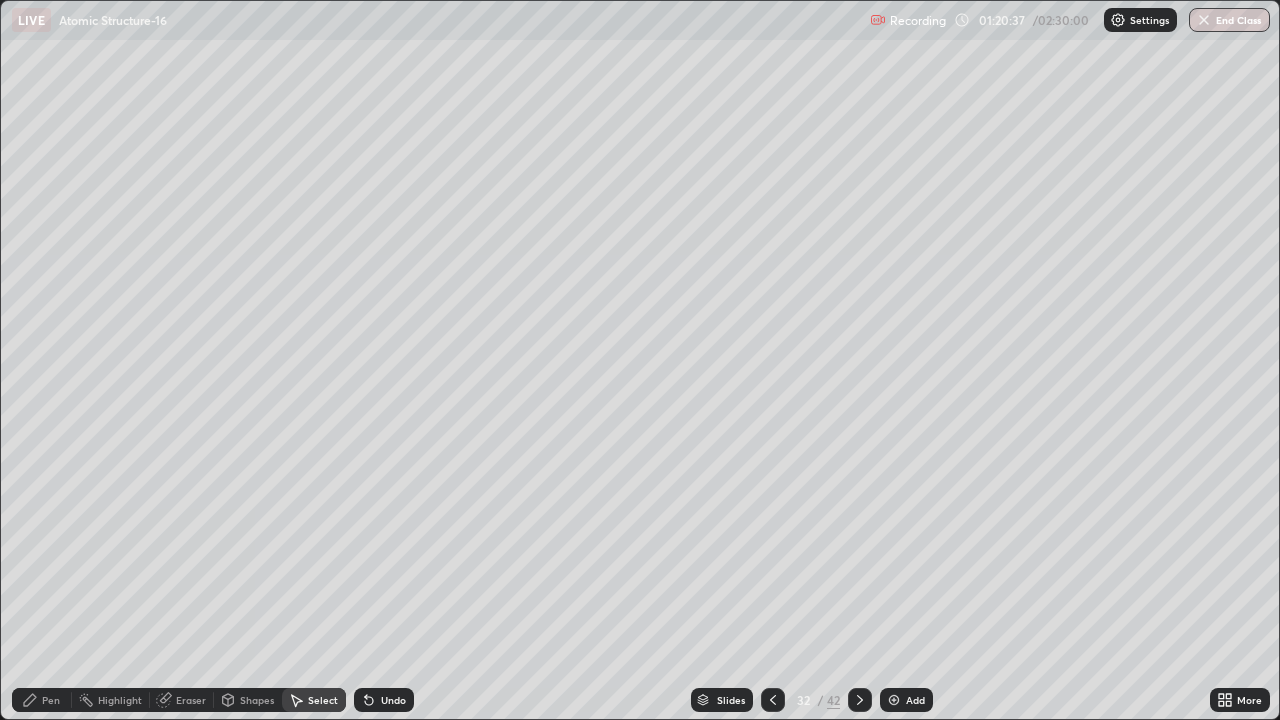 click on "Undo" at bounding box center [384, 700] 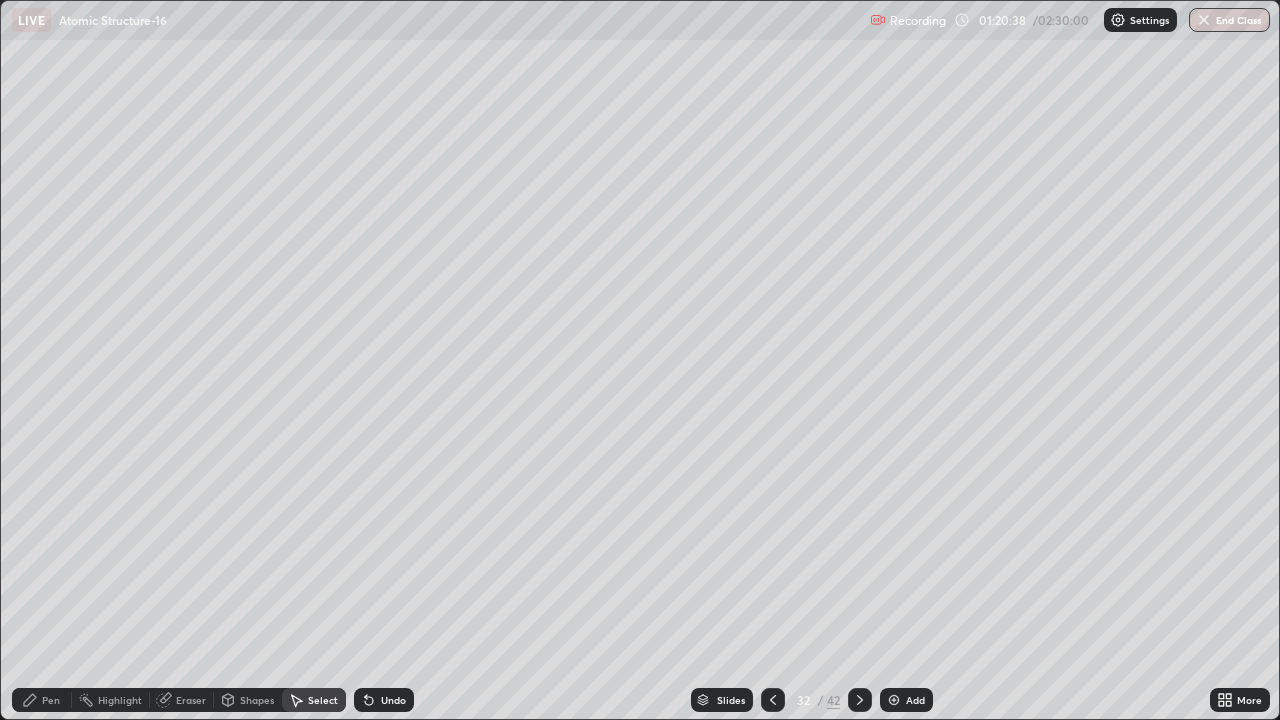 click on "Pen" at bounding box center [51, 700] 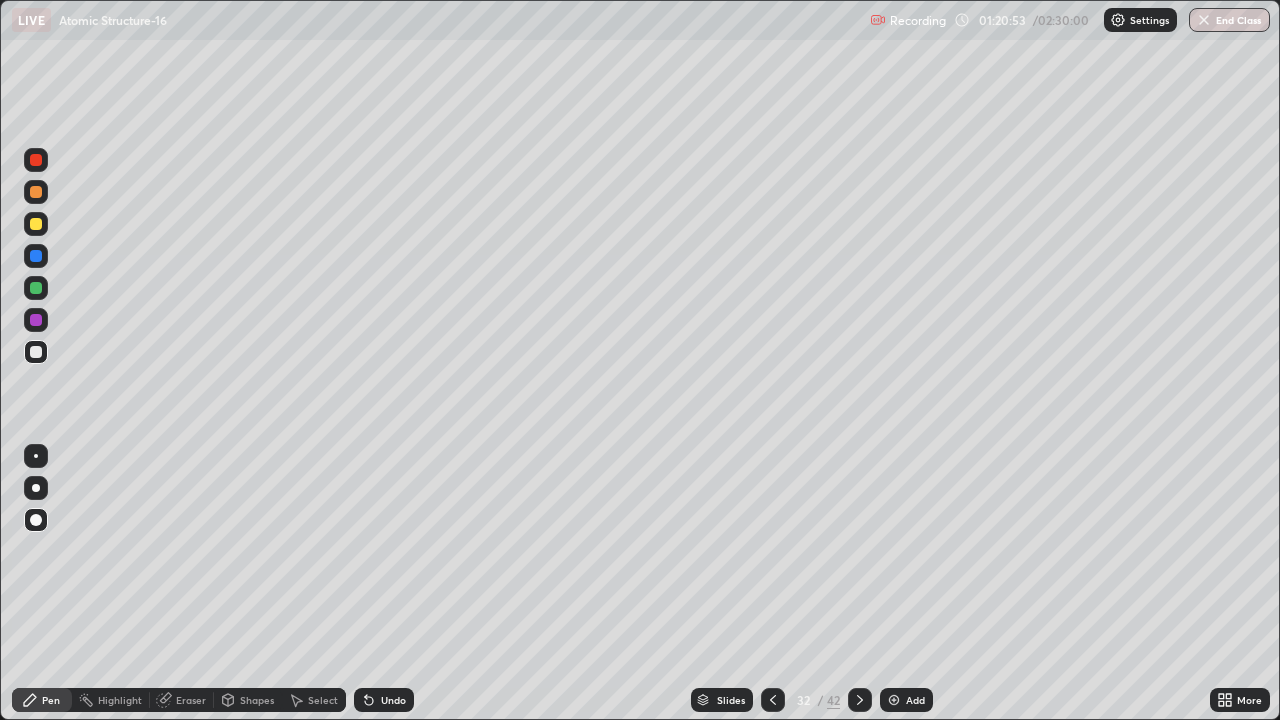 click at bounding box center [36, 320] 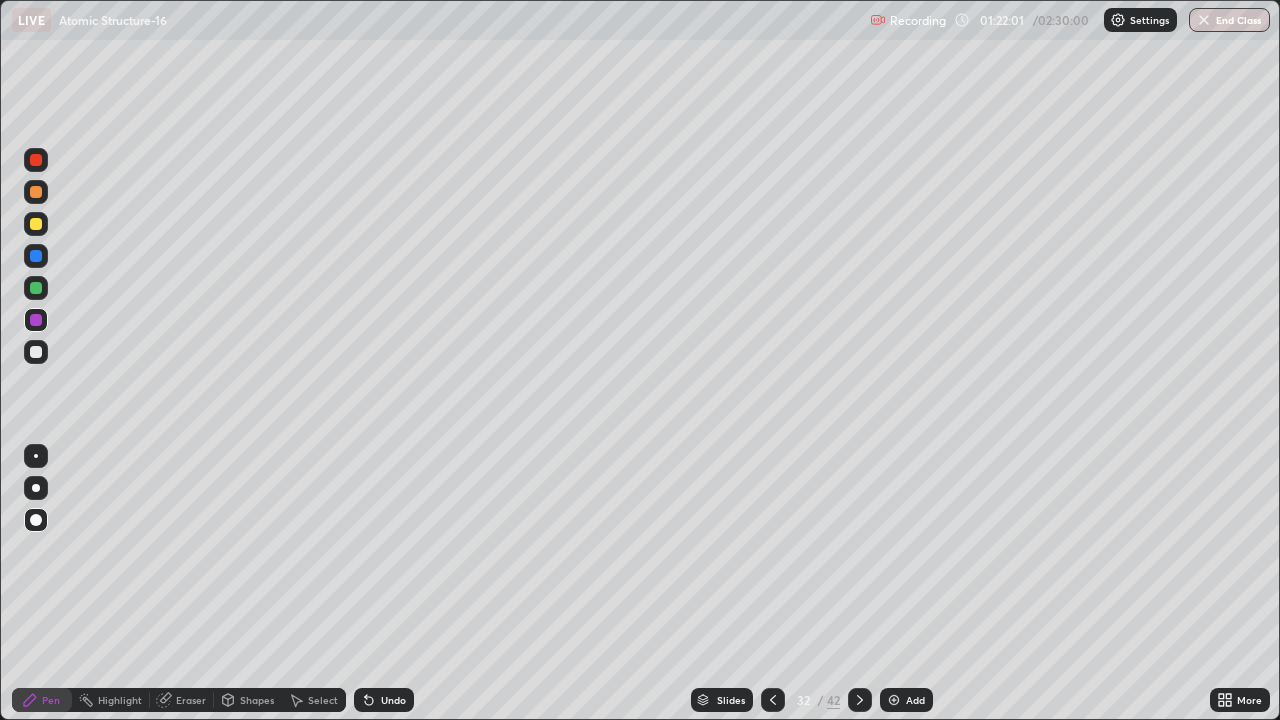 click at bounding box center [36, 224] 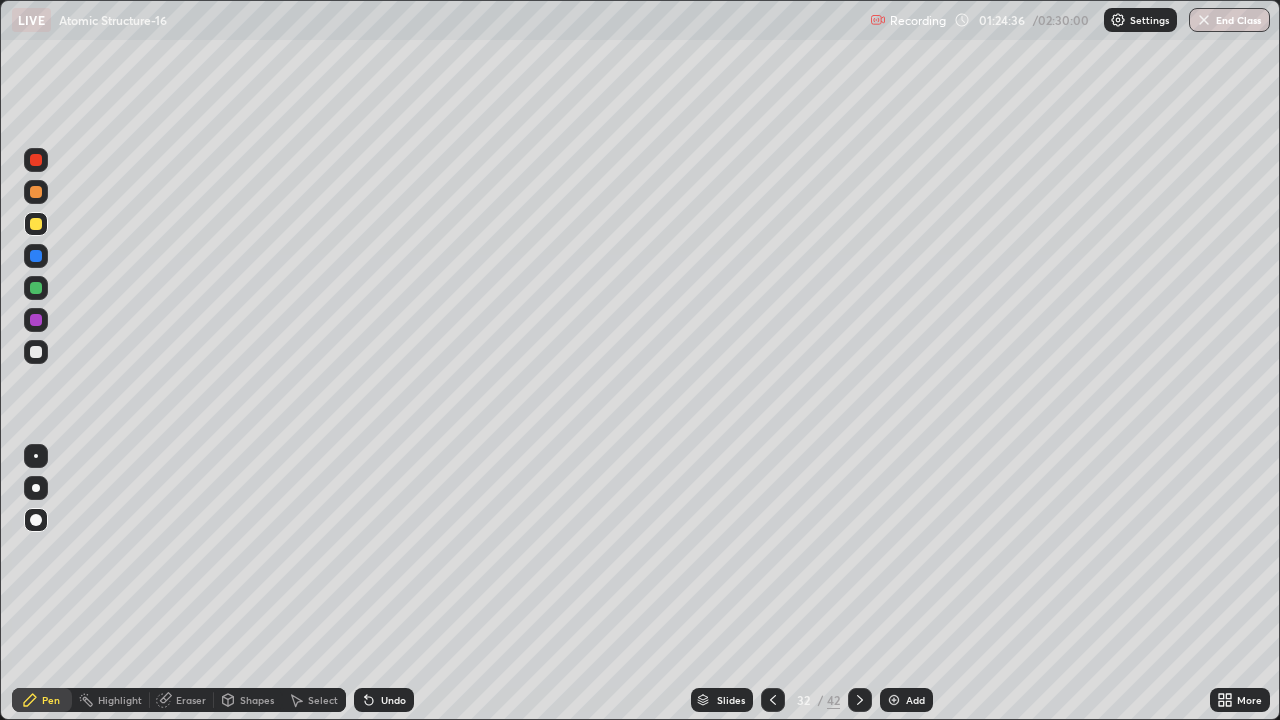click on "Add" at bounding box center (906, 700) 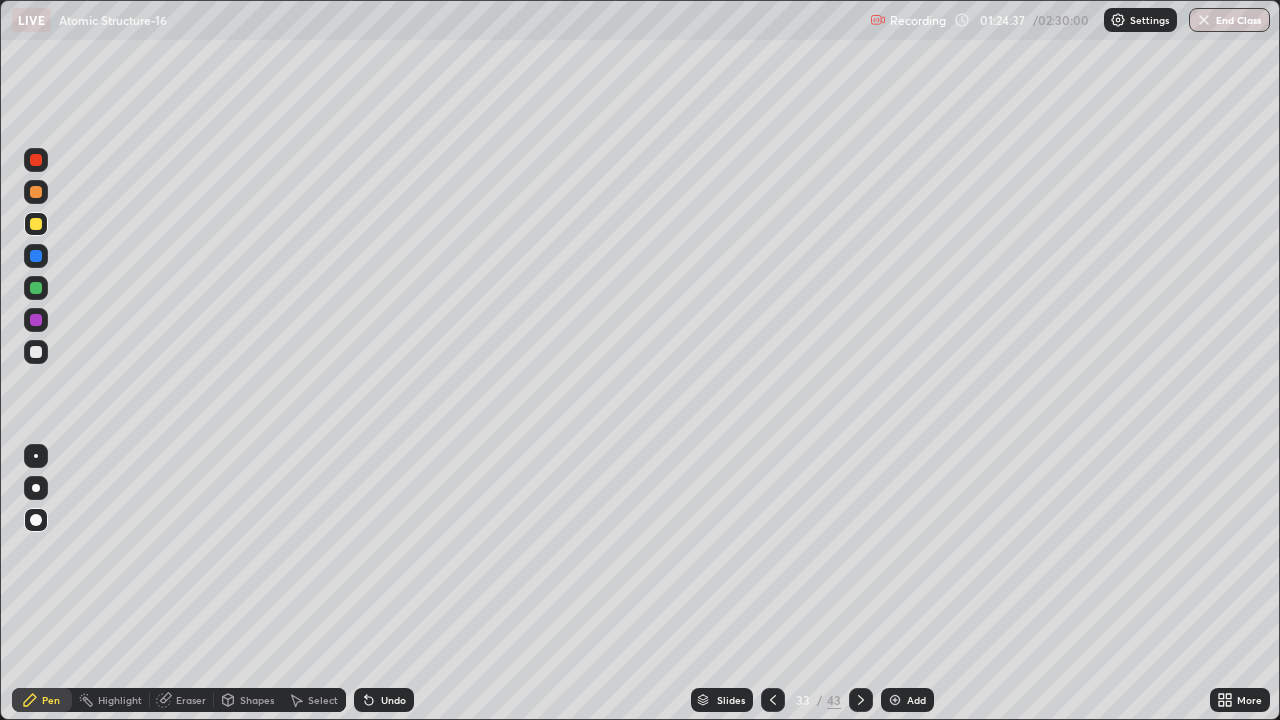 click on "Shapes" at bounding box center (248, 700) 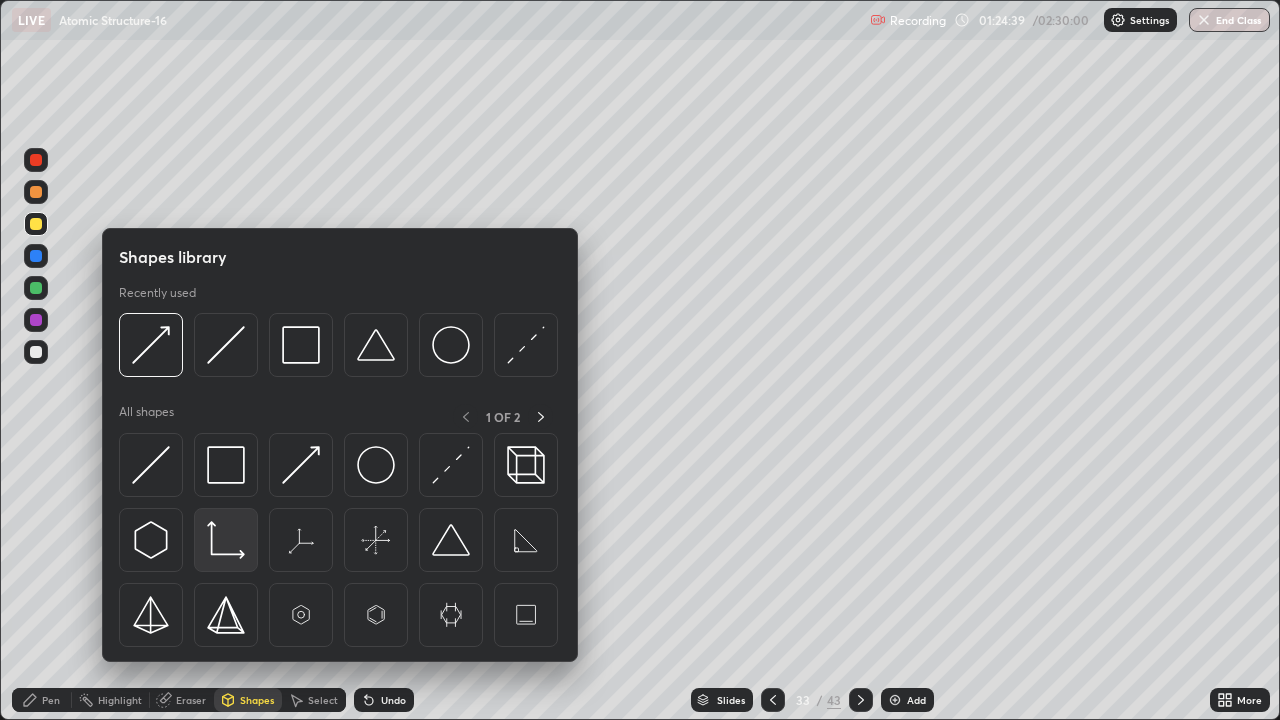 click at bounding box center [226, 540] 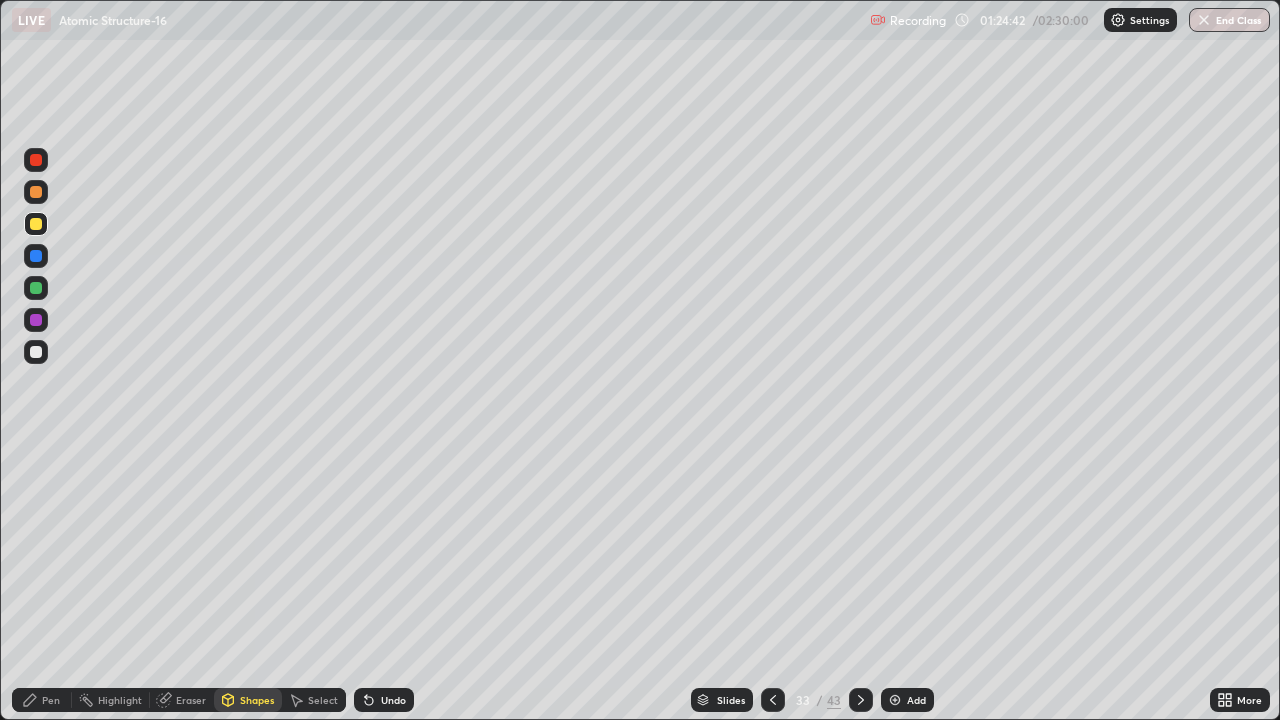 click on "Pen" at bounding box center (42, 700) 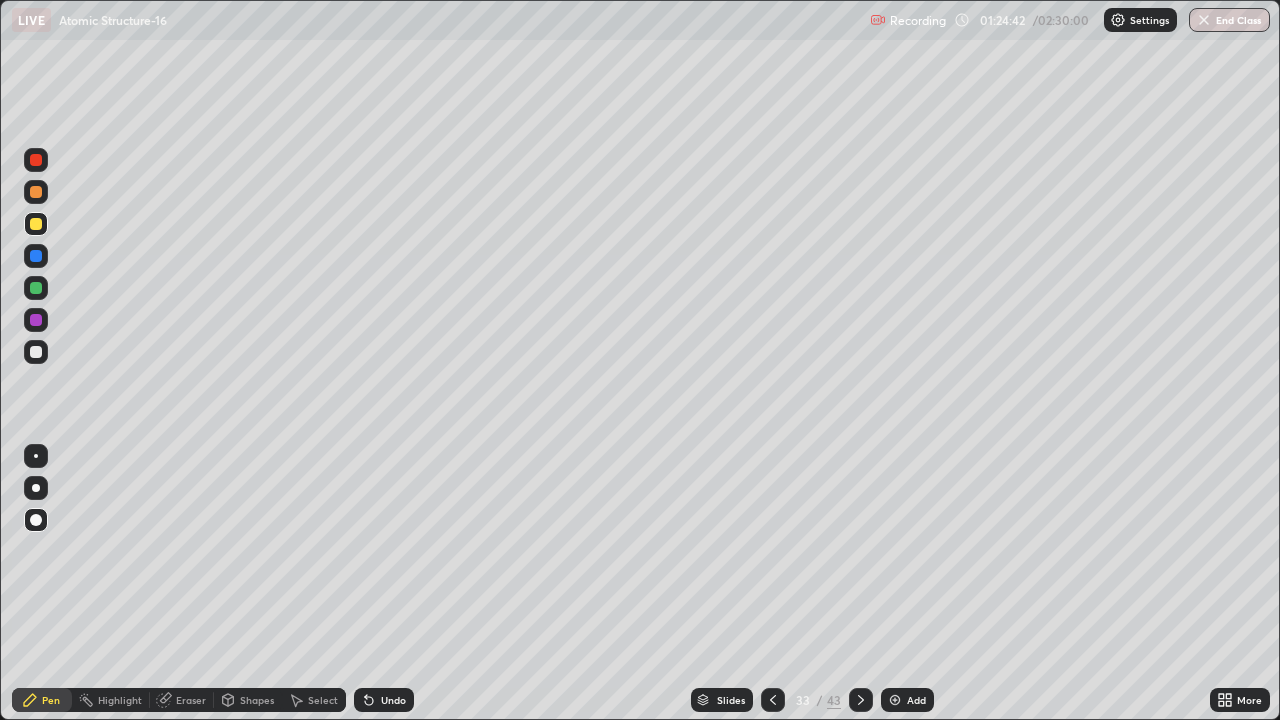 click at bounding box center (36, 352) 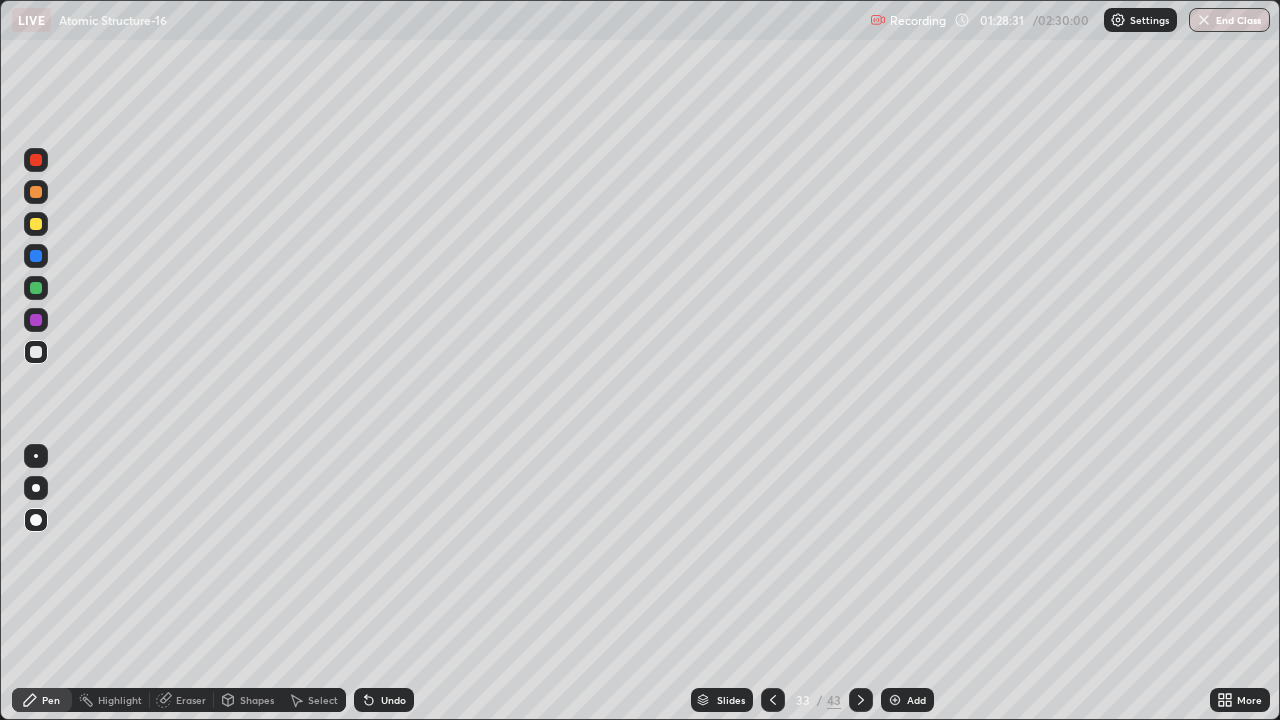 click on "Pen" at bounding box center [42, 700] 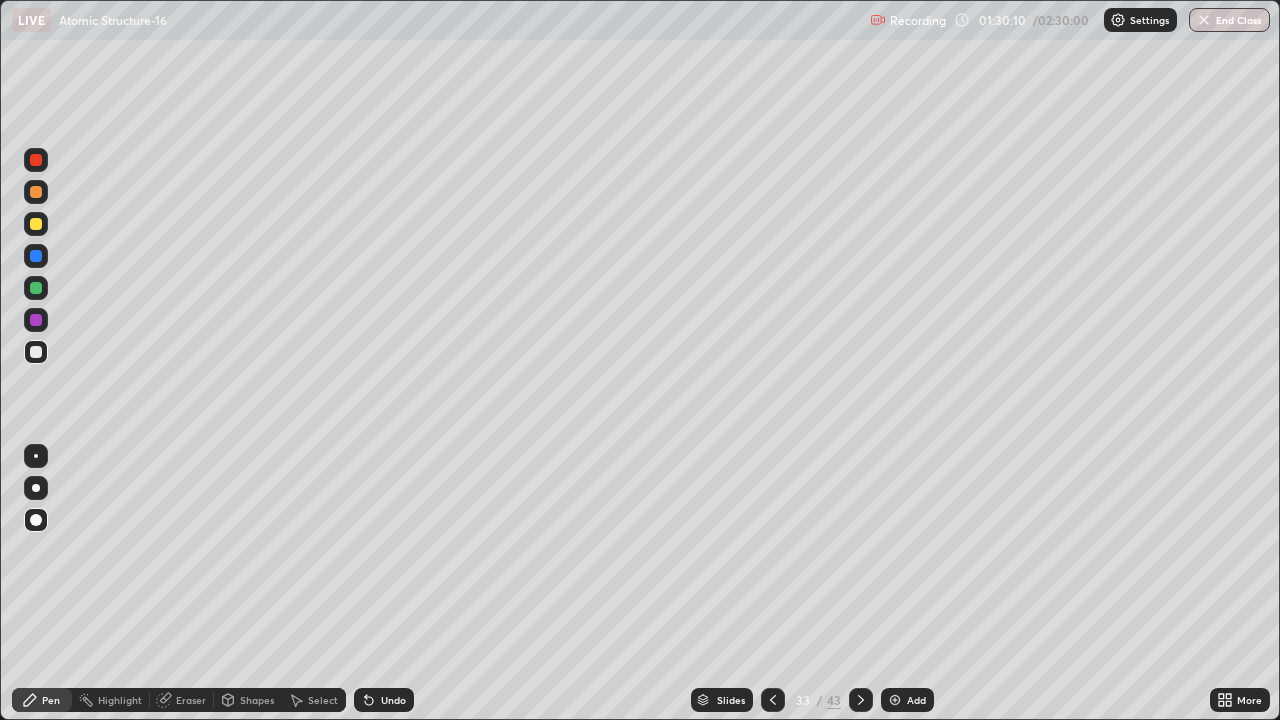 click on "Add" at bounding box center [907, 700] 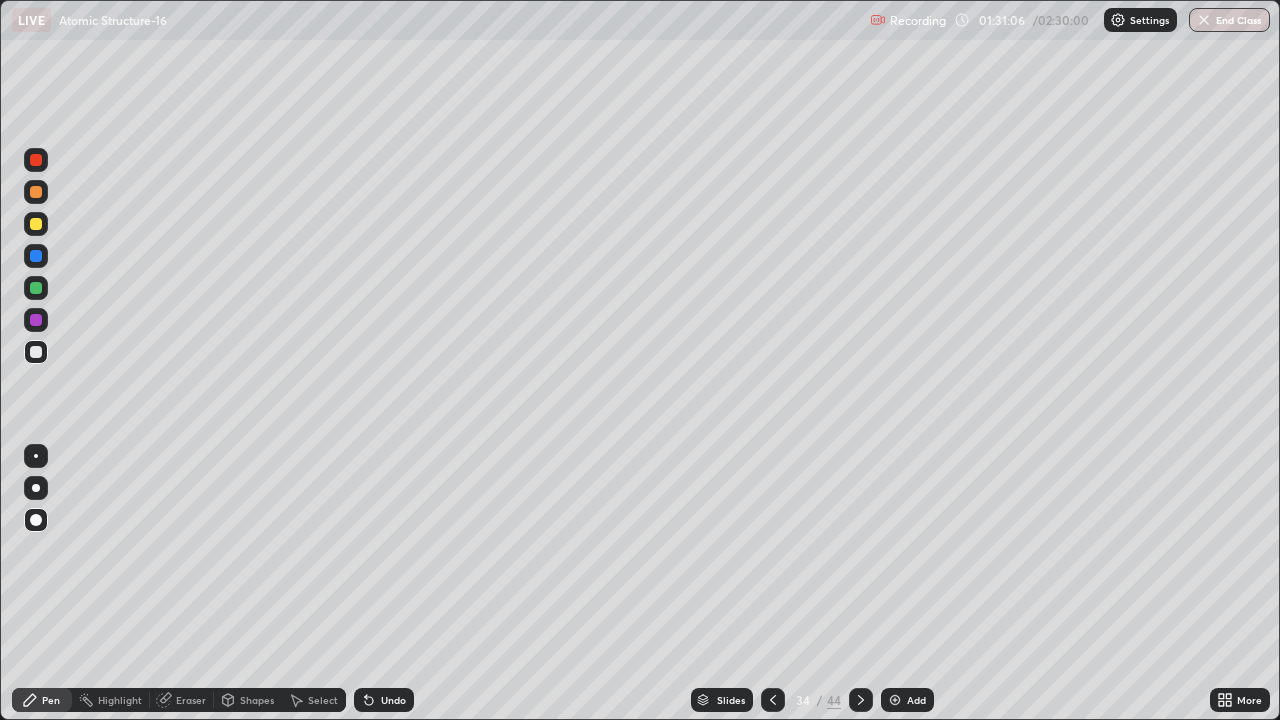 click at bounding box center [36, 192] 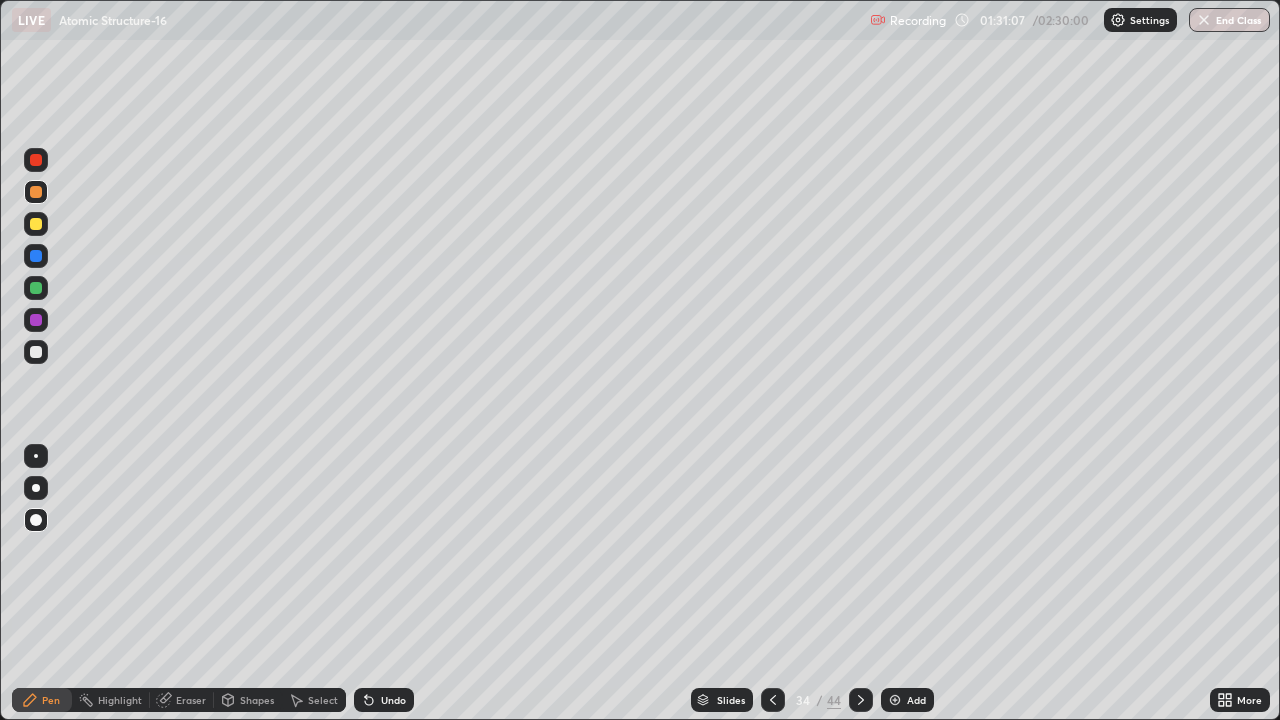 click at bounding box center (36, 224) 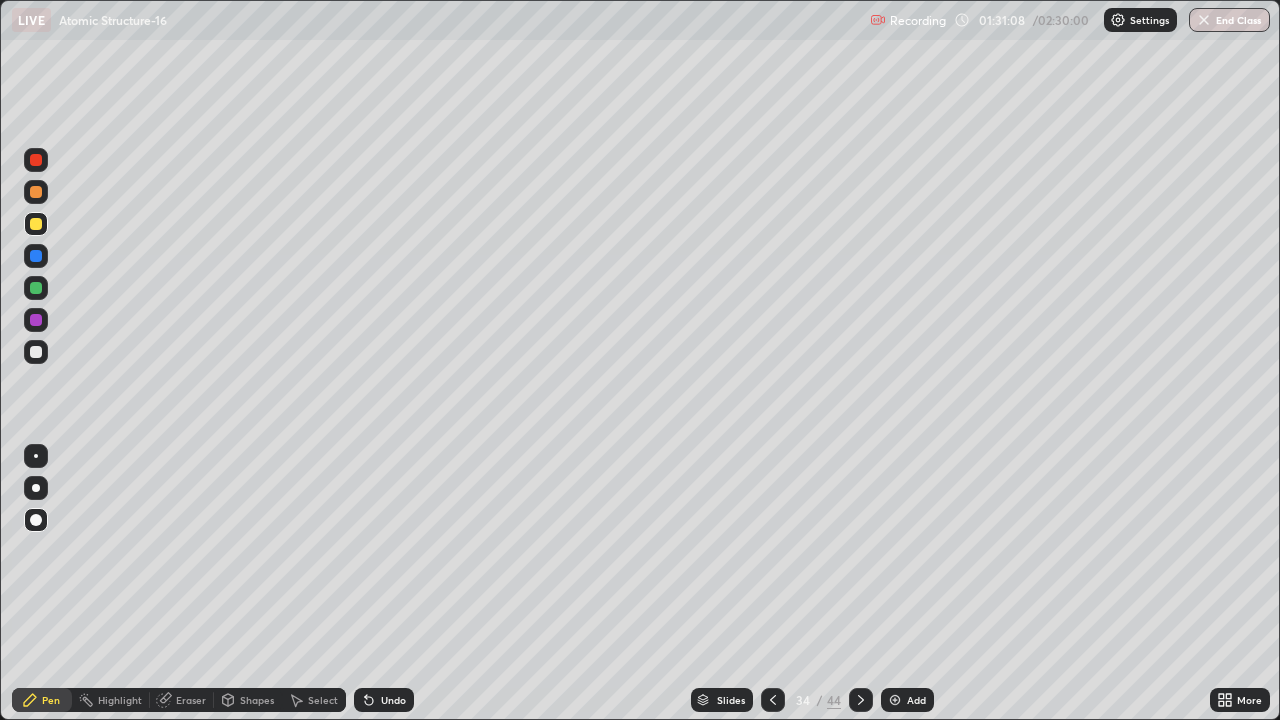 click at bounding box center [36, 224] 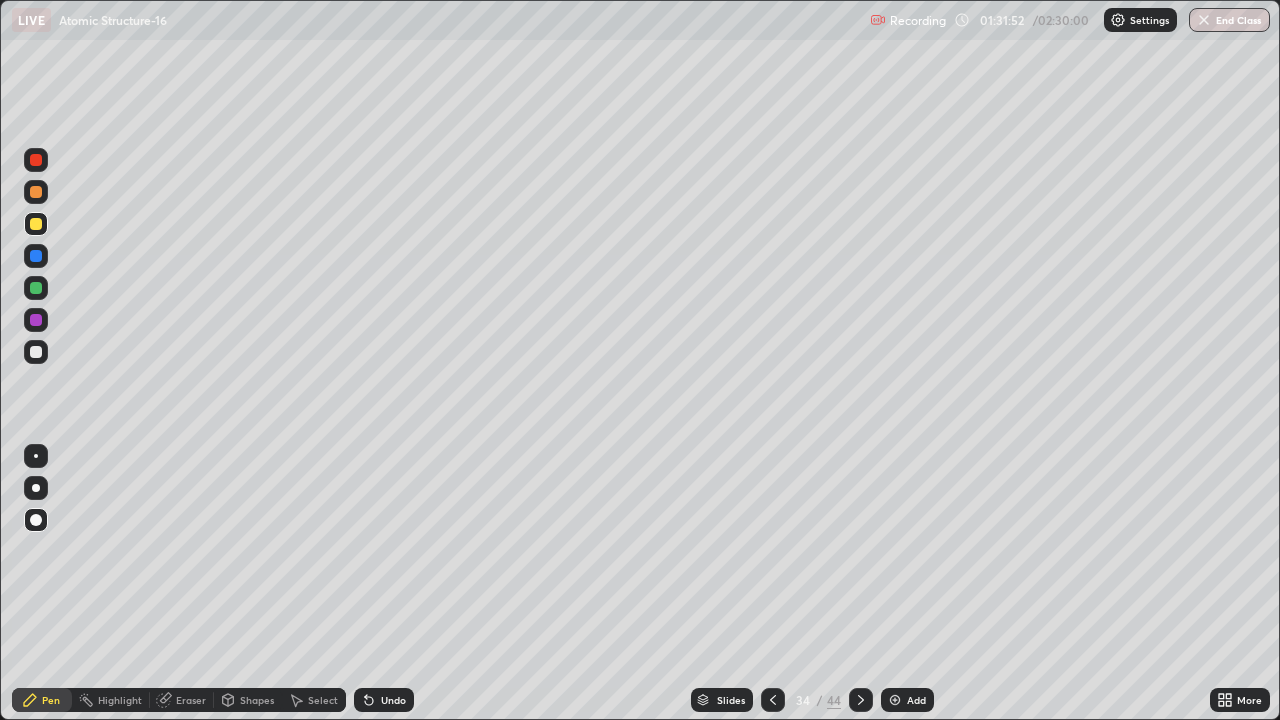 click at bounding box center [36, 352] 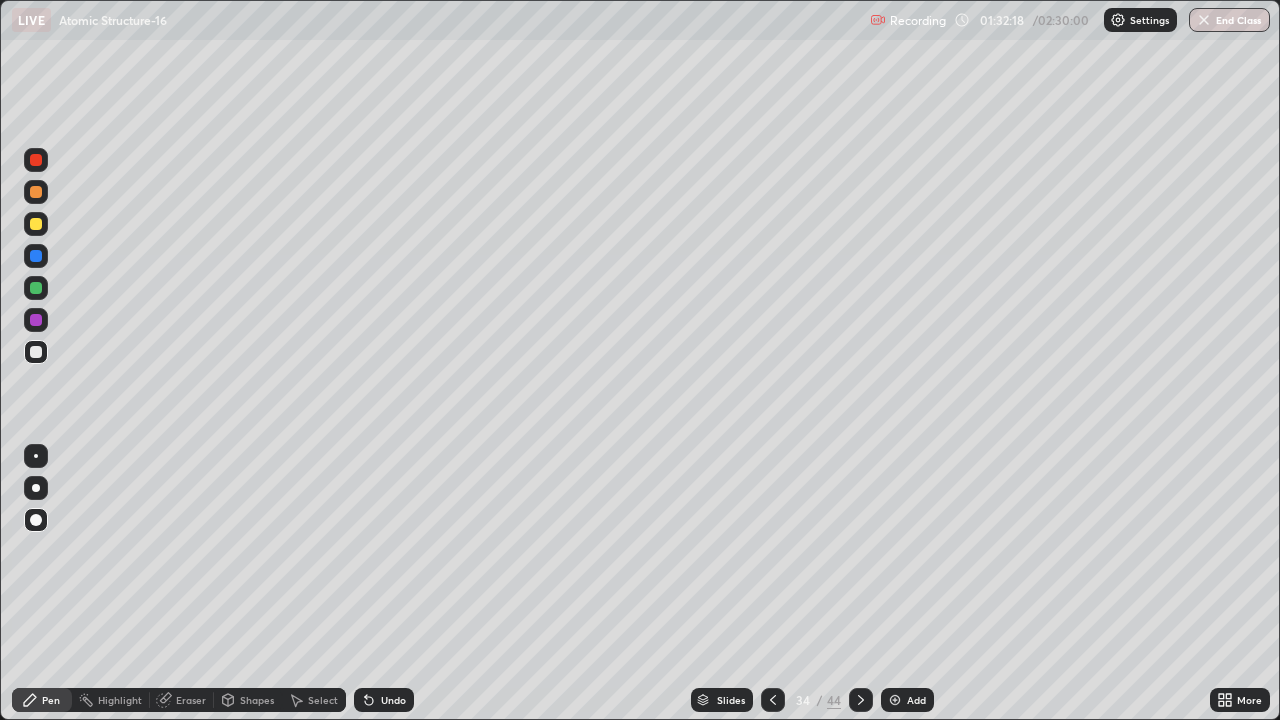 click at bounding box center [36, 352] 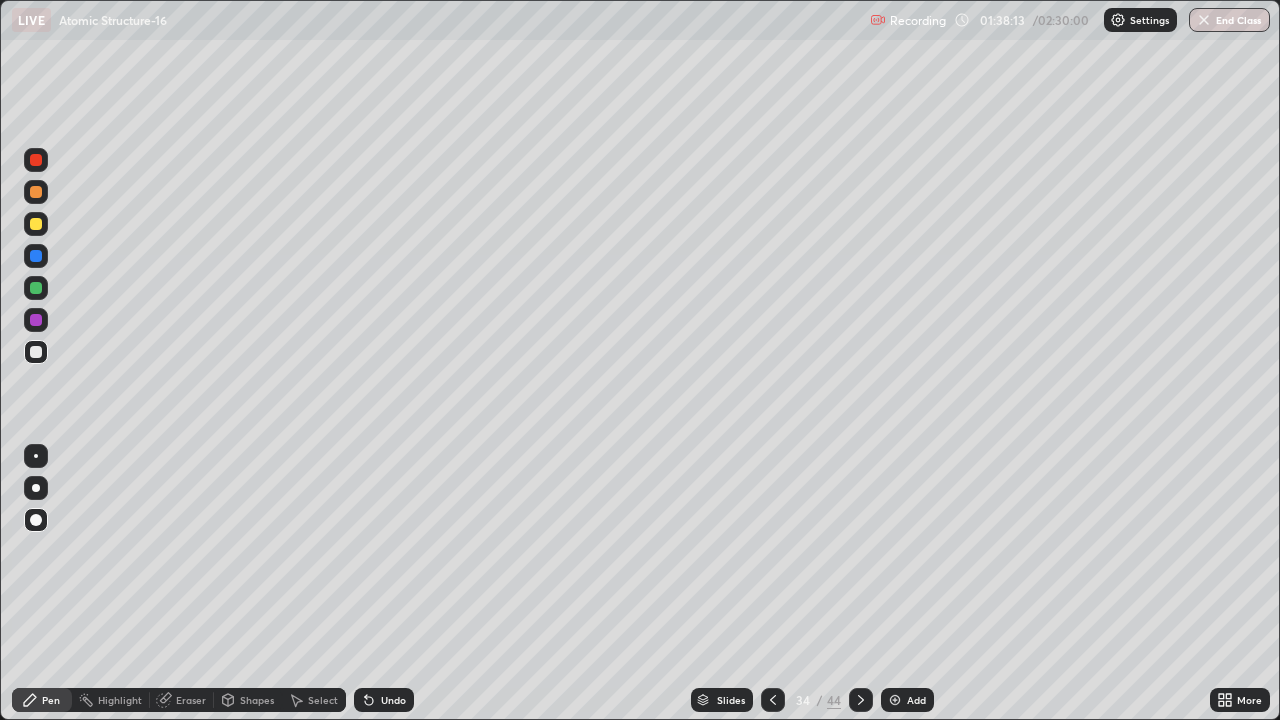 click at bounding box center [895, 700] 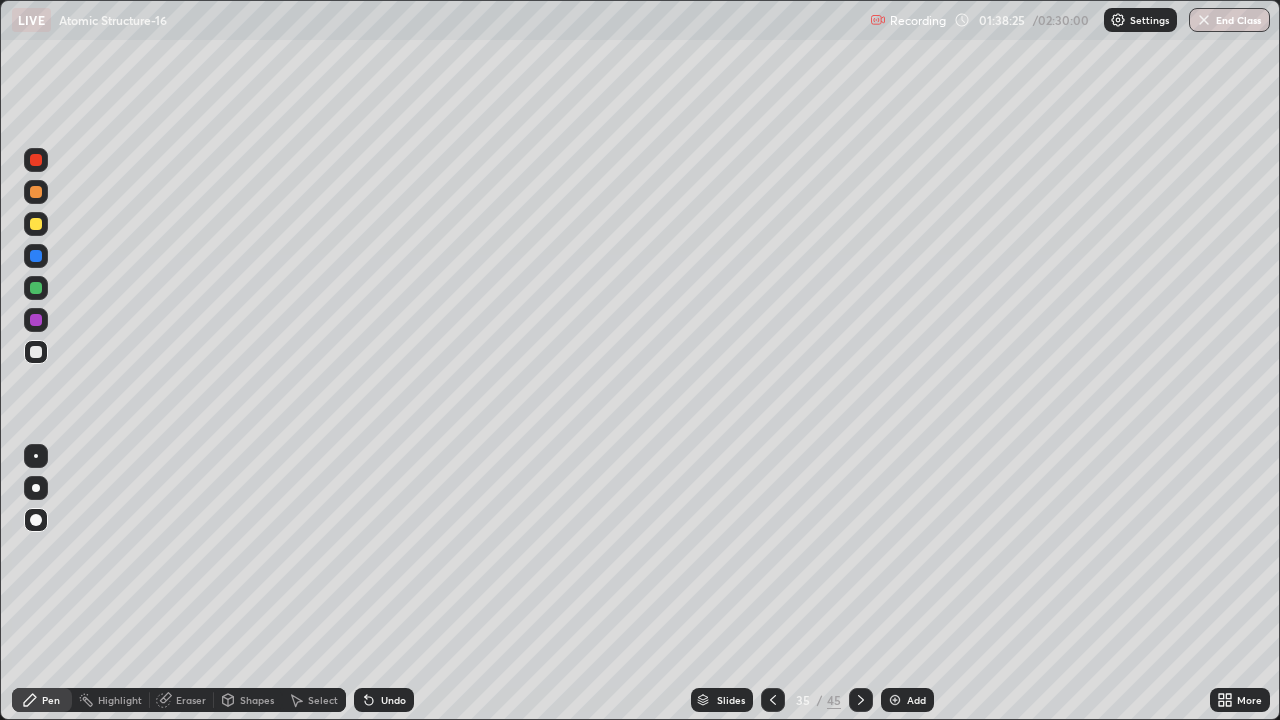 click at bounding box center [36, 288] 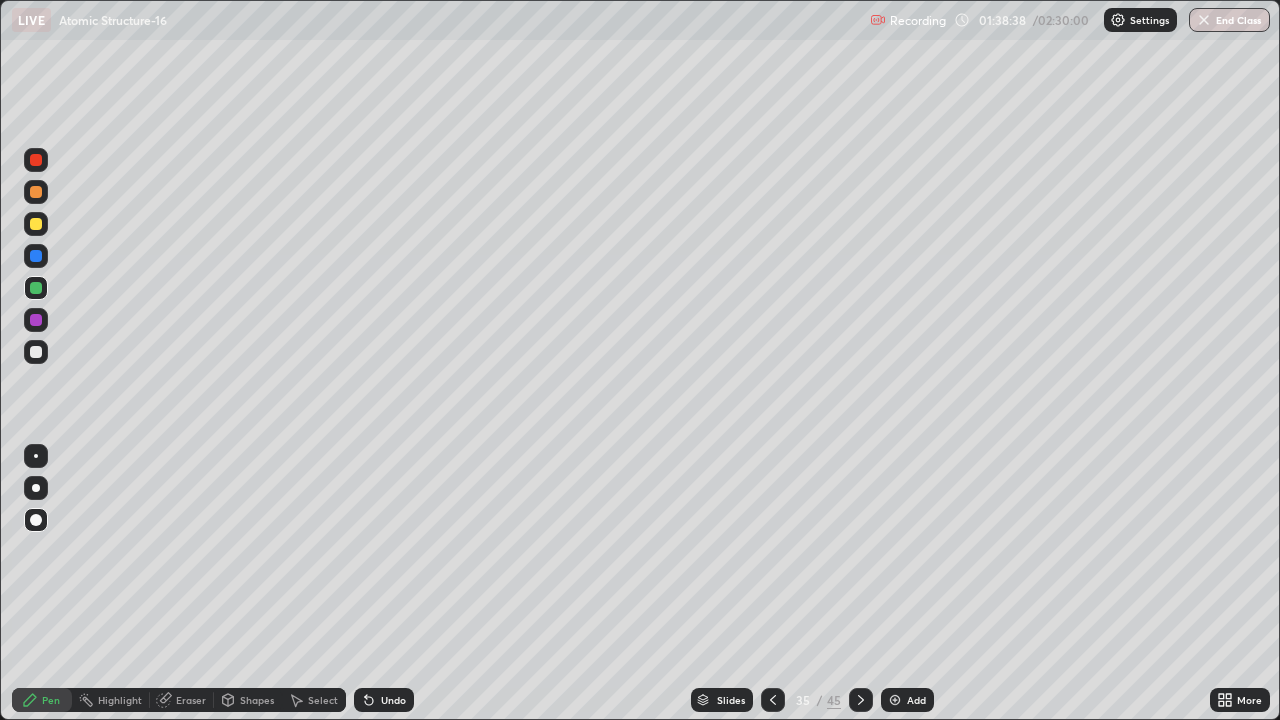 click on "Pen" at bounding box center [42, 700] 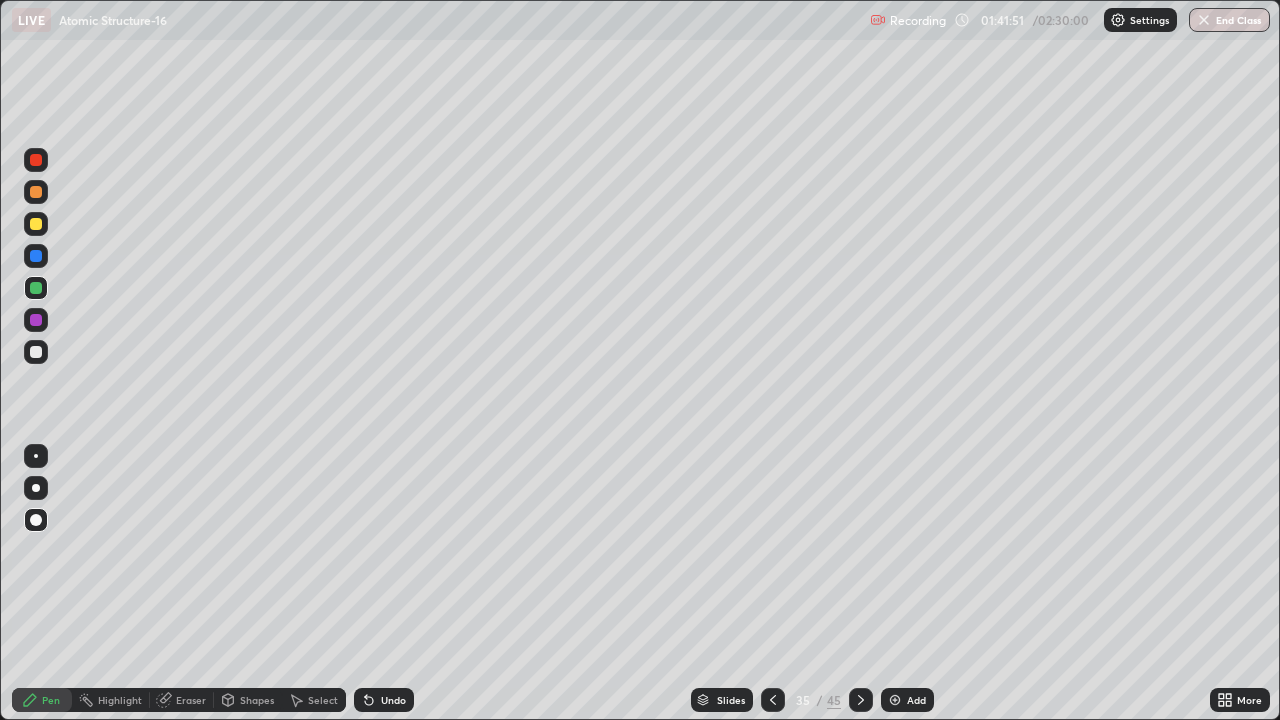click at bounding box center [773, 700] 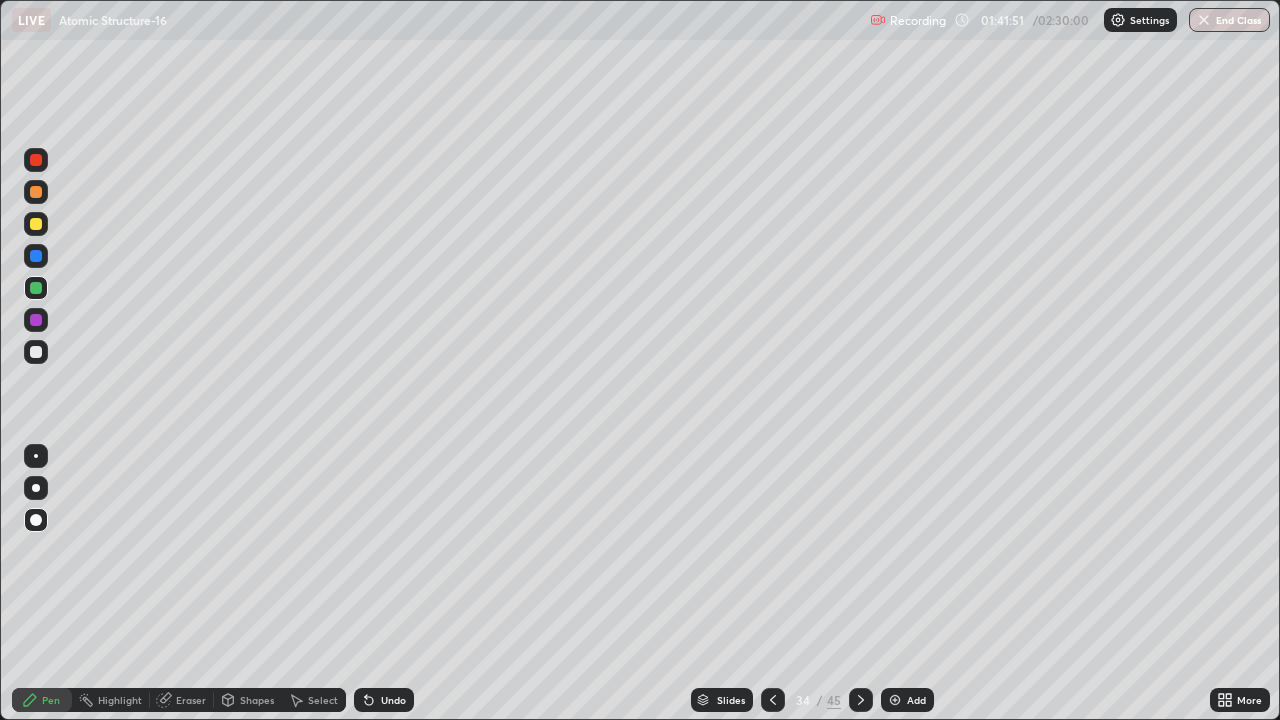 click at bounding box center (861, 700) 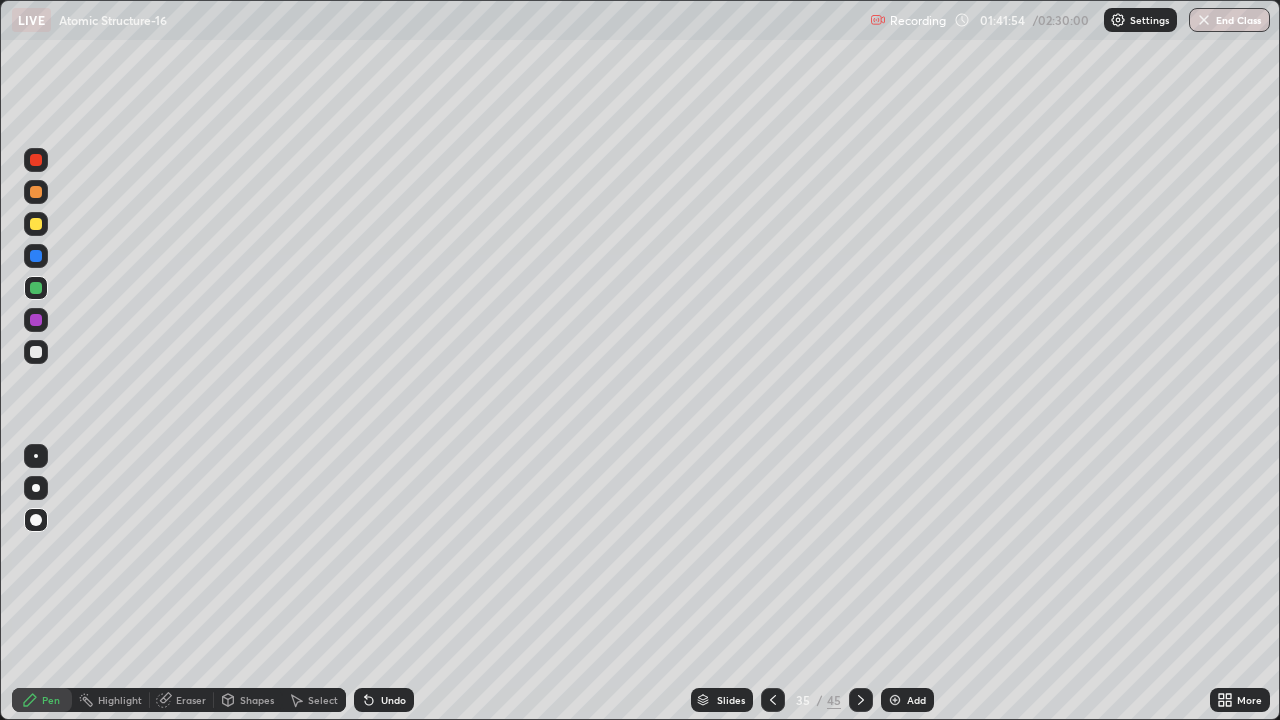 click on "Add" at bounding box center (916, 700) 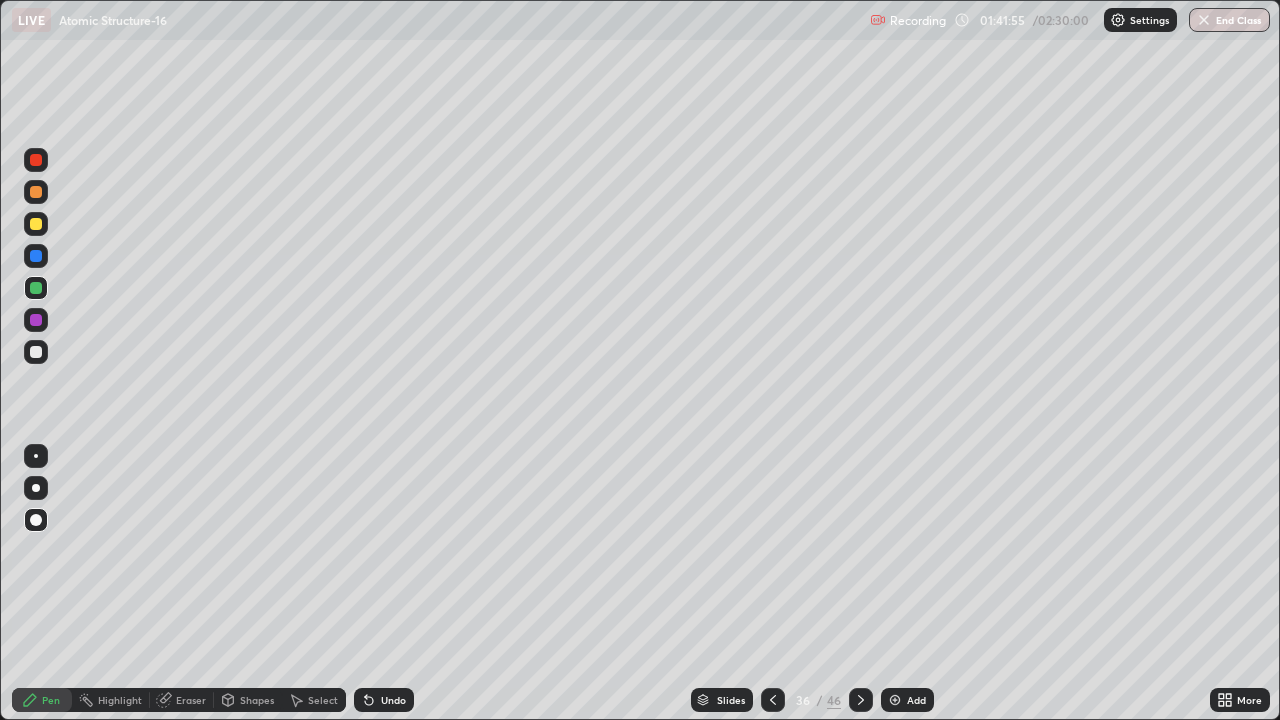 click at bounding box center (36, 352) 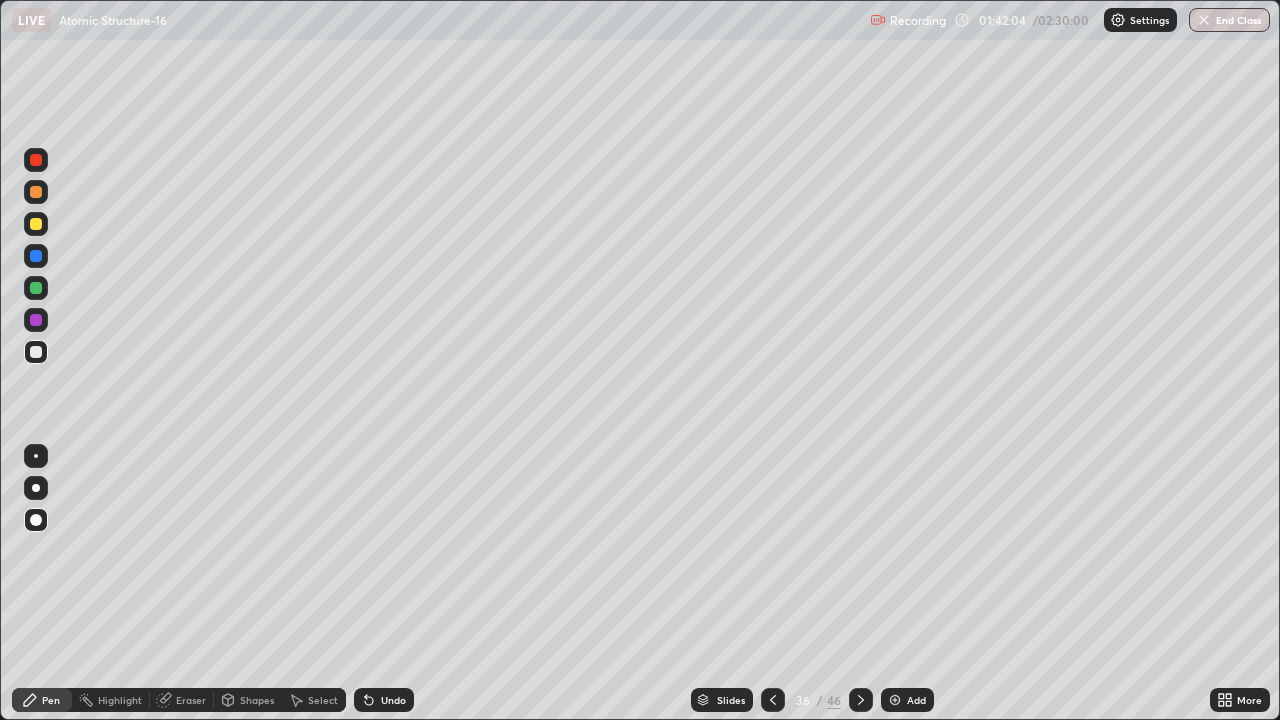 click at bounding box center (36, 256) 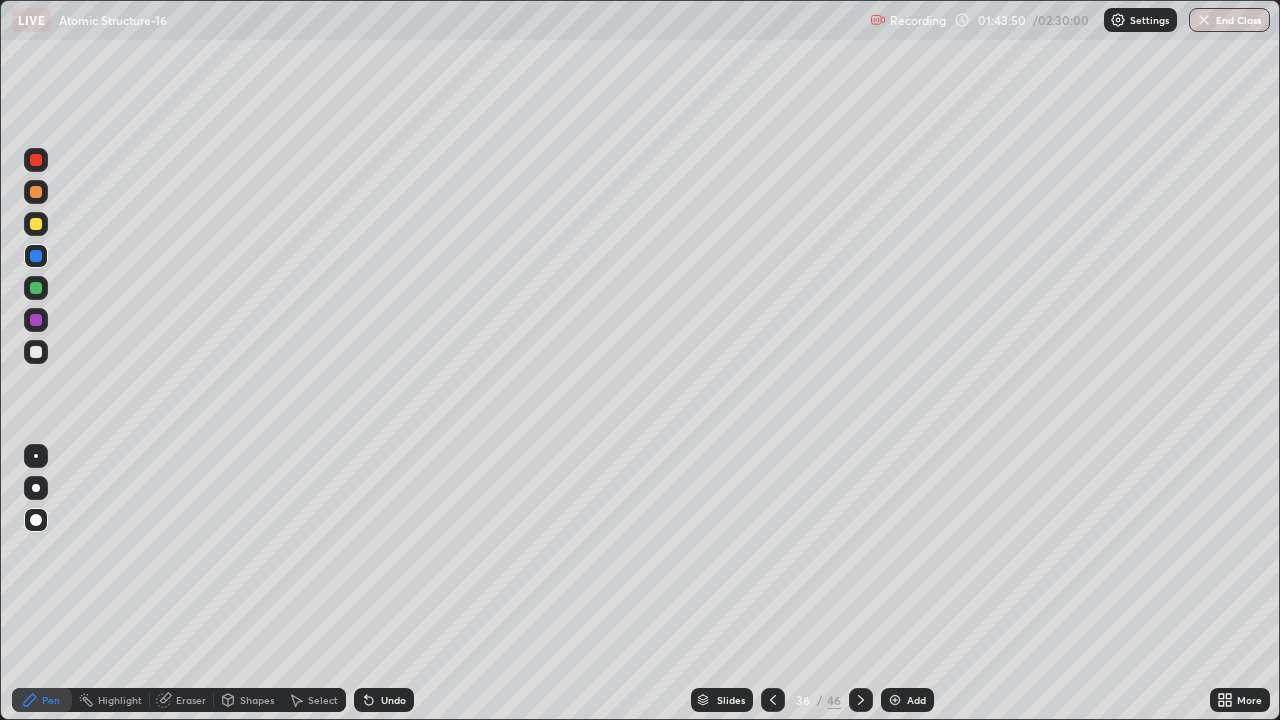 click at bounding box center [895, 700] 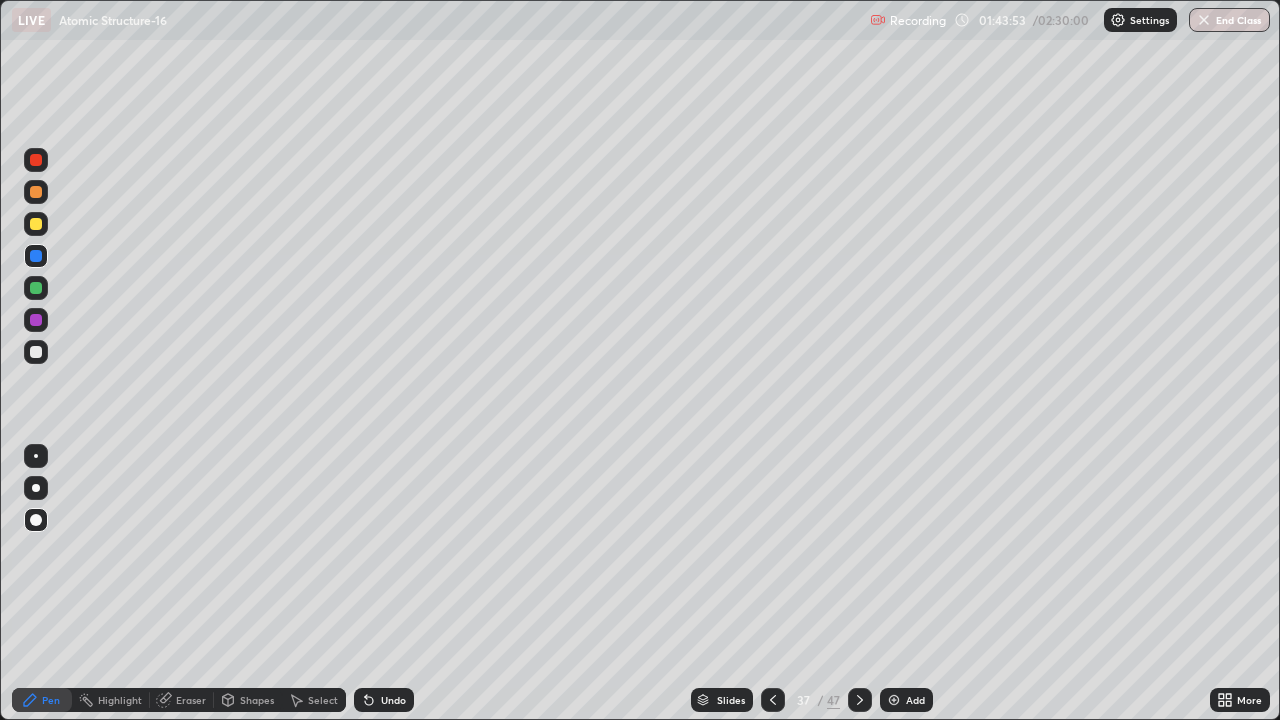 click at bounding box center (36, 352) 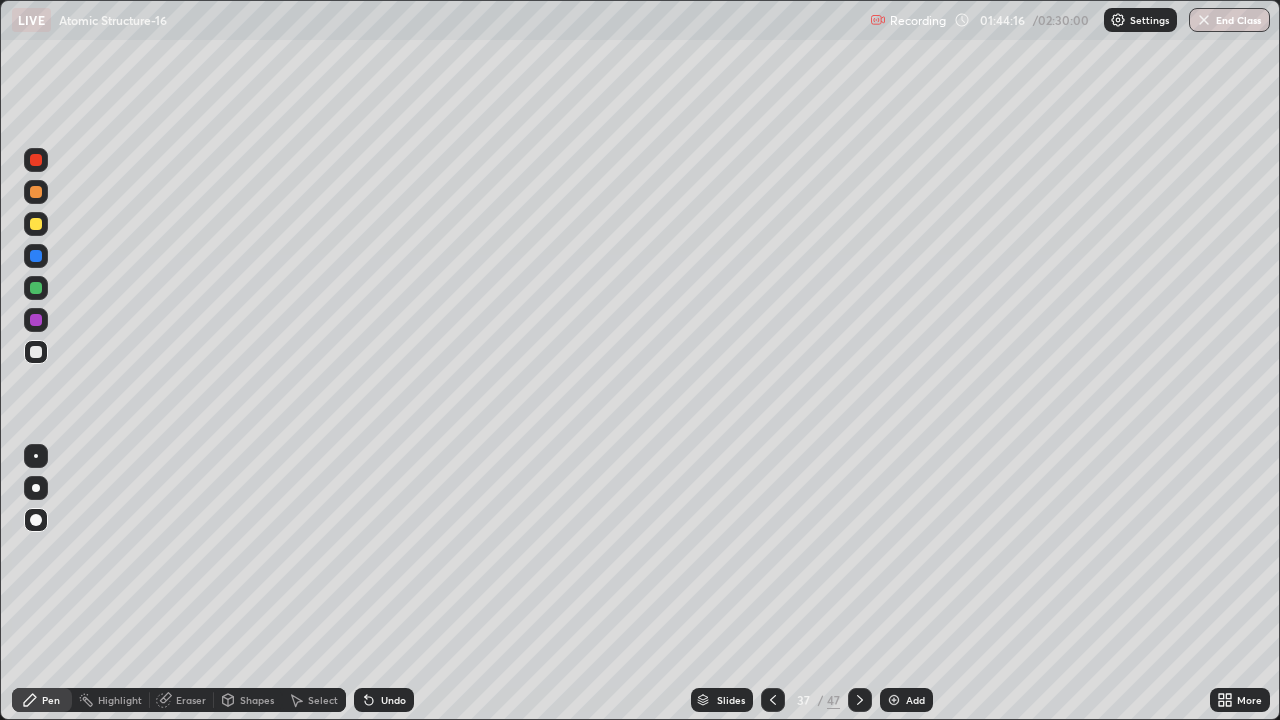click at bounding box center [36, 224] 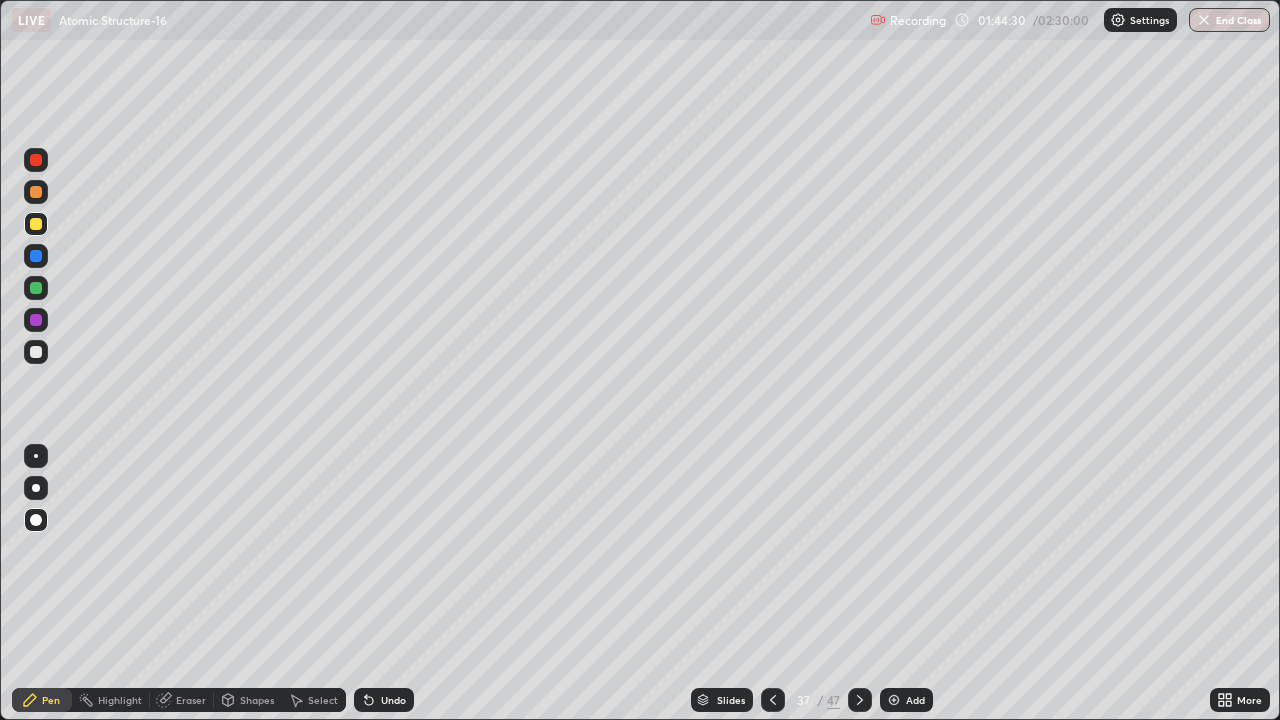 click at bounding box center (36, 352) 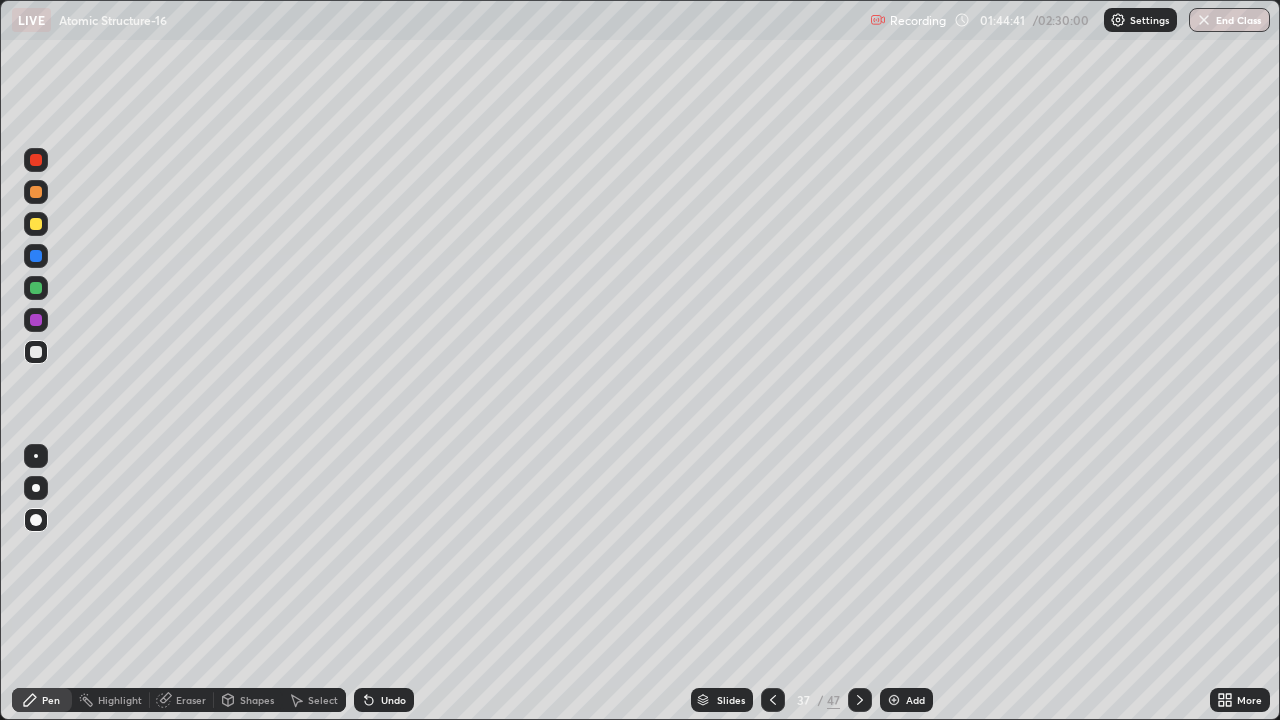click on "Shapes" at bounding box center [248, 700] 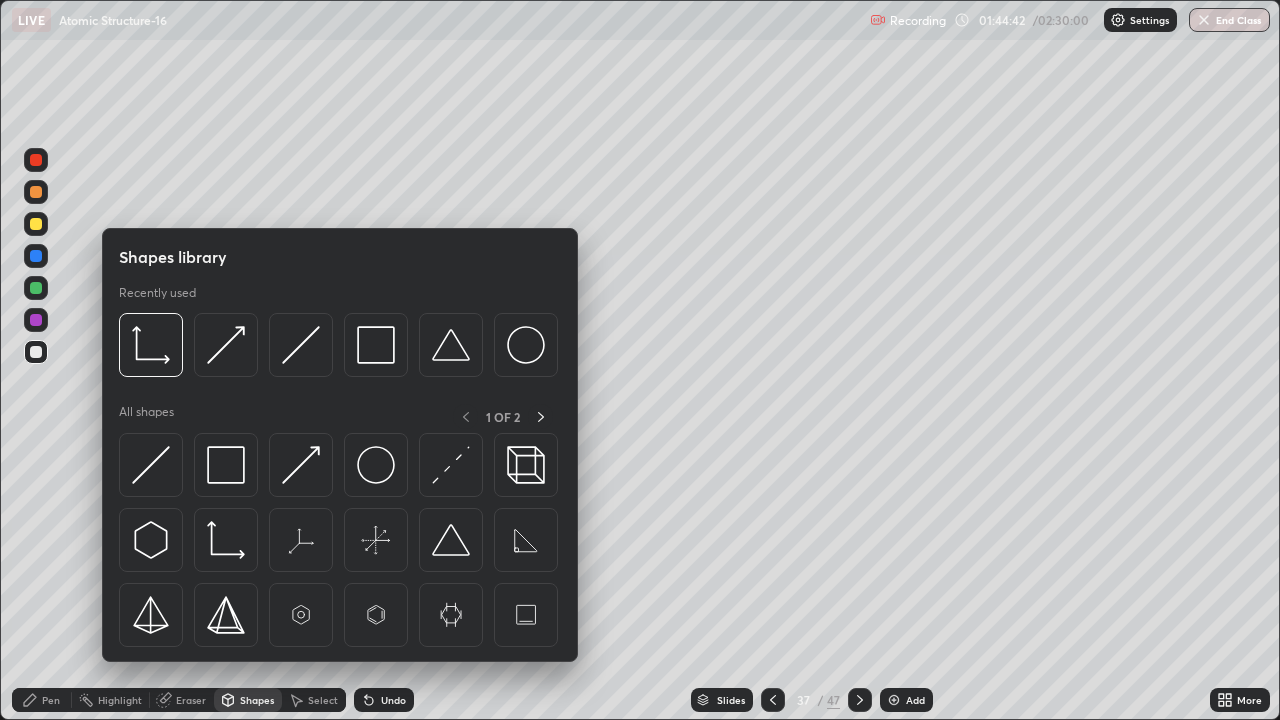 click on "Eraser" at bounding box center [182, 700] 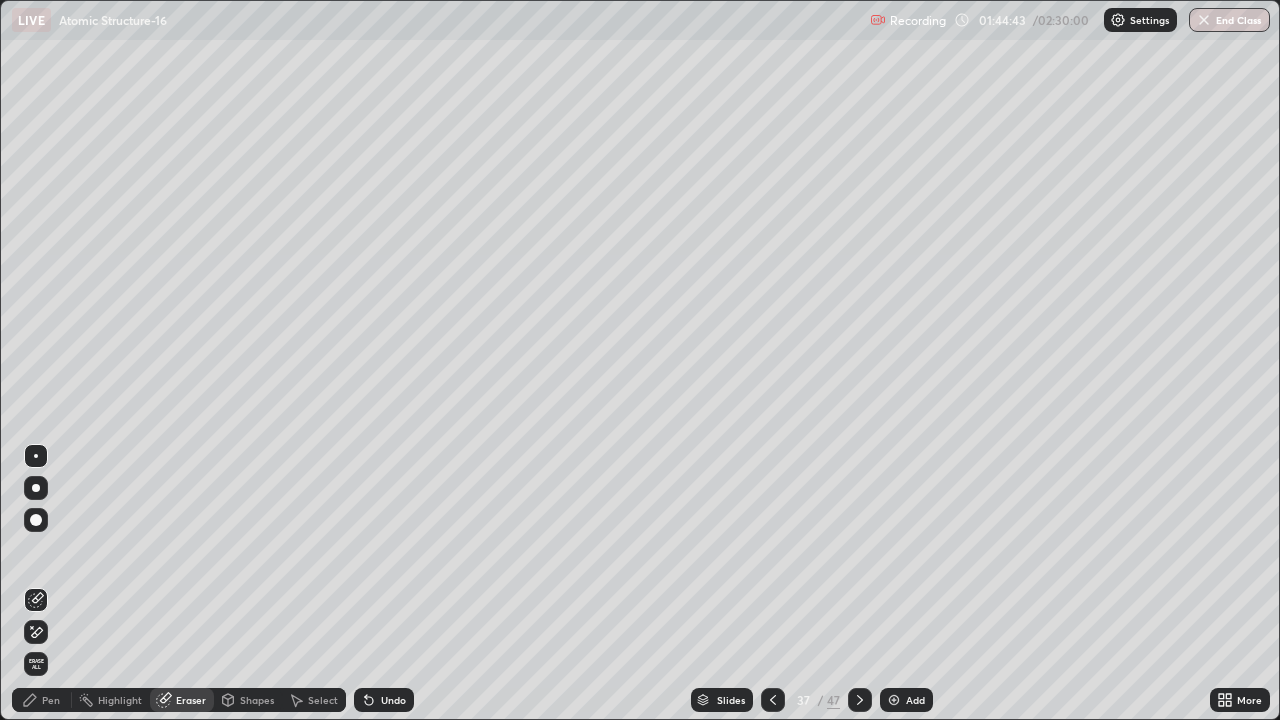 click on "Shapes" at bounding box center (248, 700) 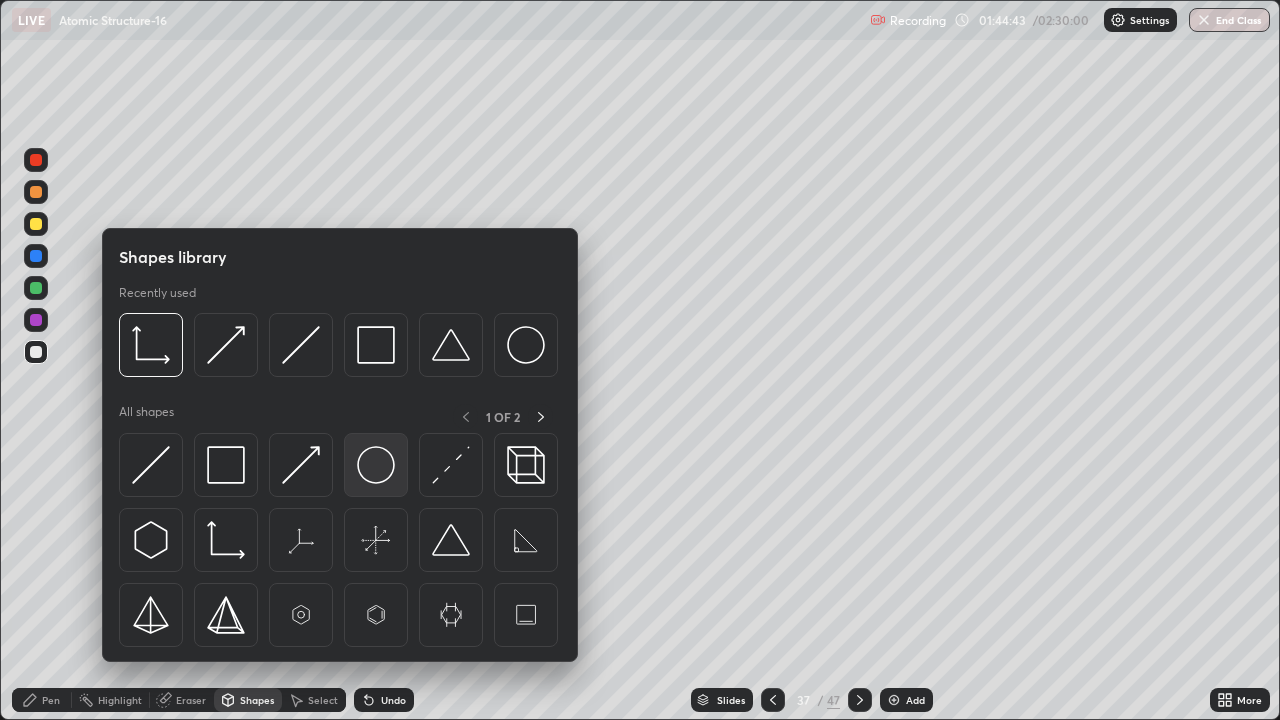click at bounding box center [376, 465] 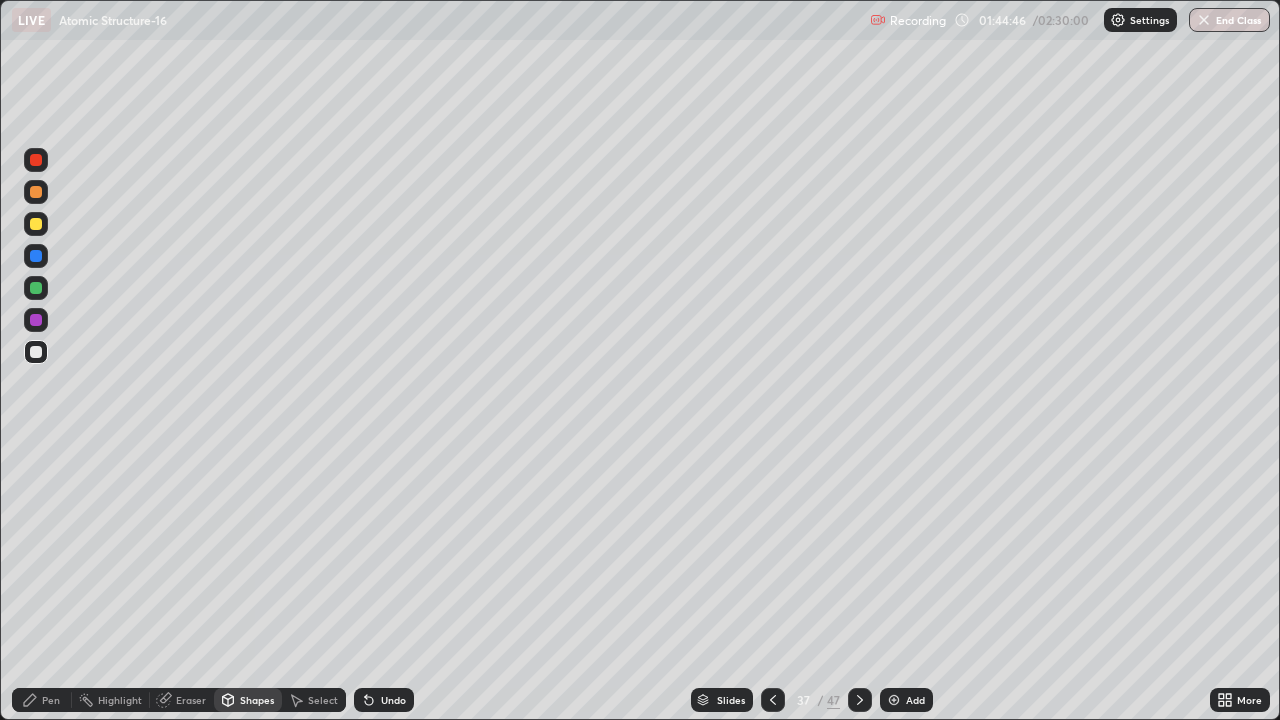 click on "Pen" at bounding box center (42, 700) 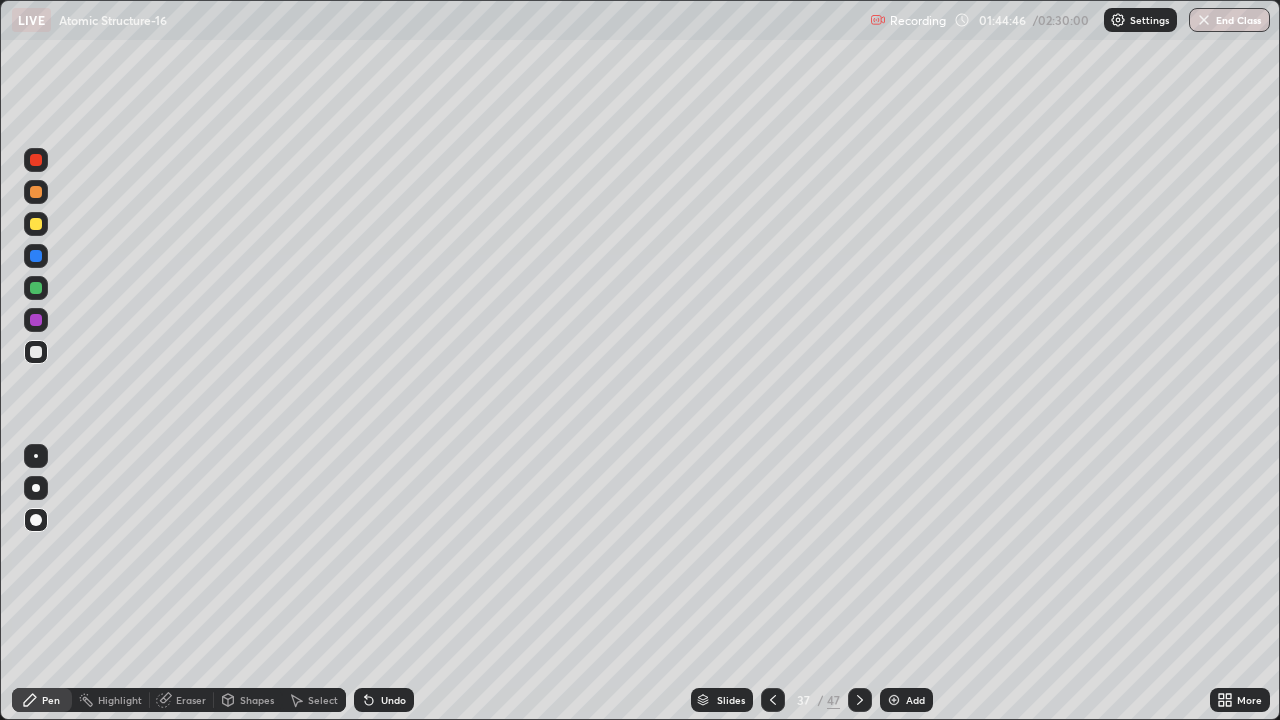 click at bounding box center (36, 320) 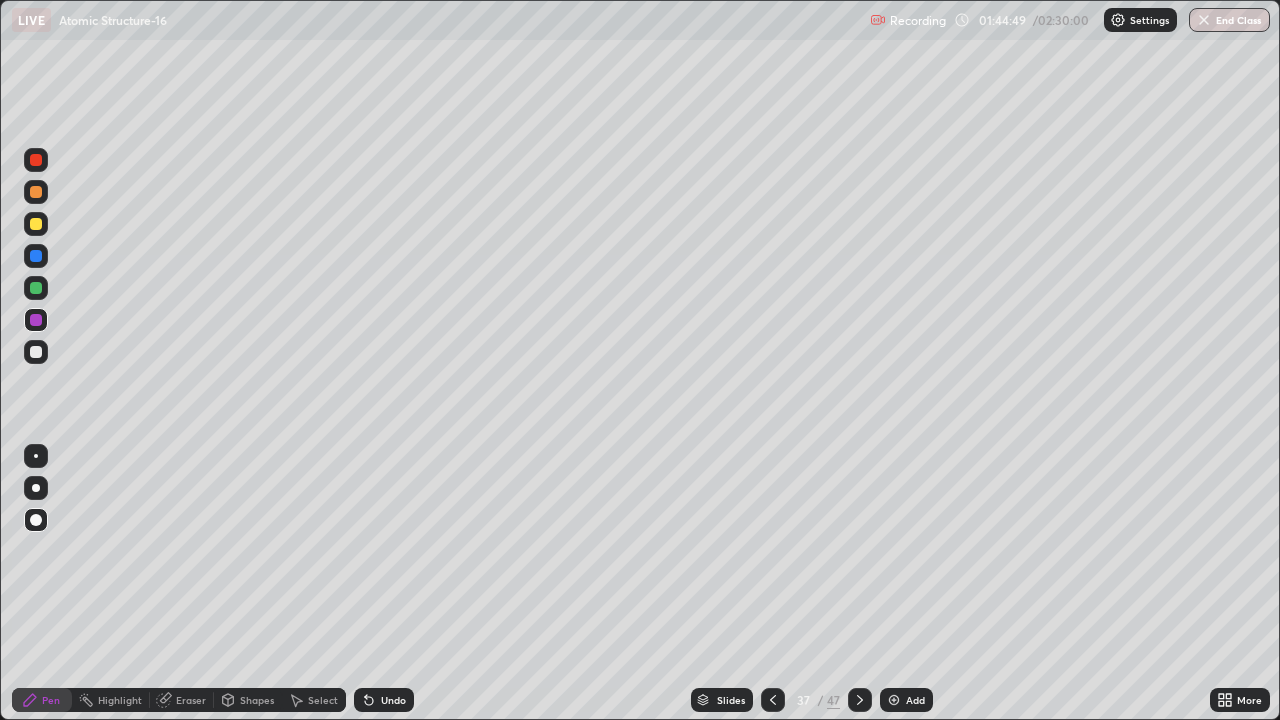 click on "Pen" at bounding box center (51, 700) 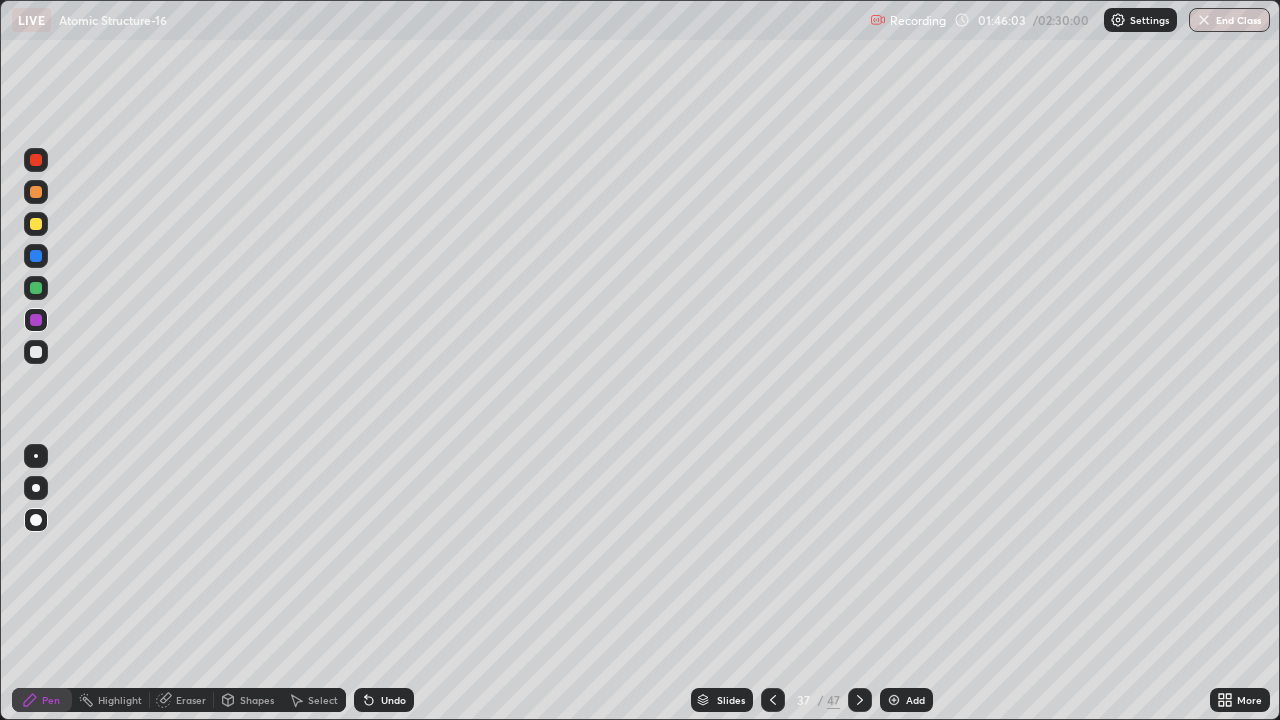 click at bounding box center (36, 256) 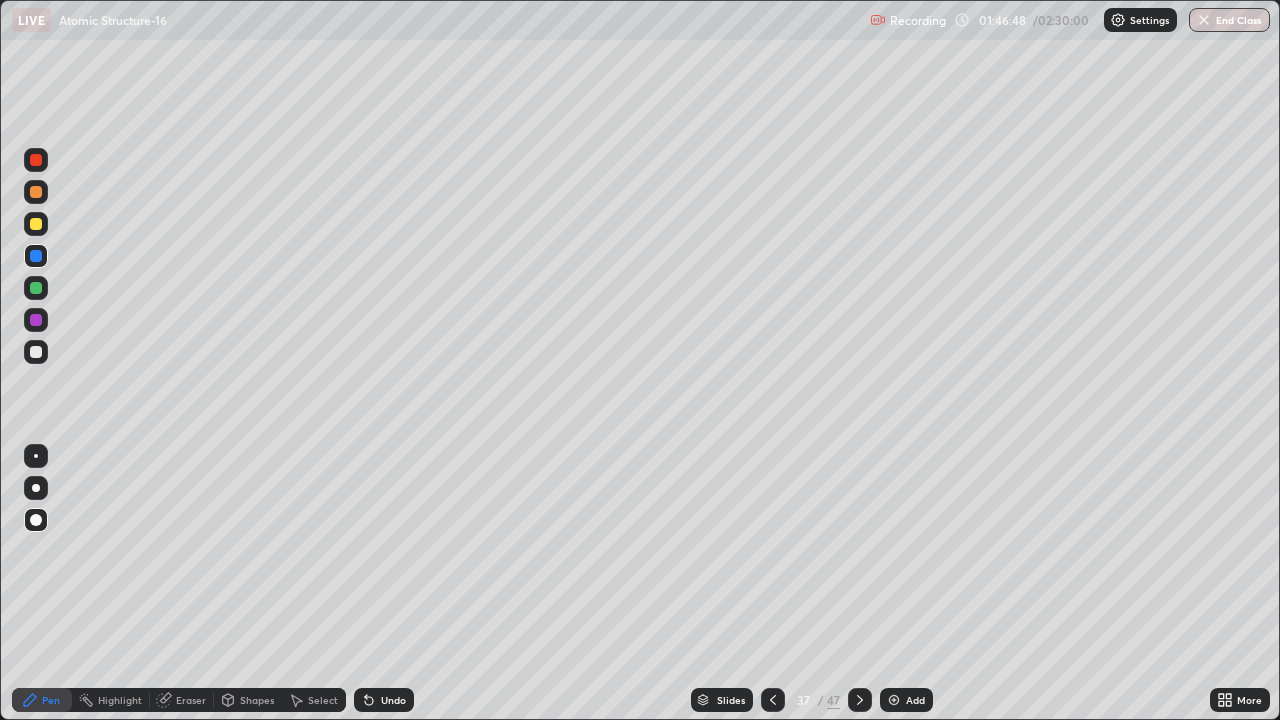 click at bounding box center (36, 352) 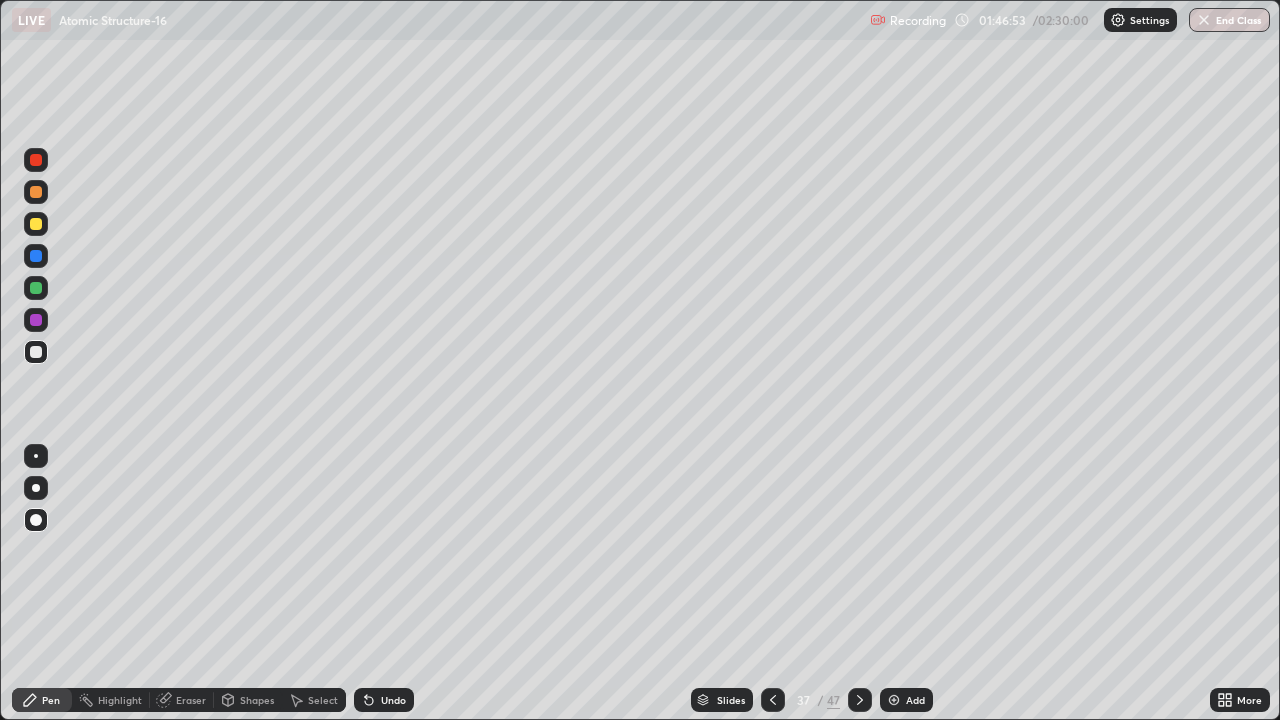 click at bounding box center [36, 520] 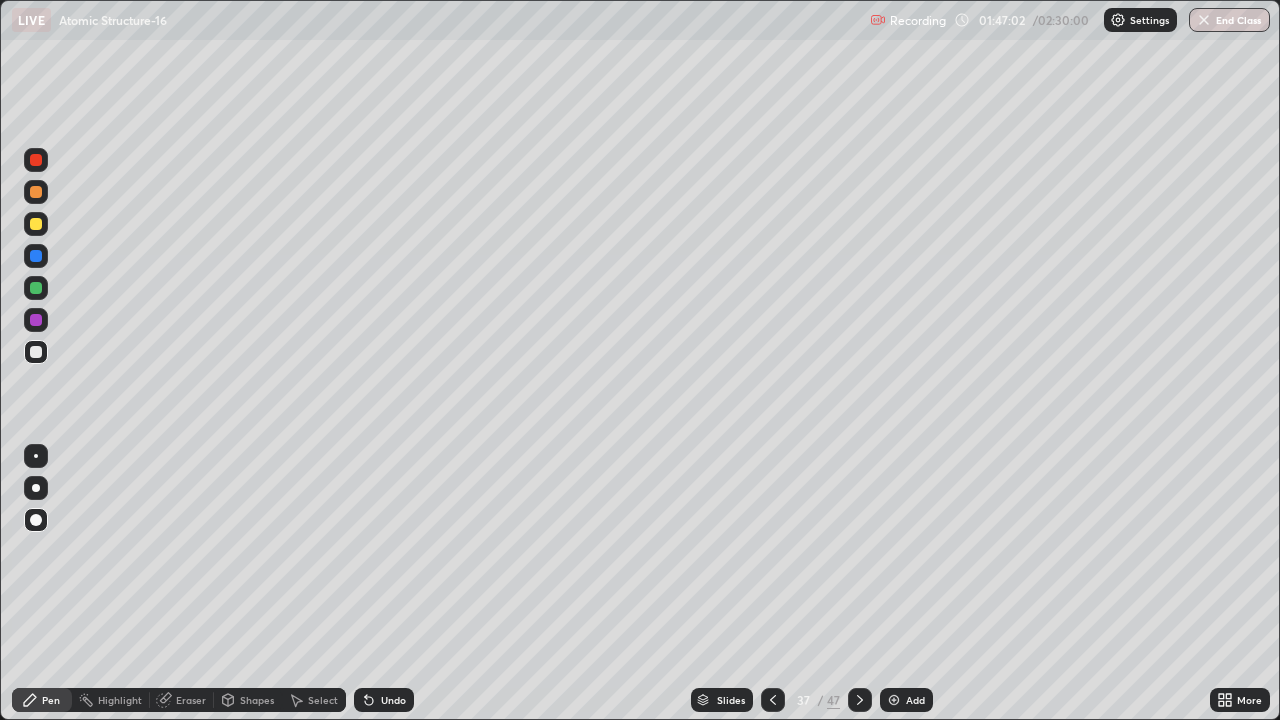 click on "Undo" at bounding box center [384, 700] 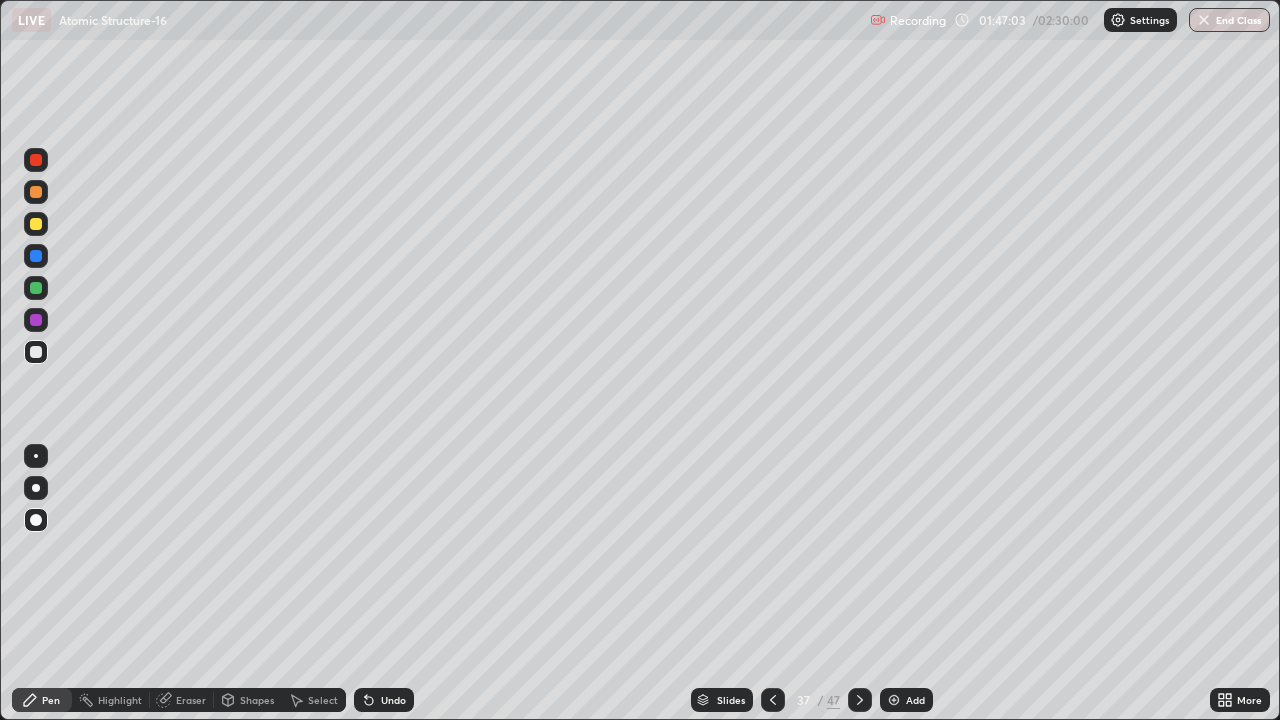click on "Undo" at bounding box center (384, 700) 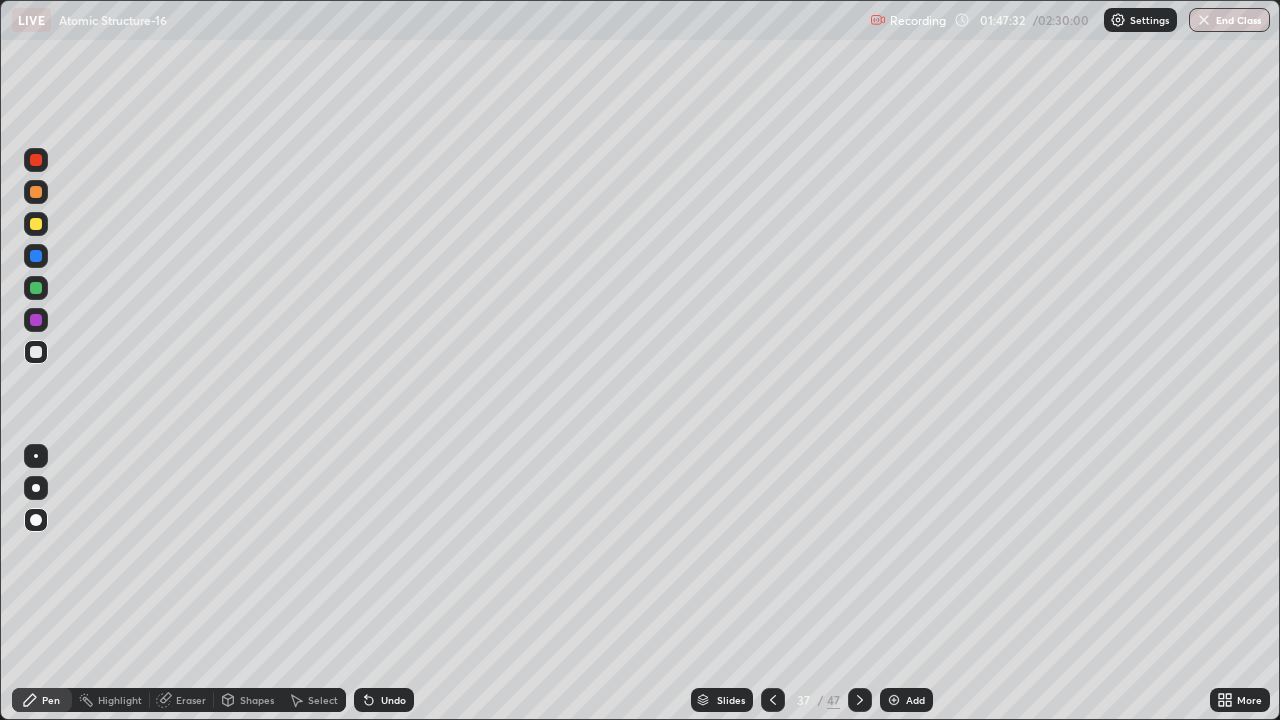 click at bounding box center (36, 224) 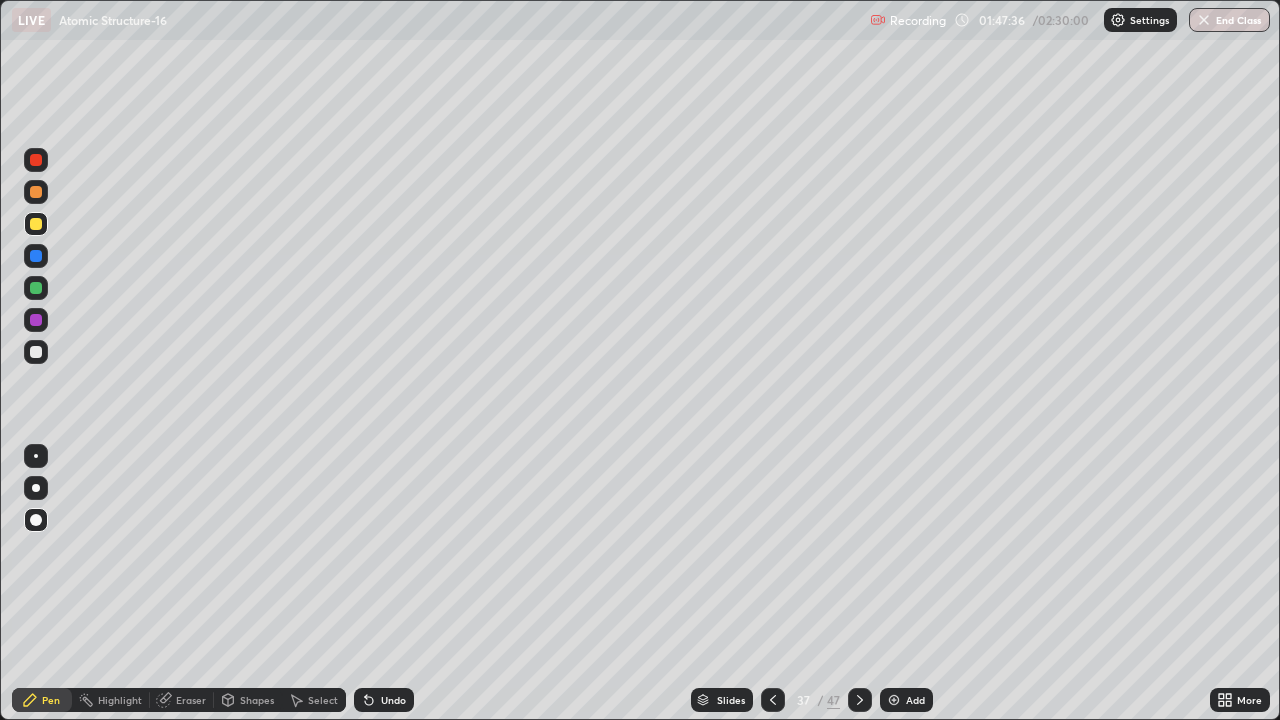 click on "Undo" at bounding box center (384, 700) 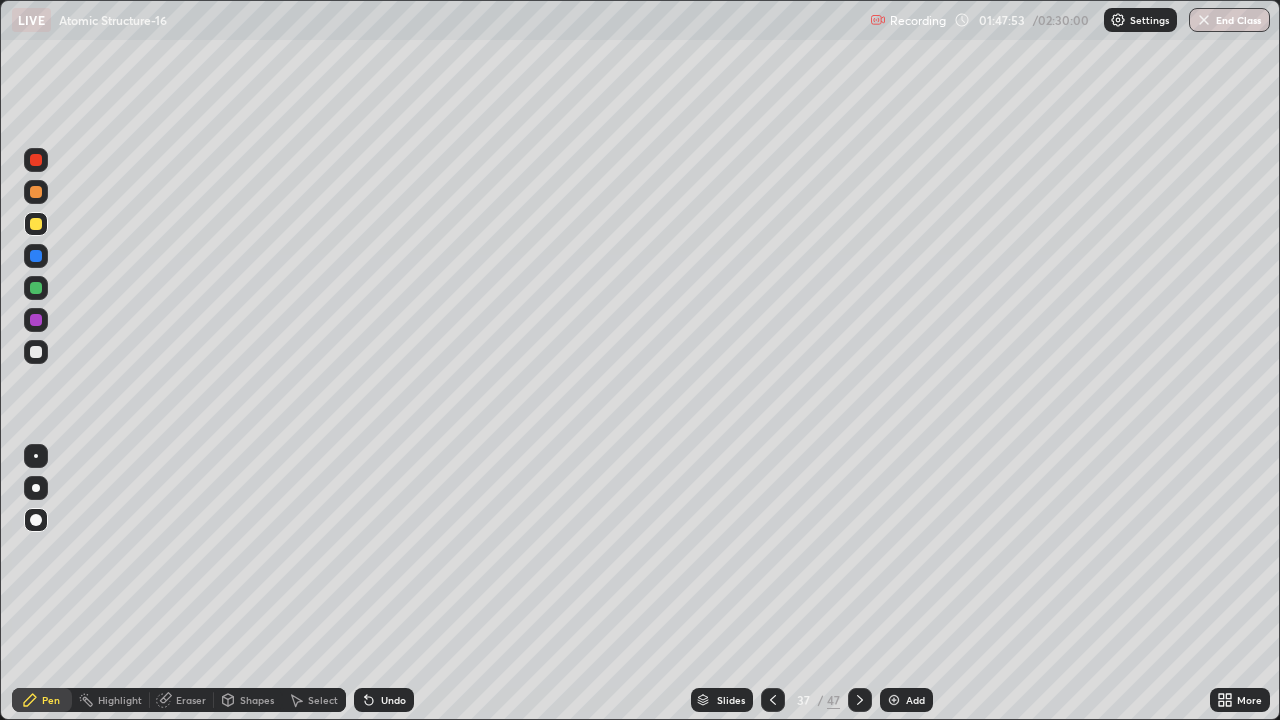 click at bounding box center [36, 256] 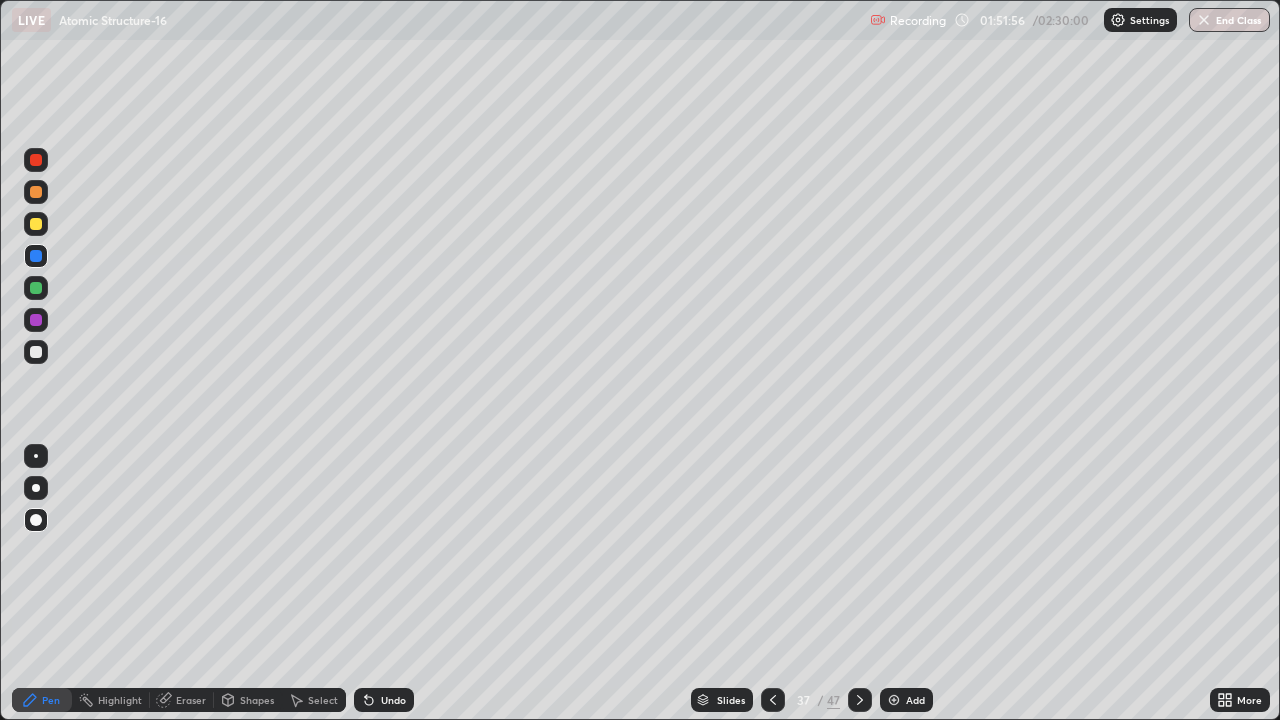 click on "Eraser" at bounding box center [182, 700] 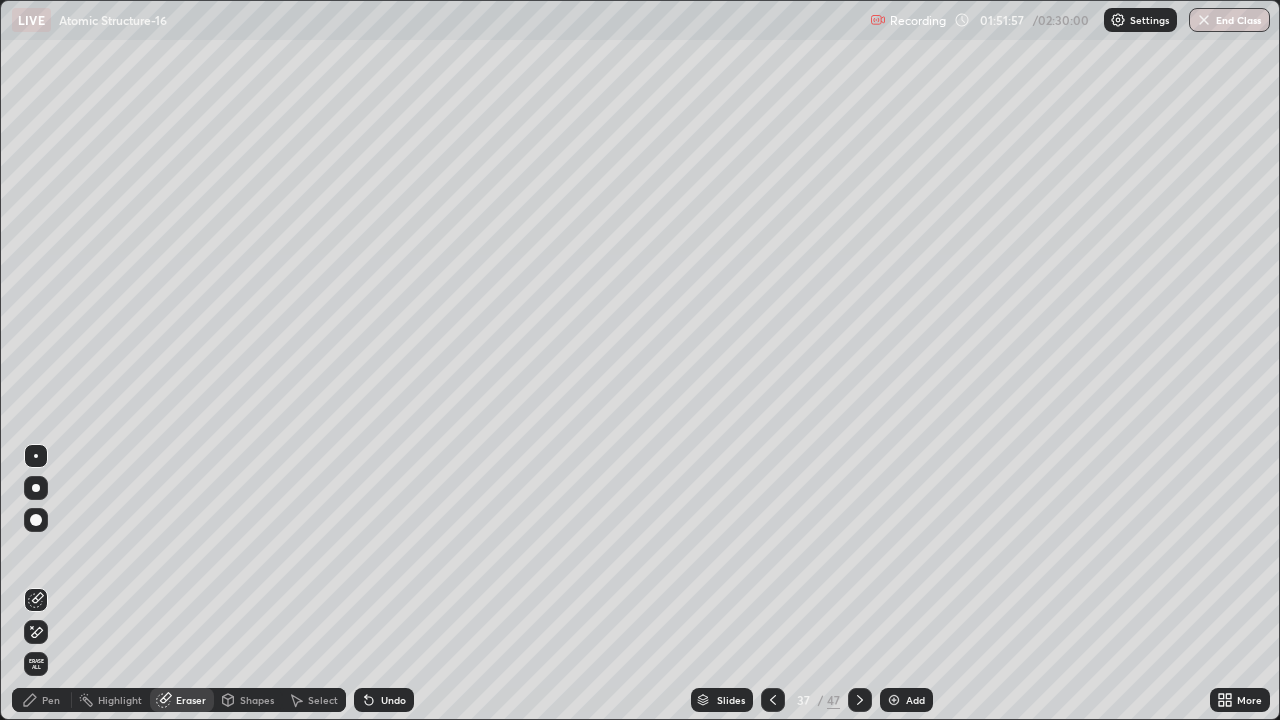 click on "Erase all" at bounding box center [36, 664] 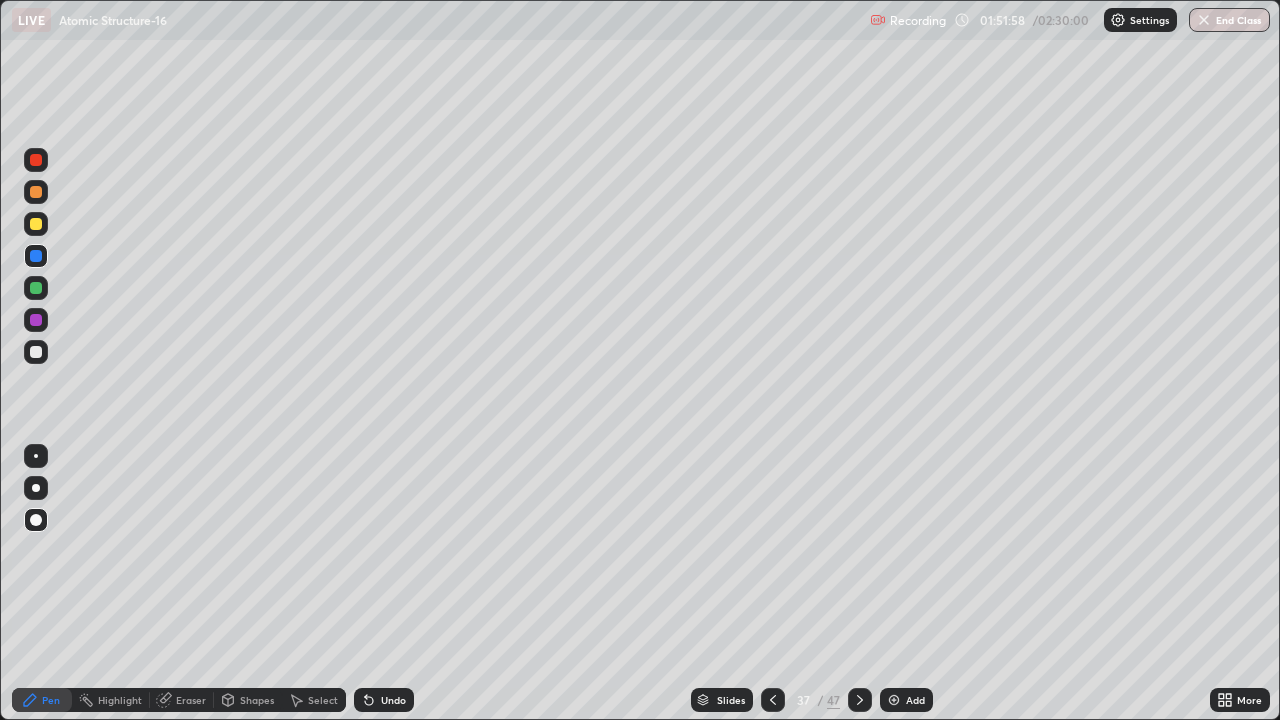 click at bounding box center [36, 192] 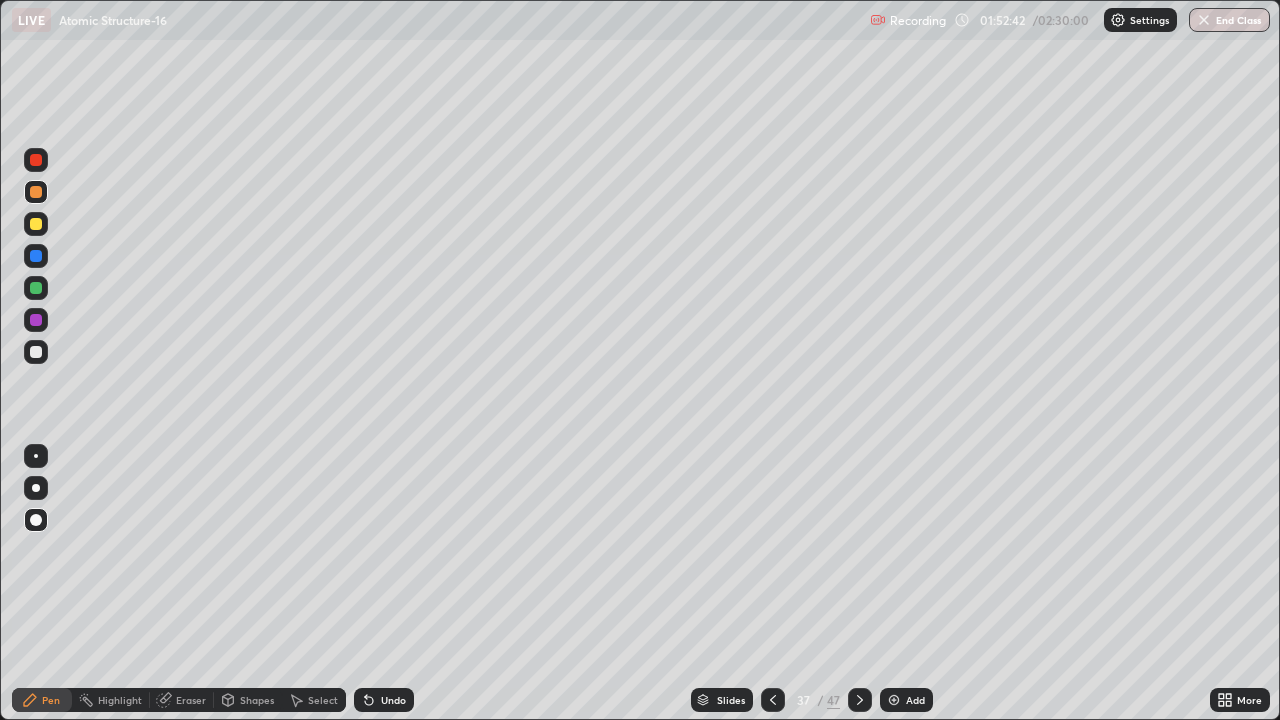click at bounding box center (36, 352) 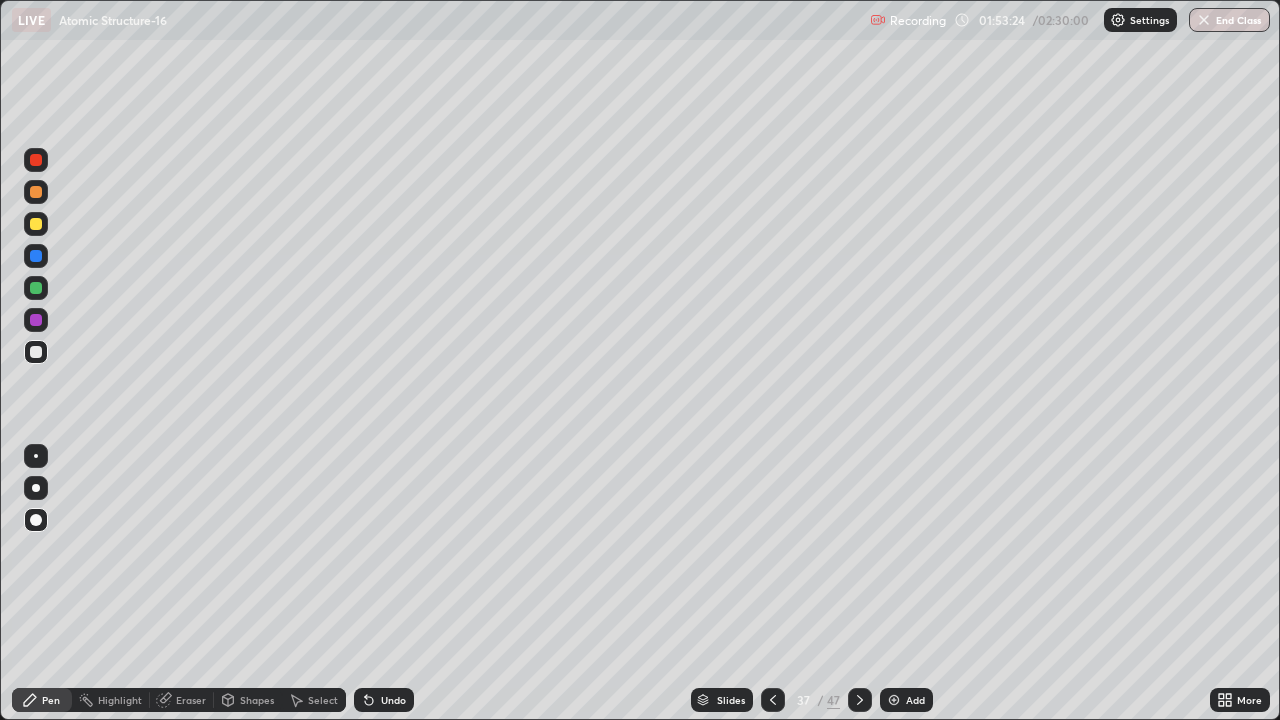 click on "Undo" at bounding box center [393, 700] 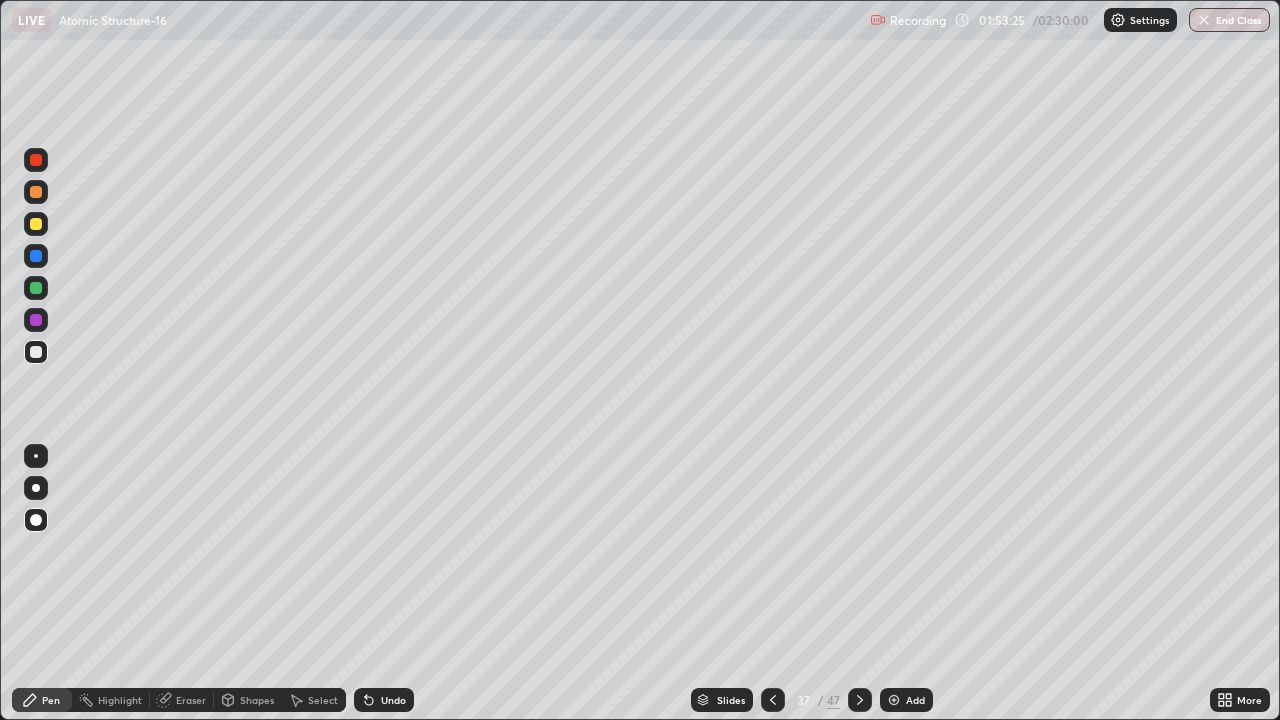 click on "Undo" at bounding box center (384, 700) 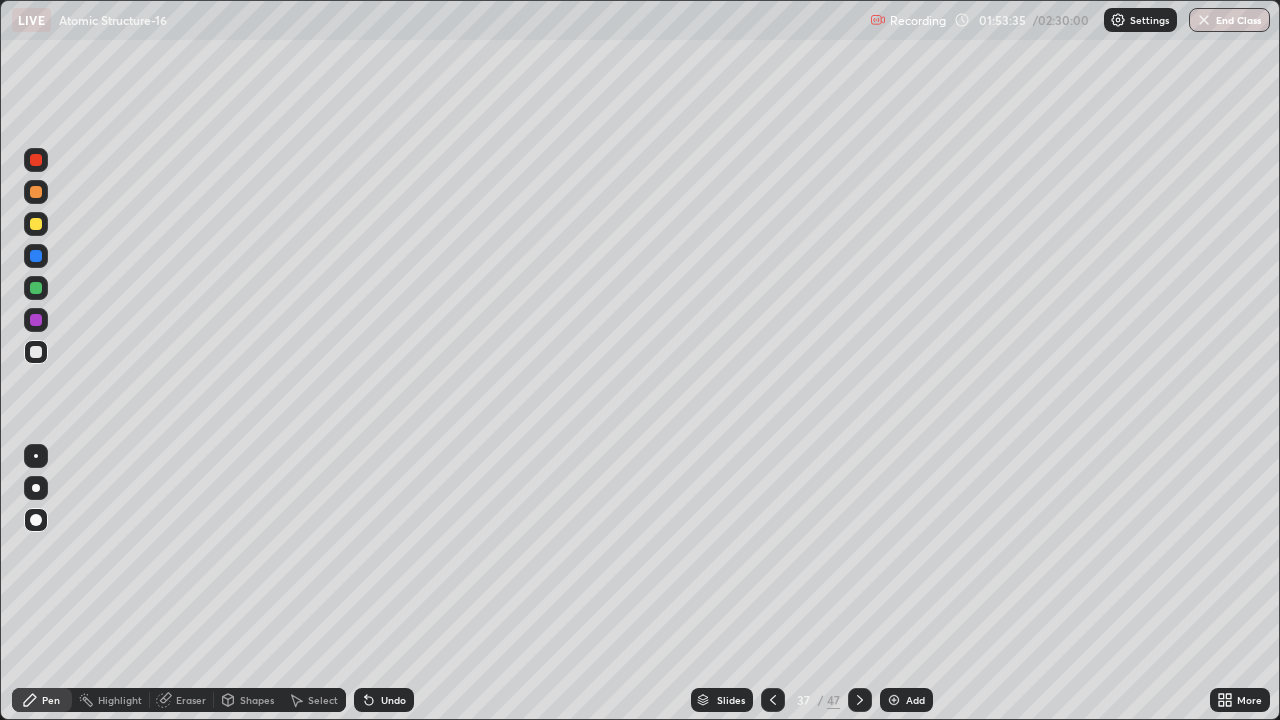 click at bounding box center [36, 320] 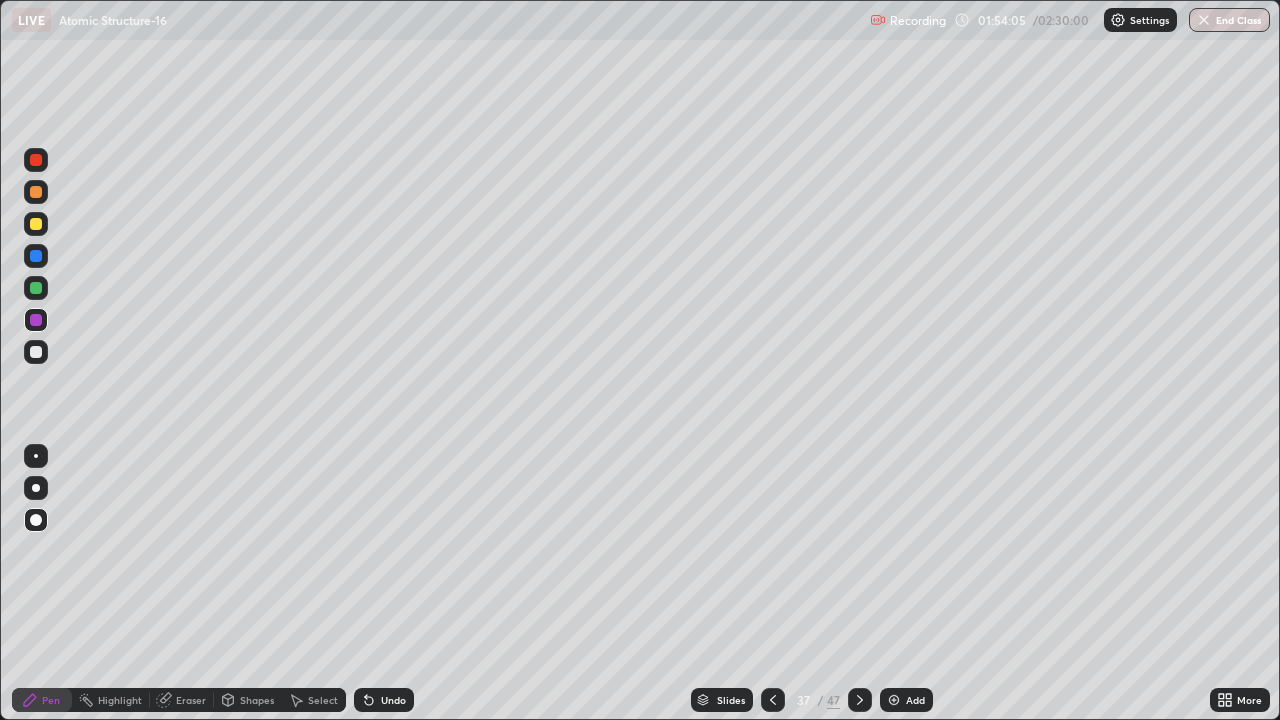 click on "Add" at bounding box center [906, 700] 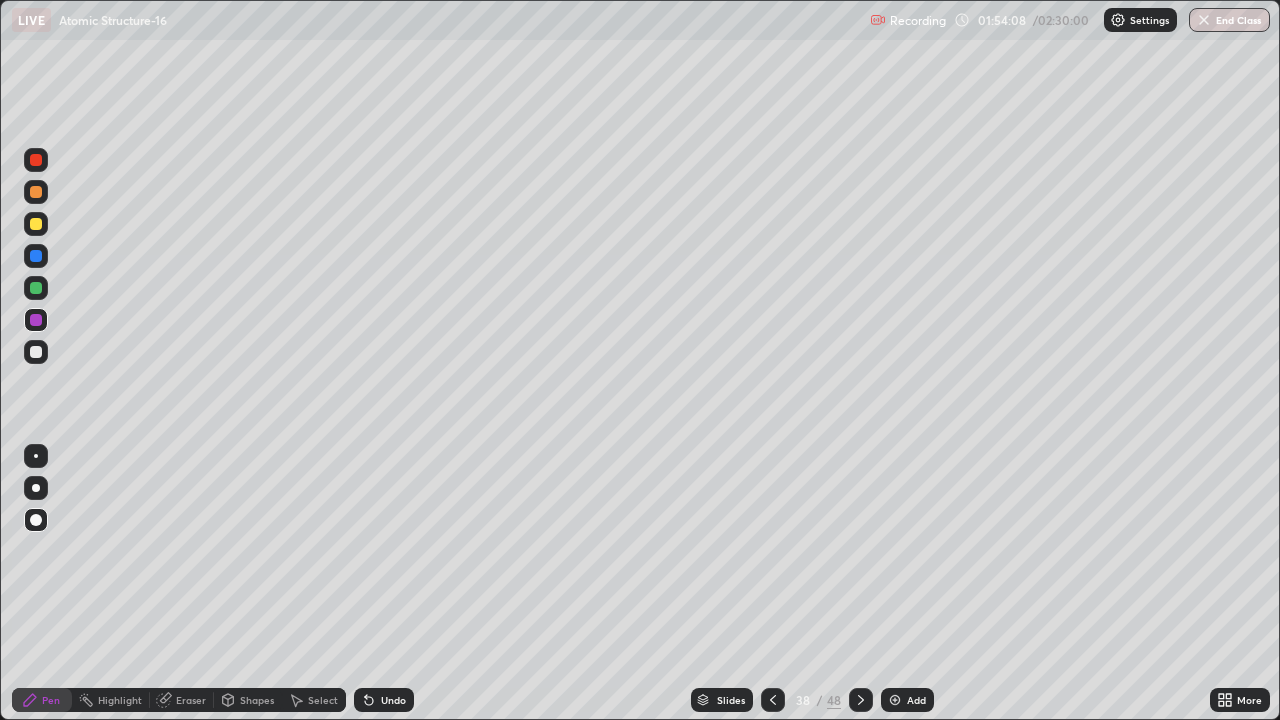 click 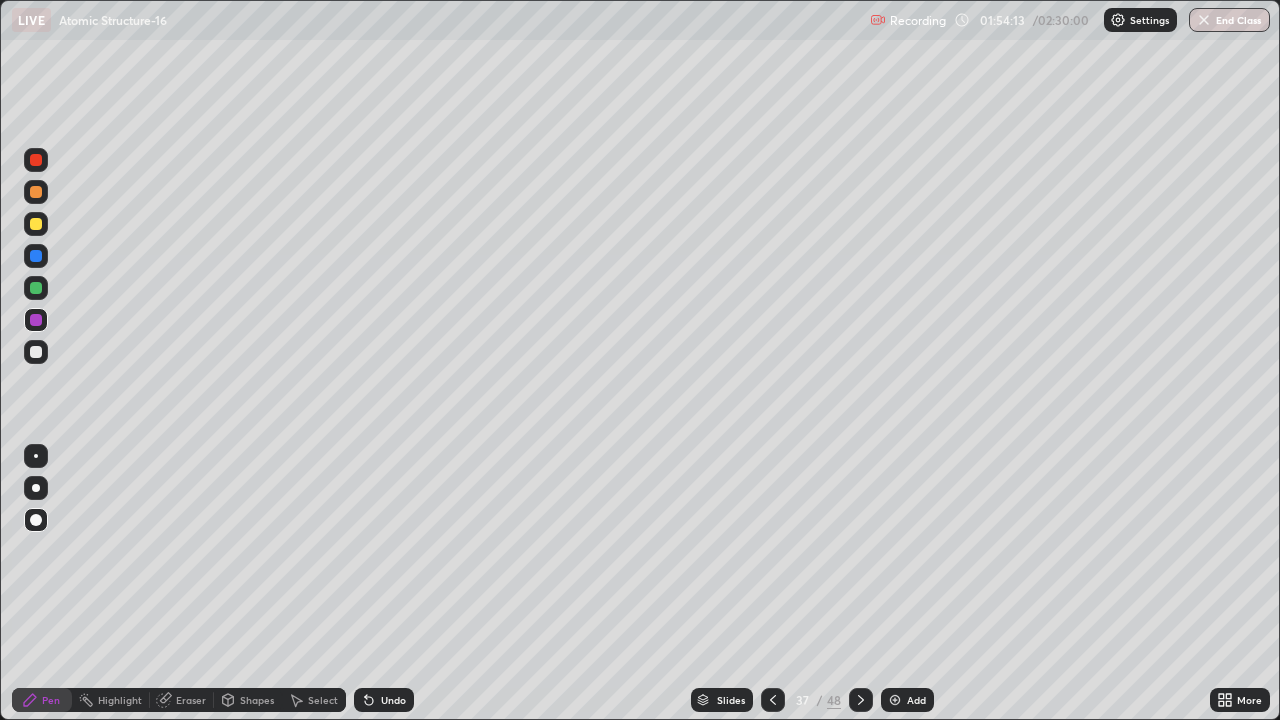 click 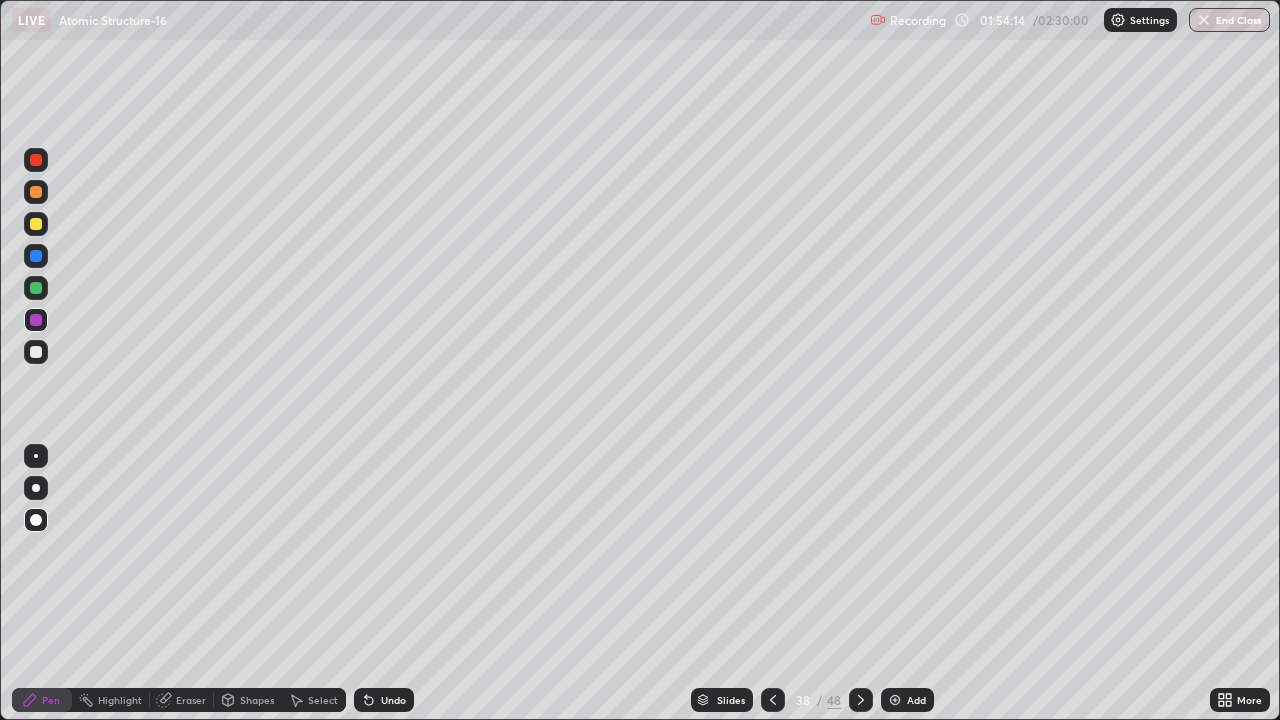 click at bounding box center (36, 224) 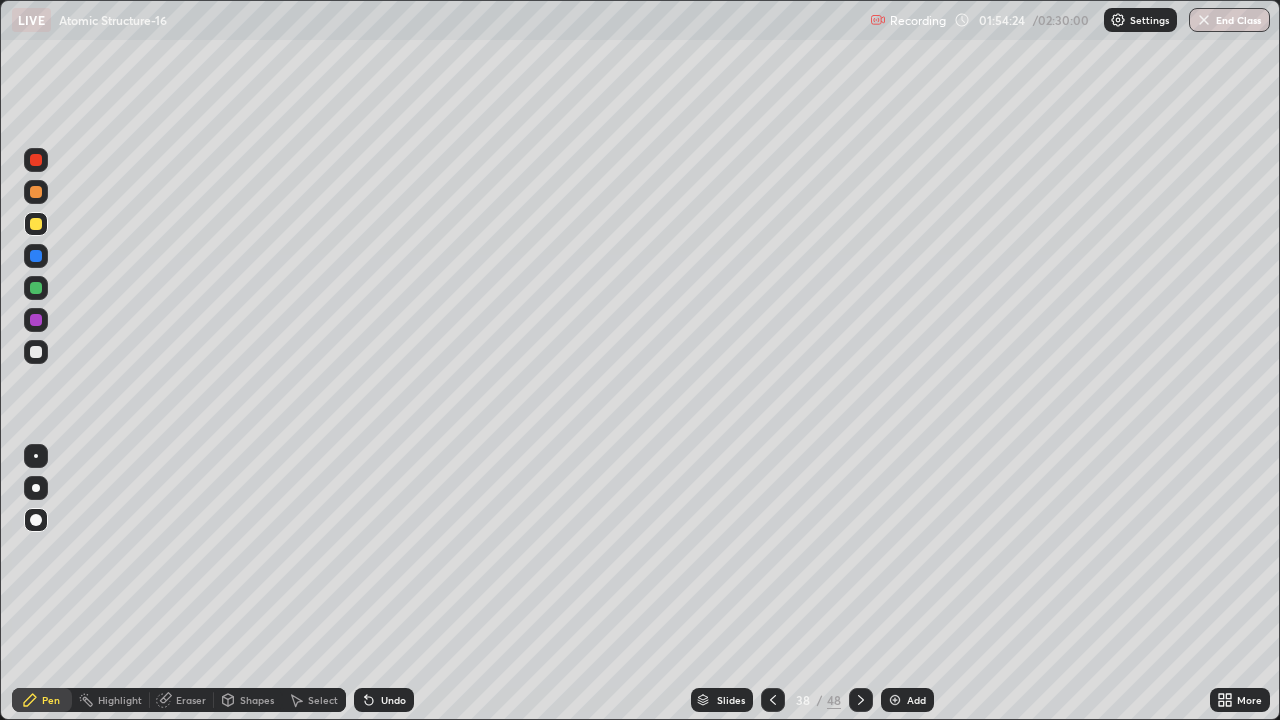 click on "Undo" at bounding box center (393, 700) 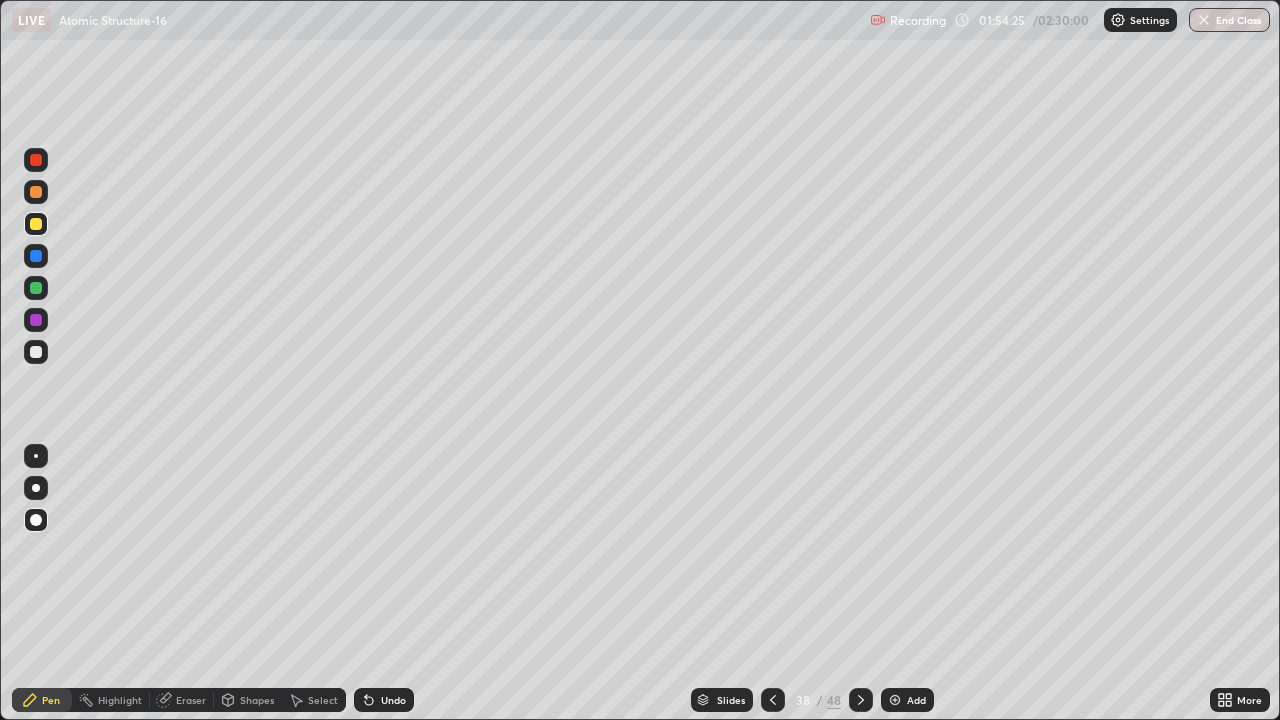 click on "Undo" at bounding box center [393, 700] 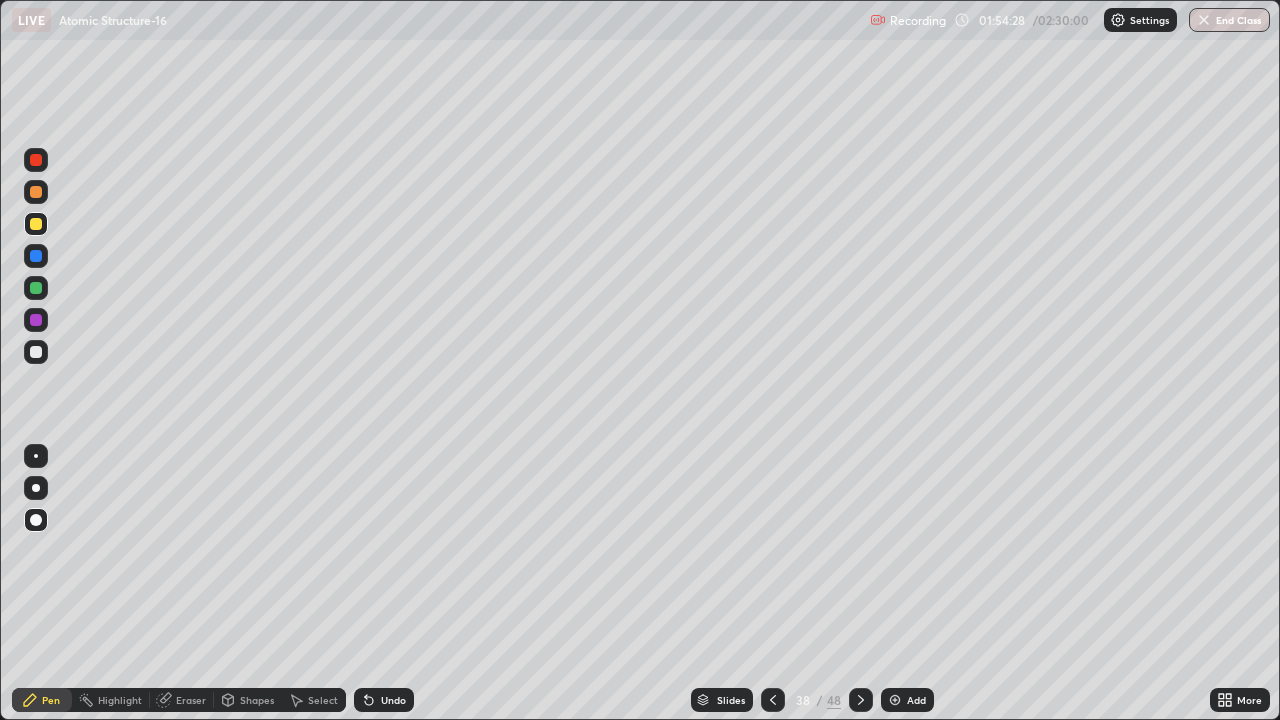 click on "Undo" at bounding box center (384, 700) 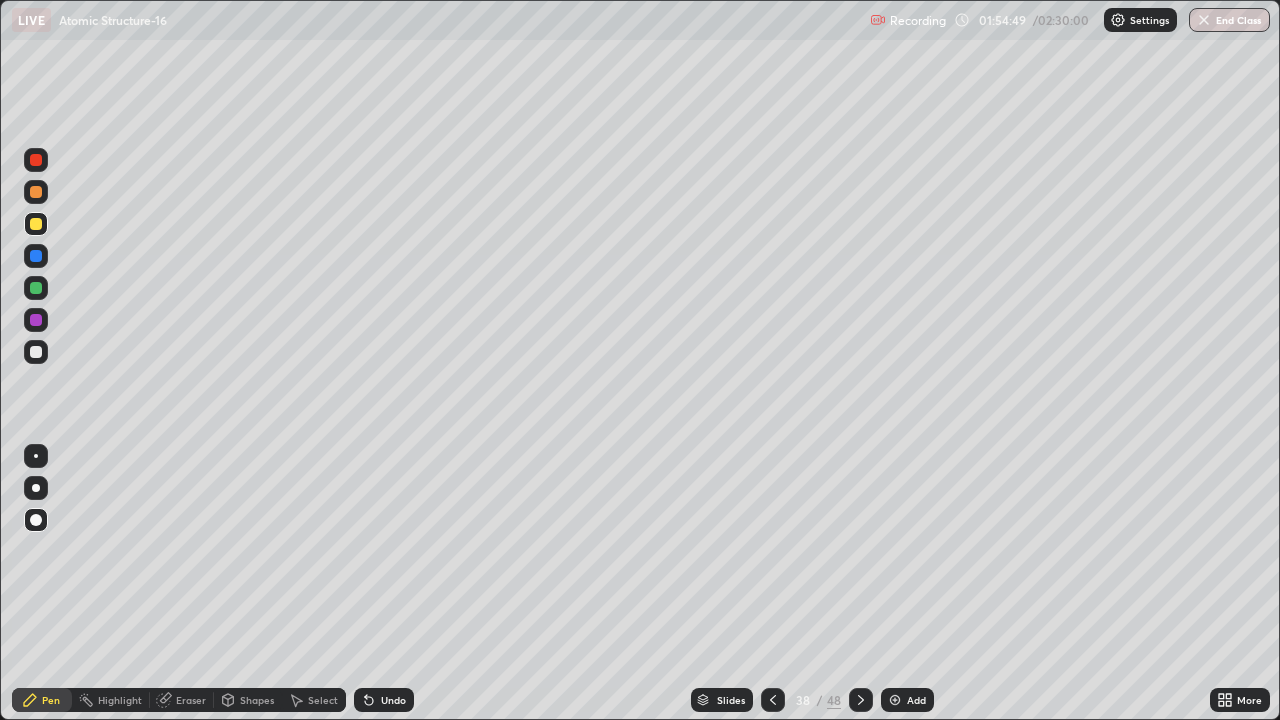 click at bounding box center (36, 352) 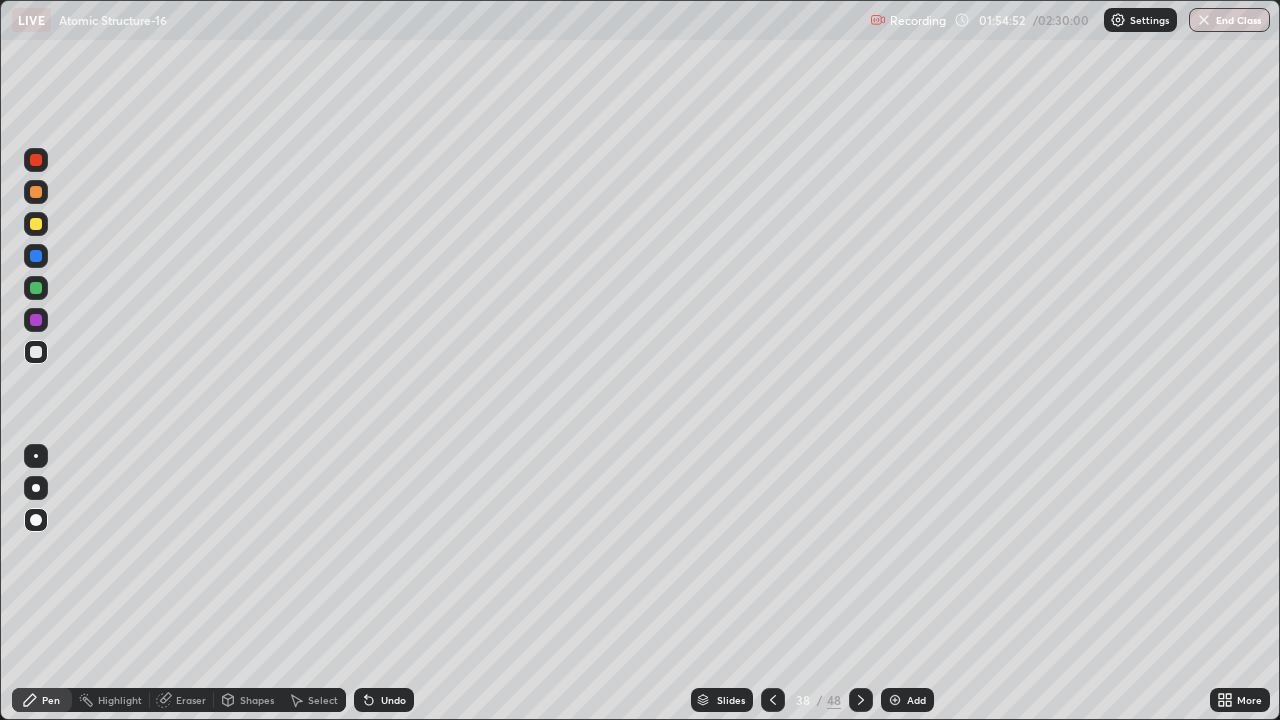 click on "Pen" at bounding box center [42, 700] 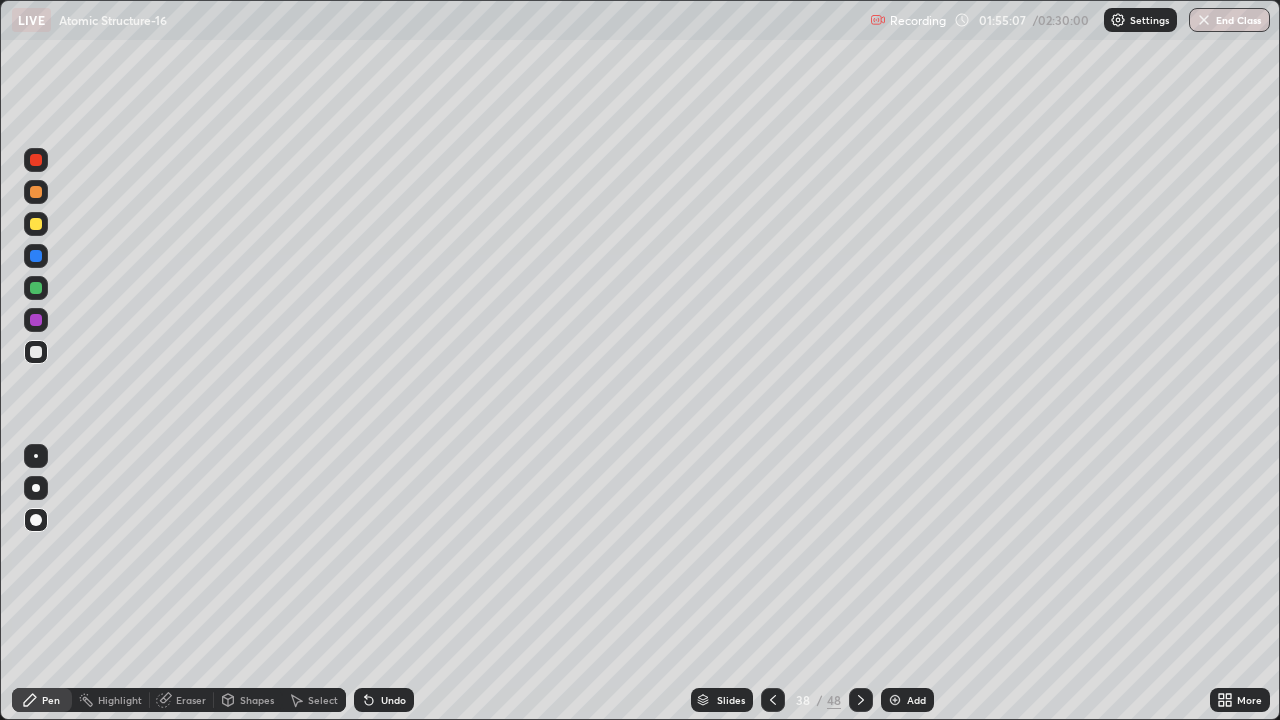 click 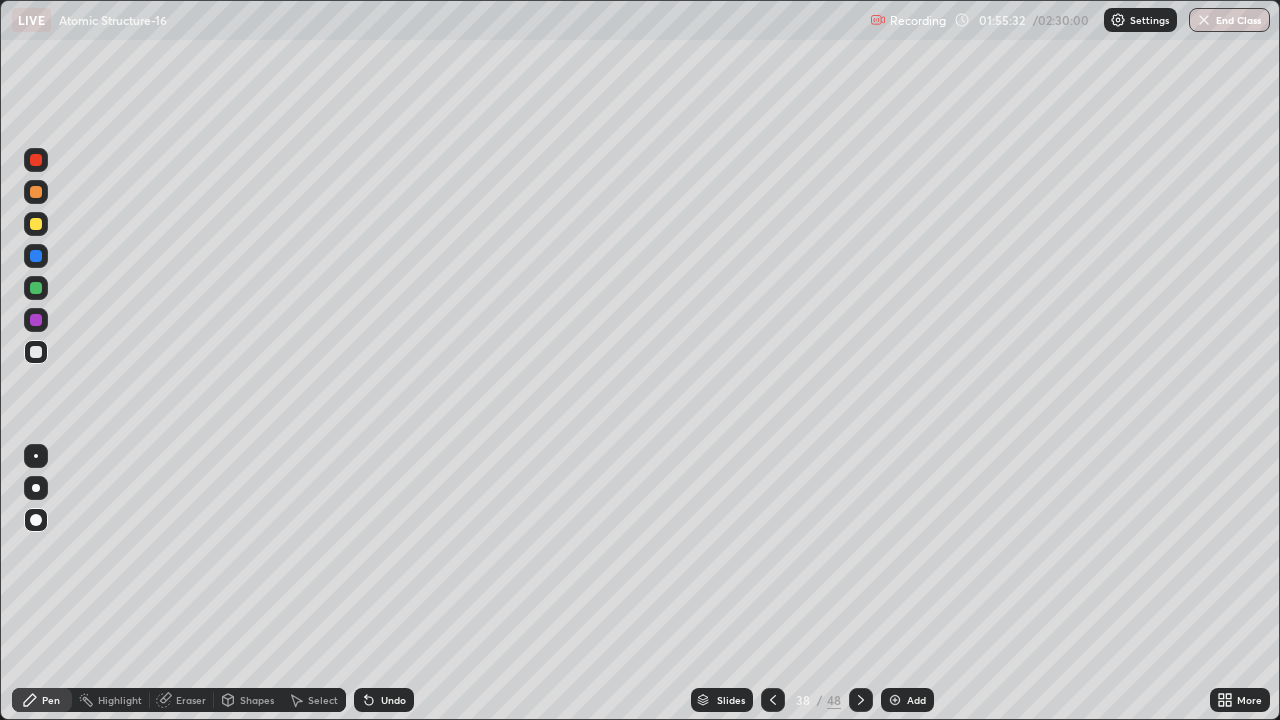 click on "Undo" at bounding box center (384, 700) 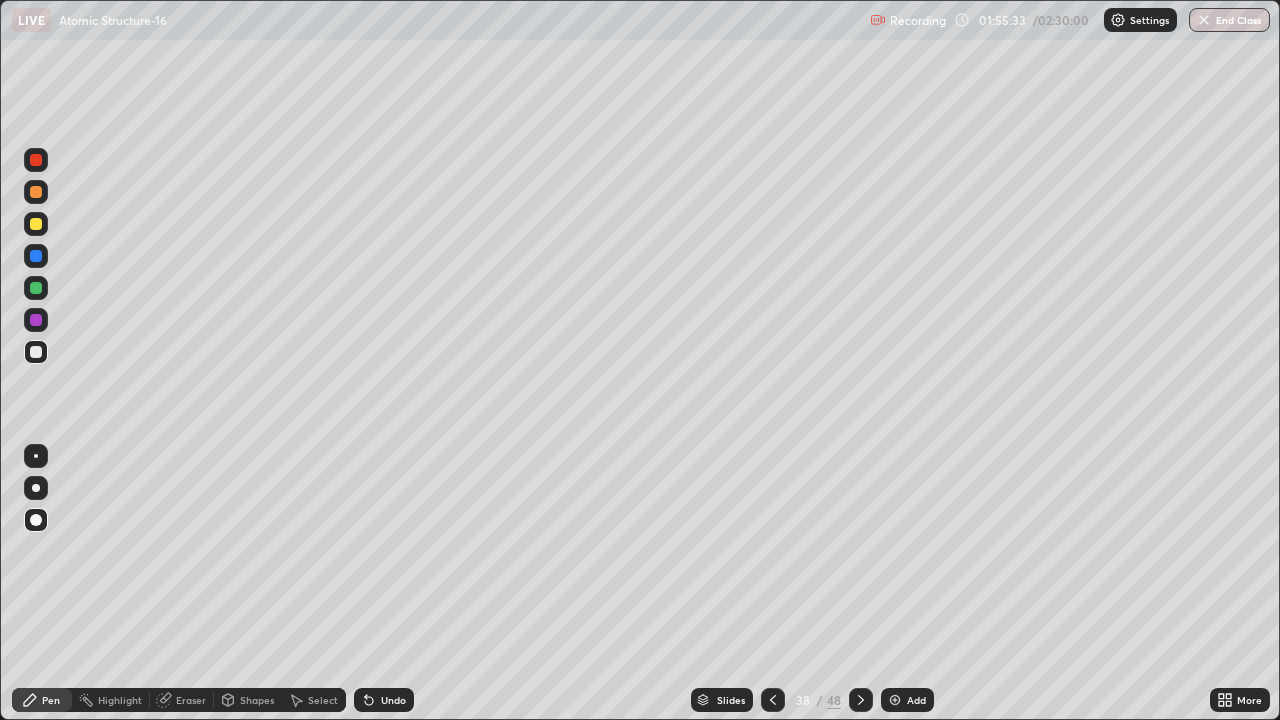 click on "Undo" at bounding box center (384, 700) 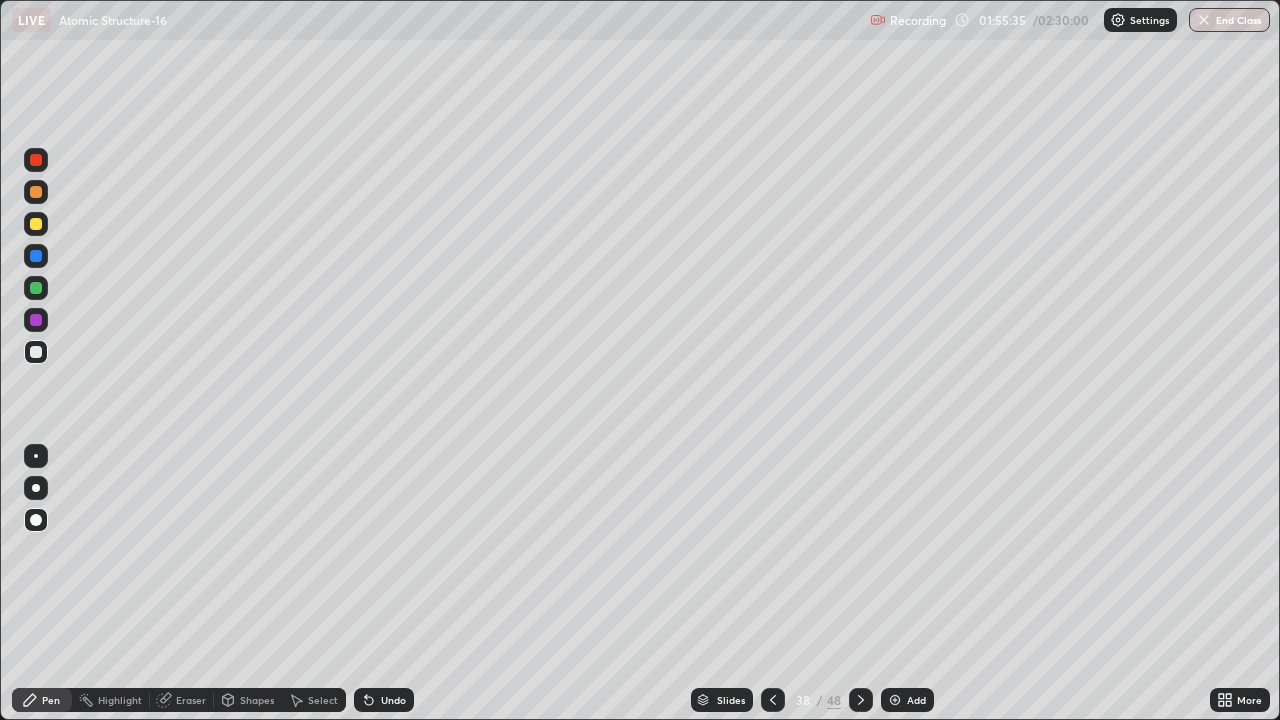 click at bounding box center (36, 256) 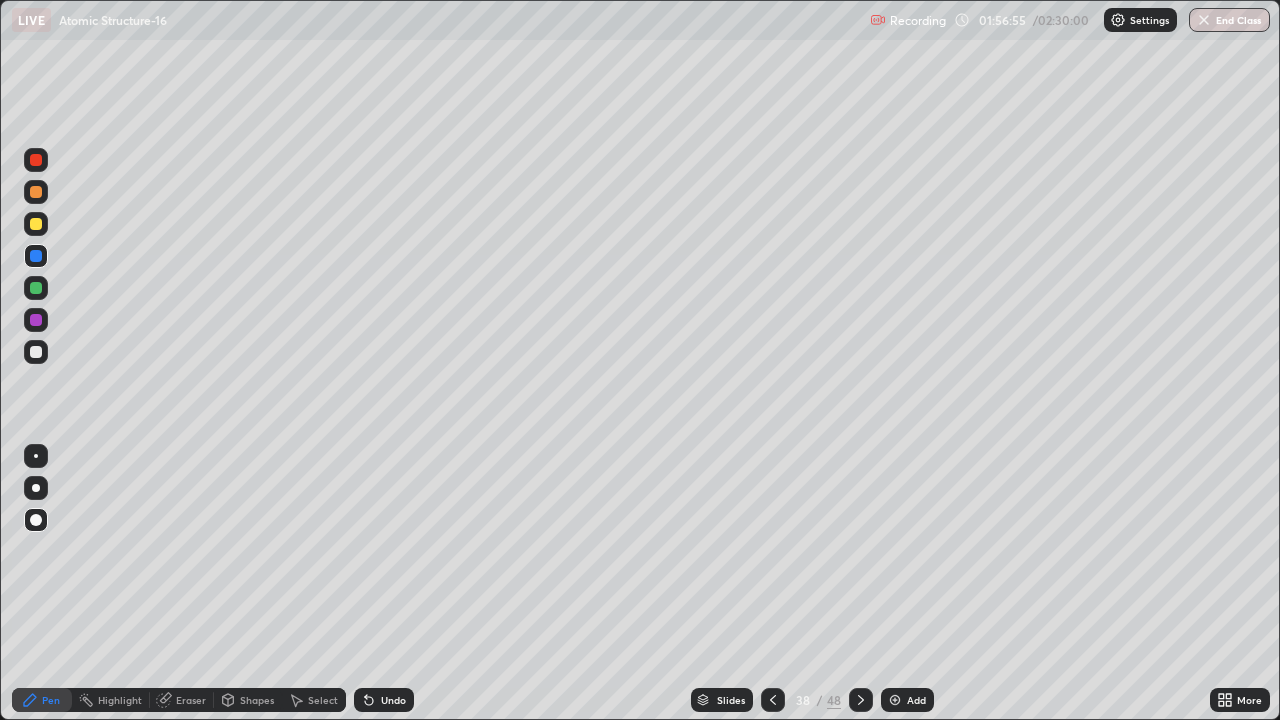 click at bounding box center [773, 700] 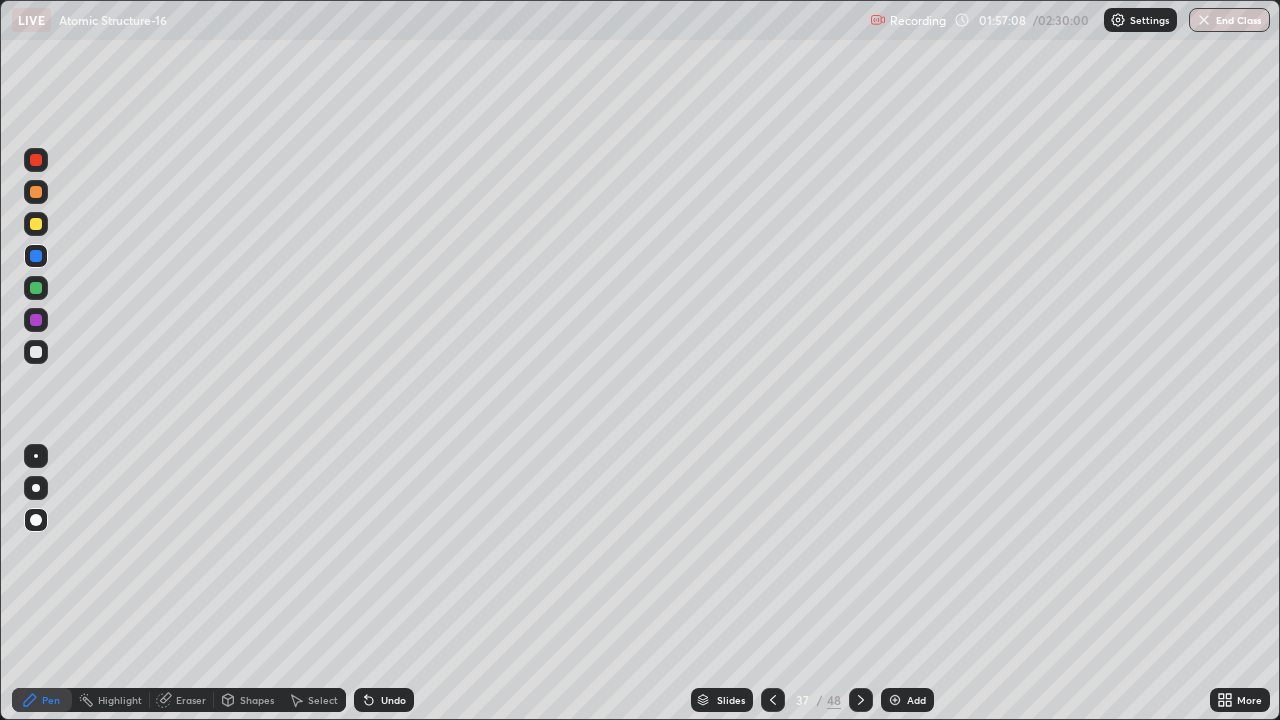click 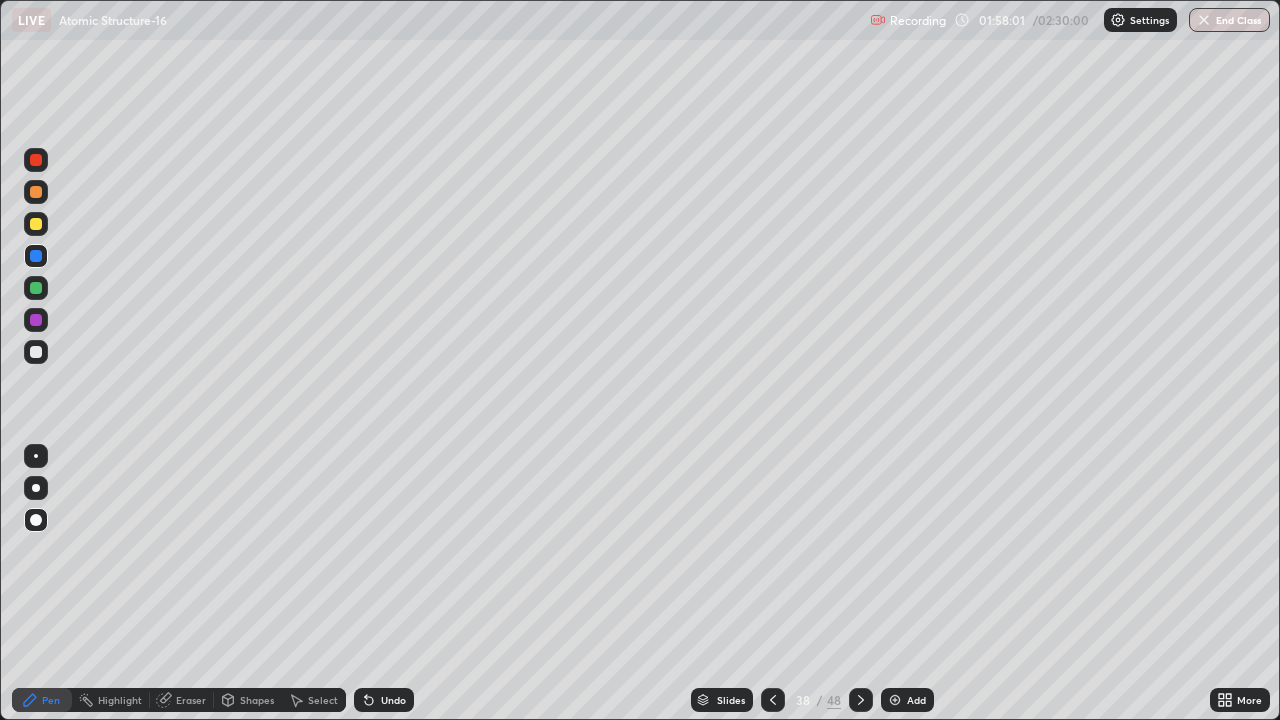 click on "Add" at bounding box center (916, 700) 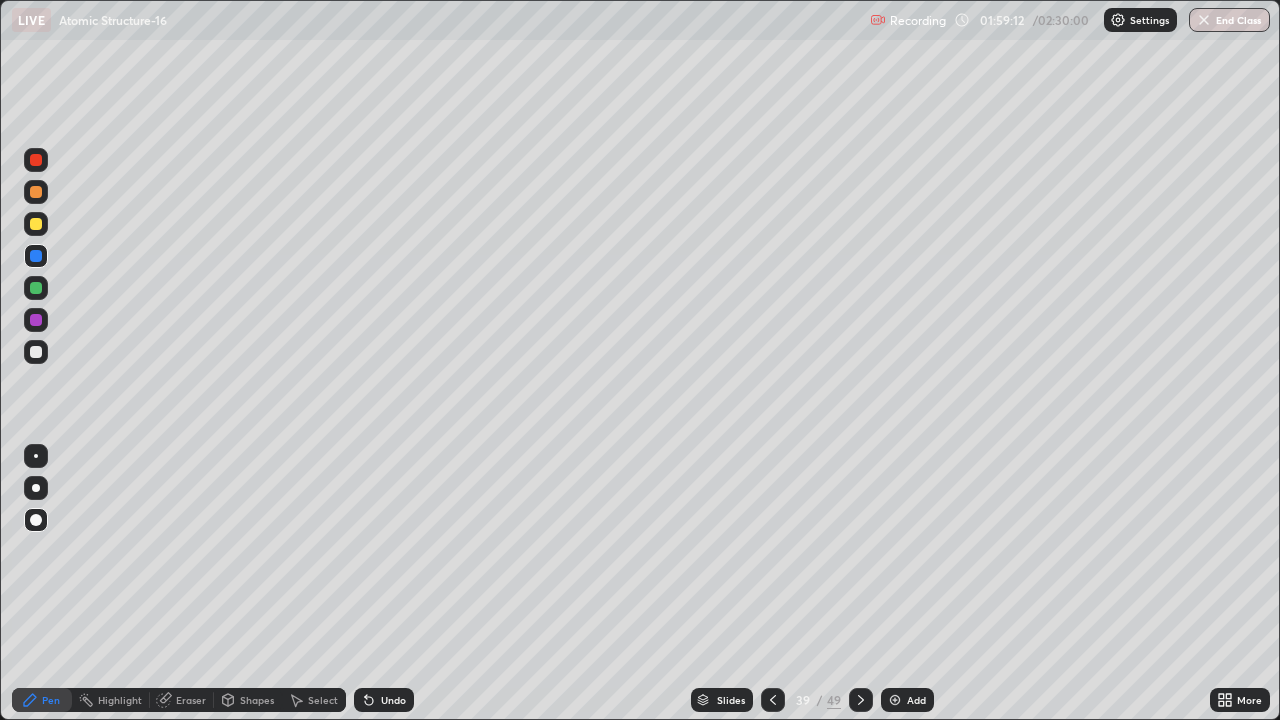 click 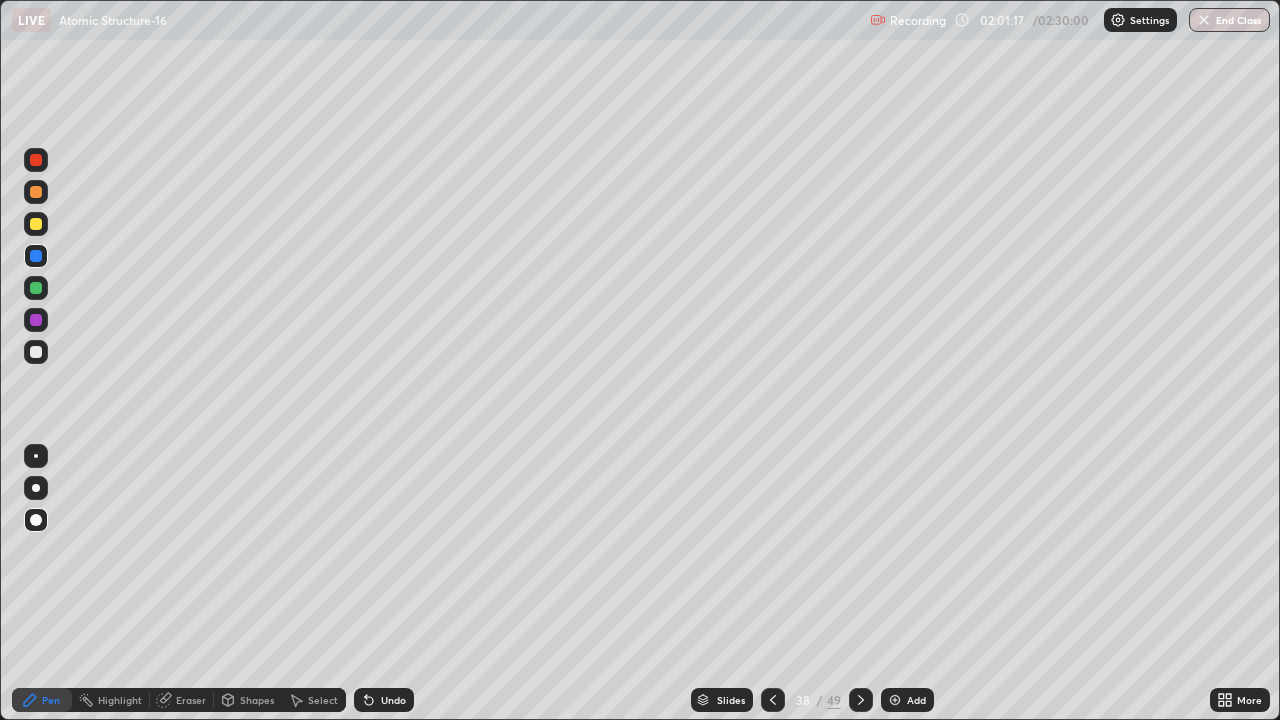 click on "Add" at bounding box center (907, 700) 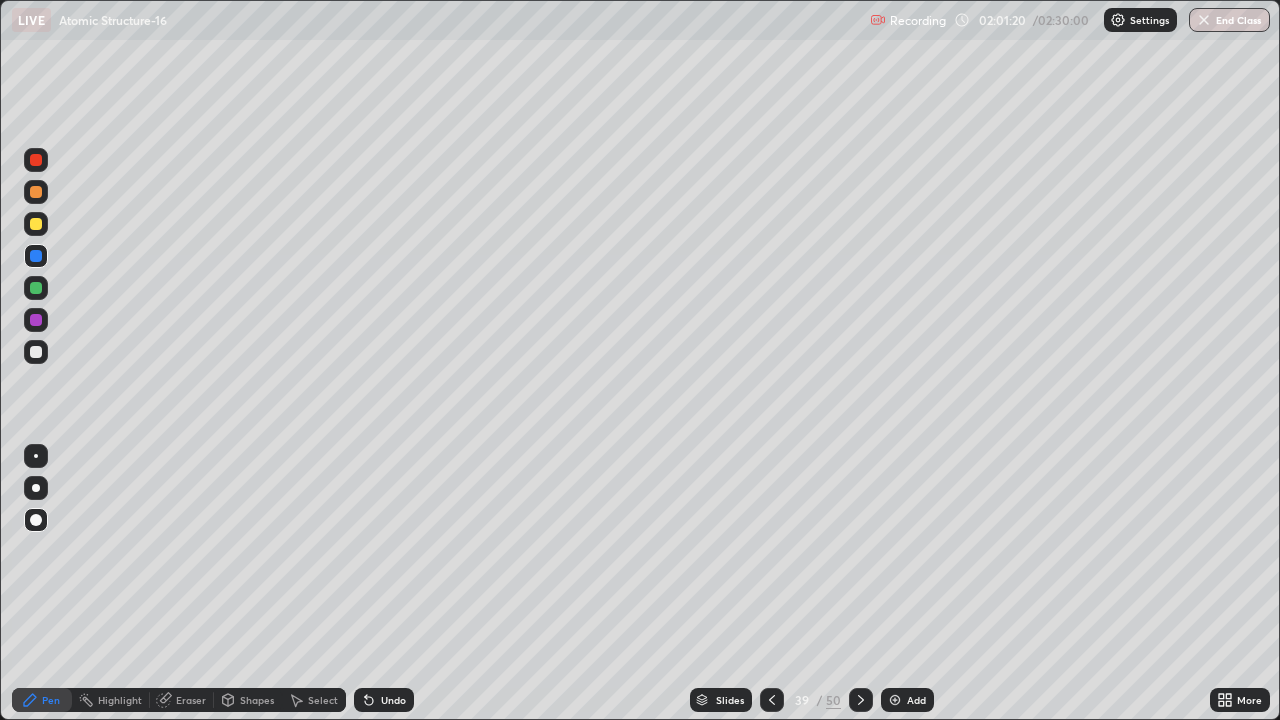 click at bounding box center (36, 352) 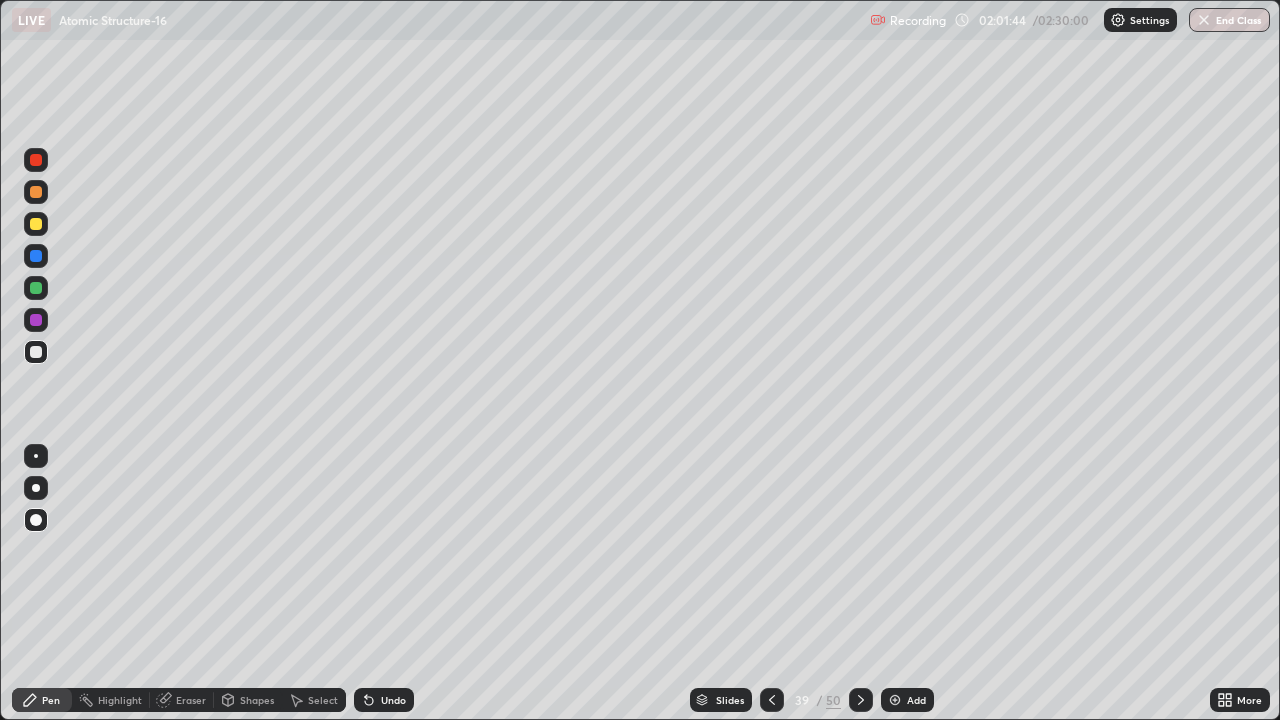 click at bounding box center [36, 224] 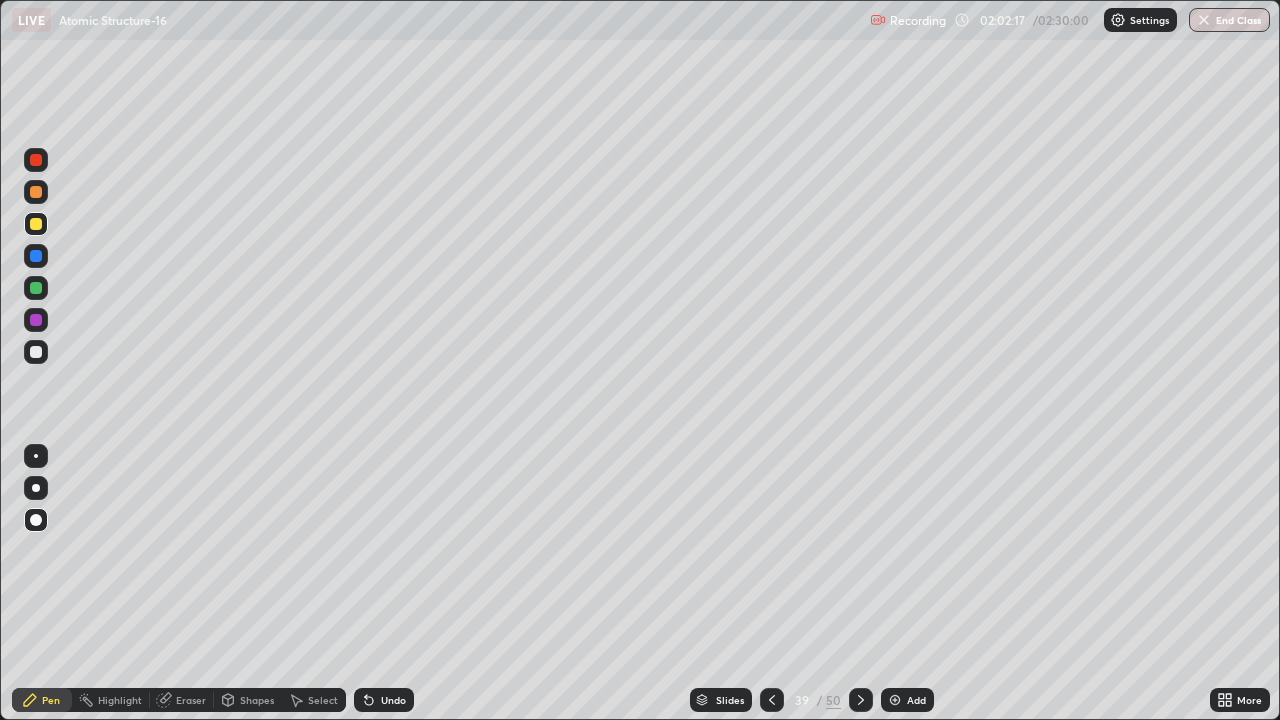 click on "Undo" at bounding box center [393, 700] 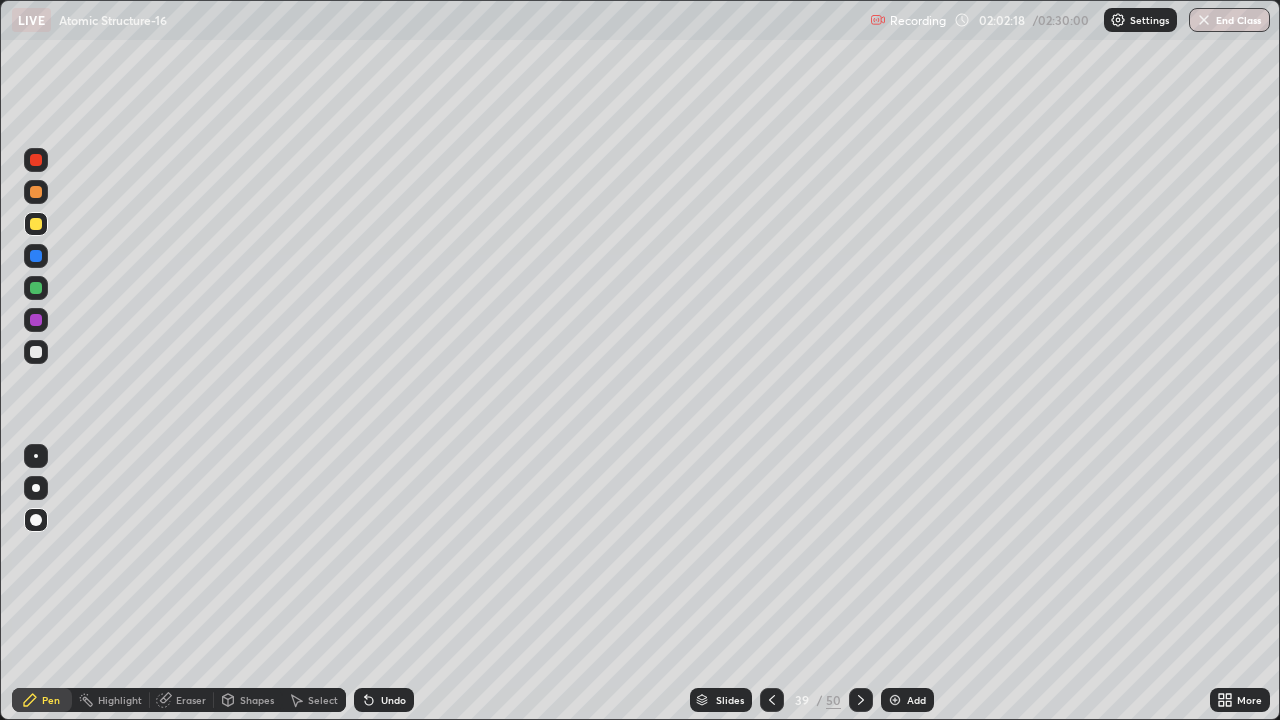click 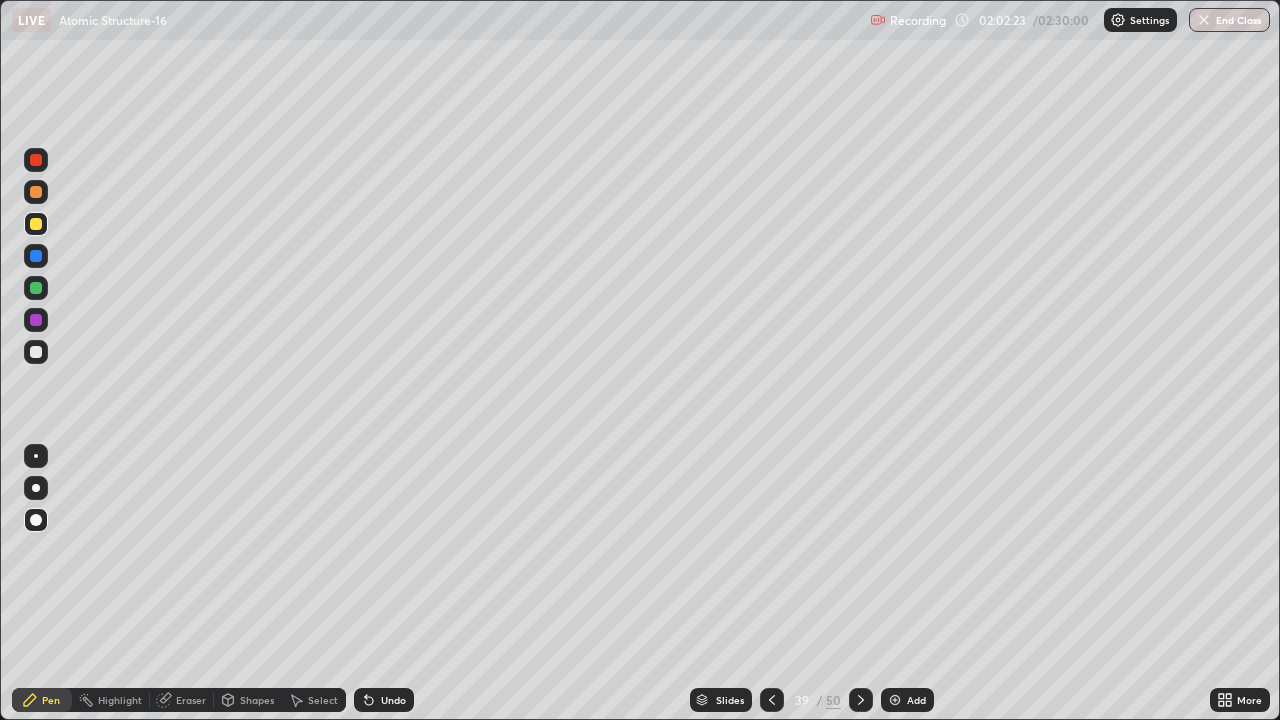 click on "Pen" at bounding box center (42, 700) 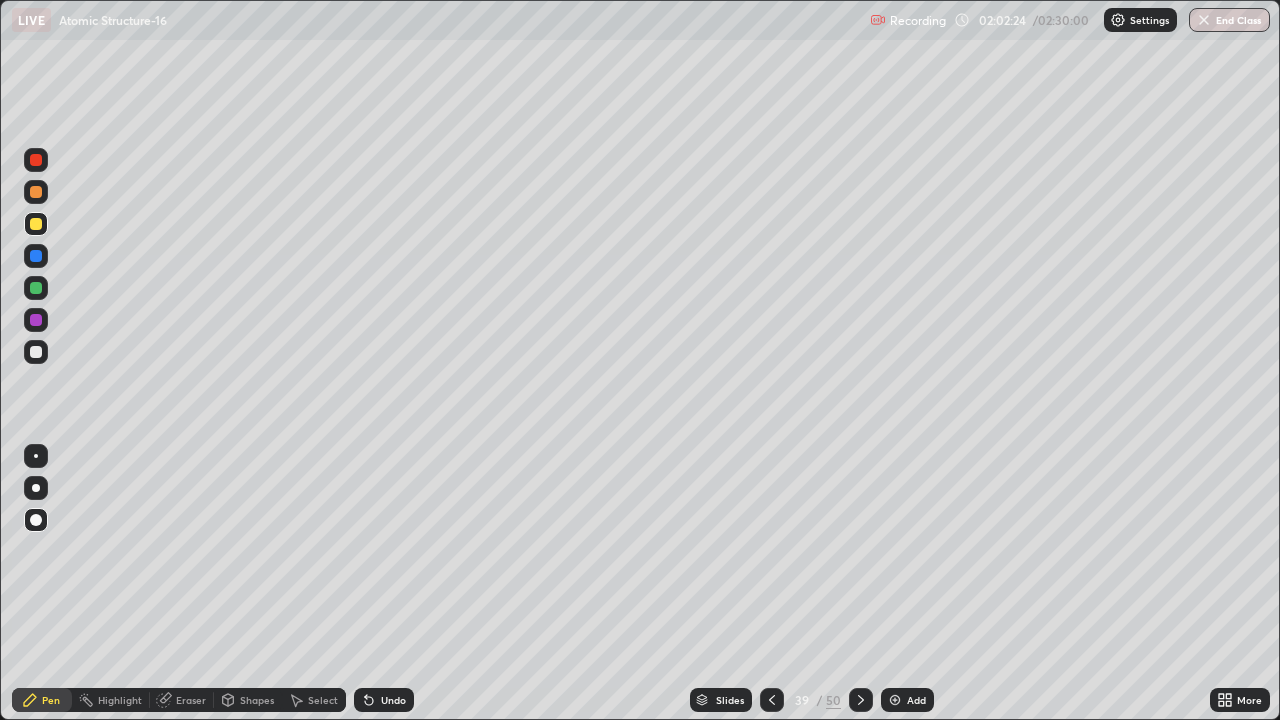 click at bounding box center (36, 352) 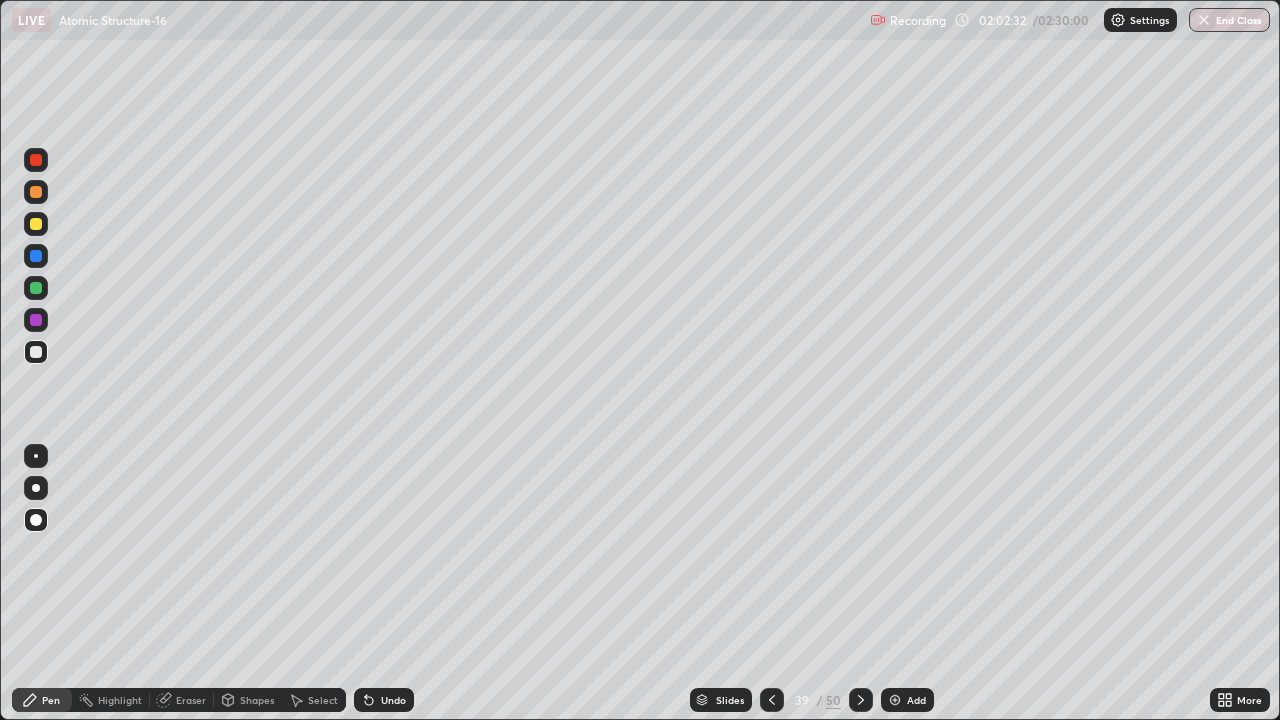 click at bounding box center [36, 320] 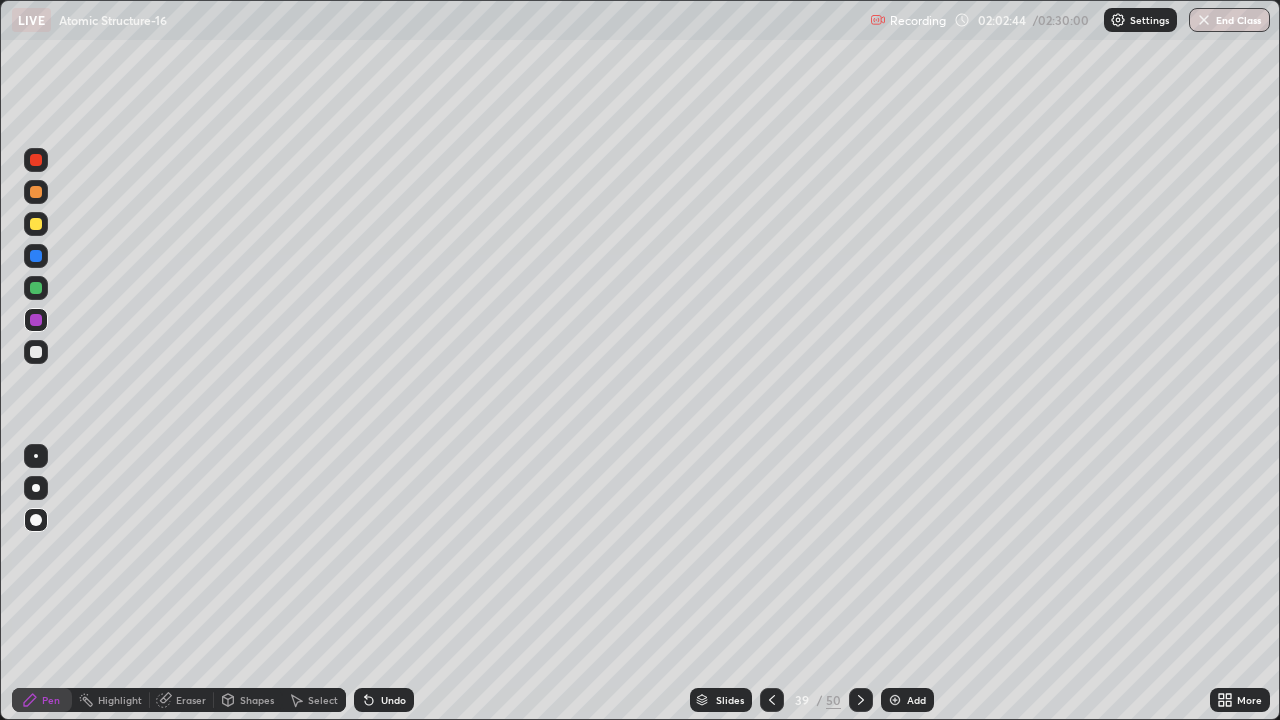 click at bounding box center [36, 352] 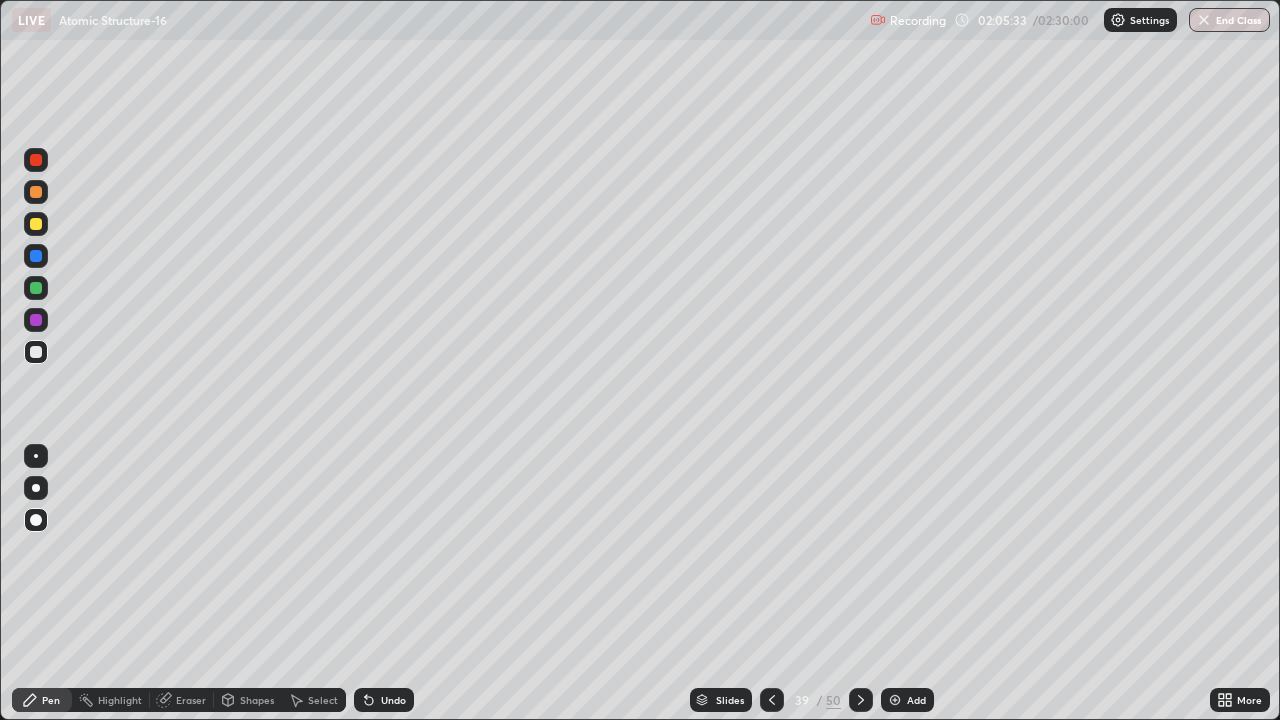 click 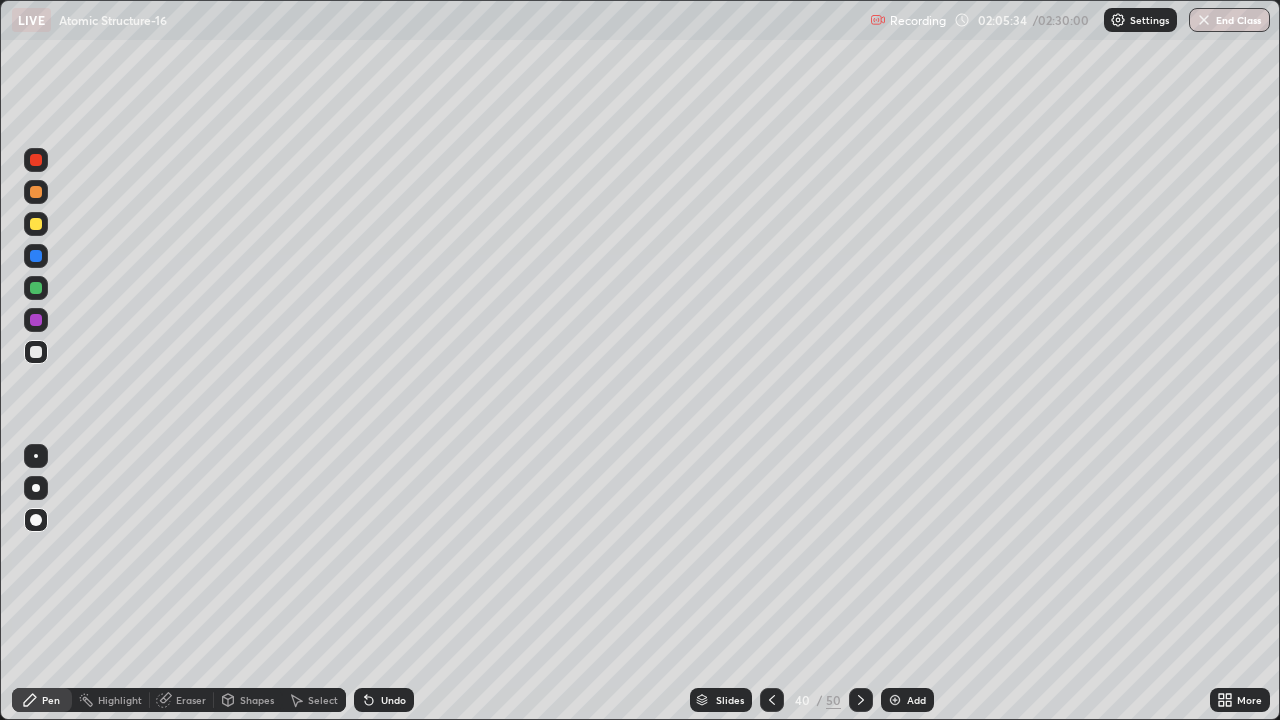 click on "Slides" at bounding box center (730, 700) 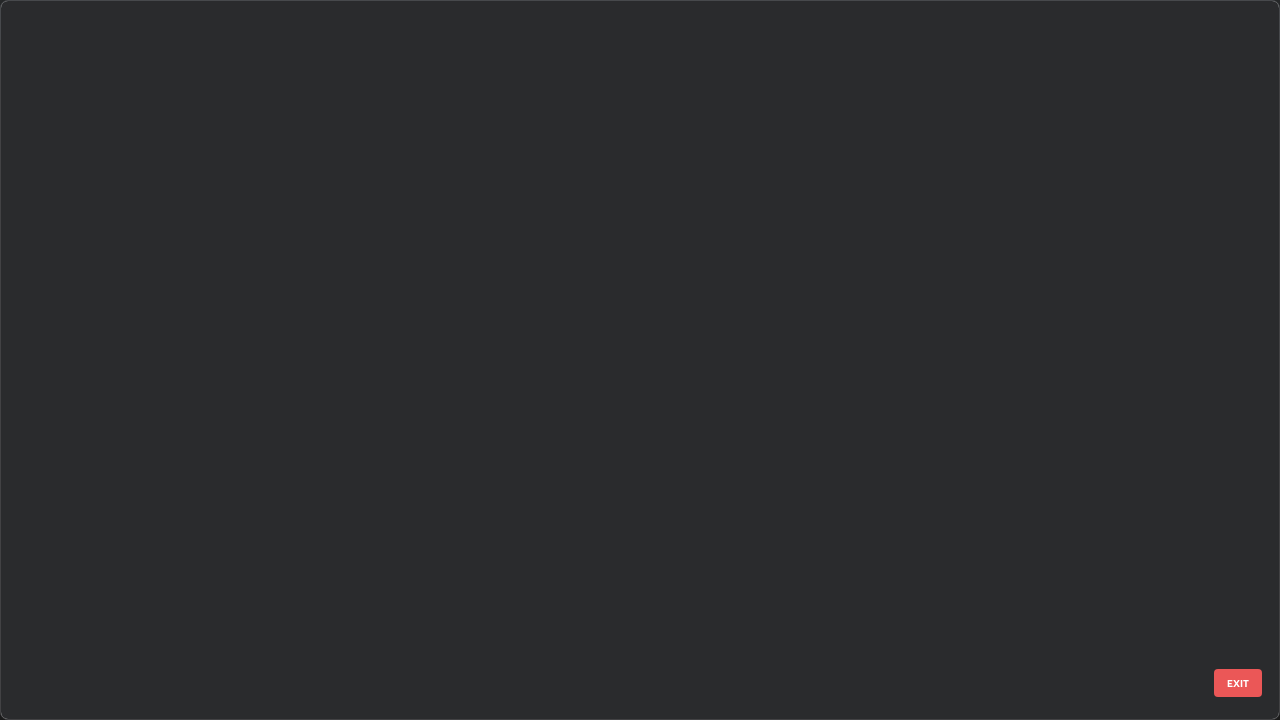 scroll, scrollTop: 2426, scrollLeft: 0, axis: vertical 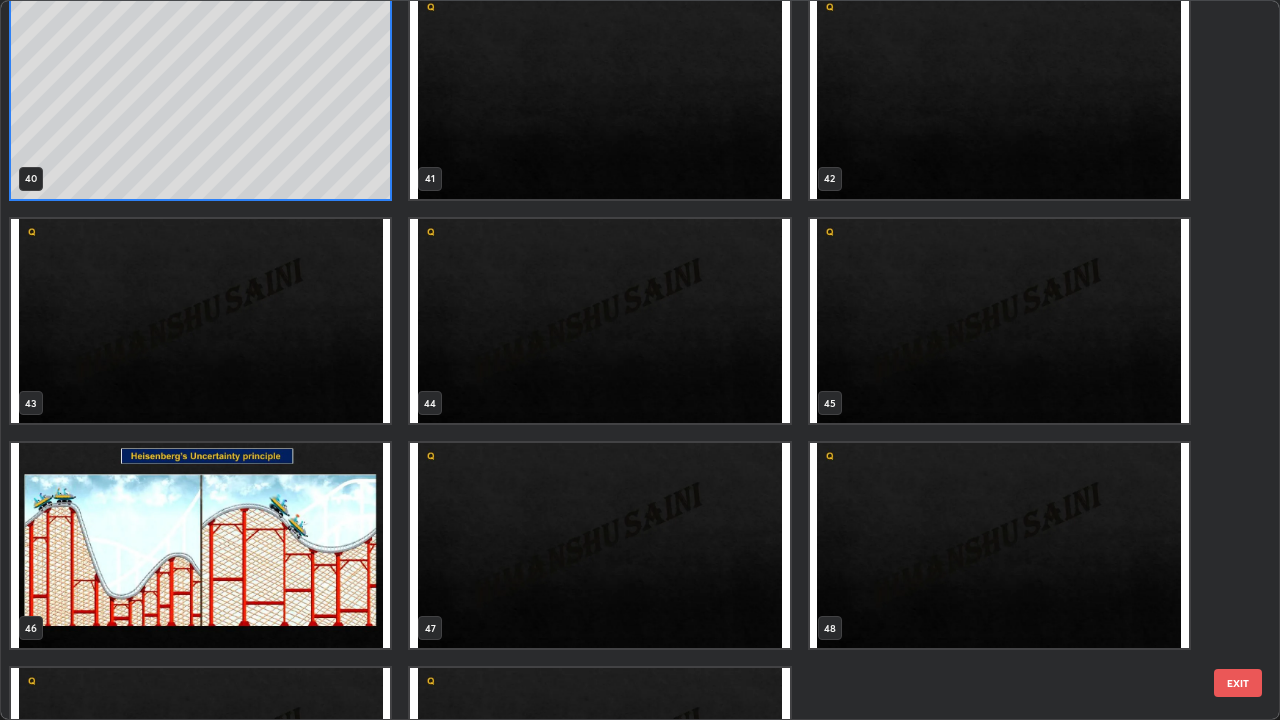 click at bounding box center (200, 545) 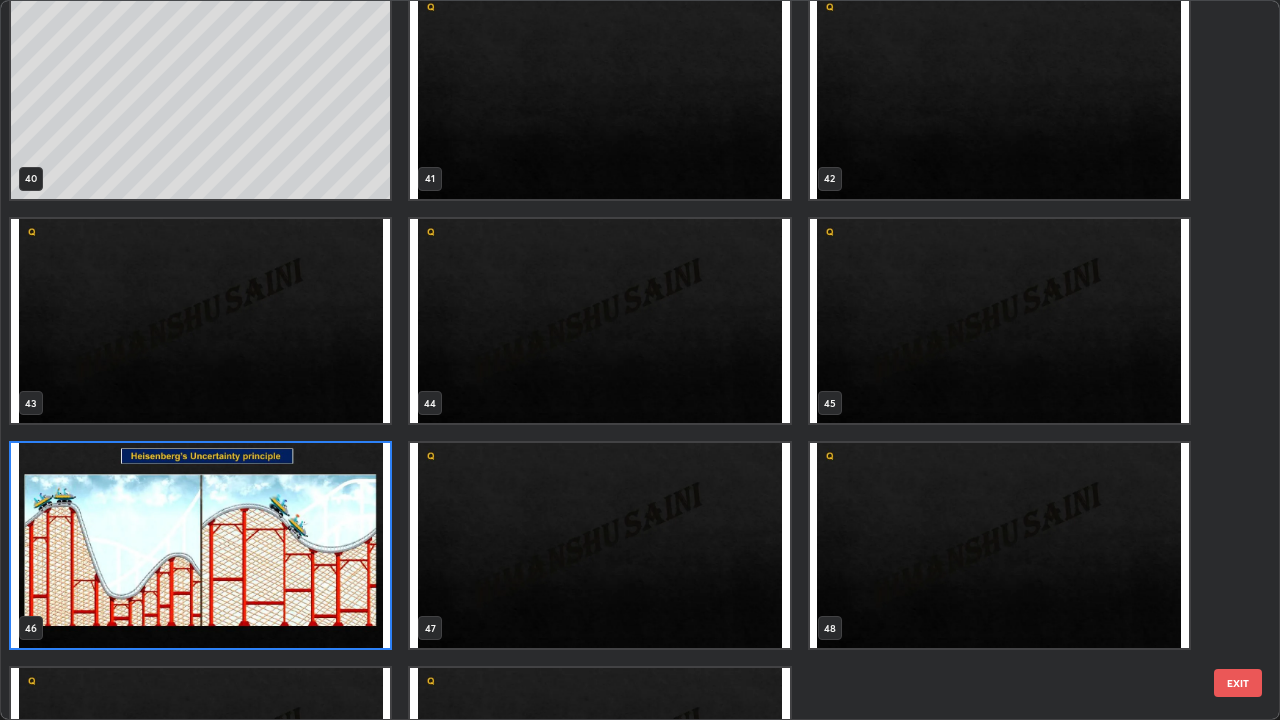 click at bounding box center [200, 545] 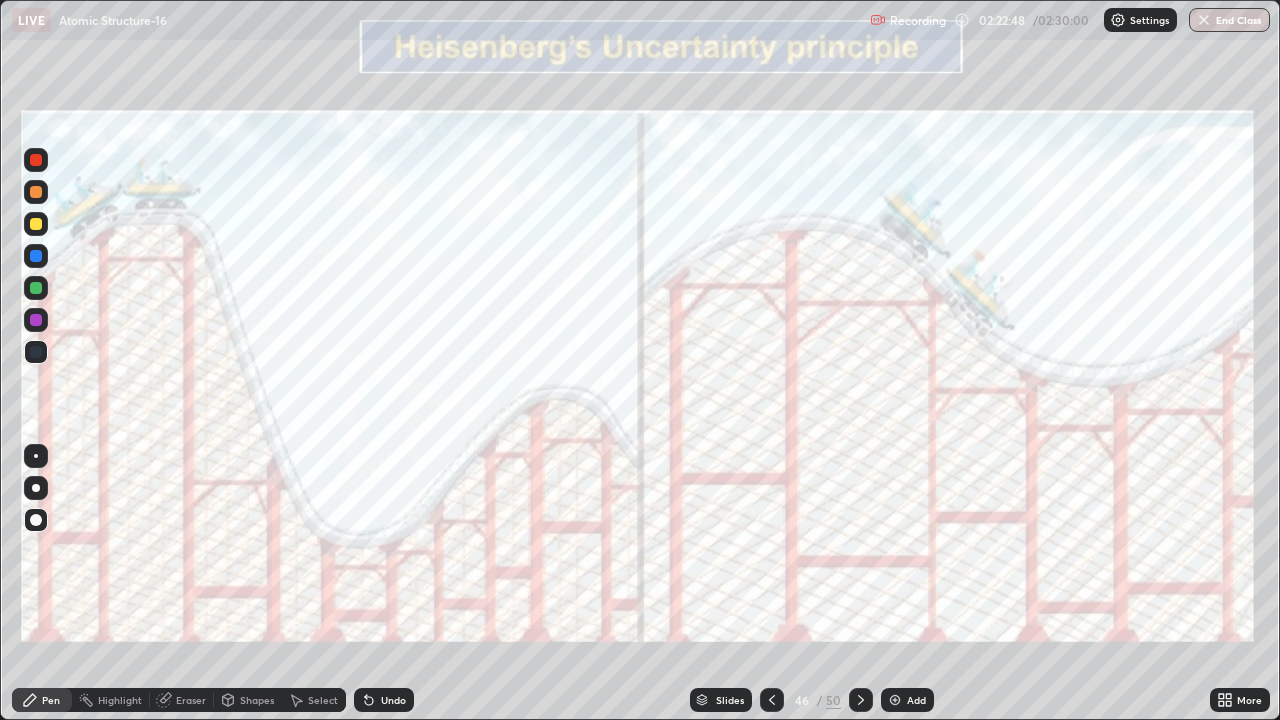 click at bounding box center (861, 700) 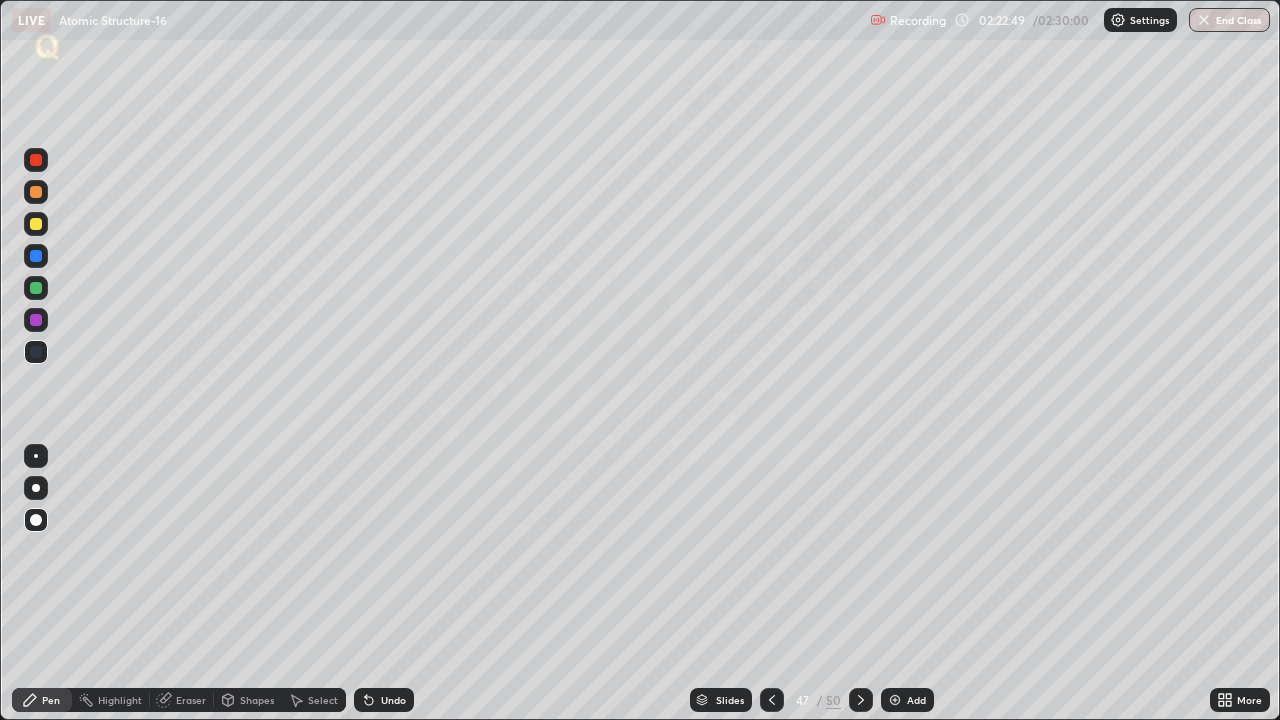 click at bounding box center [772, 700] 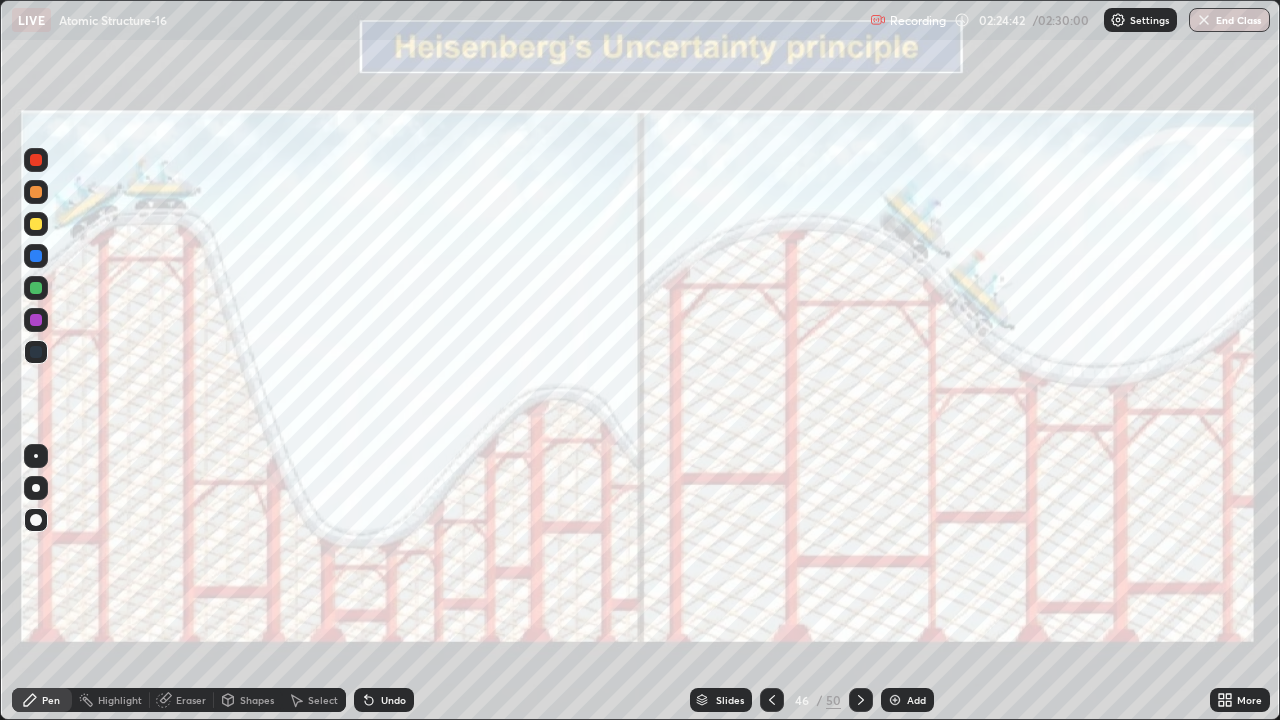 click 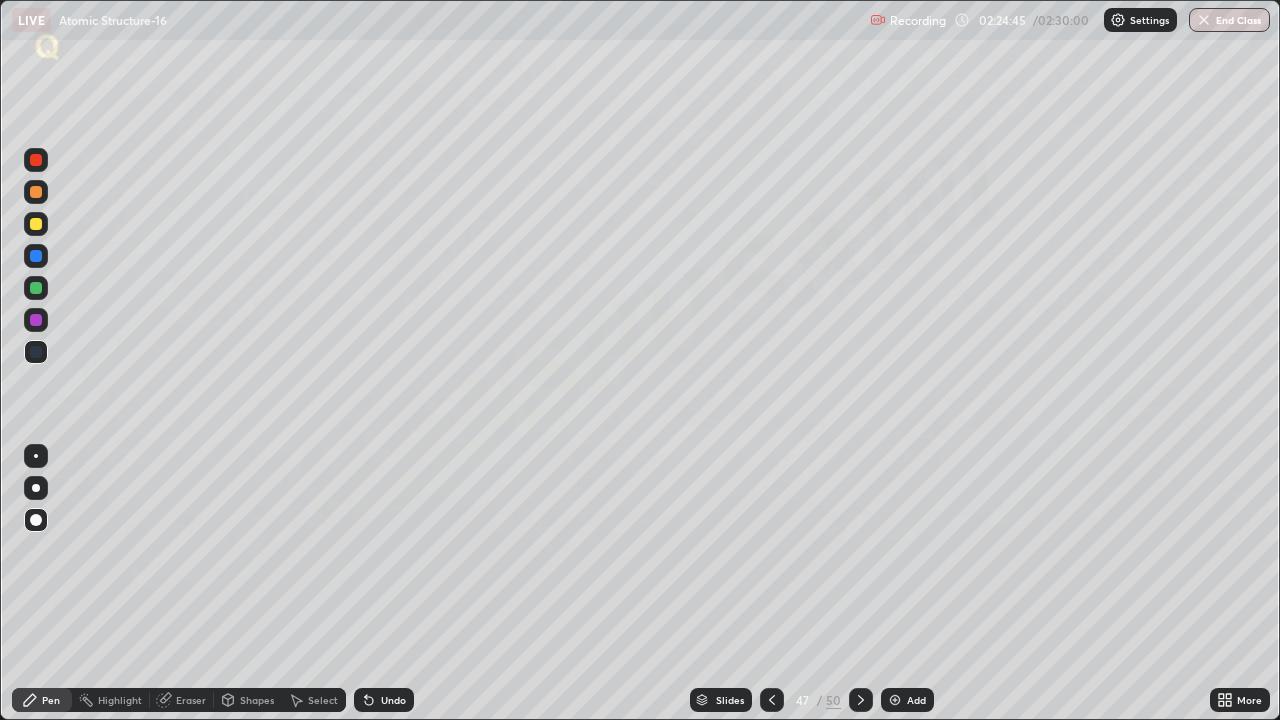 click at bounding box center (36, 224) 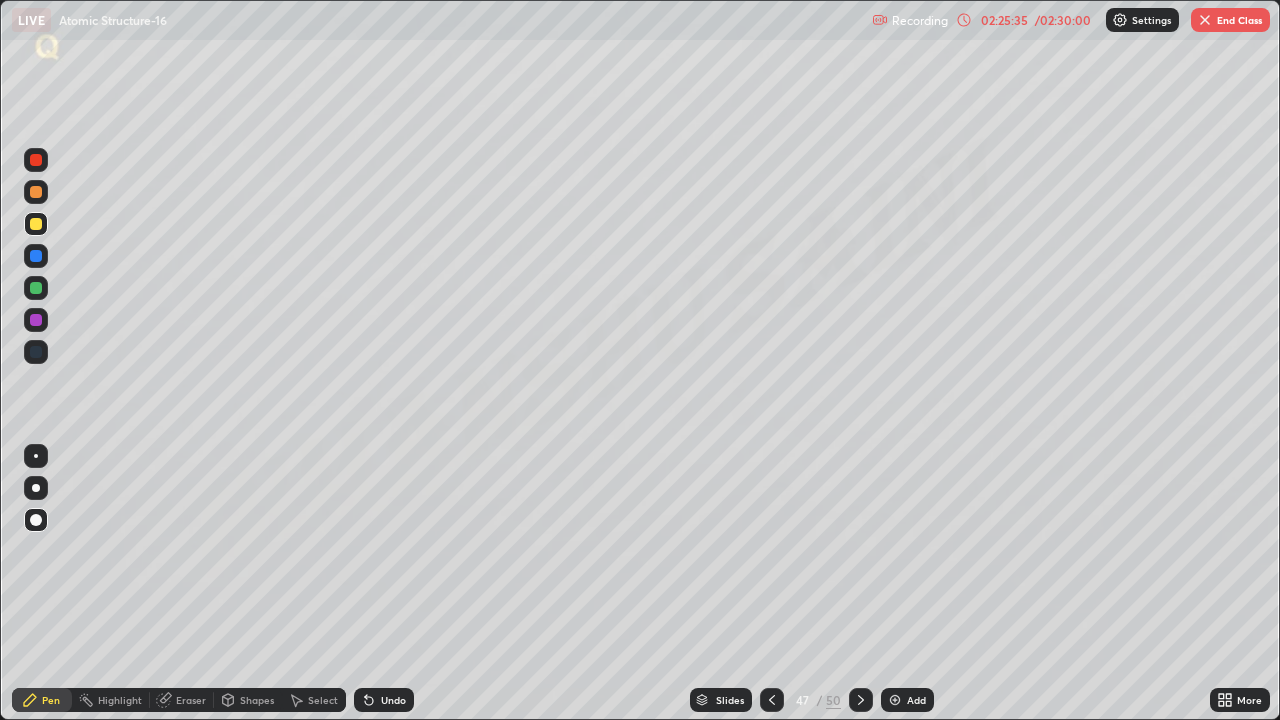 click at bounding box center [772, 700] 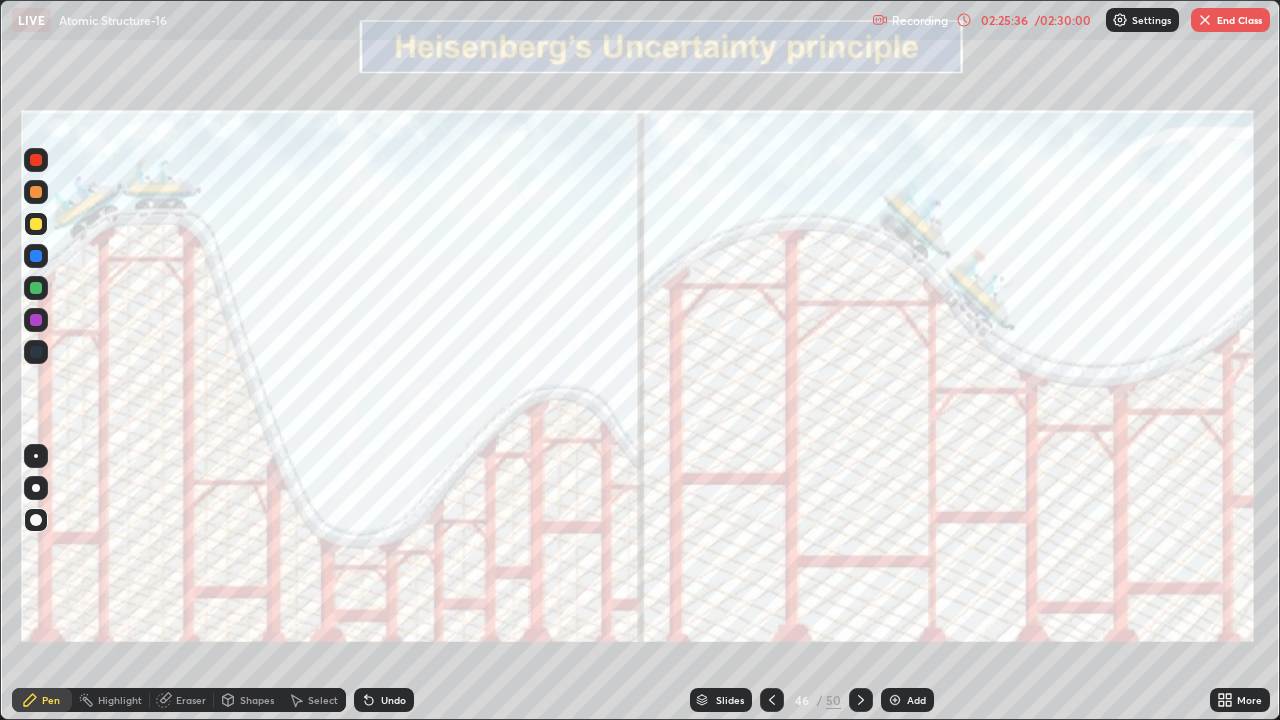 click on "/  02:30:00" at bounding box center [1063, 20] 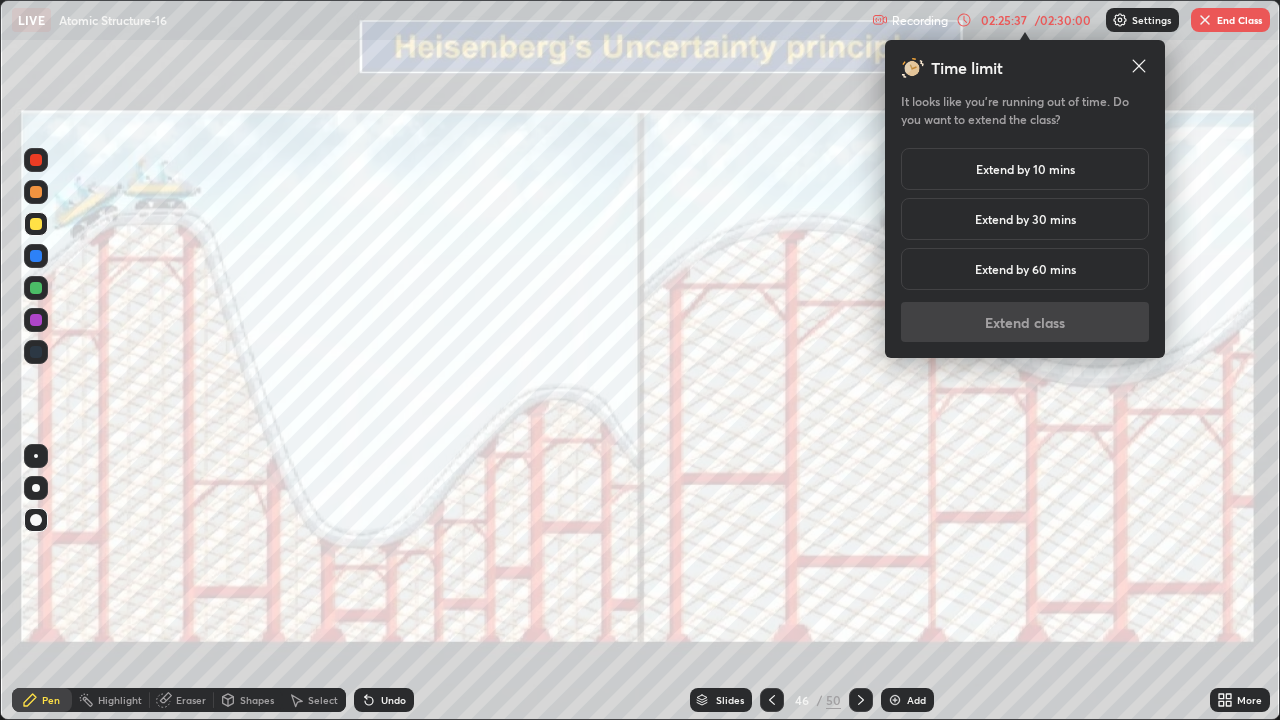 click on "Extend by 30 mins" at bounding box center [1025, 219] 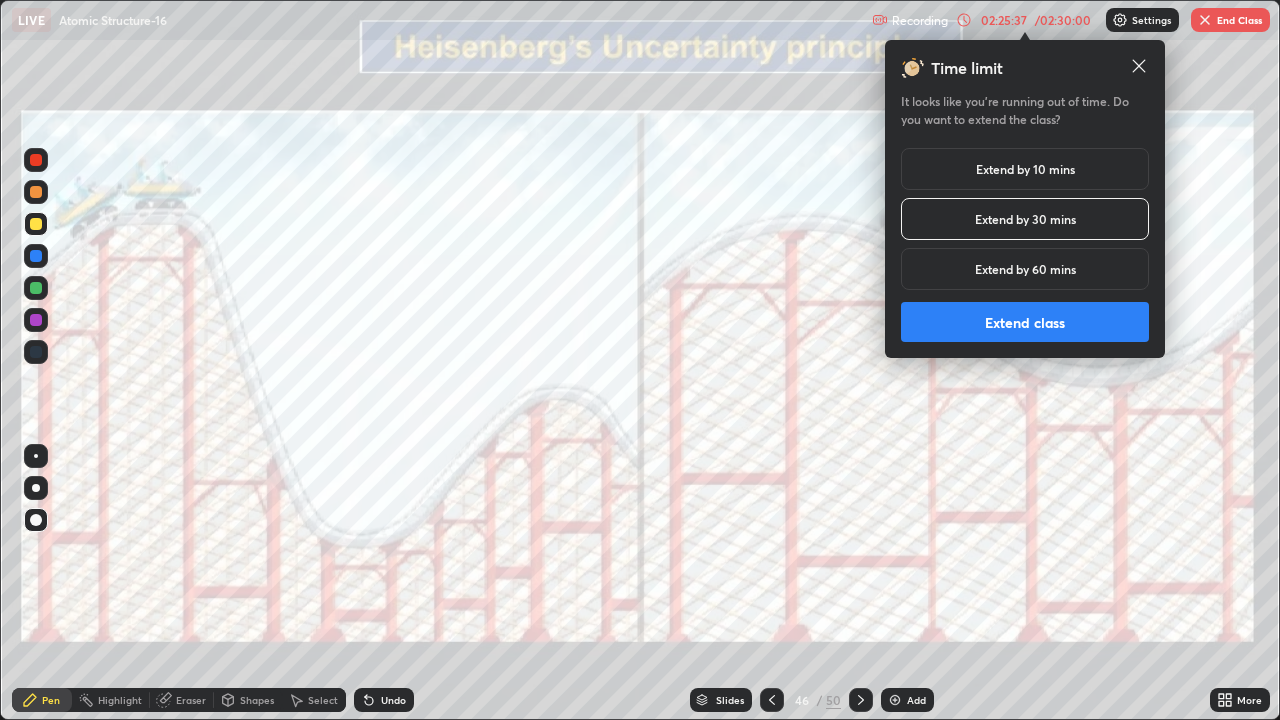 click on "Extend class" at bounding box center [1025, 322] 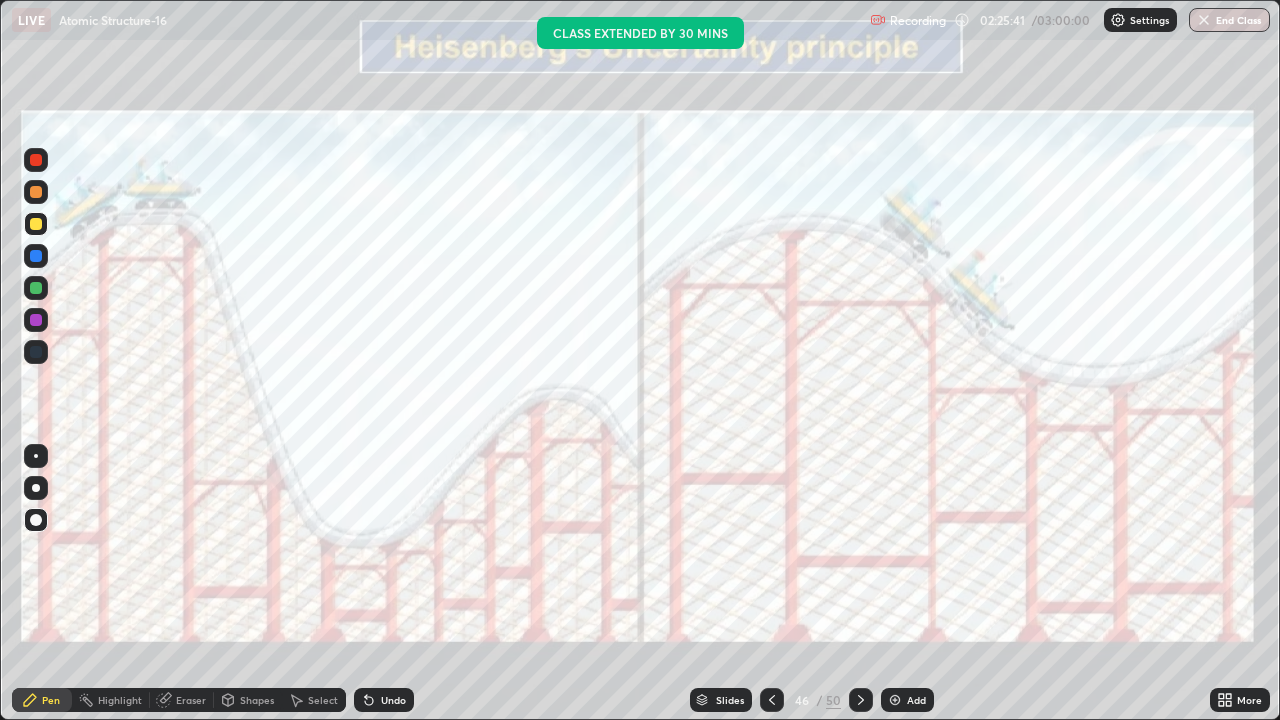 click at bounding box center (861, 700) 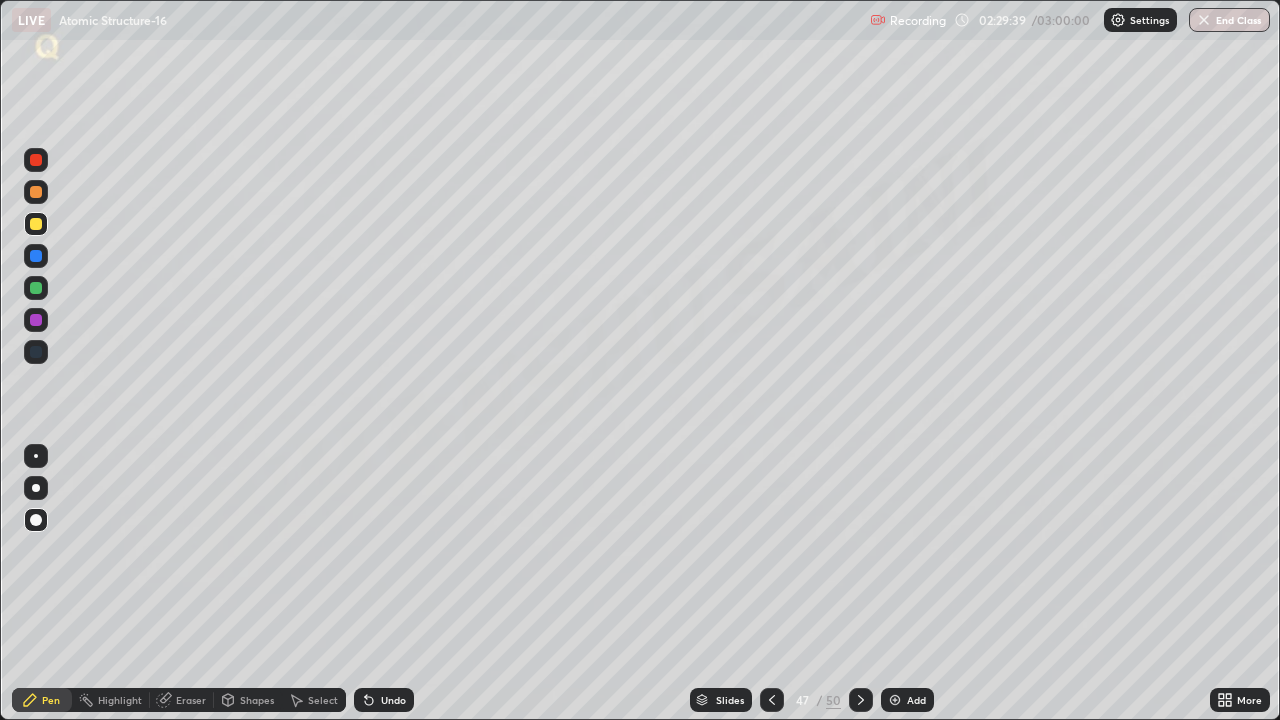 click on "Pen" at bounding box center (51, 700) 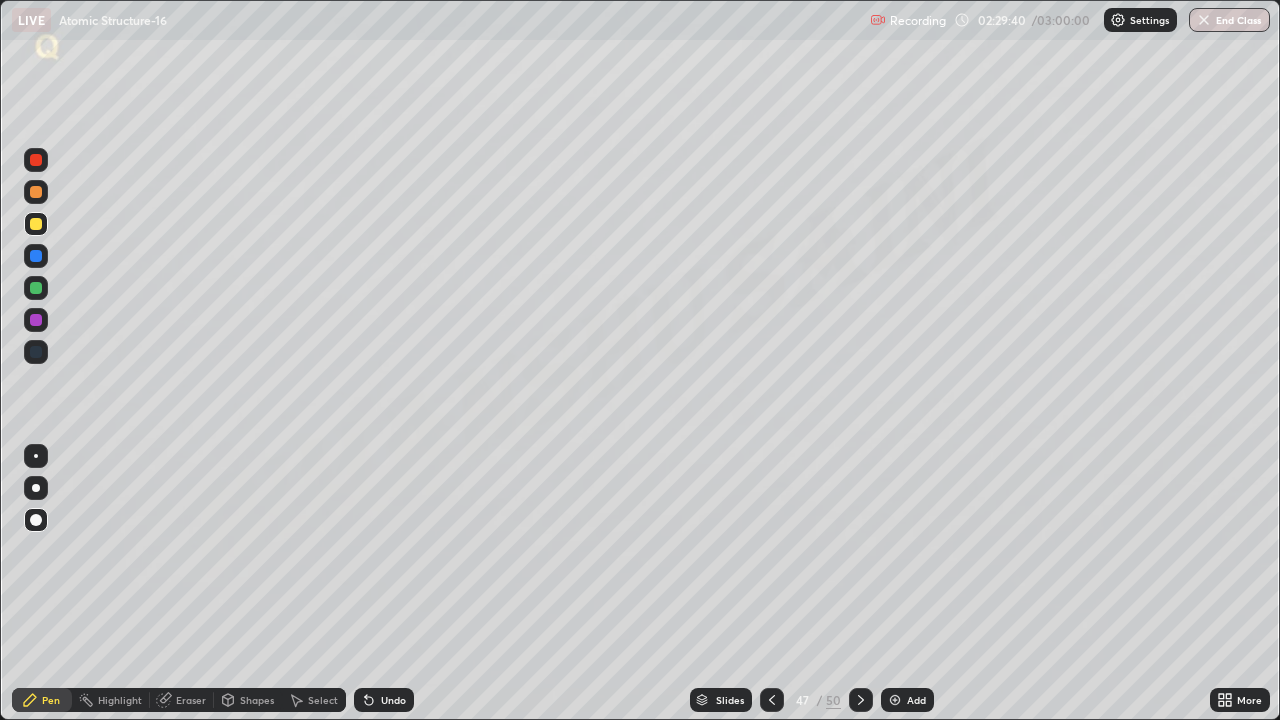 click at bounding box center [36, 320] 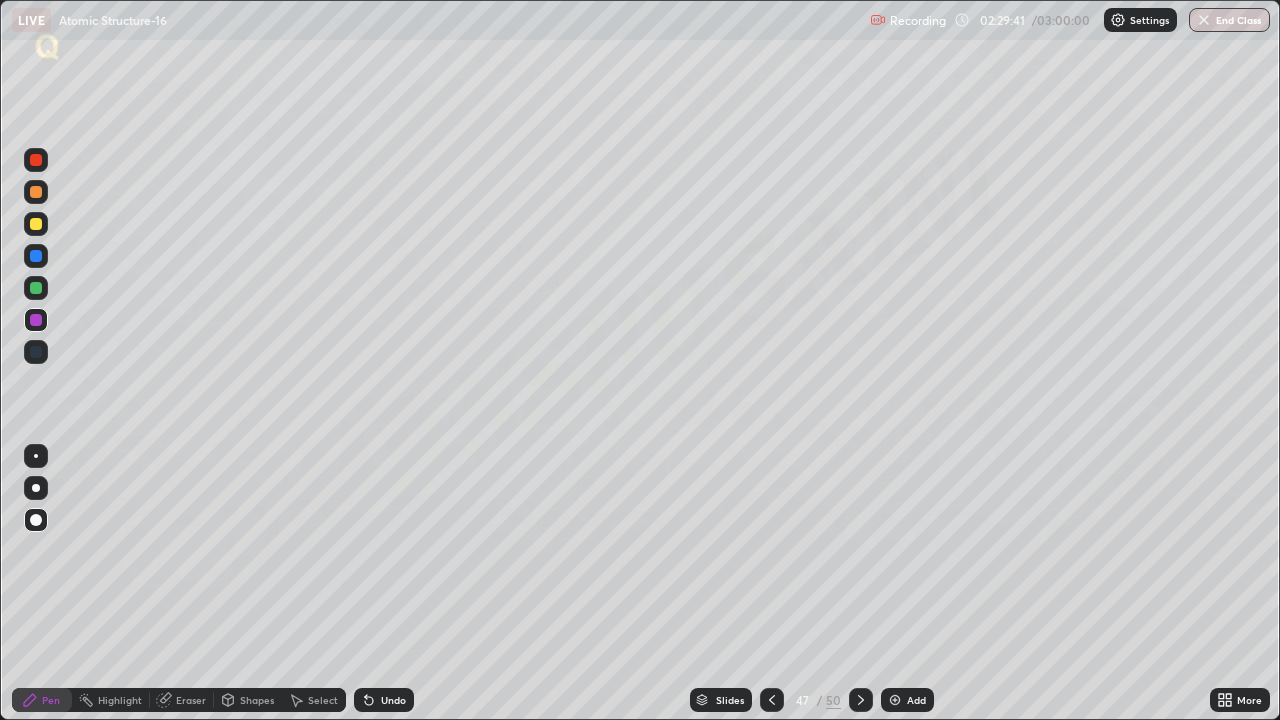 click at bounding box center (36, 192) 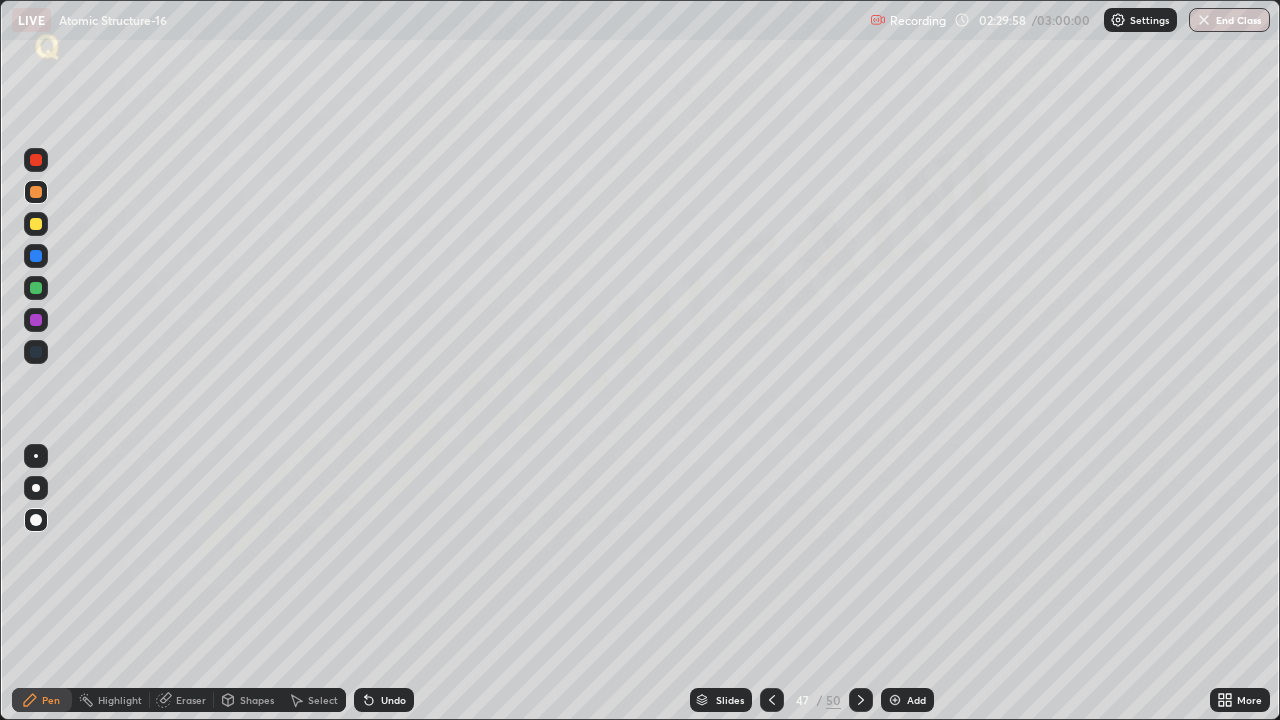 click at bounding box center (36, 256) 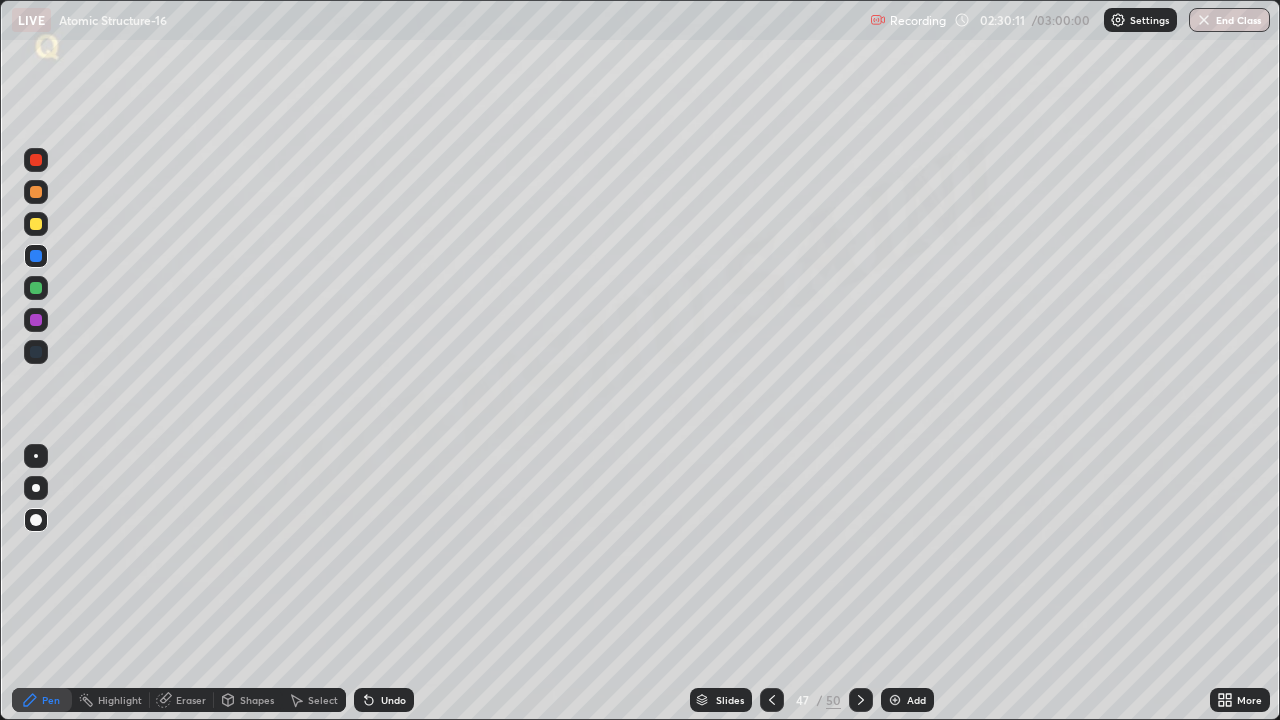 click 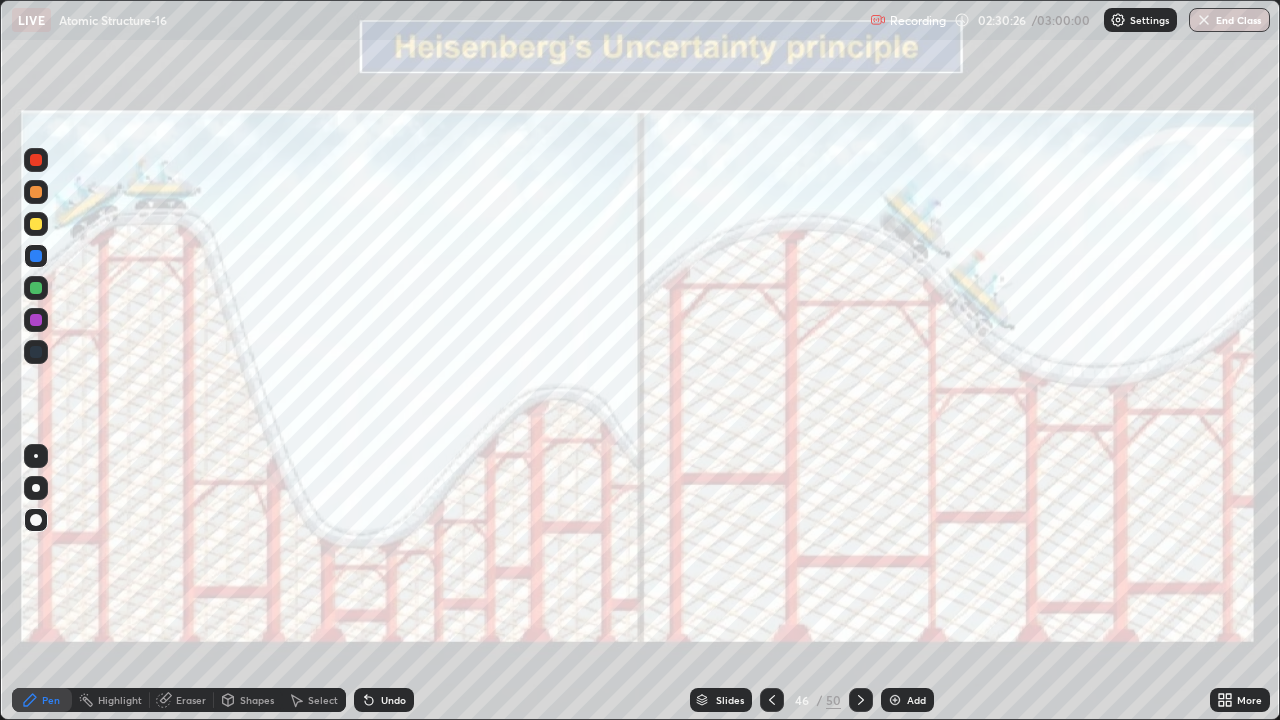 click 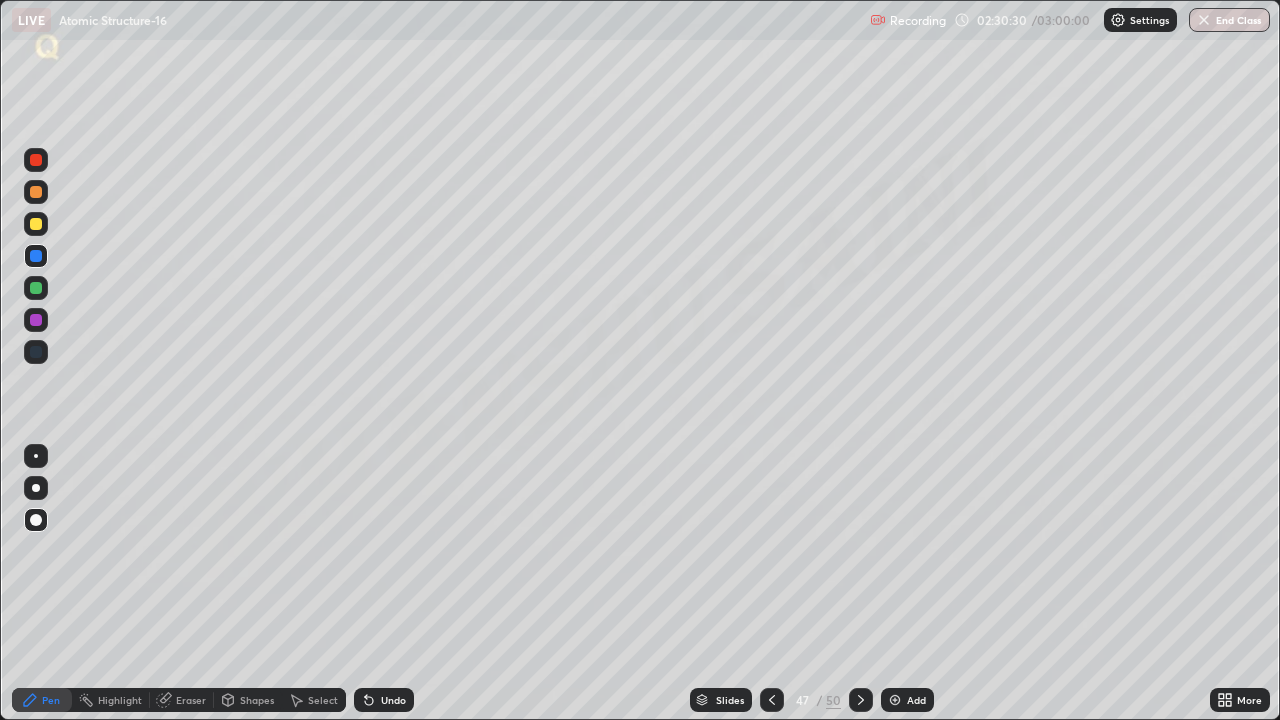 click at bounding box center (36, 320) 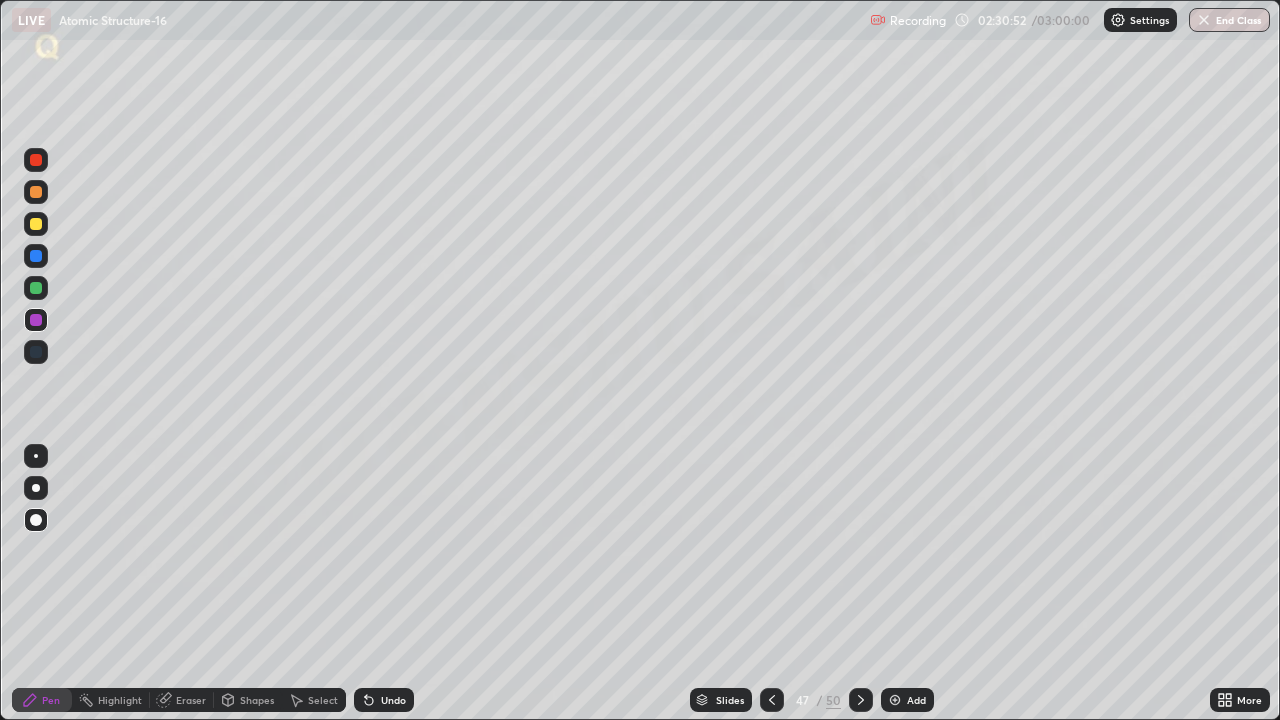 click on "Undo" at bounding box center [384, 700] 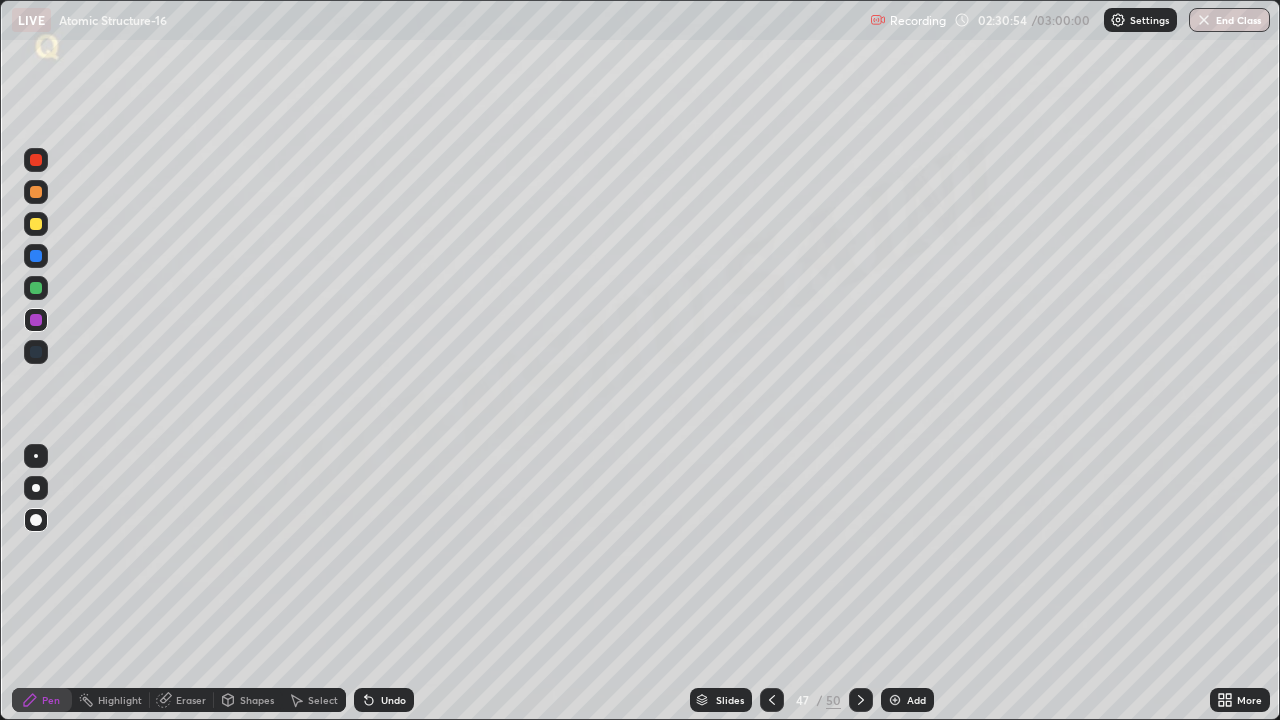click 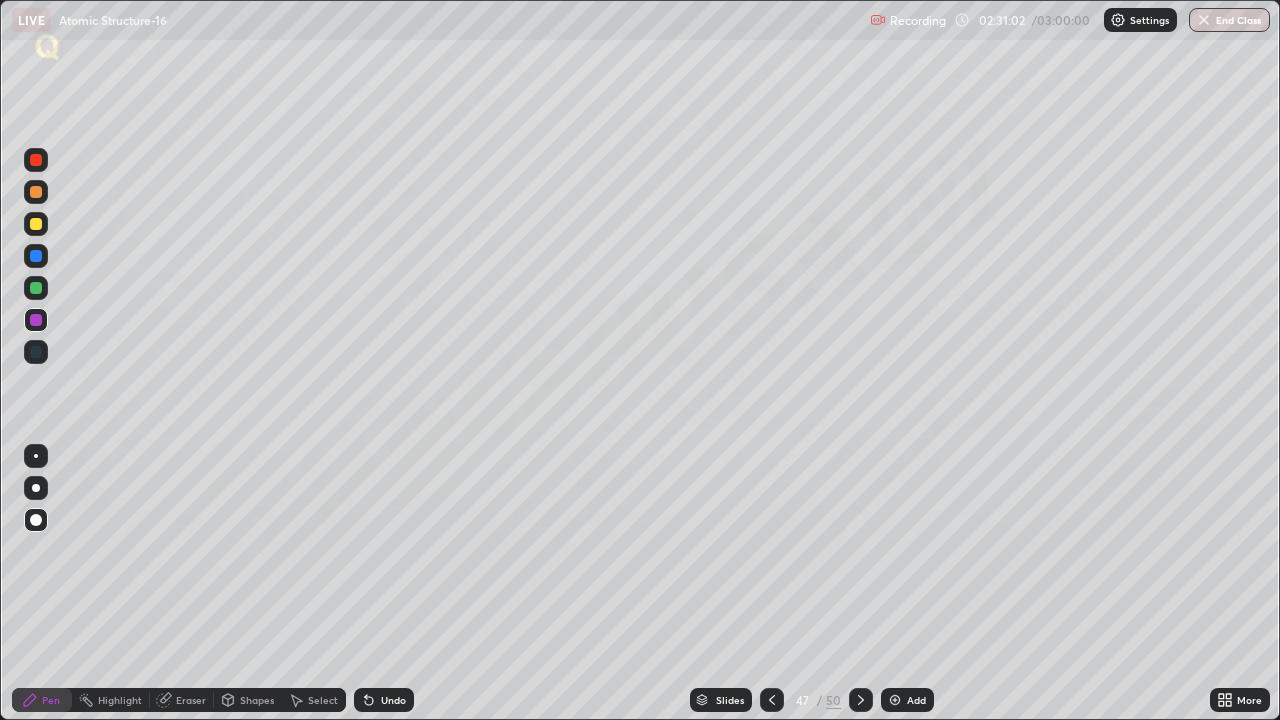 click at bounding box center [36, 256] 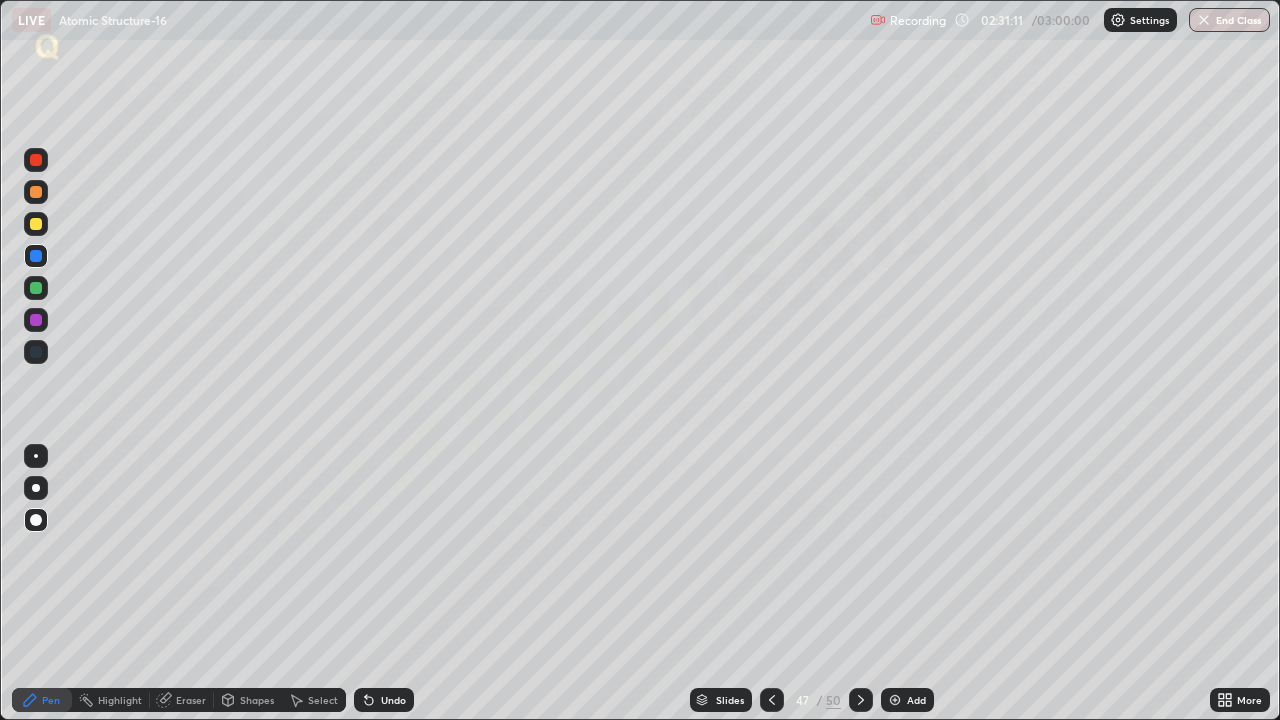 click at bounding box center [36, 224] 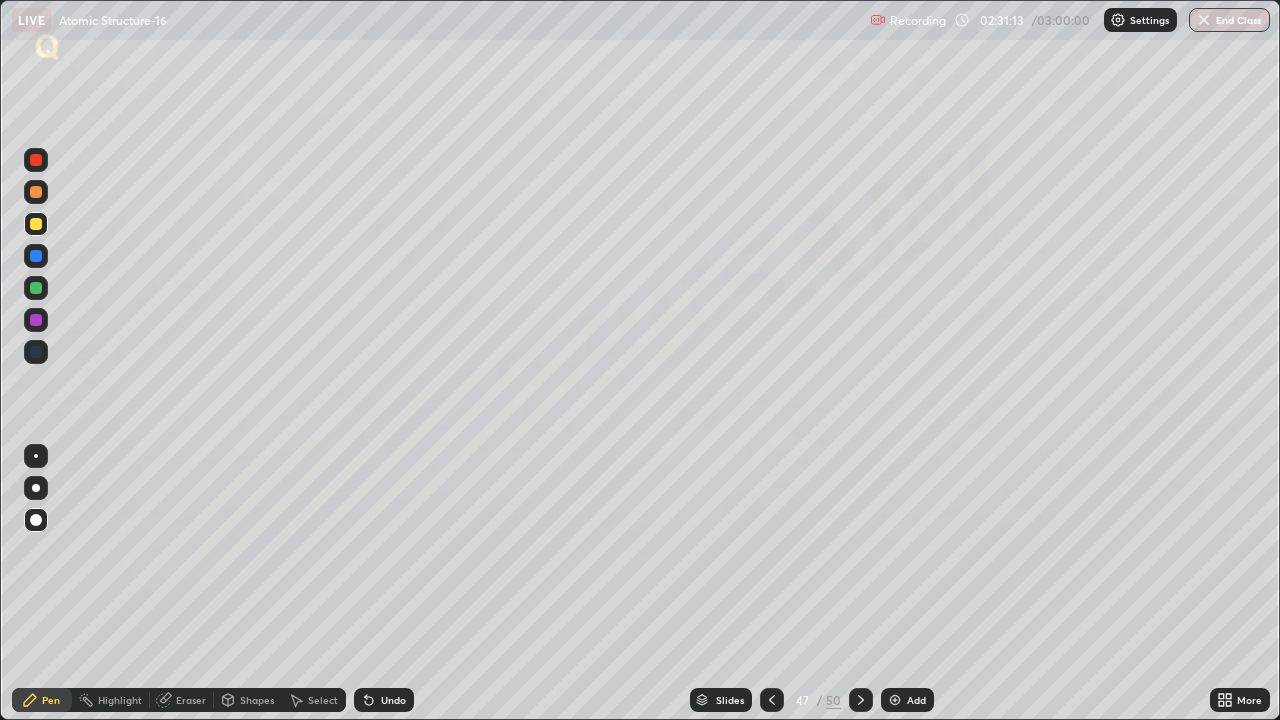 click at bounding box center [36, 224] 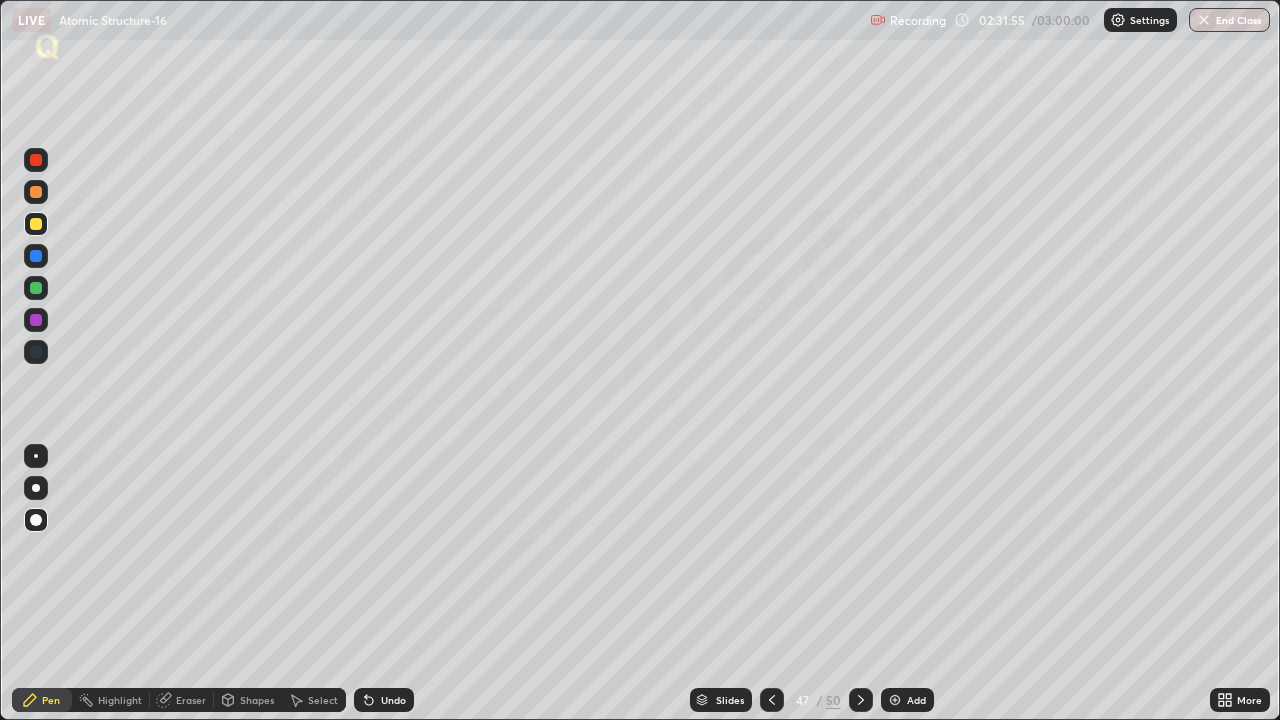click at bounding box center (36, 256) 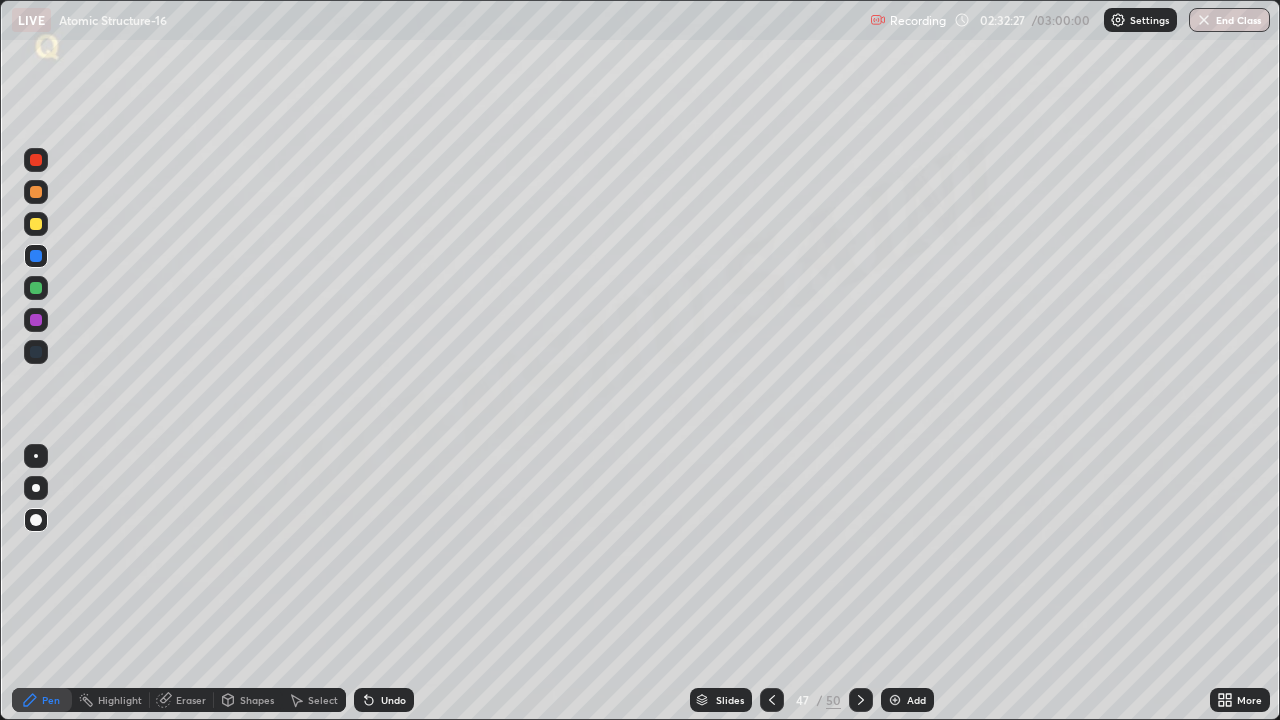 click on "Undo" at bounding box center [393, 700] 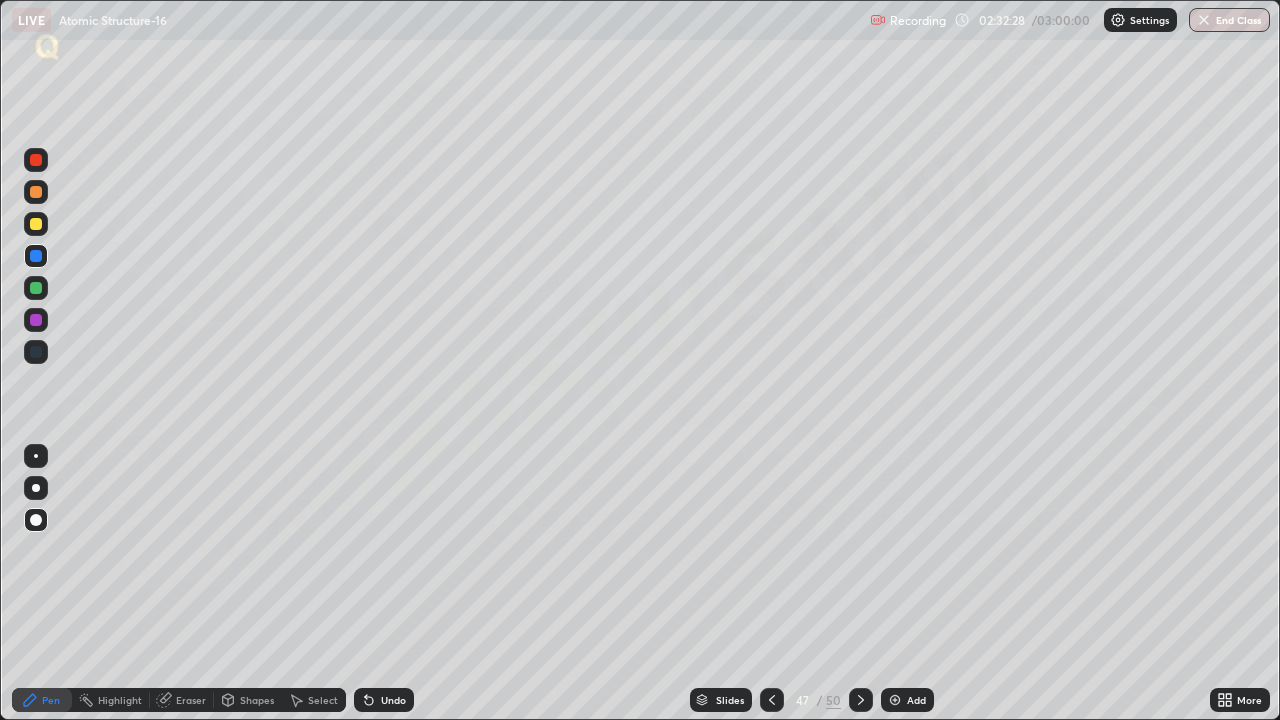 click on "Undo" at bounding box center [384, 700] 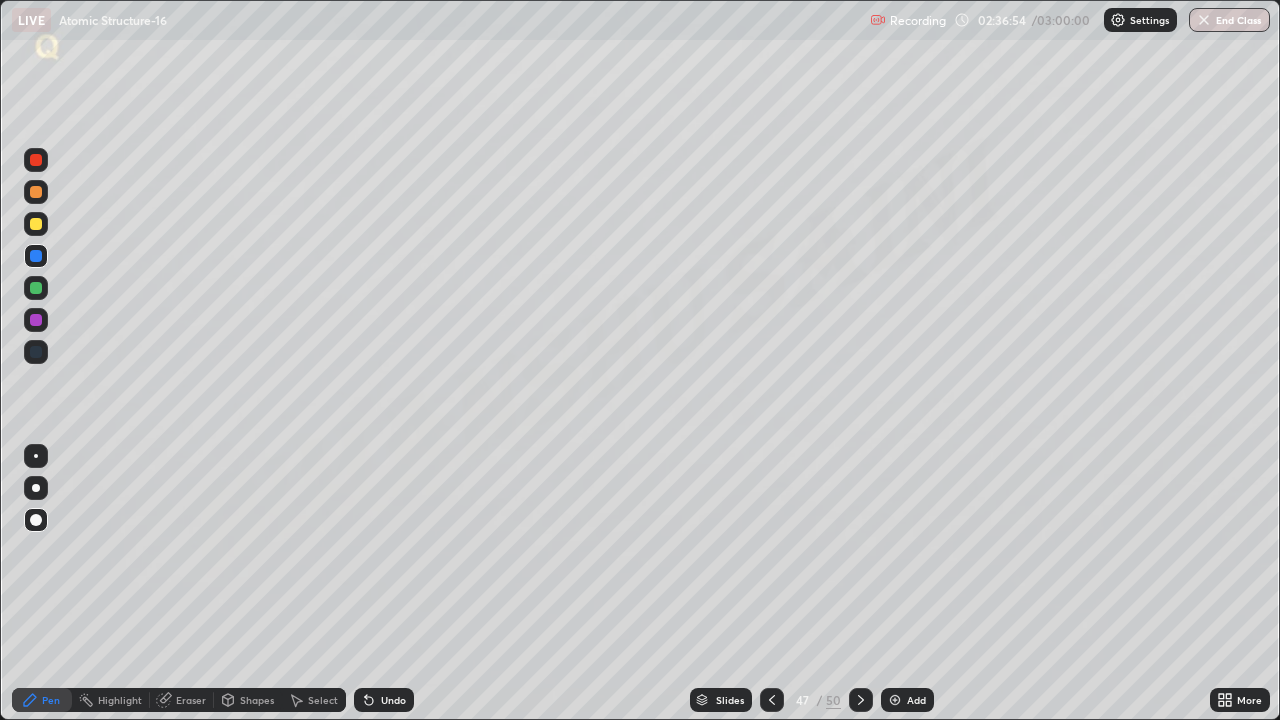 click on "Add" at bounding box center (907, 700) 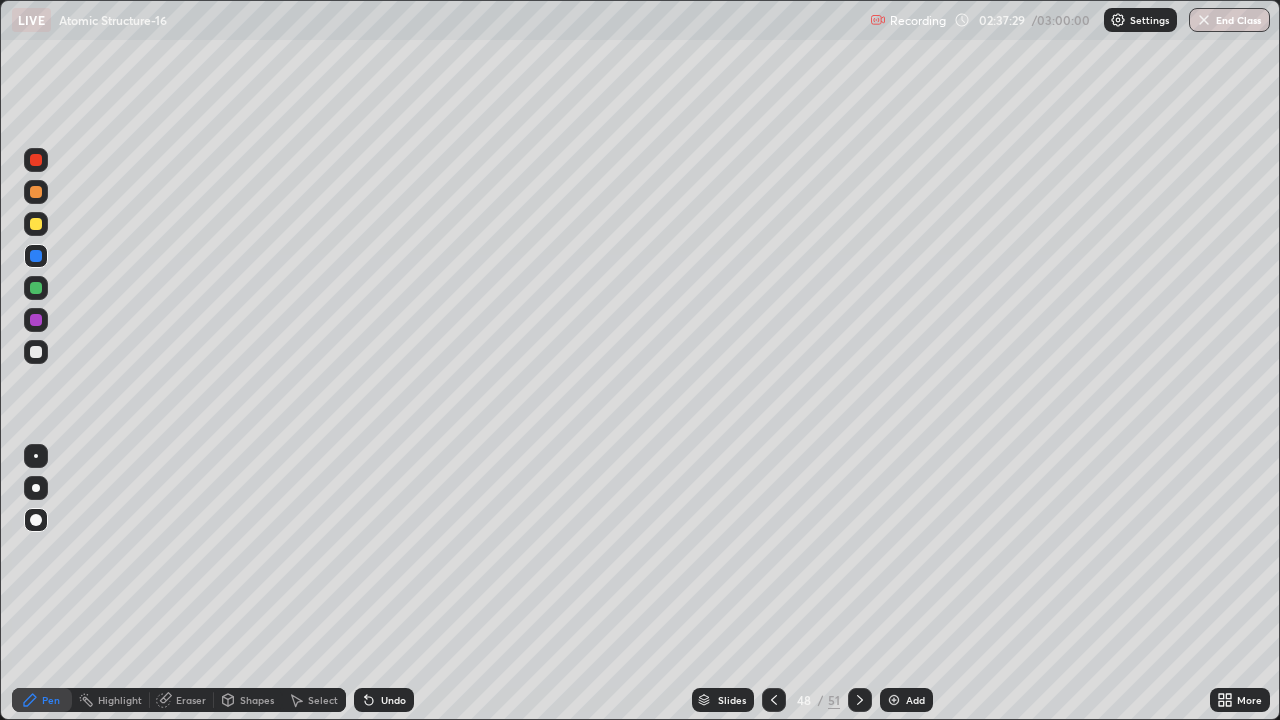 click on "Eraser" at bounding box center [191, 700] 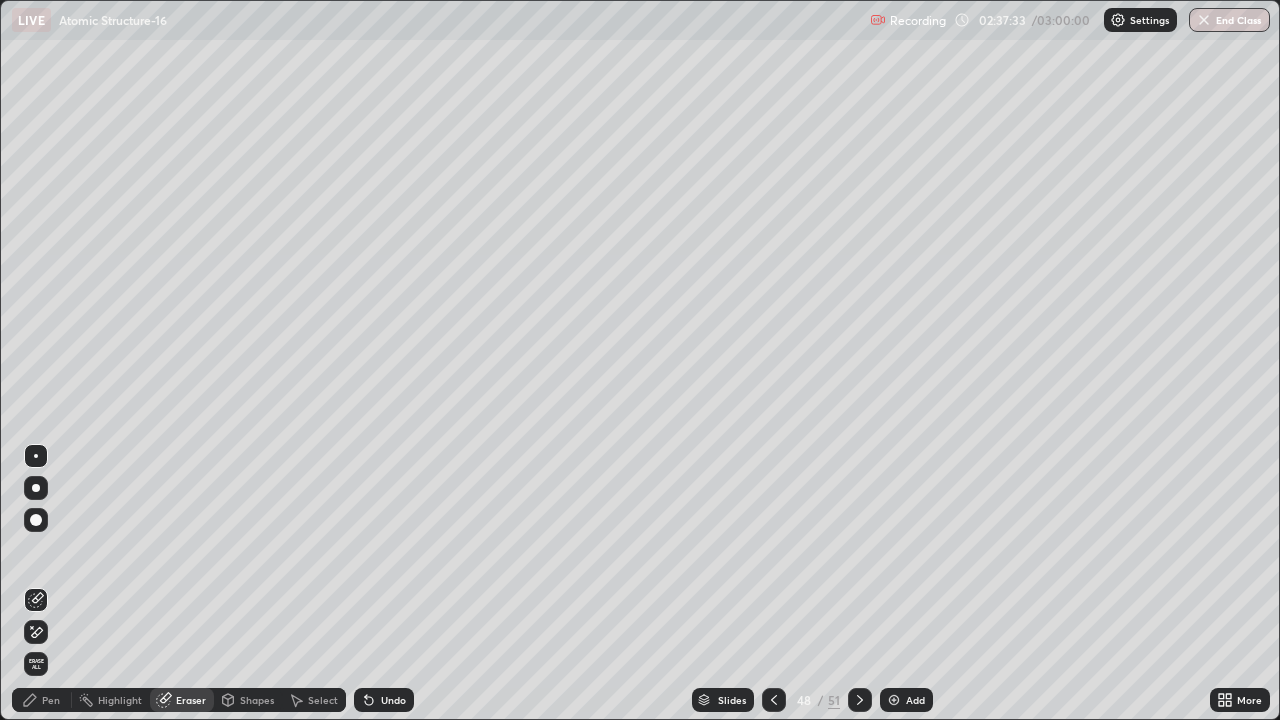 click on "Pen" at bounding box center [42, 700] 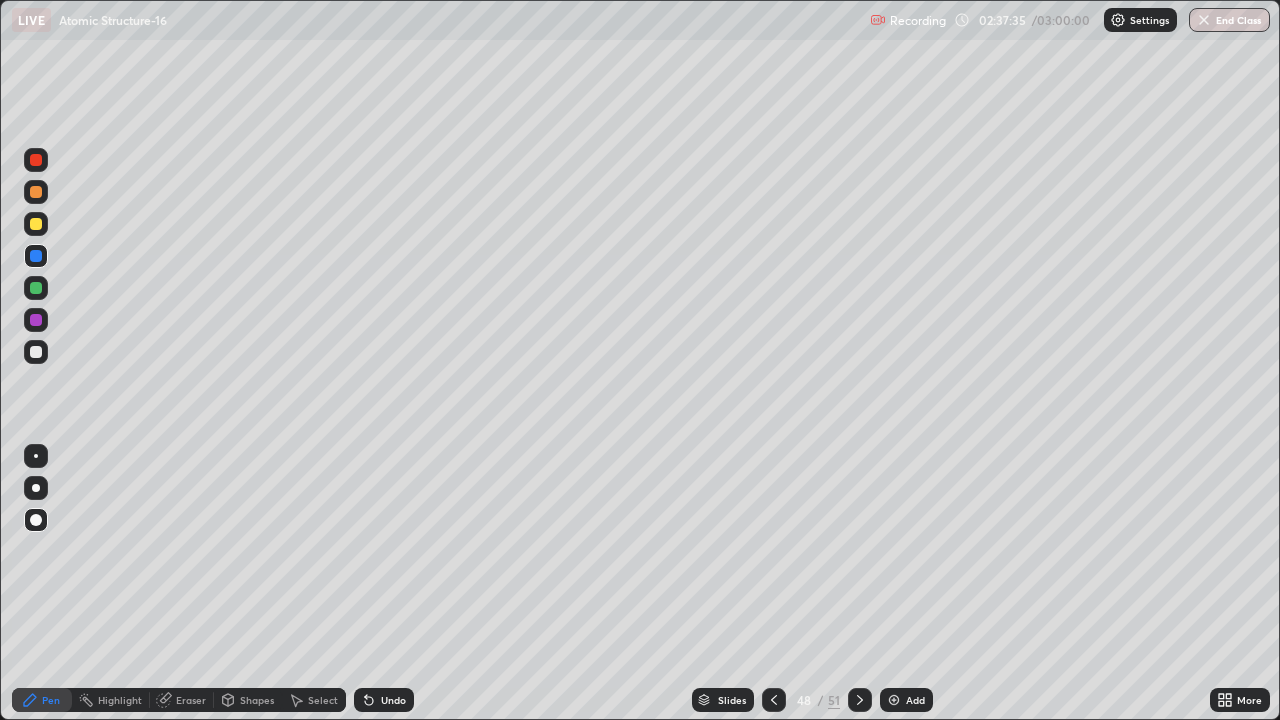 click at bounding box center [36, 352] 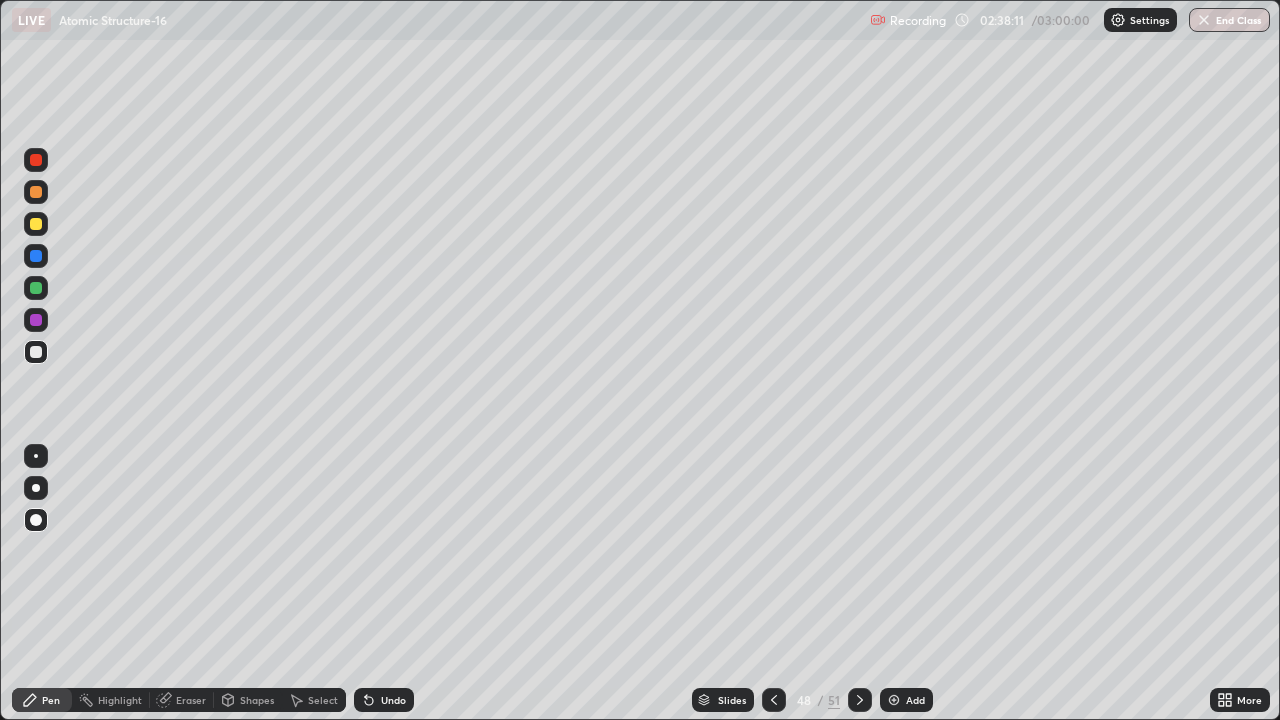 click 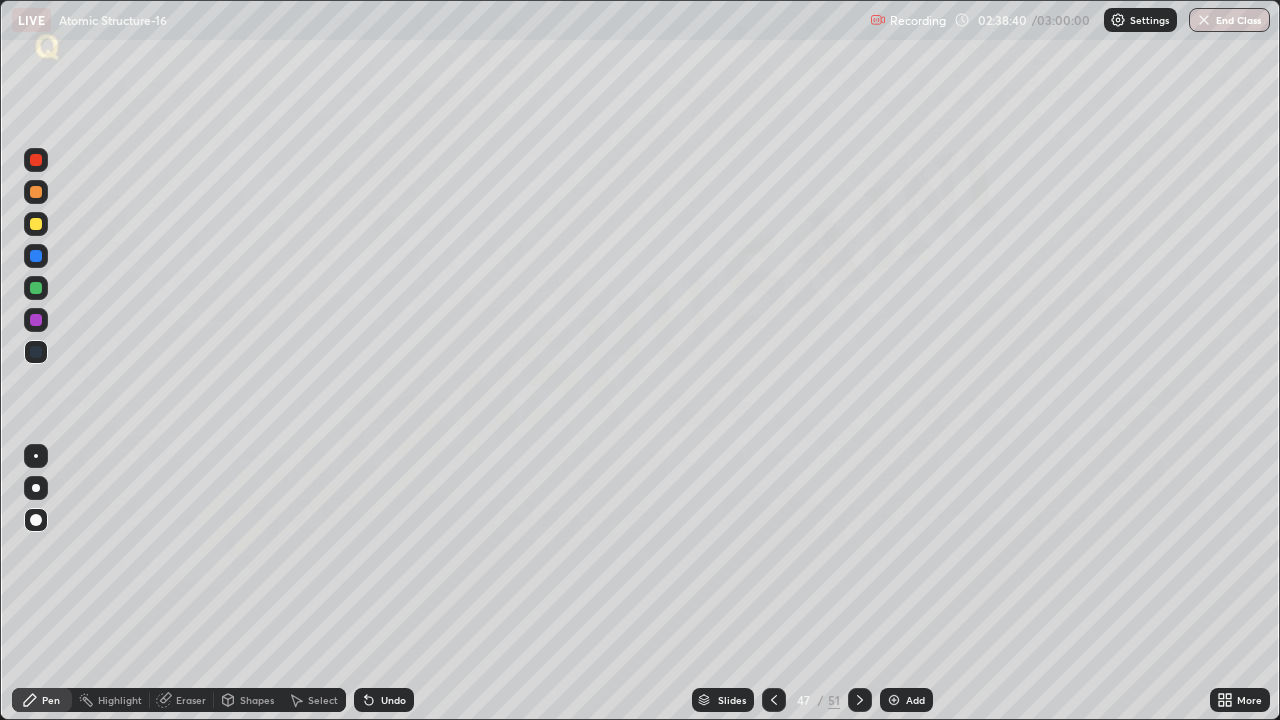 click at bounding box center (860, 700) 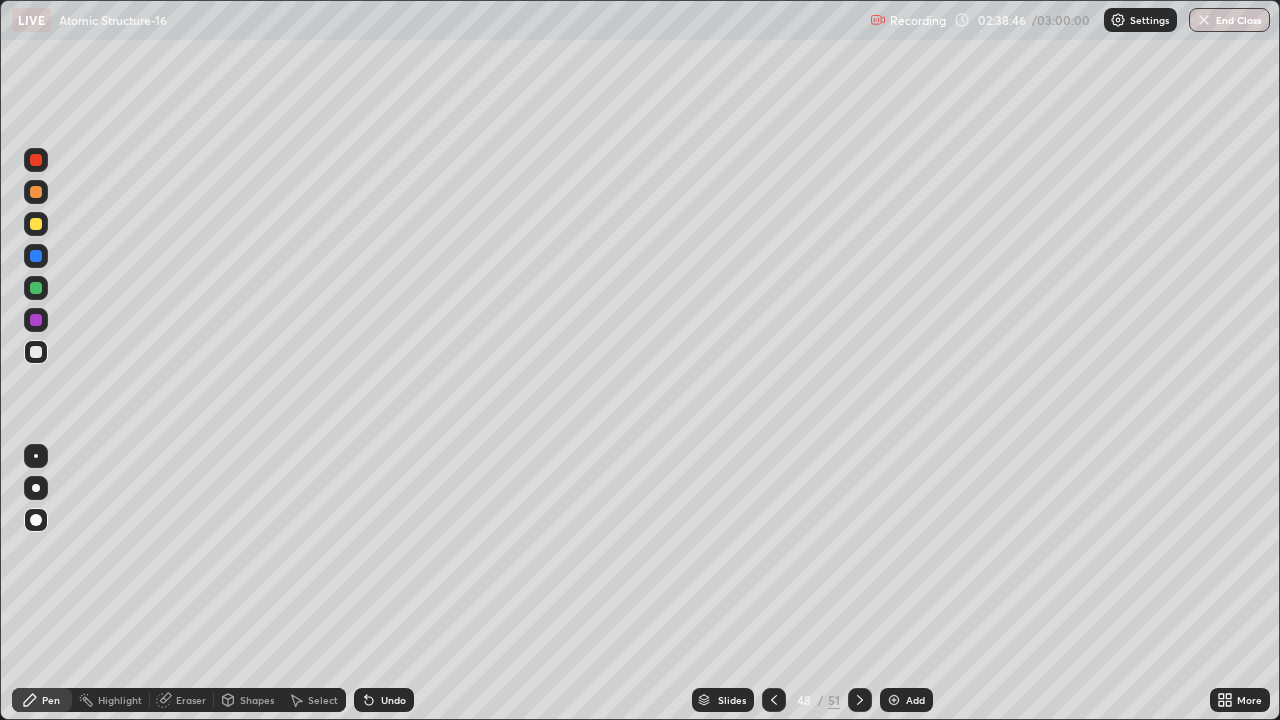 click on "Add" at bounding box center [915, 700] 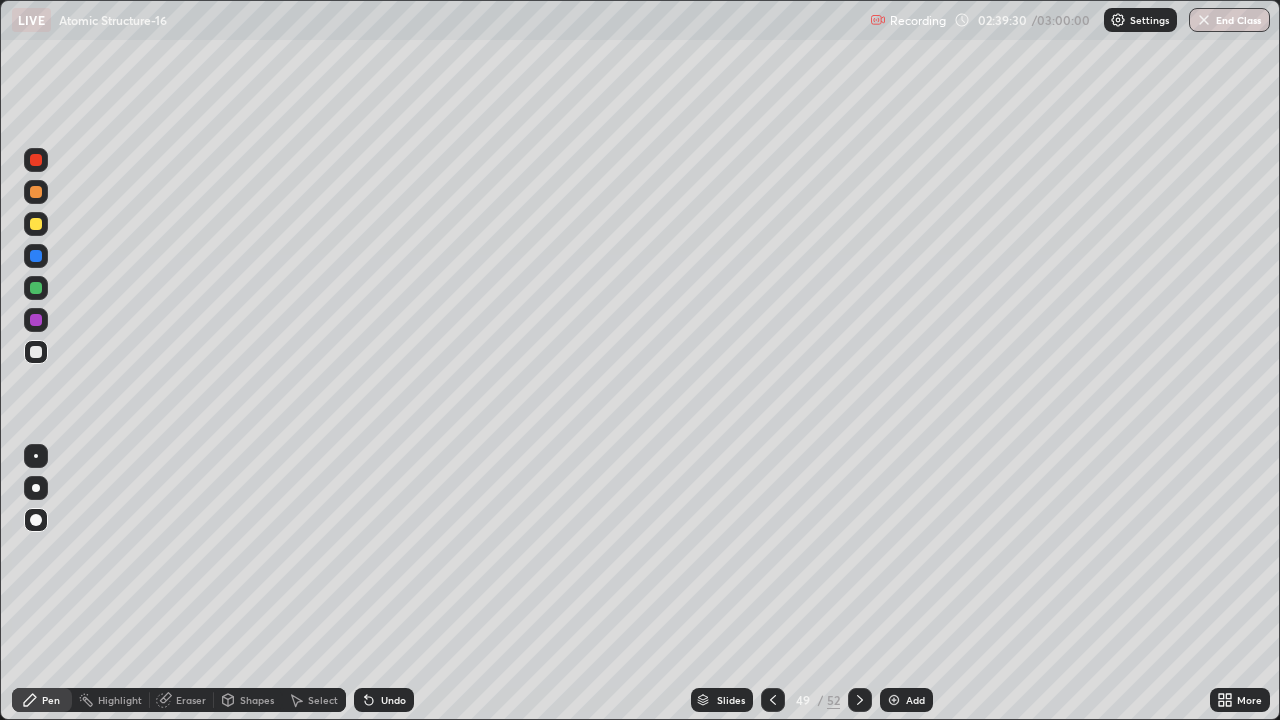 click on "Undo" at bounding box center [384, 700] 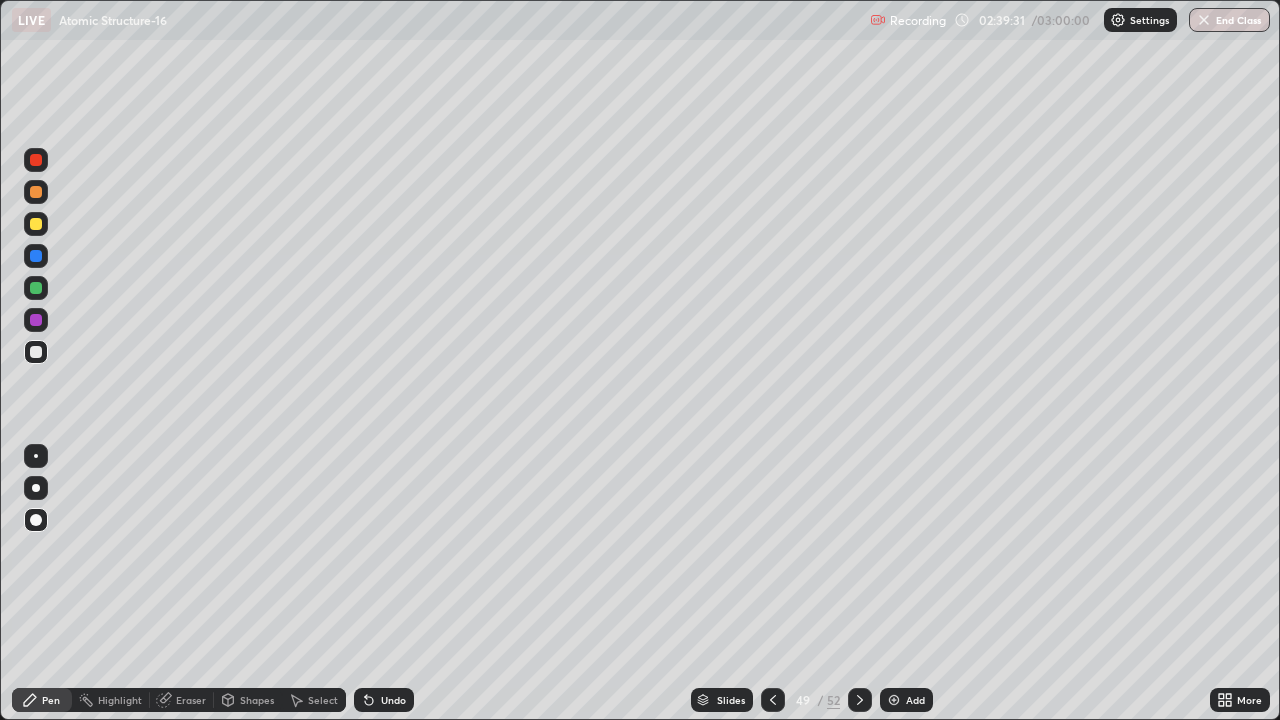 click on "Undo" at bounding box center (393, 700) 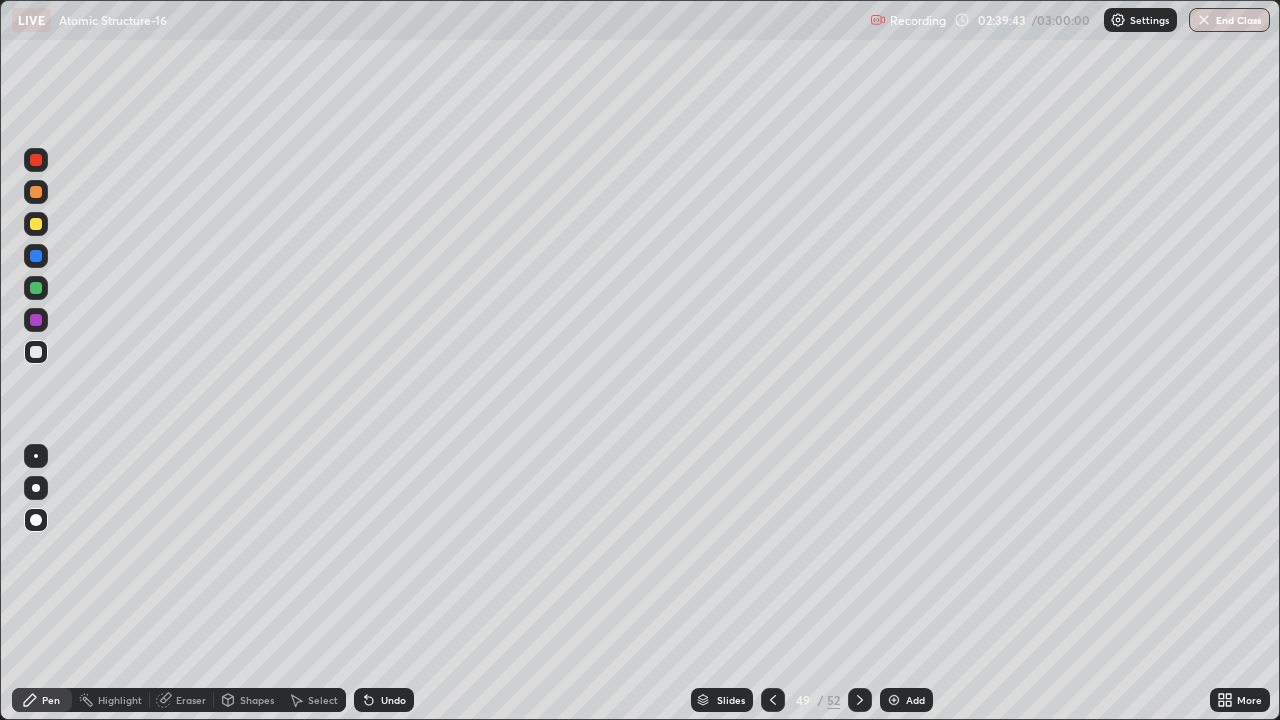 click on "Undo" at bounding box center [384, 700] 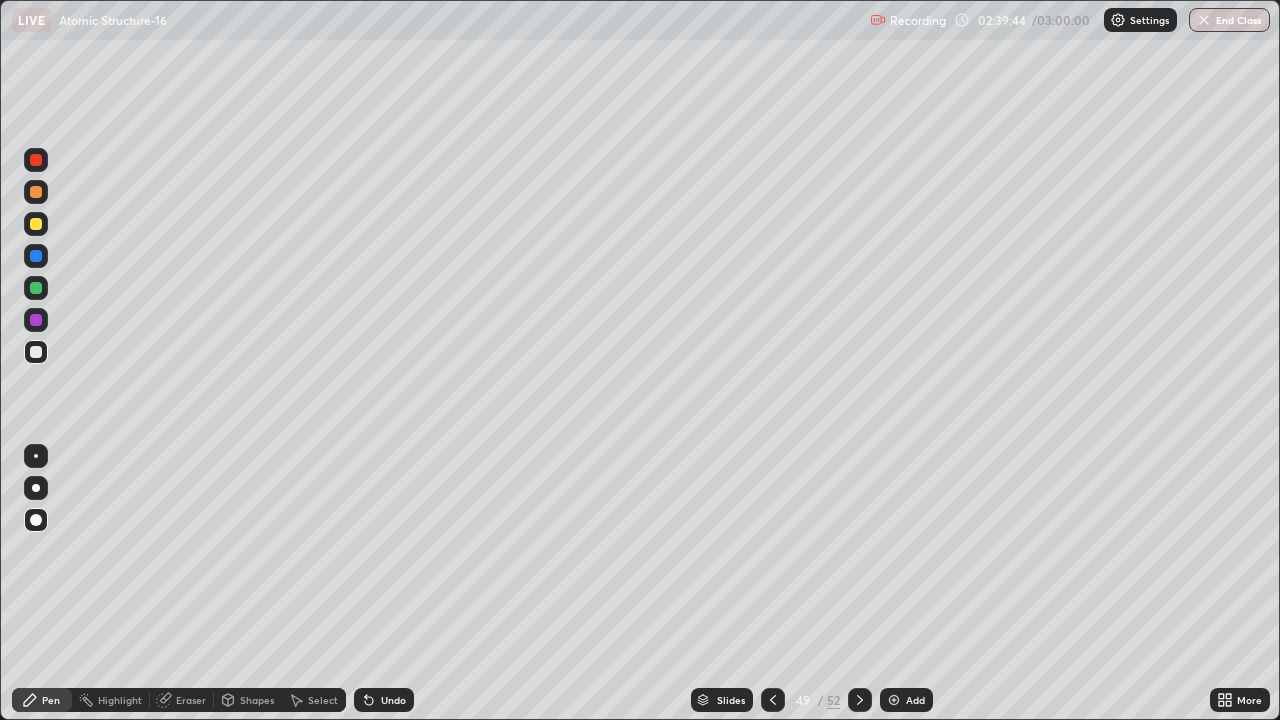 click on "Undo" at bounding box center (384, 700) 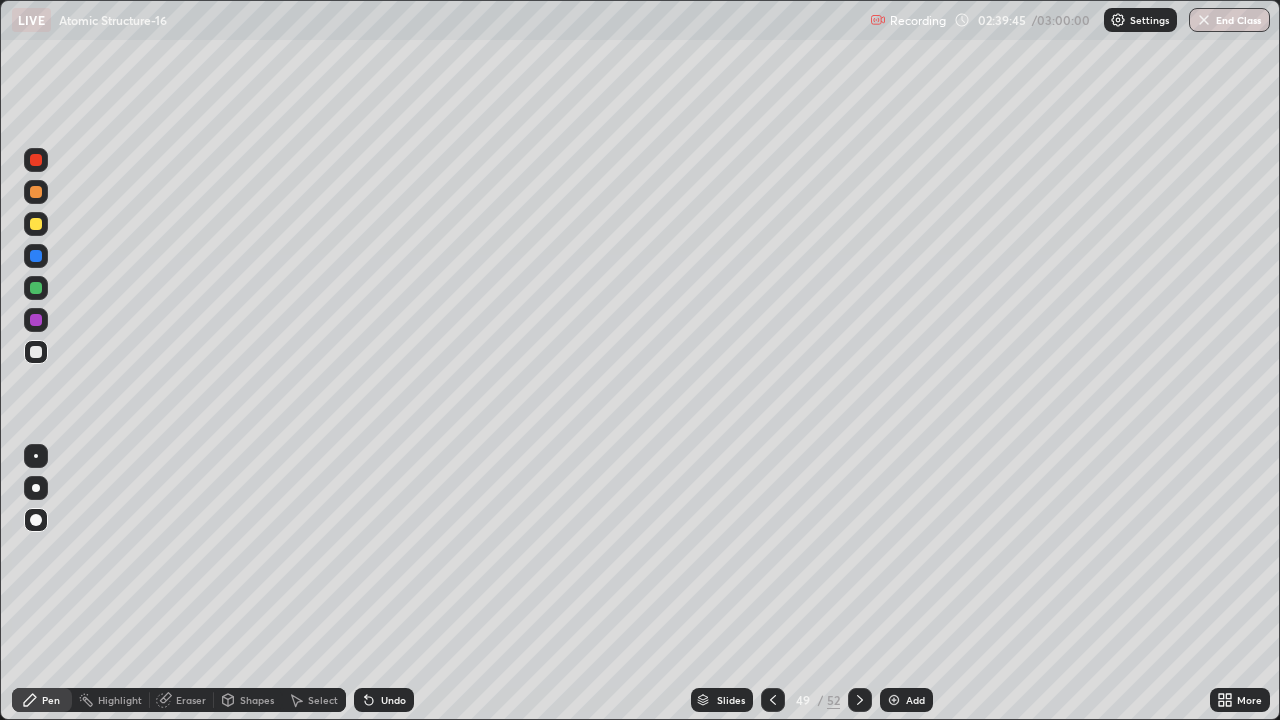 click on "Undo" at bounding box center [384, 700] 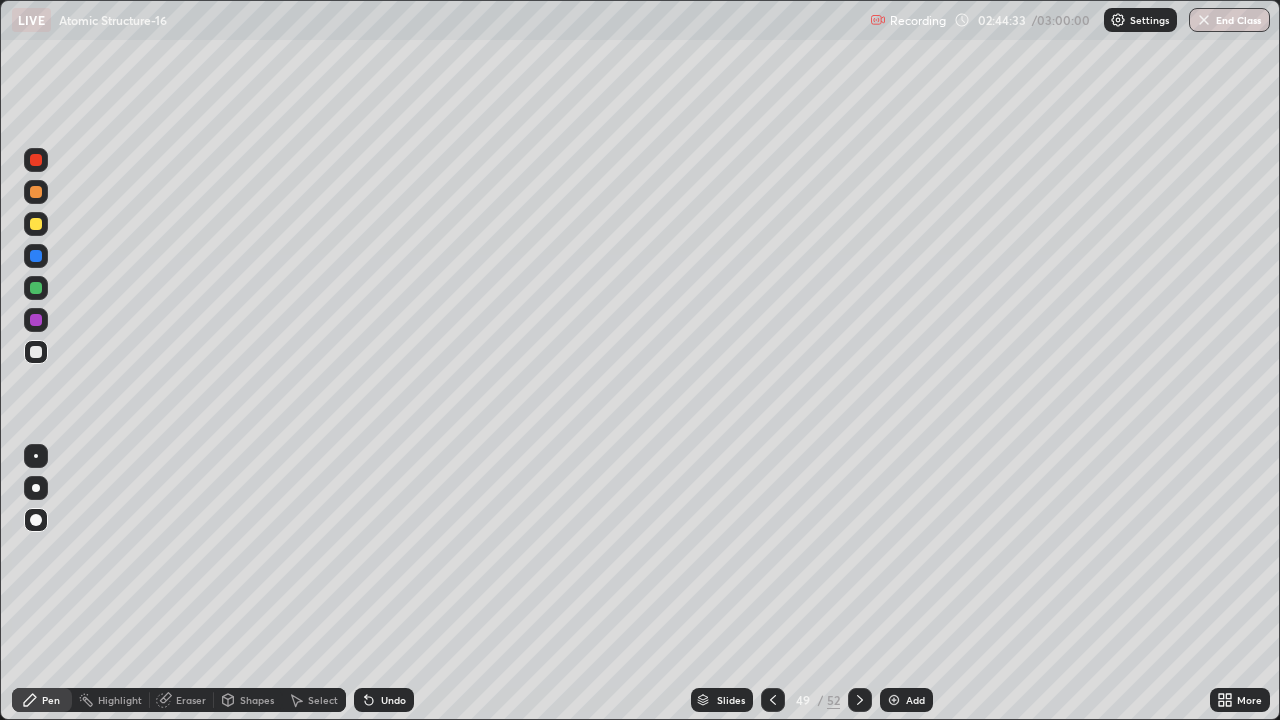 click at bounding box center [894, 700] 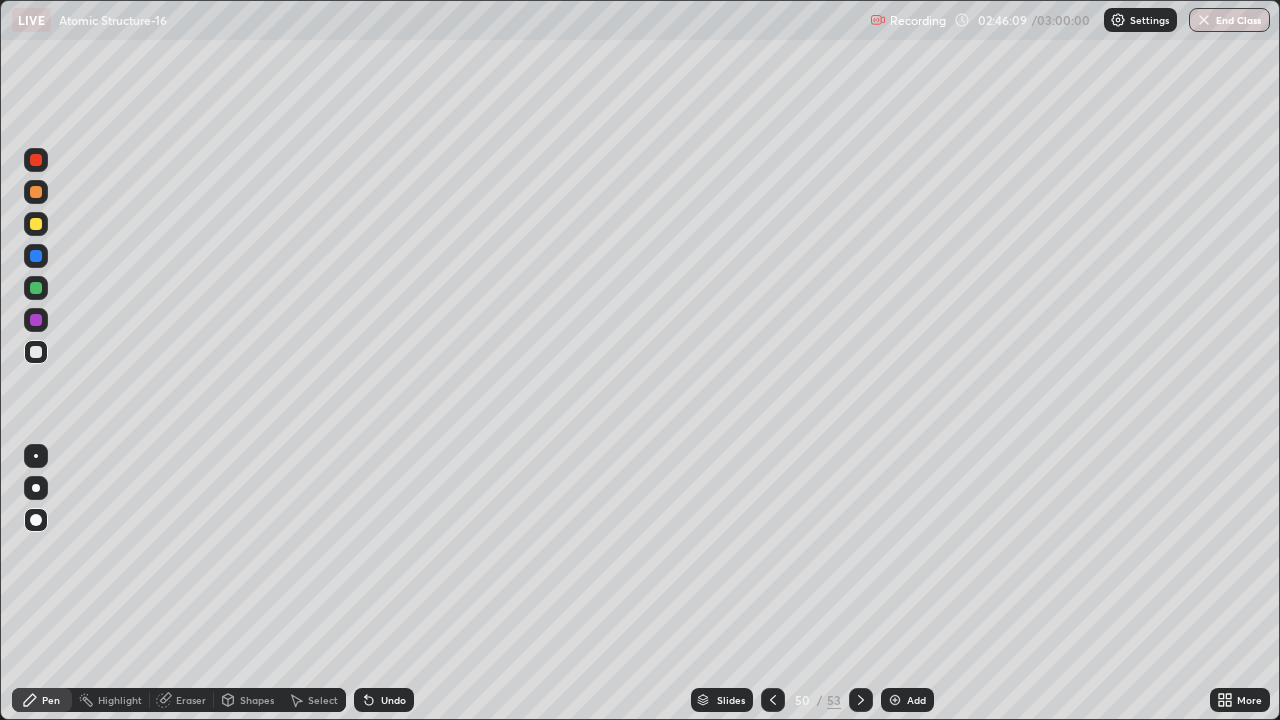 click on "End Class" at bounding box center (1229, 20) 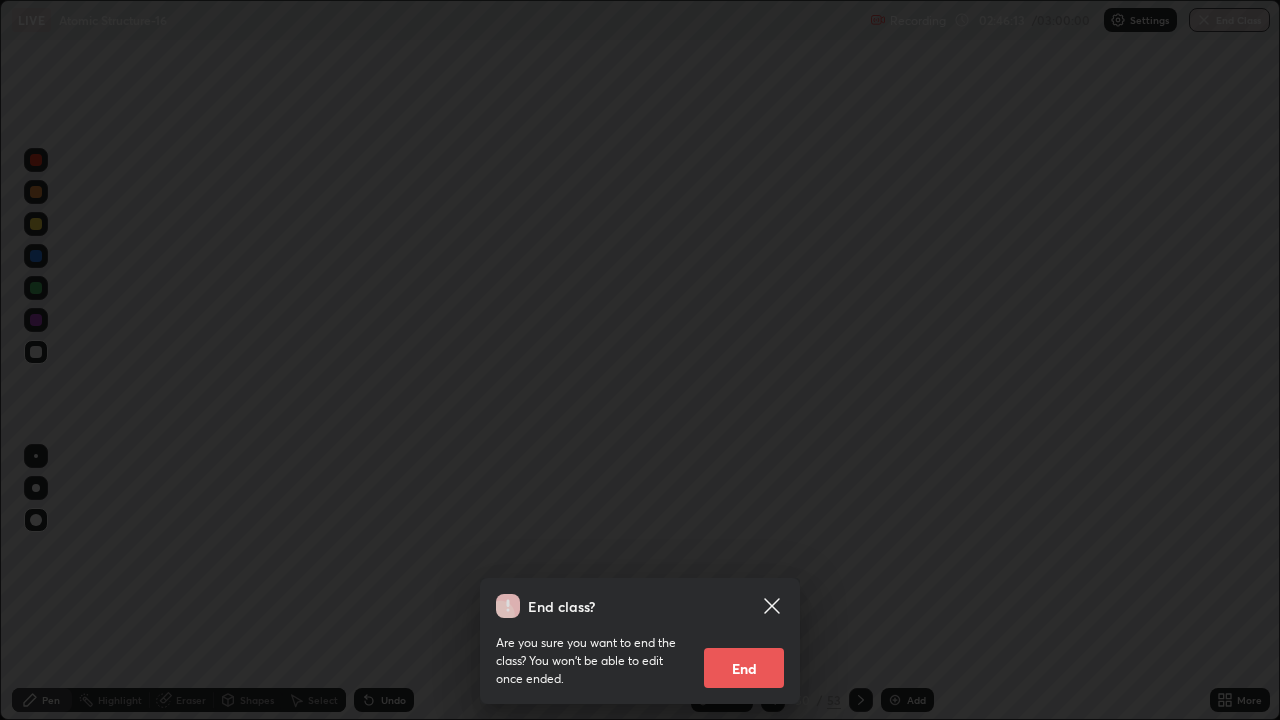click 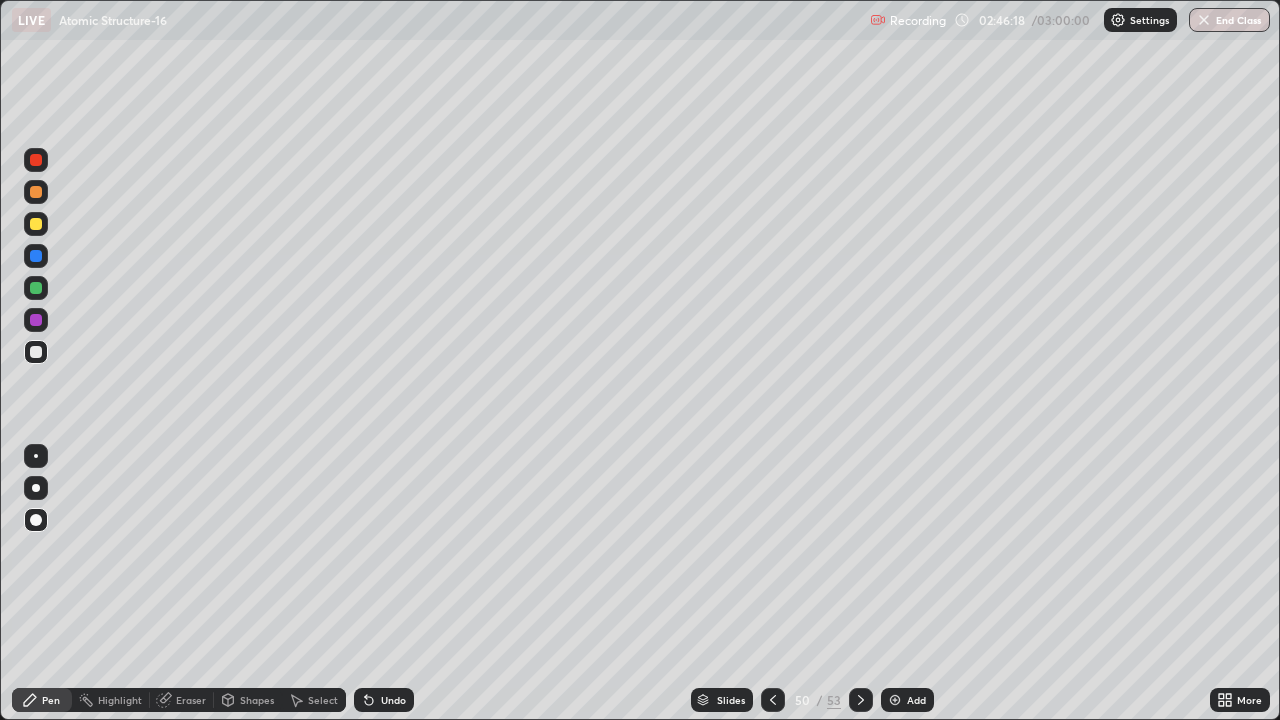 click on "End Class" at bounding box center [1229, 20] 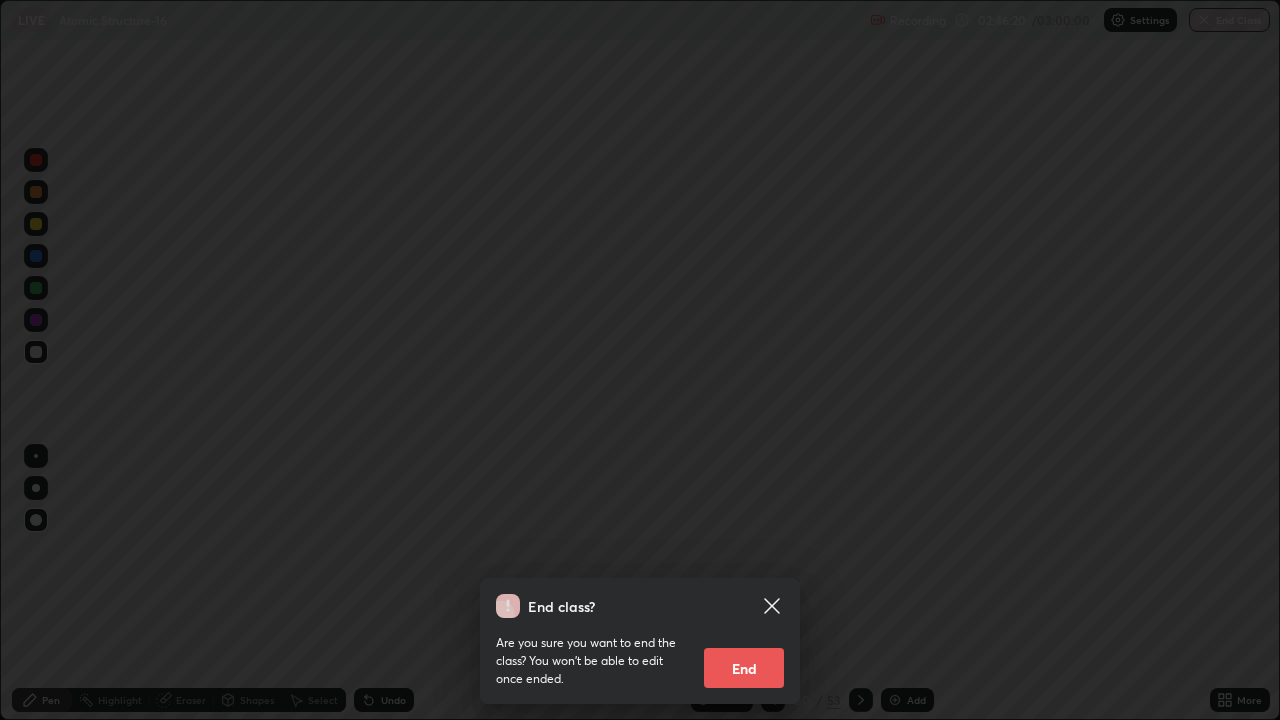 click on "End" at bounding box center [744, 668] 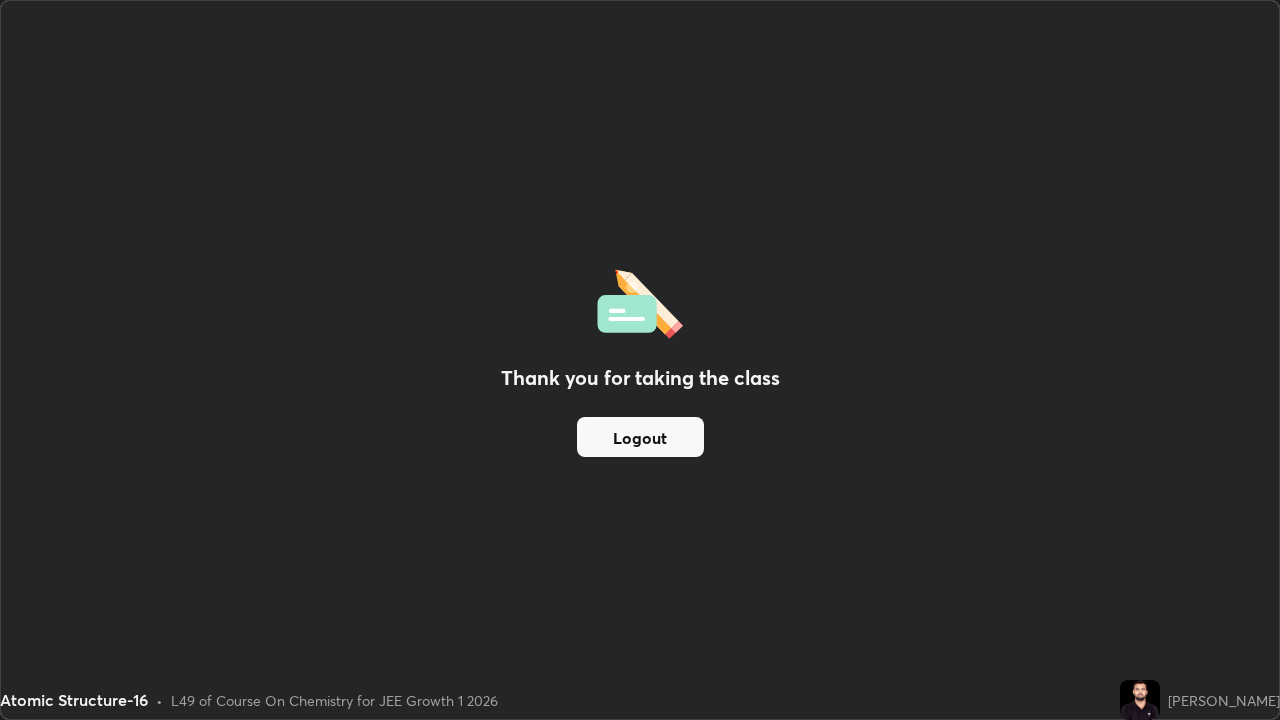 click on "Logout" at bounding box center [640, 437] 